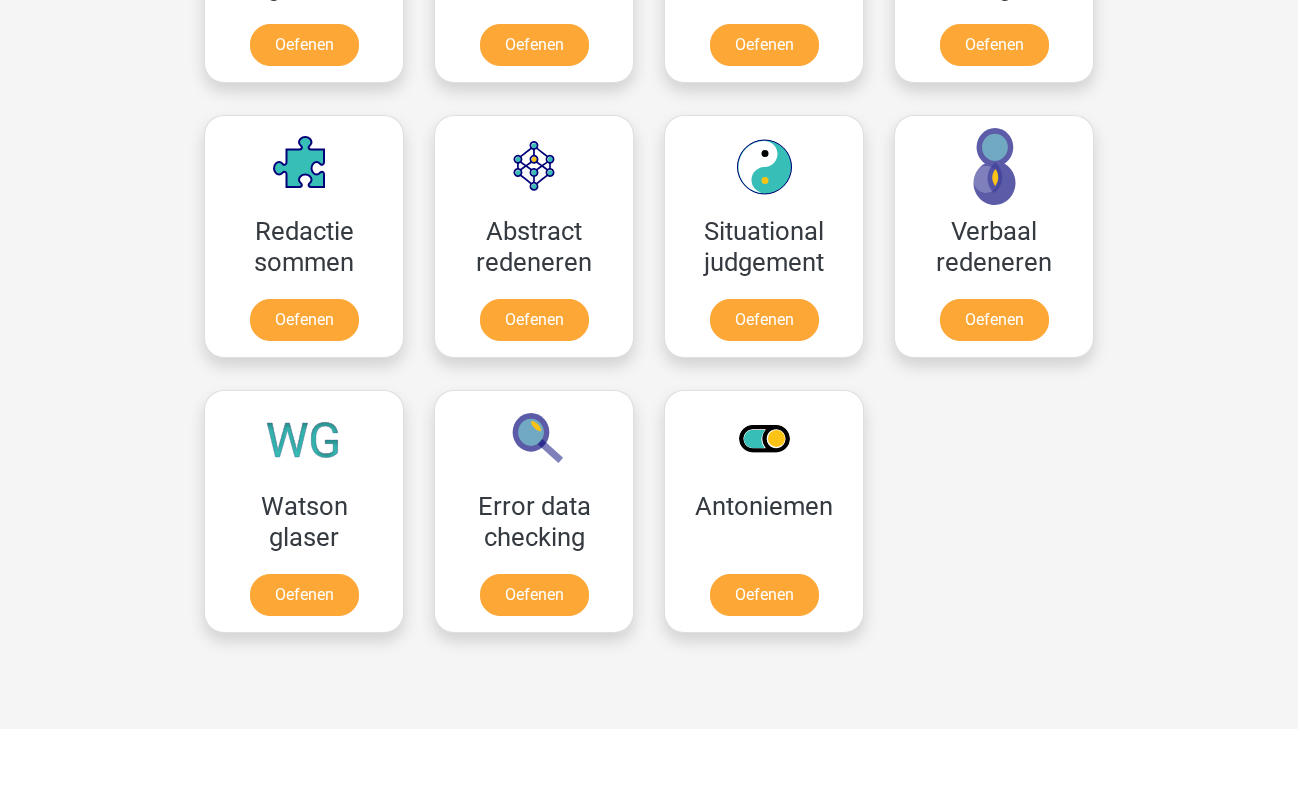 scroll, scrollTop: 1378, scrollLeft: 0, axis: vertical 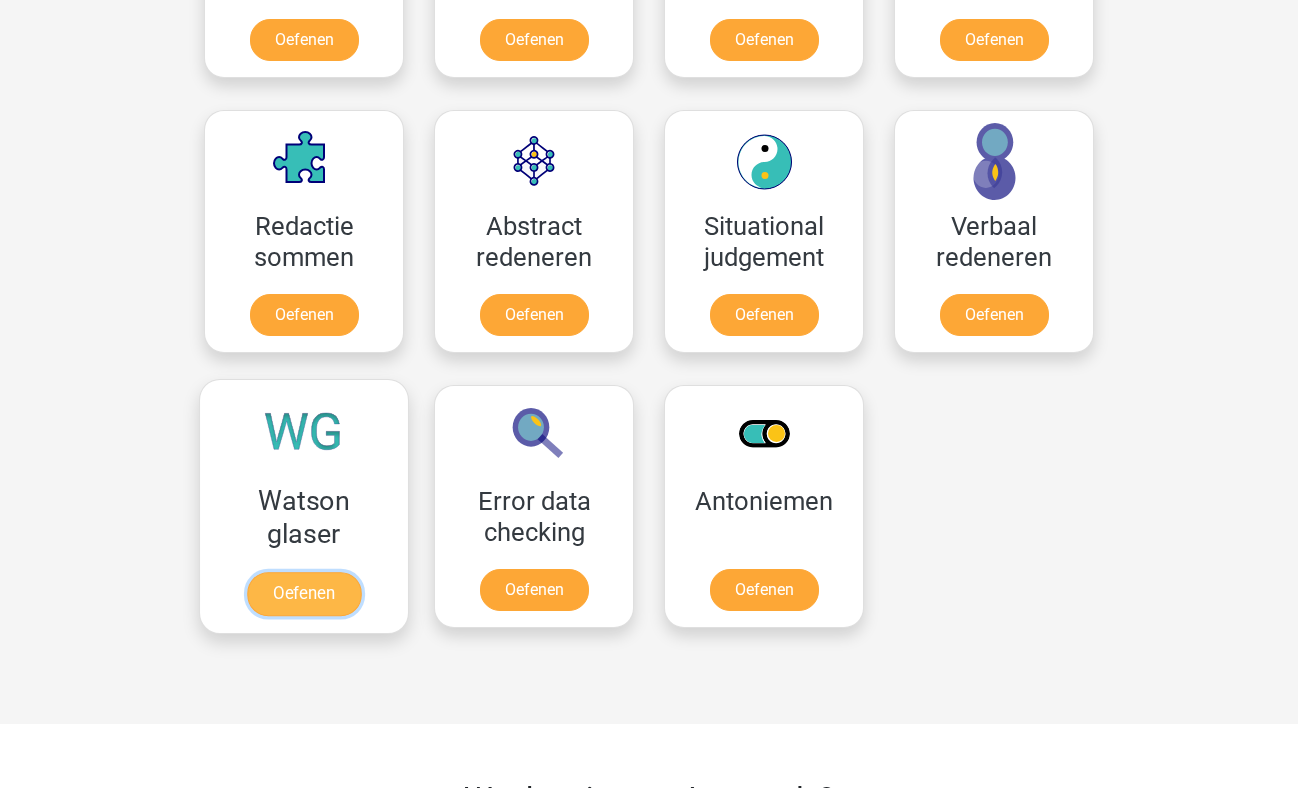click on "Oefenen" at bounding box center (304, 594) 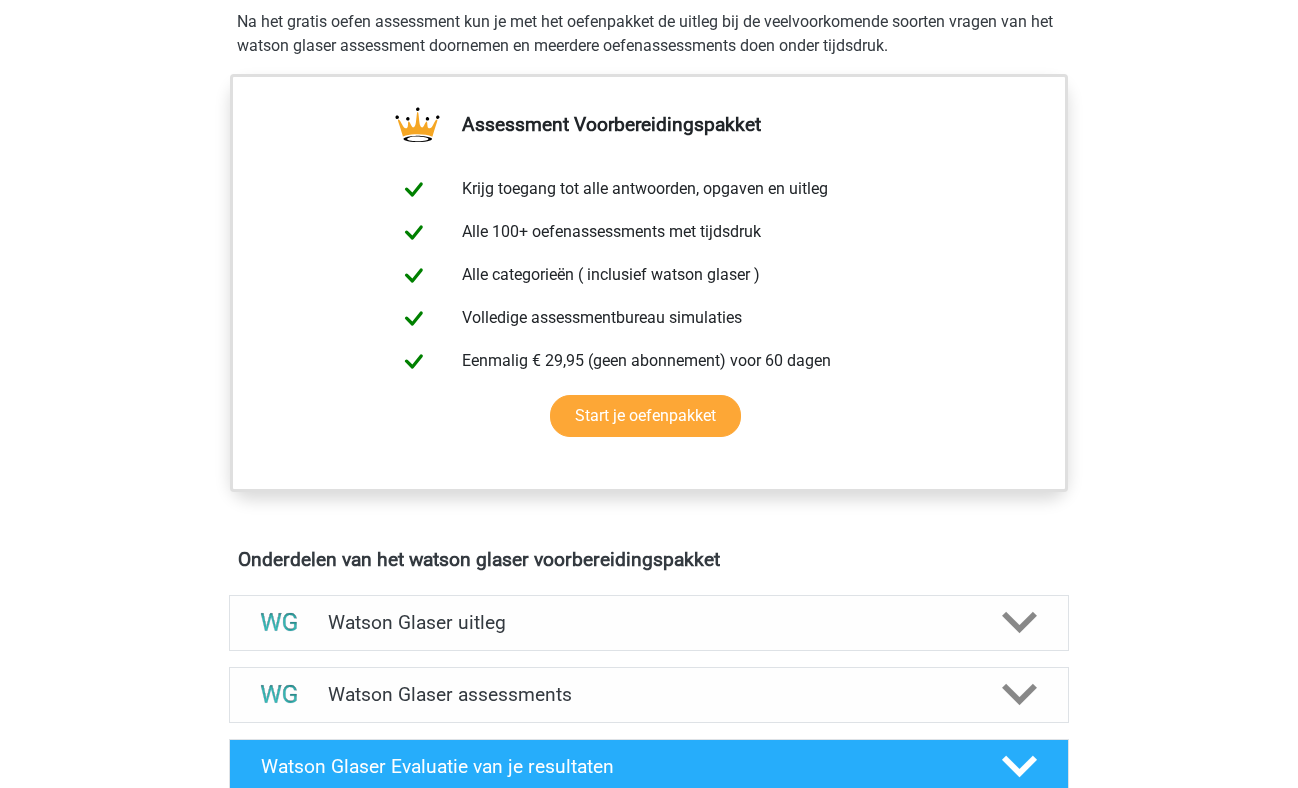 scroll, scrollTop: 652, scrollLeft: 0, axis: vertical 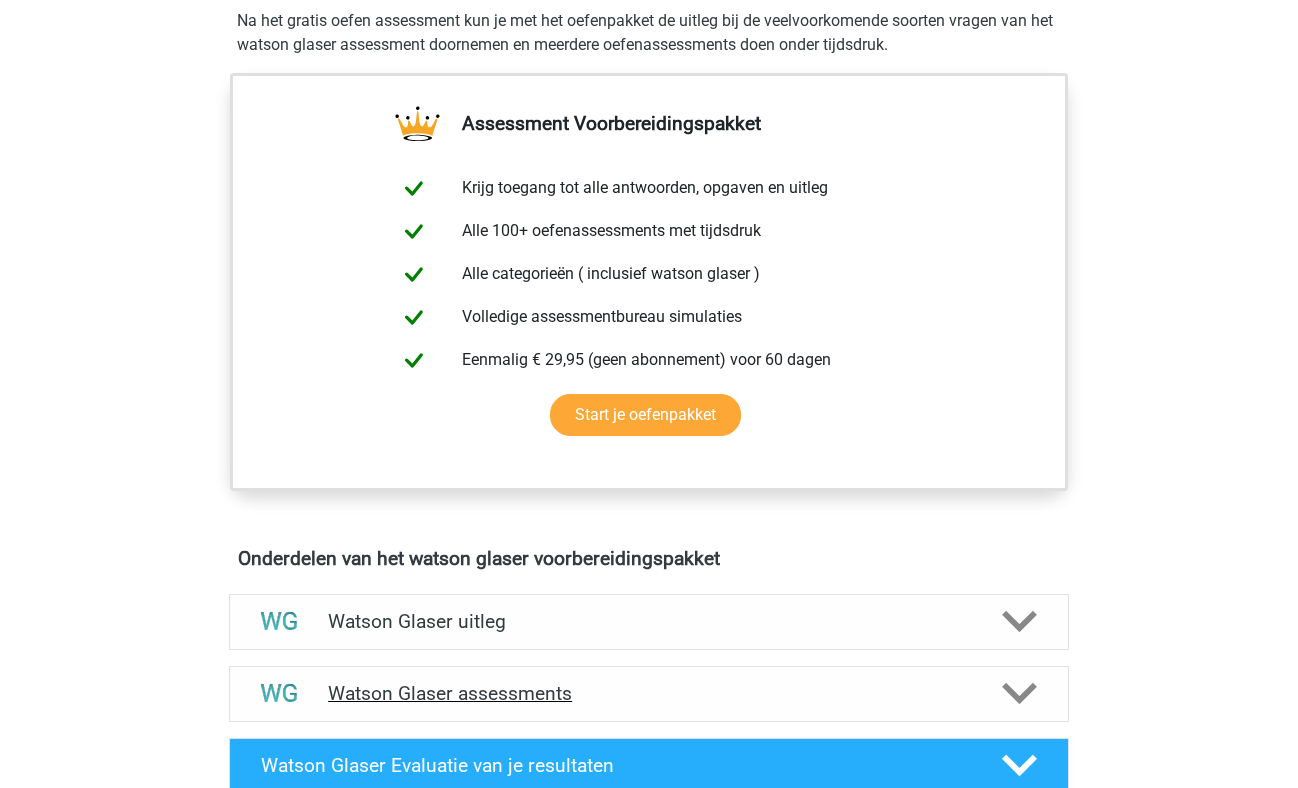 click on "Watson Glaser assessments" at bounding box center [649, 693] 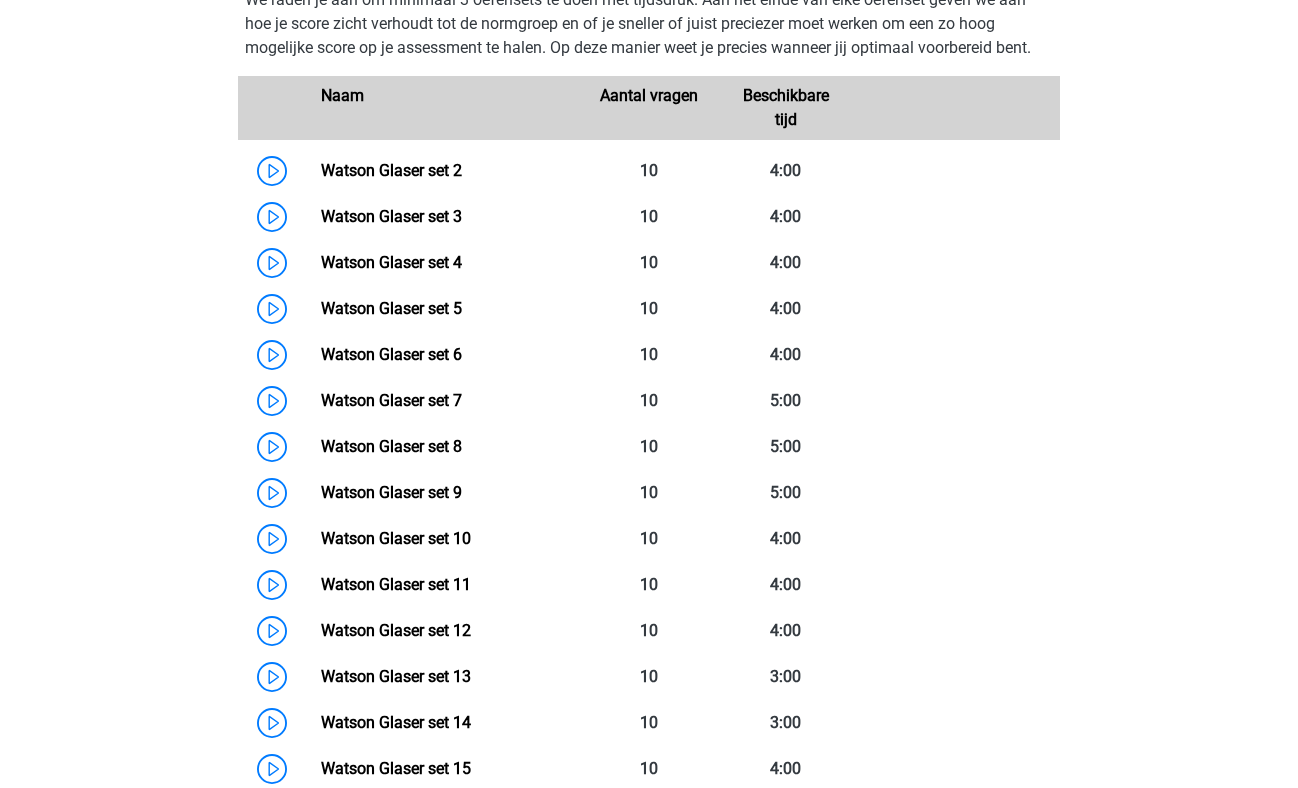 scroll, scrollTop: 1403, scrollLeft: 0, axis: vertical 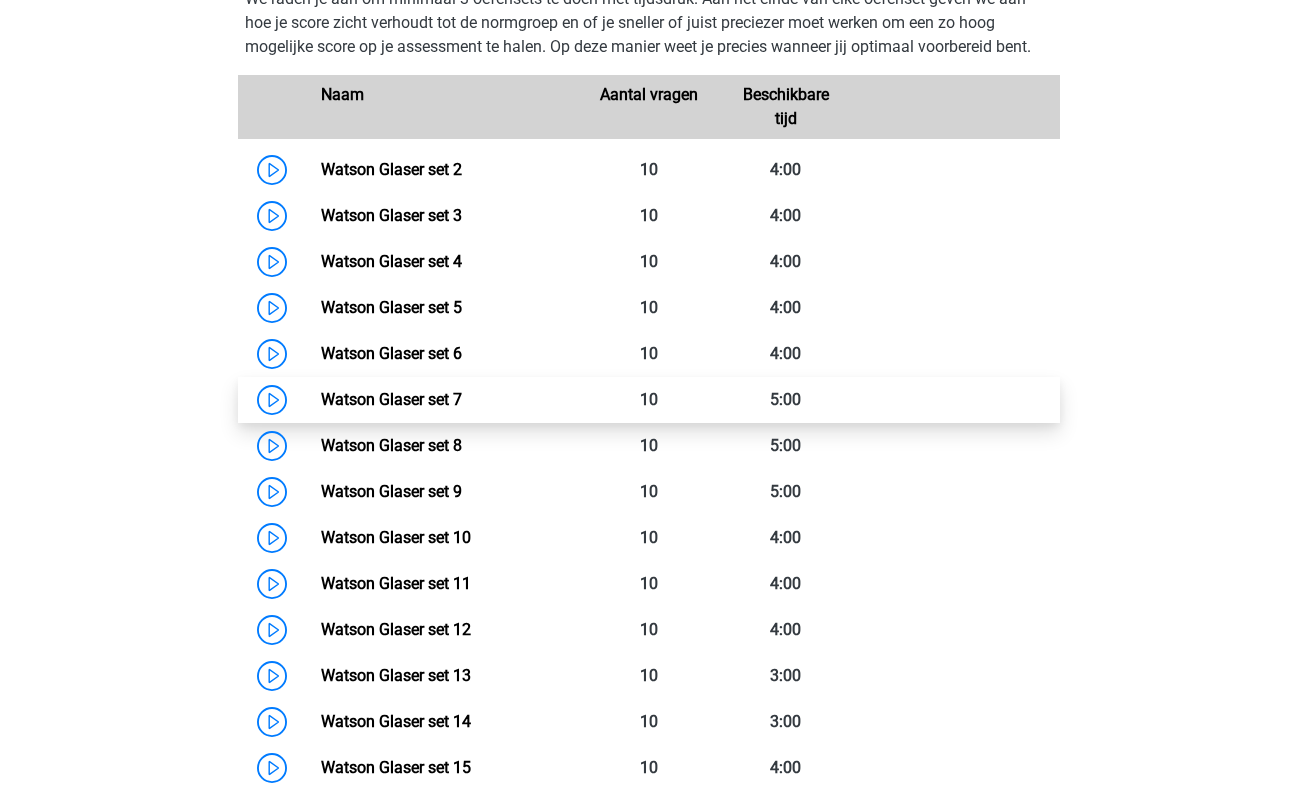 click on "Watson Glaser
set 7" at bounding box center (391, 399) 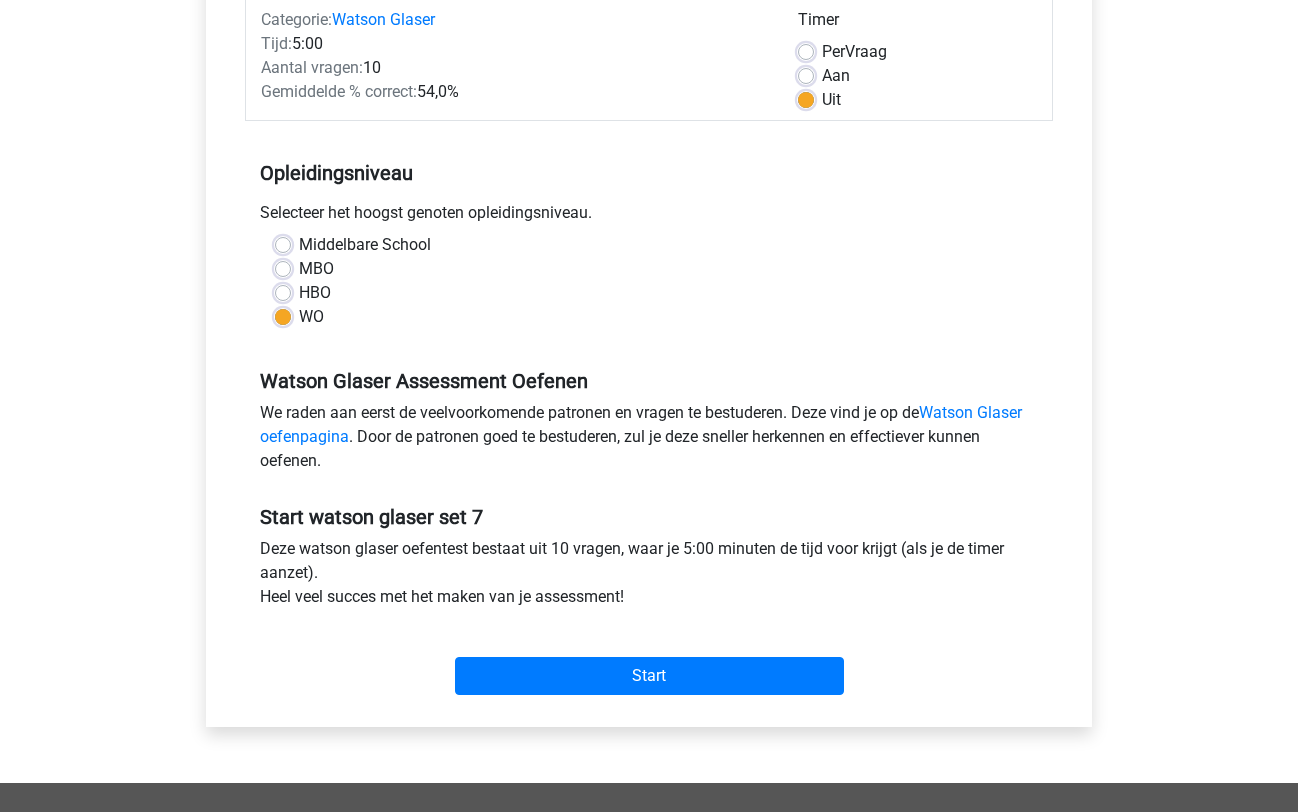 scroll, scrollTop: 268, scrollLeft: 0, axis: vertical 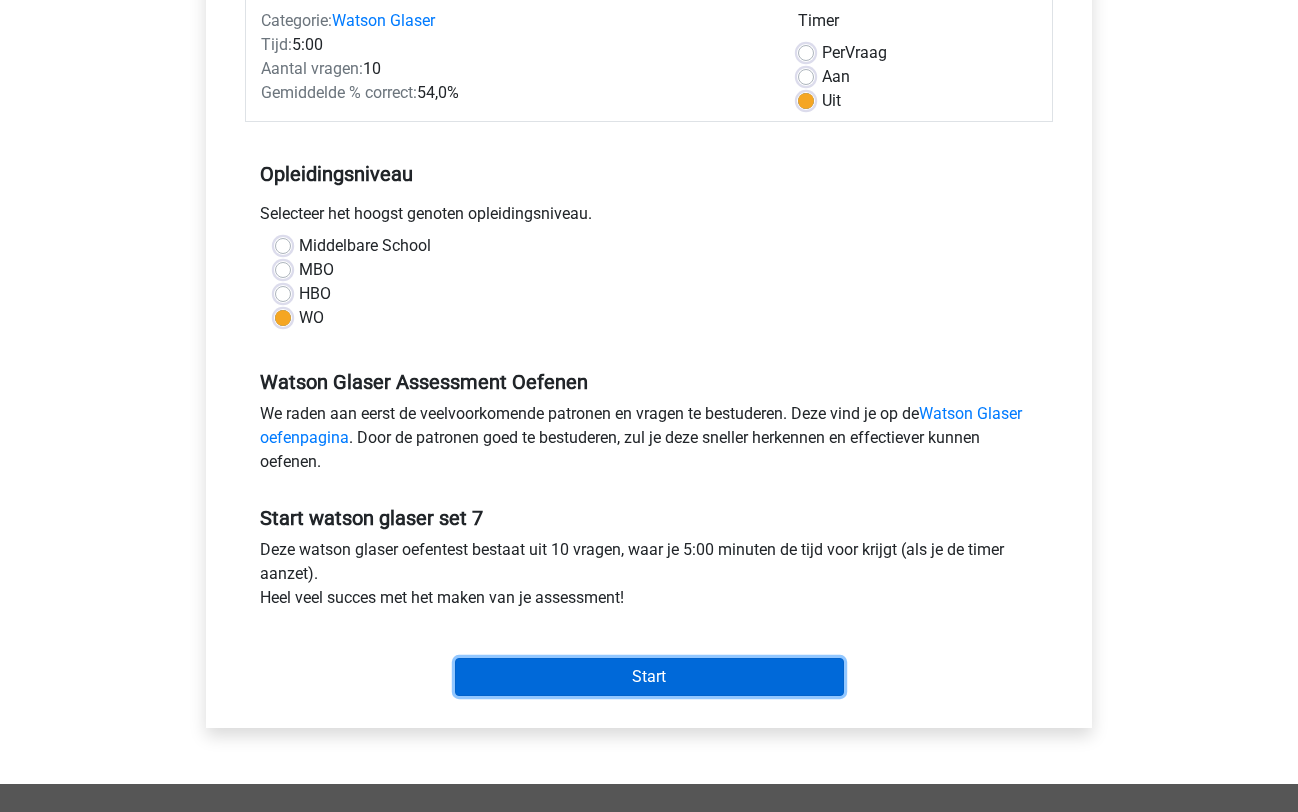 click on "Start" at bounding box center (649, 677) 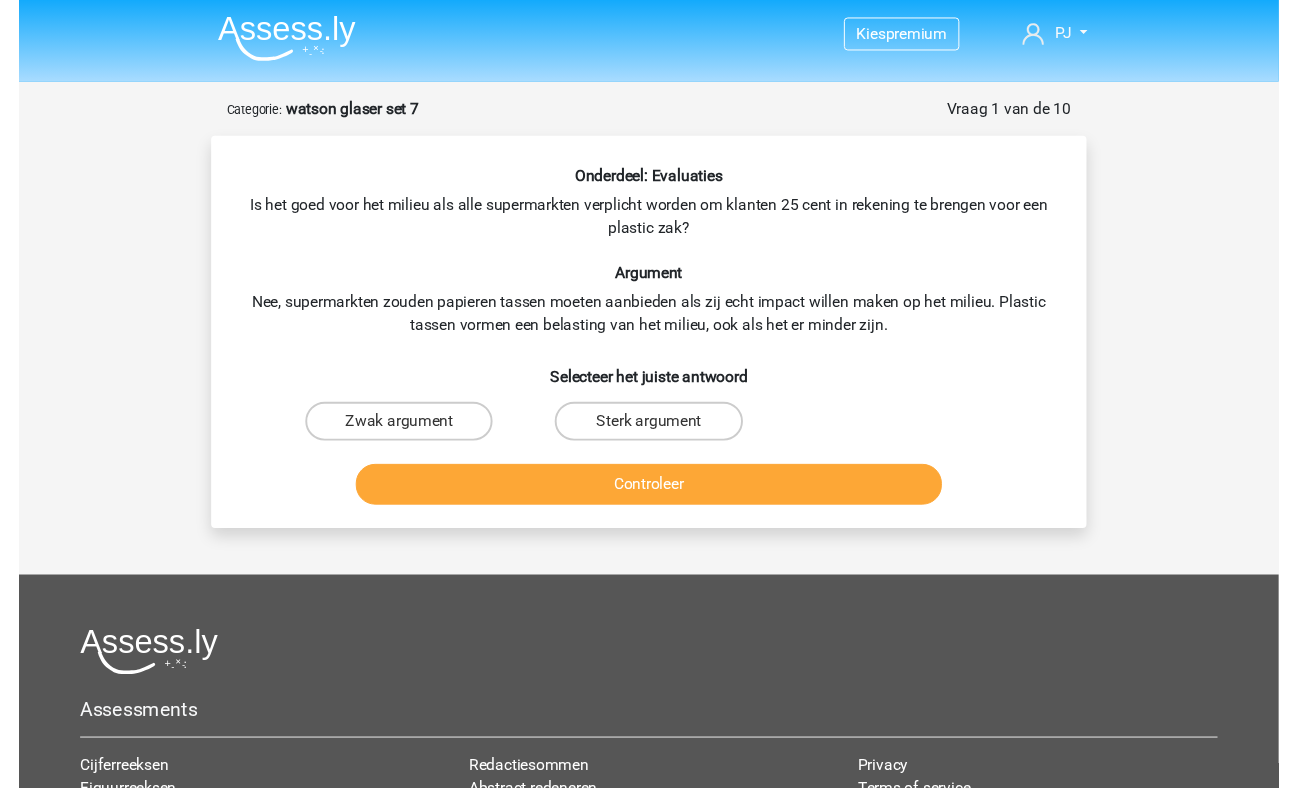 scroll, scrollTop: 0, scrollLeft: 0, axis: both 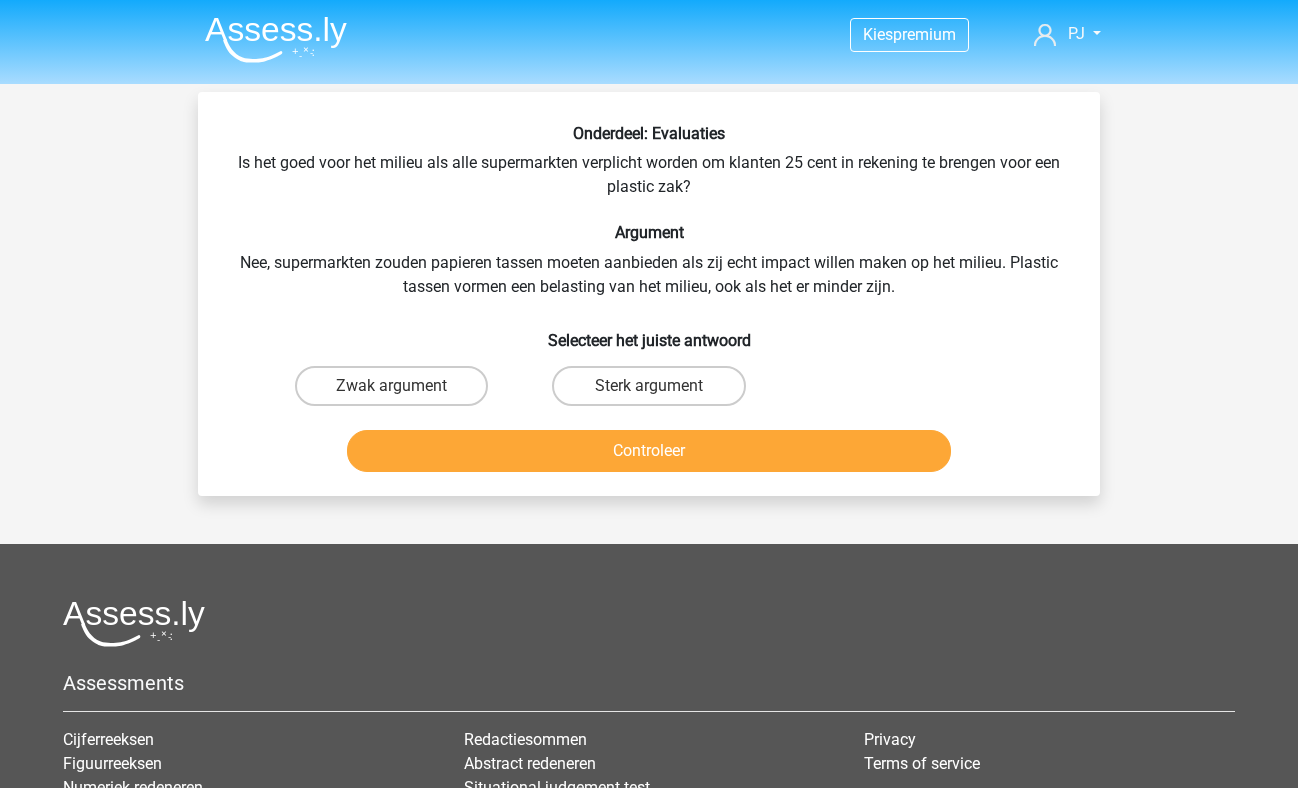 click on "Sterk argument" at bounding box center (648, 386) 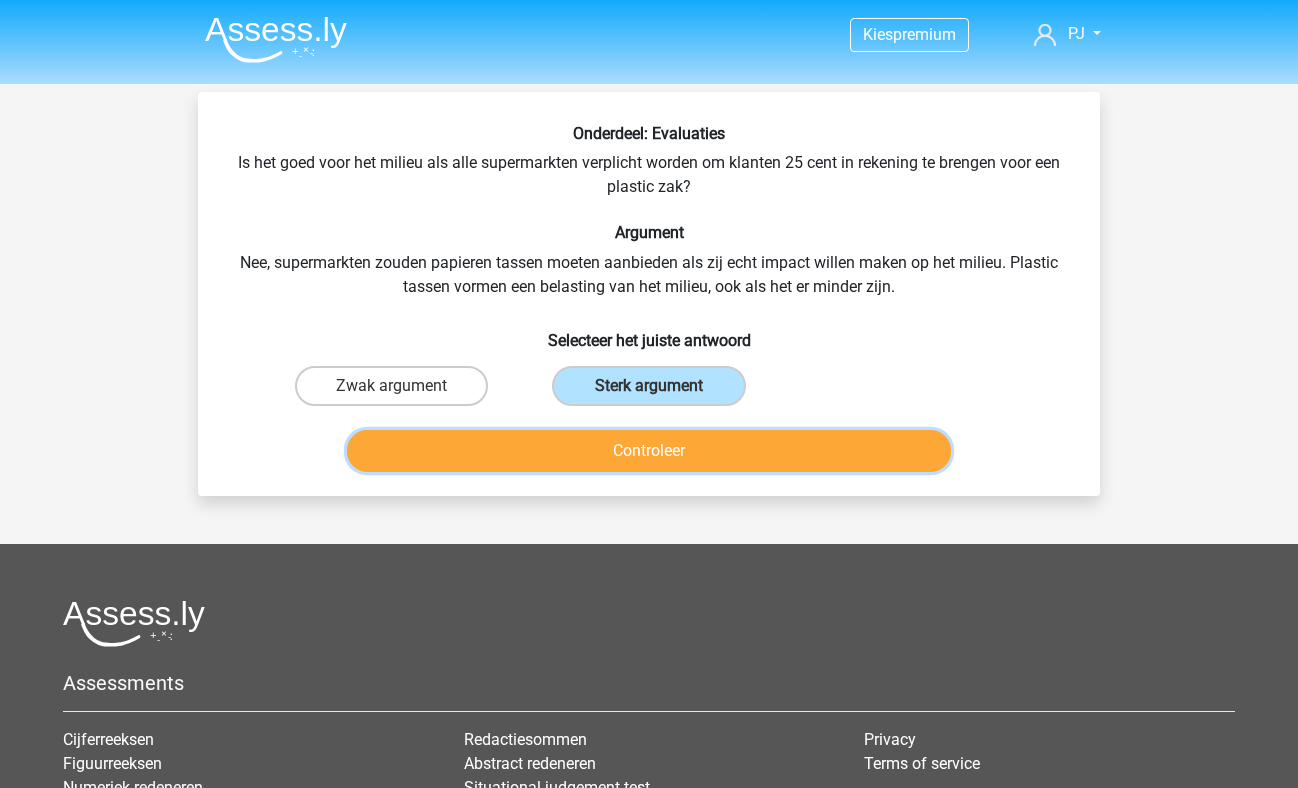 click on "Controleer" at bounding box center (649, 451) 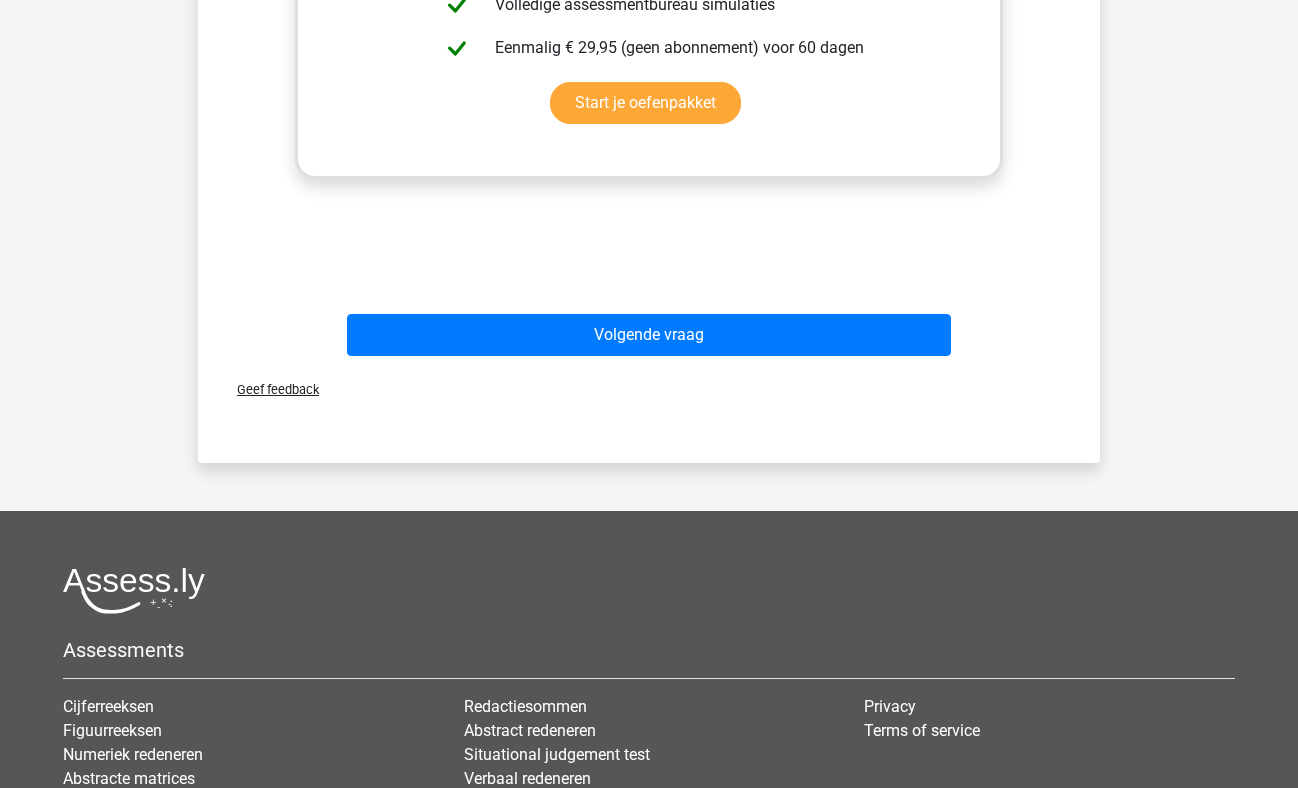 scroll, scrollTop: 764, scrollLeft: 0, axis: vertical 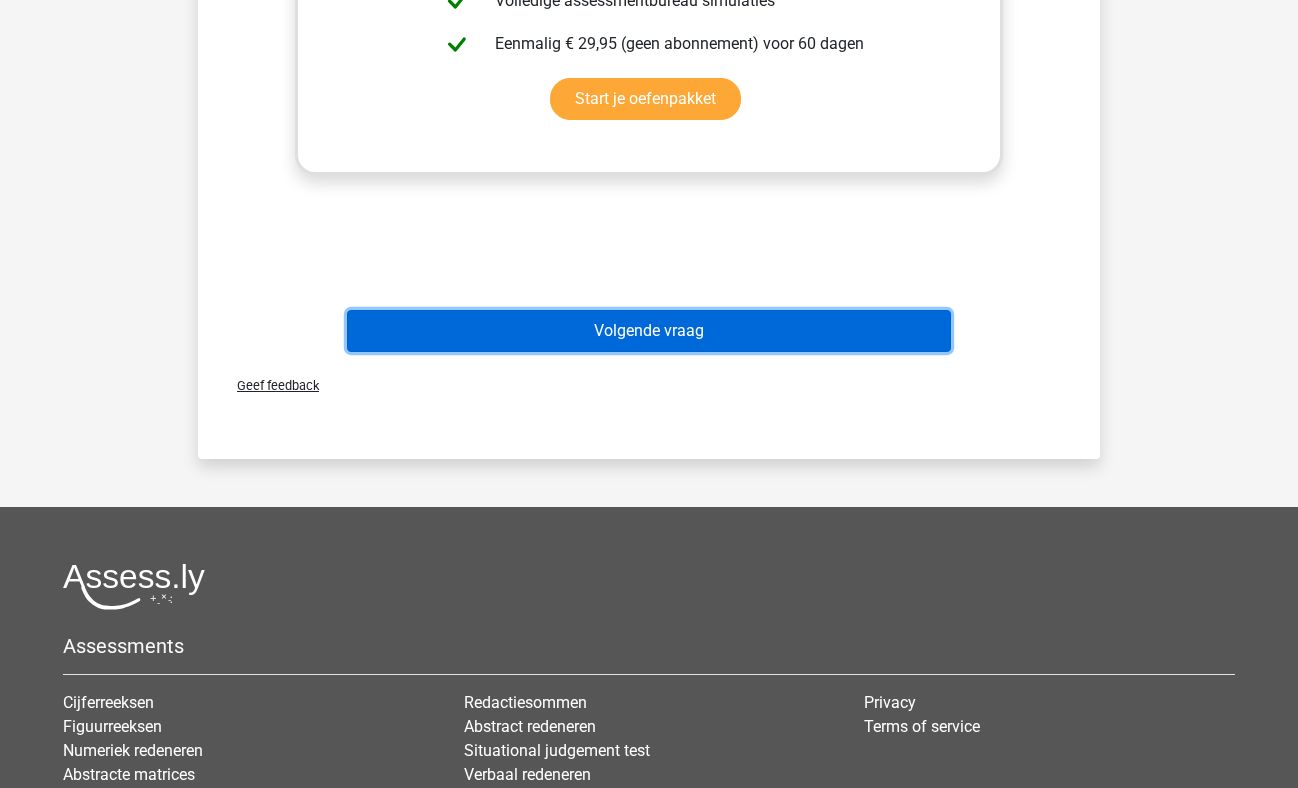 click on "Volgende vraag" at bounding box center (649, 331) 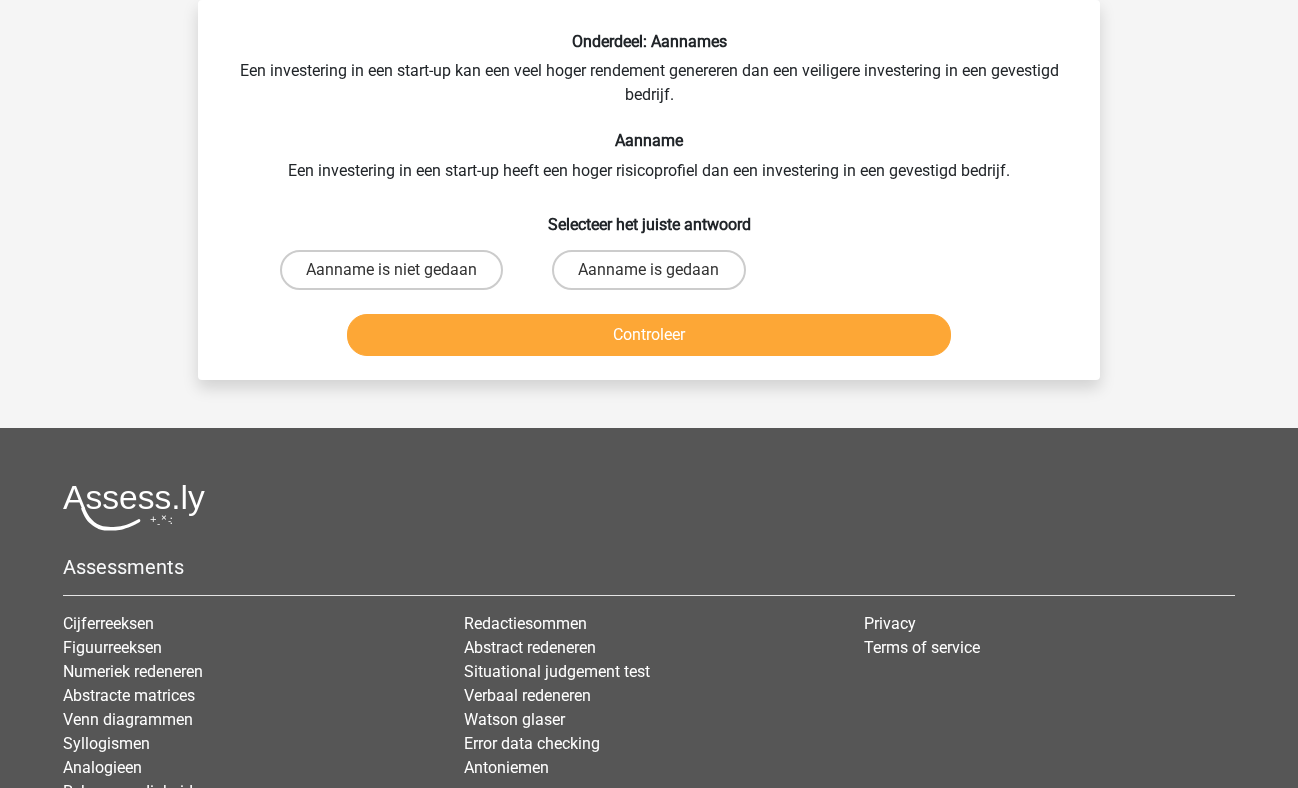 scroll, scrollTop: 92, scrollLeft: 0, axis: vertical 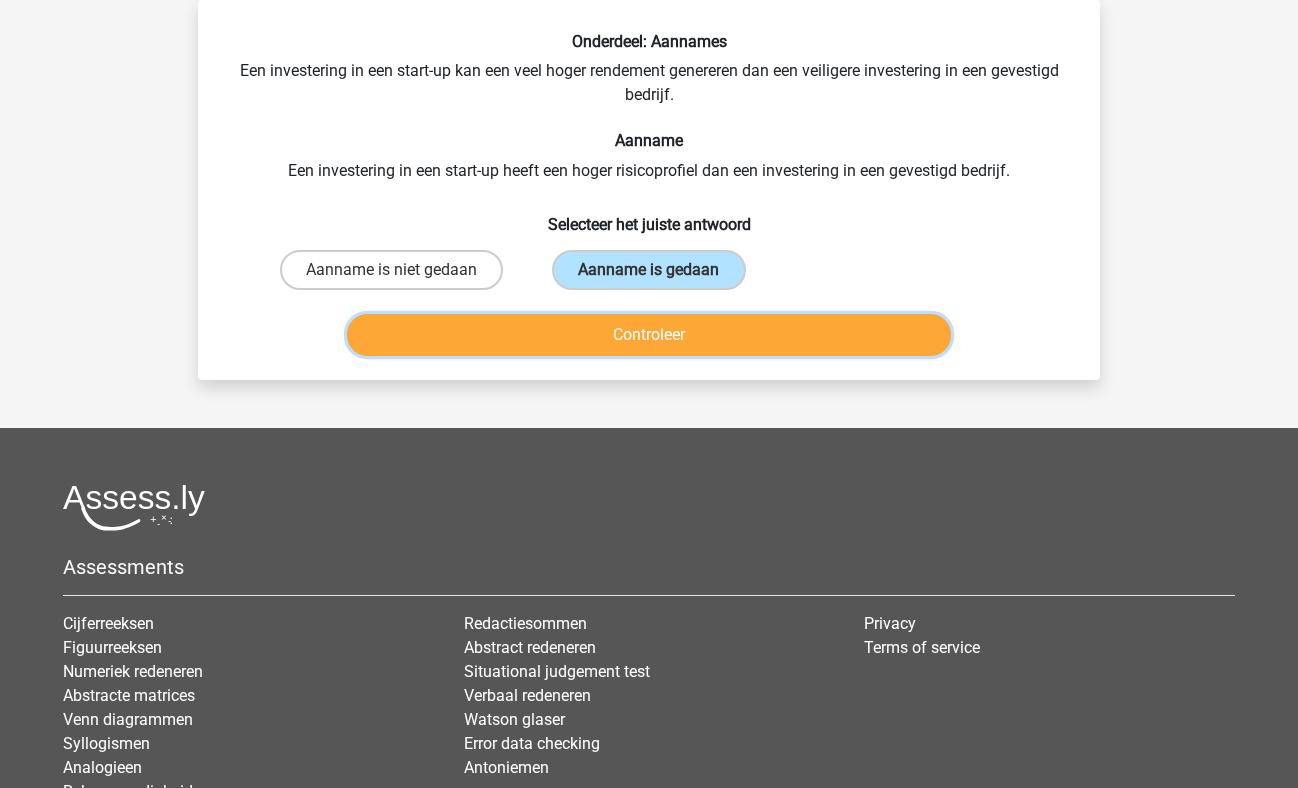 click on "Controleer" at bounding box center [649, 335] 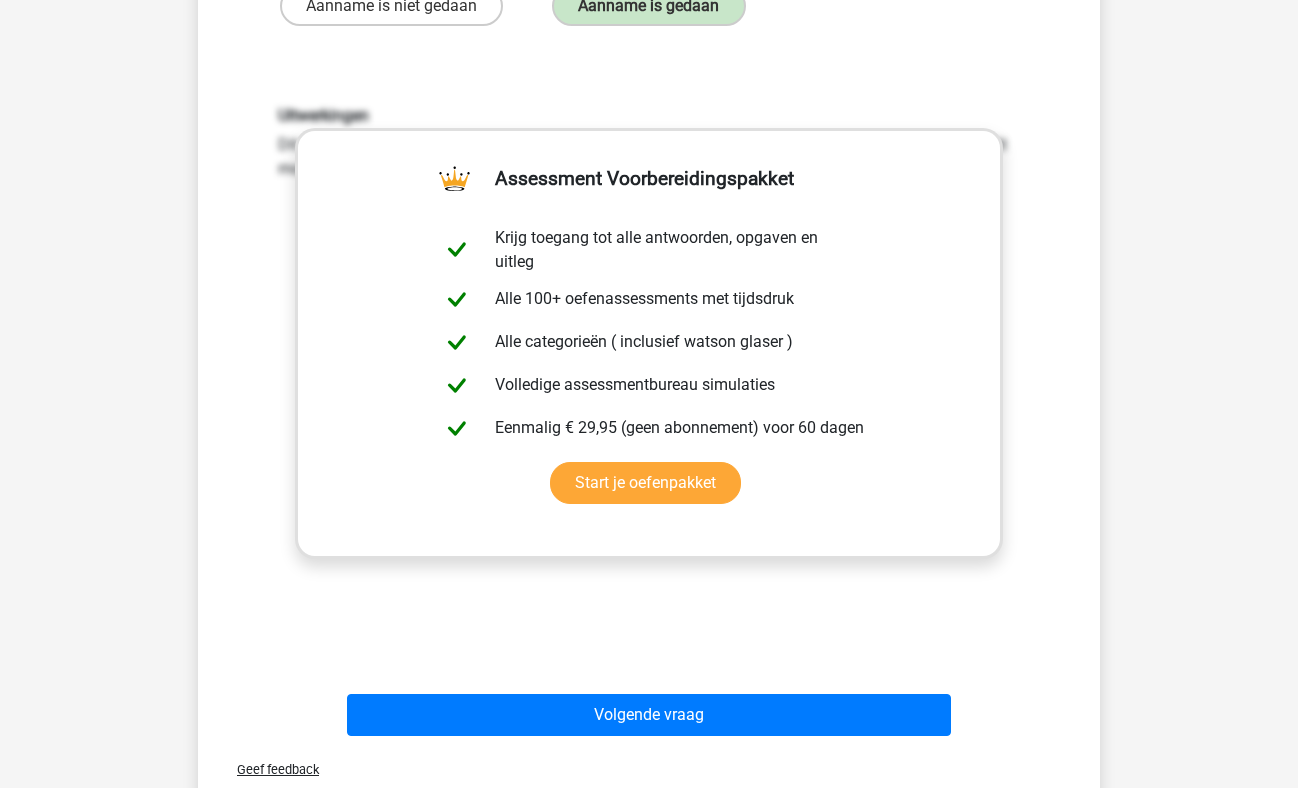 scroll, scrollTop: 359, scrollLeft: 0, axis: vertical 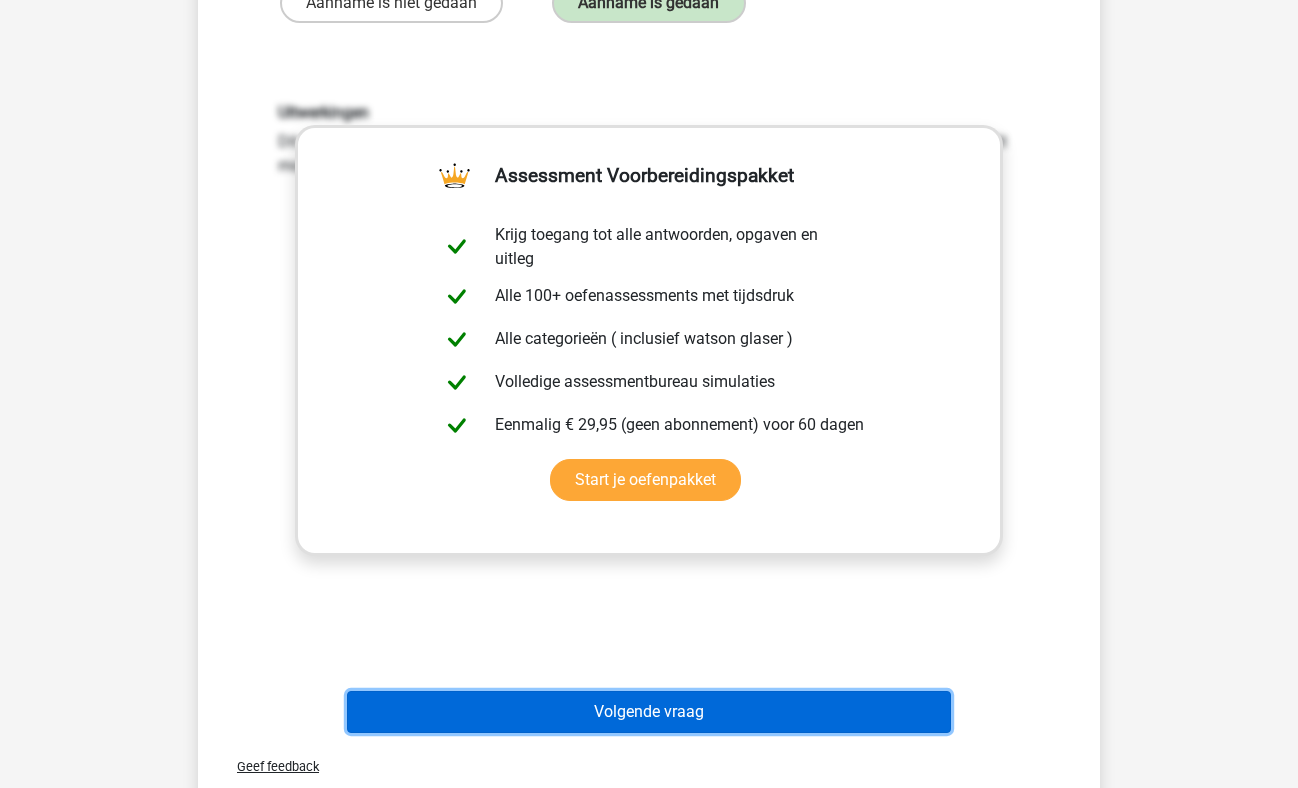 click on "Volgende vraag" at bounding box center (649, 712) 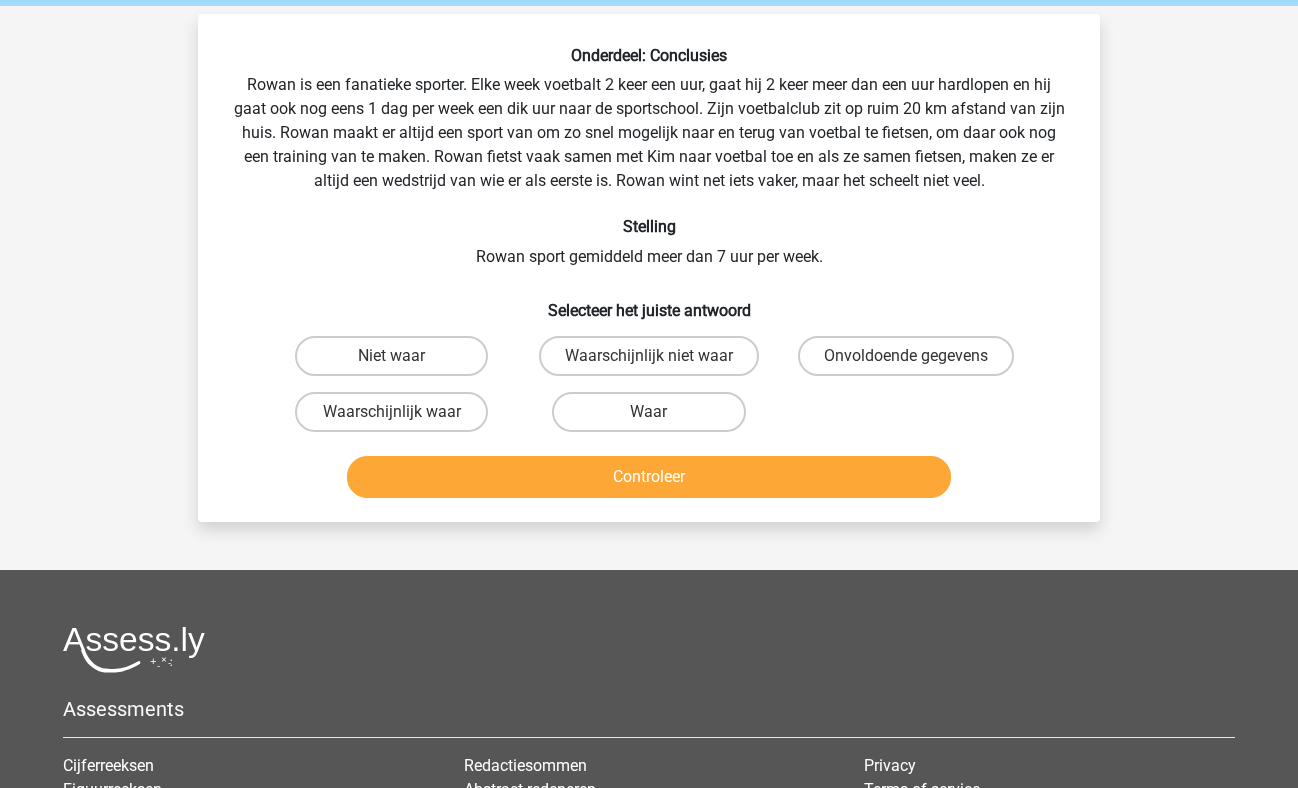 scroll, scrollTop: 77, scrollLeft: 0, axis: vertical 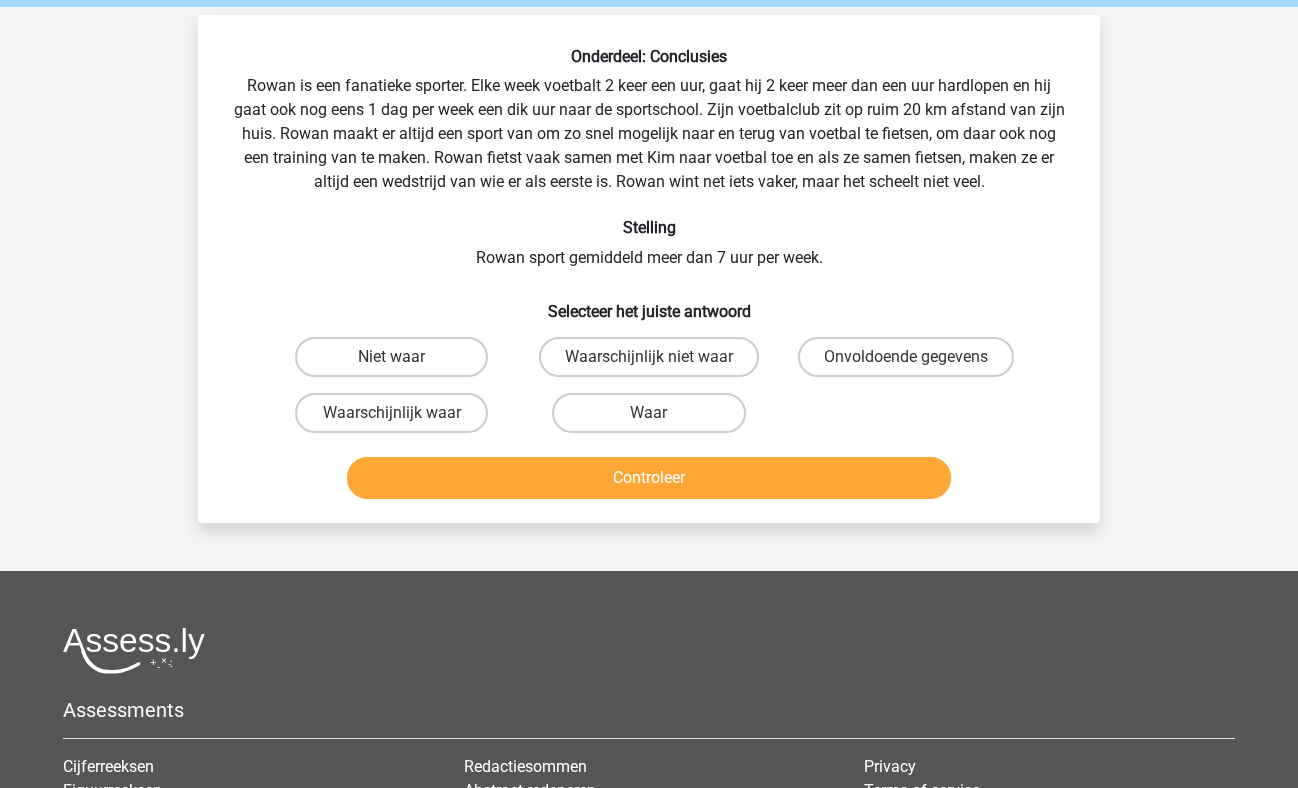 click on "Onvoldoende gegevens" at bounding box center [906, 357] 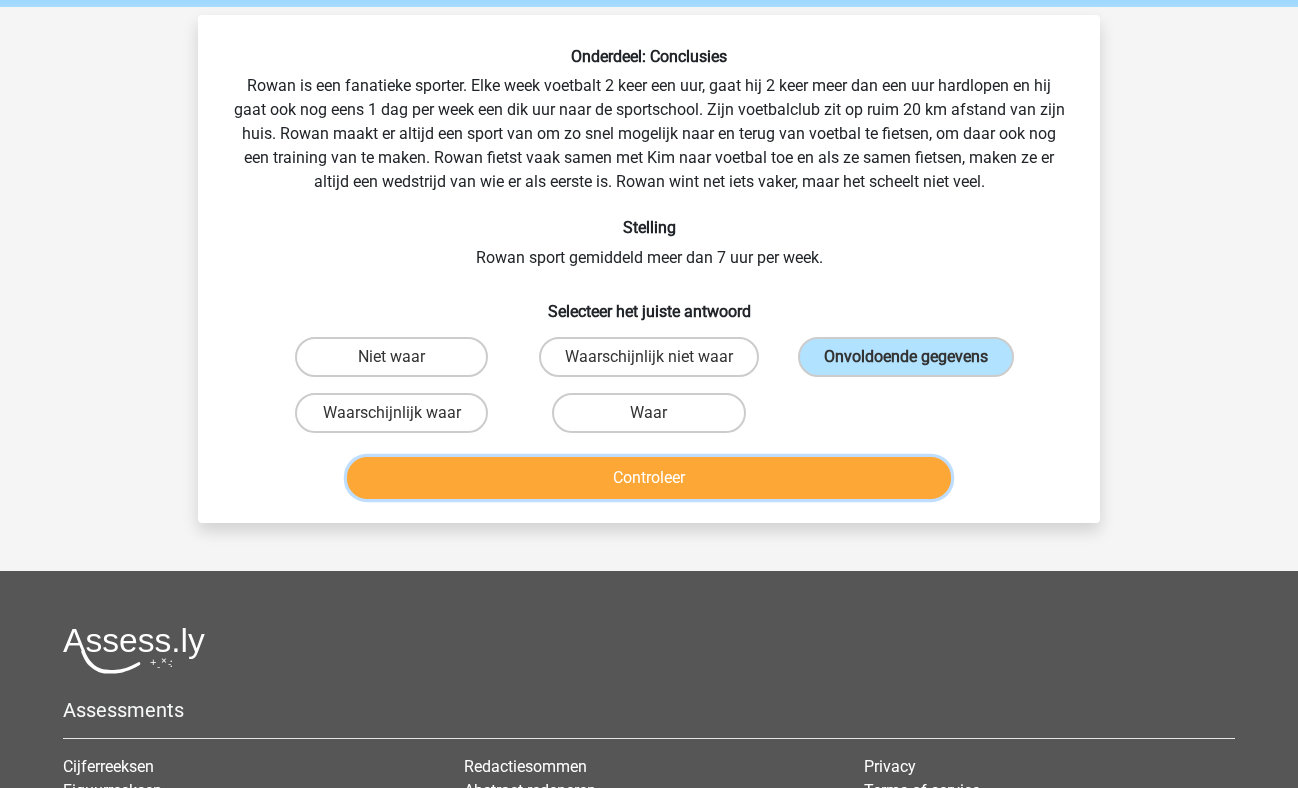 click on "Controleer" at bounding box center (649, 478) 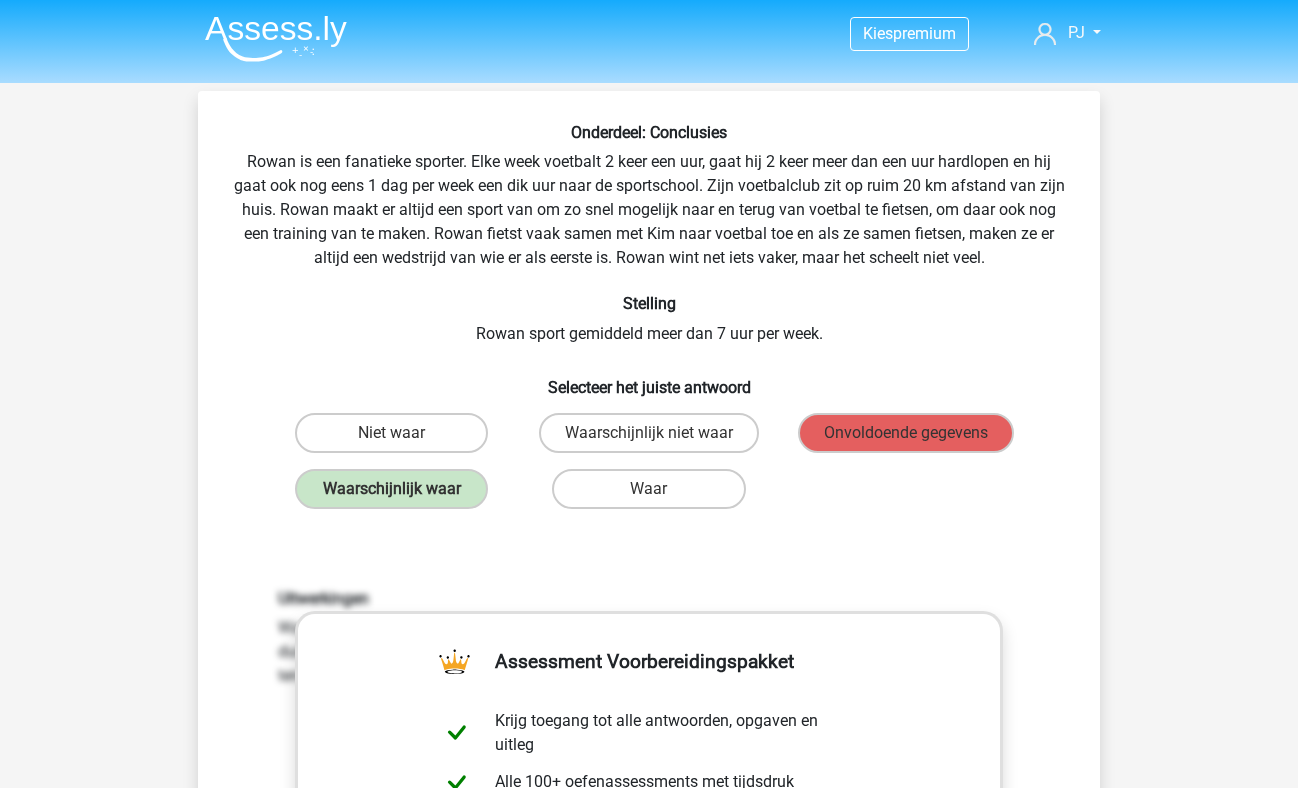 scroll, scrollTop: 0, scrollLeft: 0, axis: both 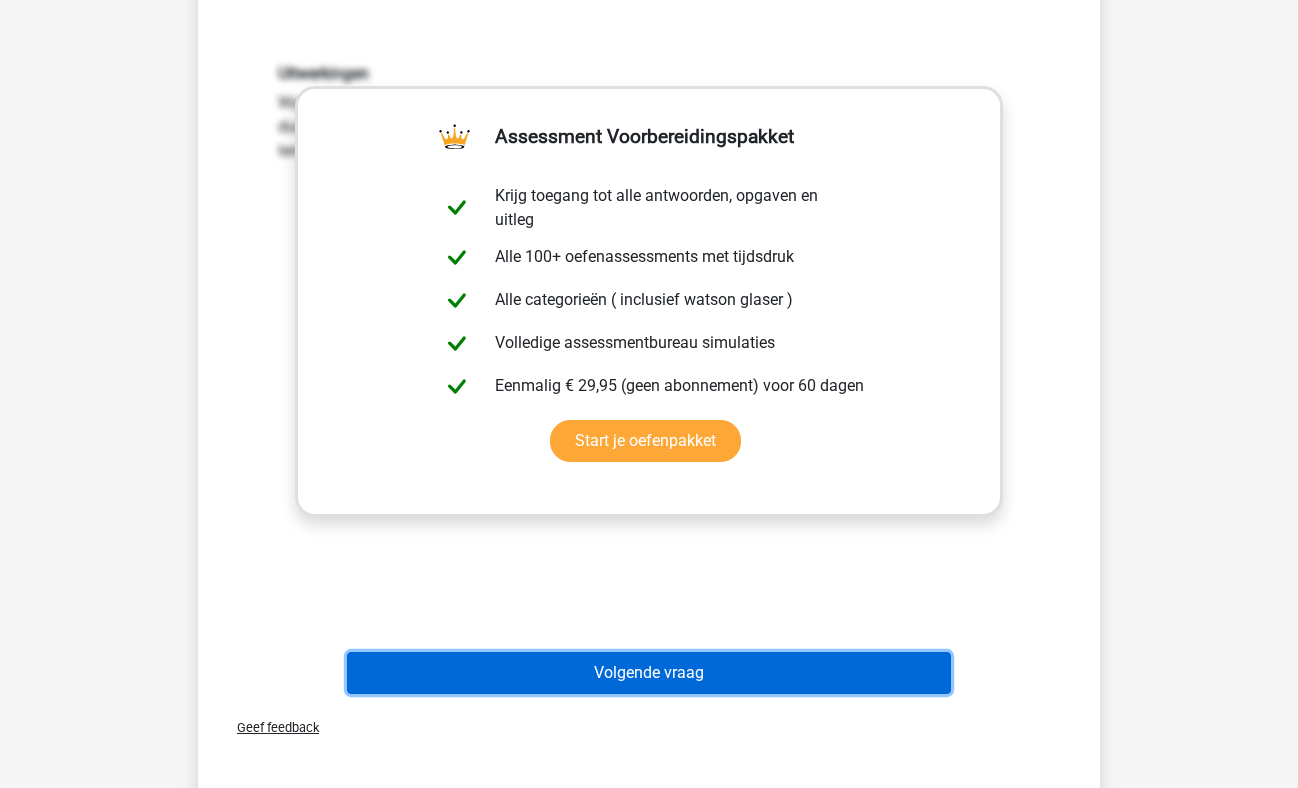 click on "Volgende vraag" at bounding box center (649, 673) 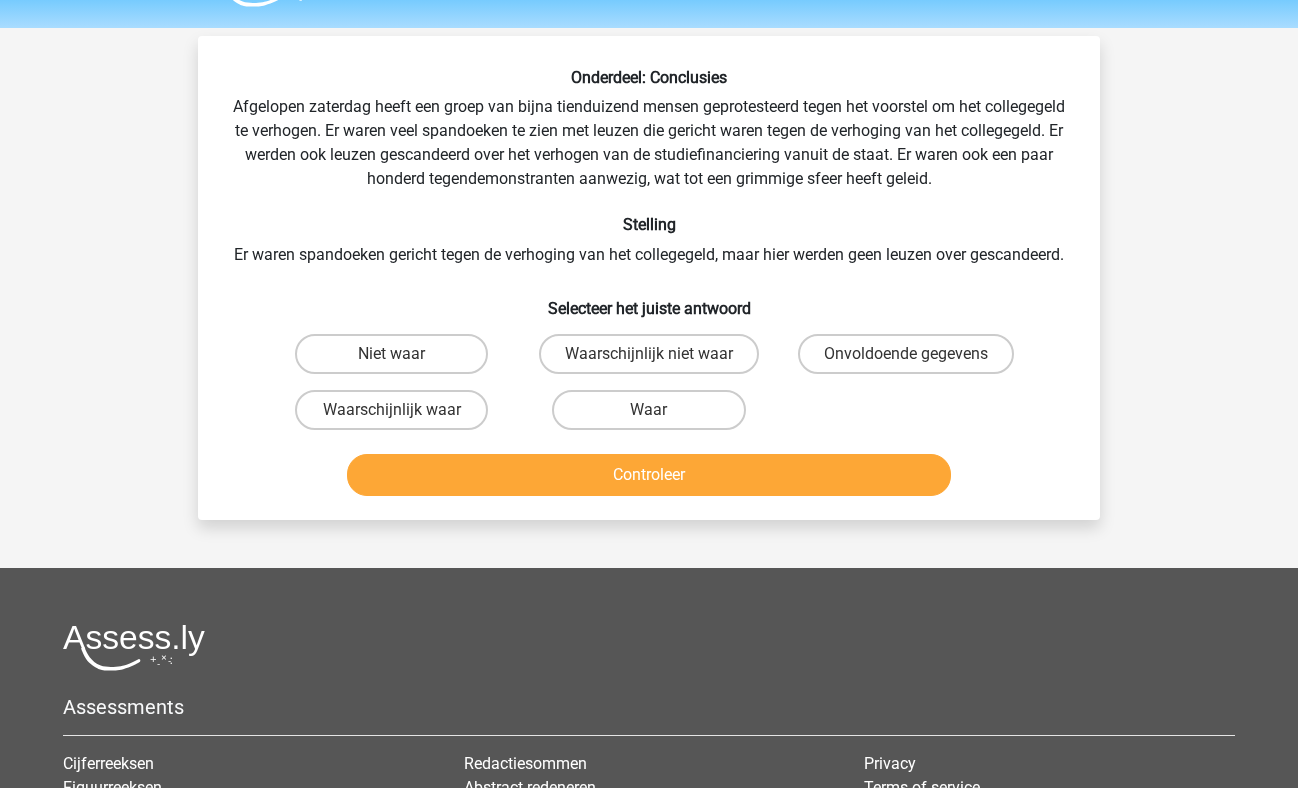 scroll, scrollTop: 55, scrollLeft: 0, axis: vertical 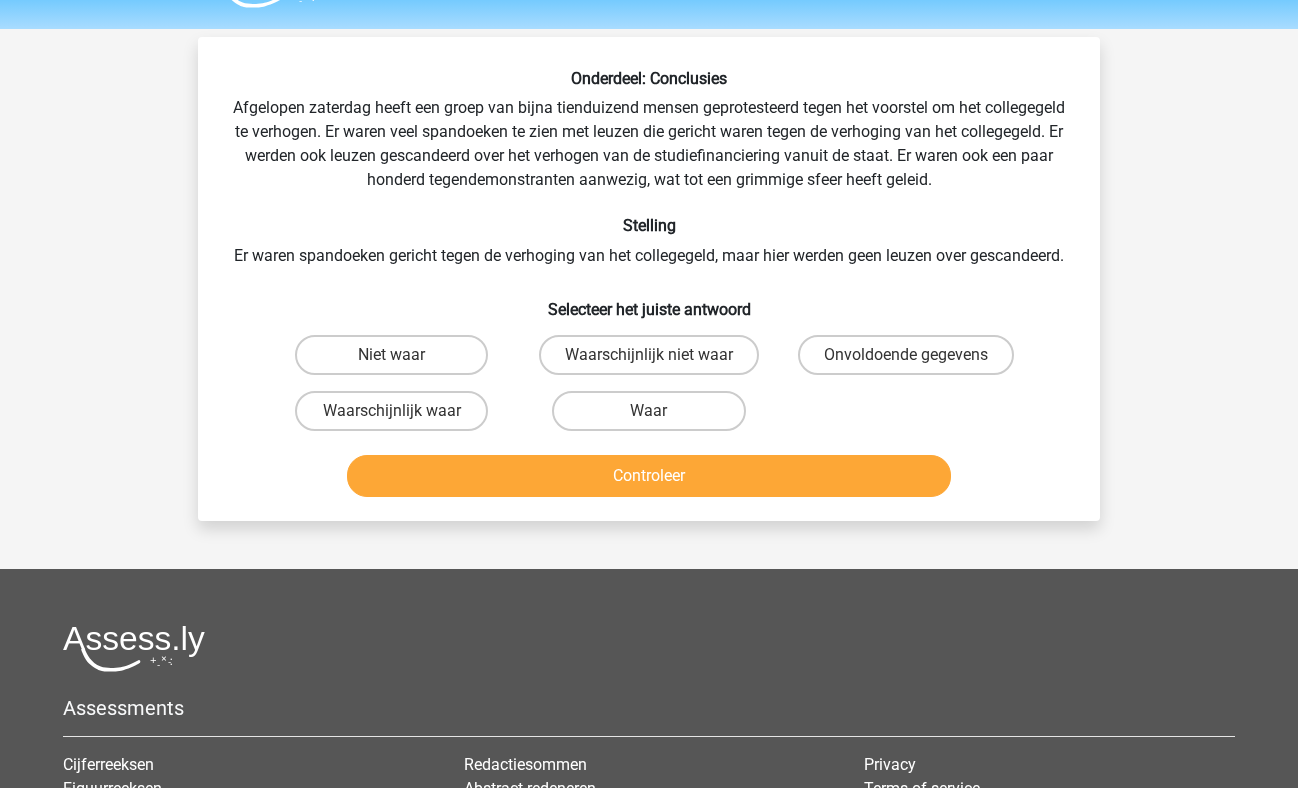 click on "Onvoldoende gegevens" at bounding box center [906, 355] 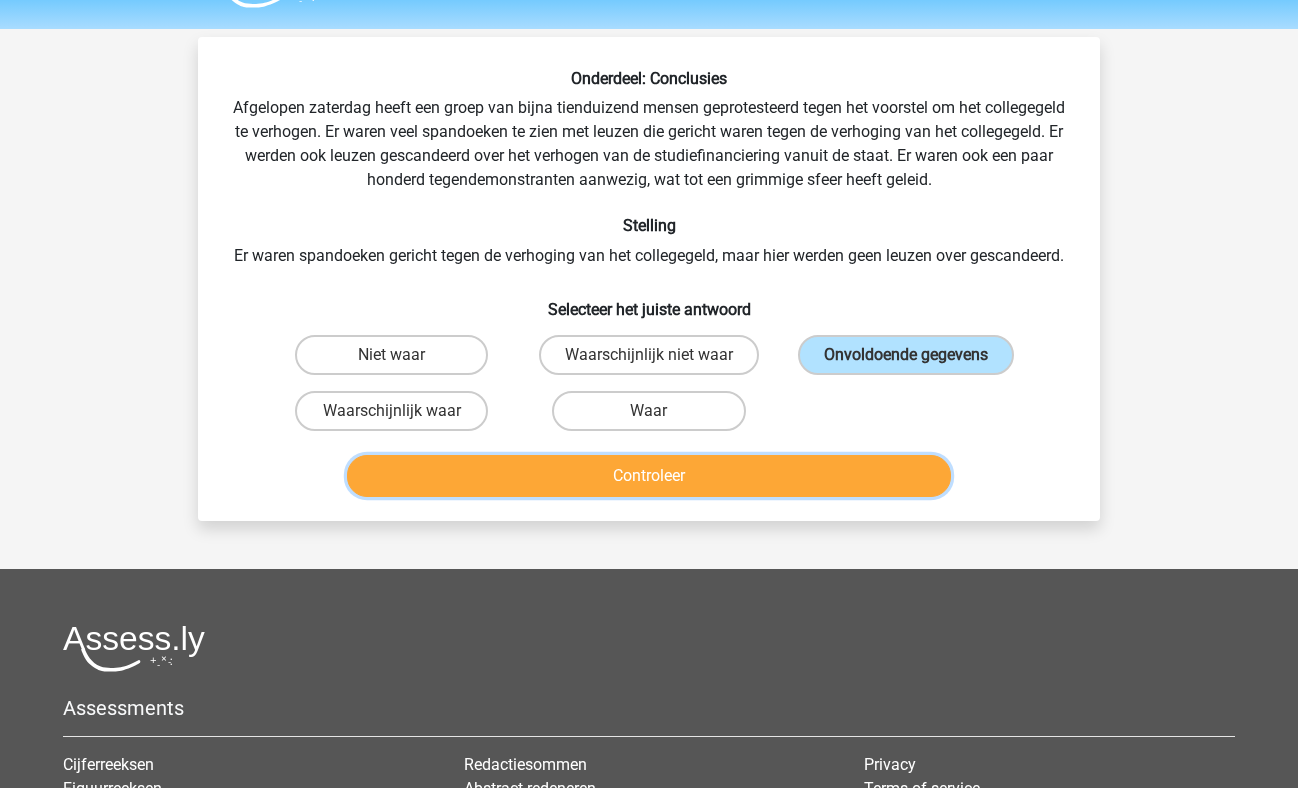click on "Controleer" at bounding box center (649, 476) 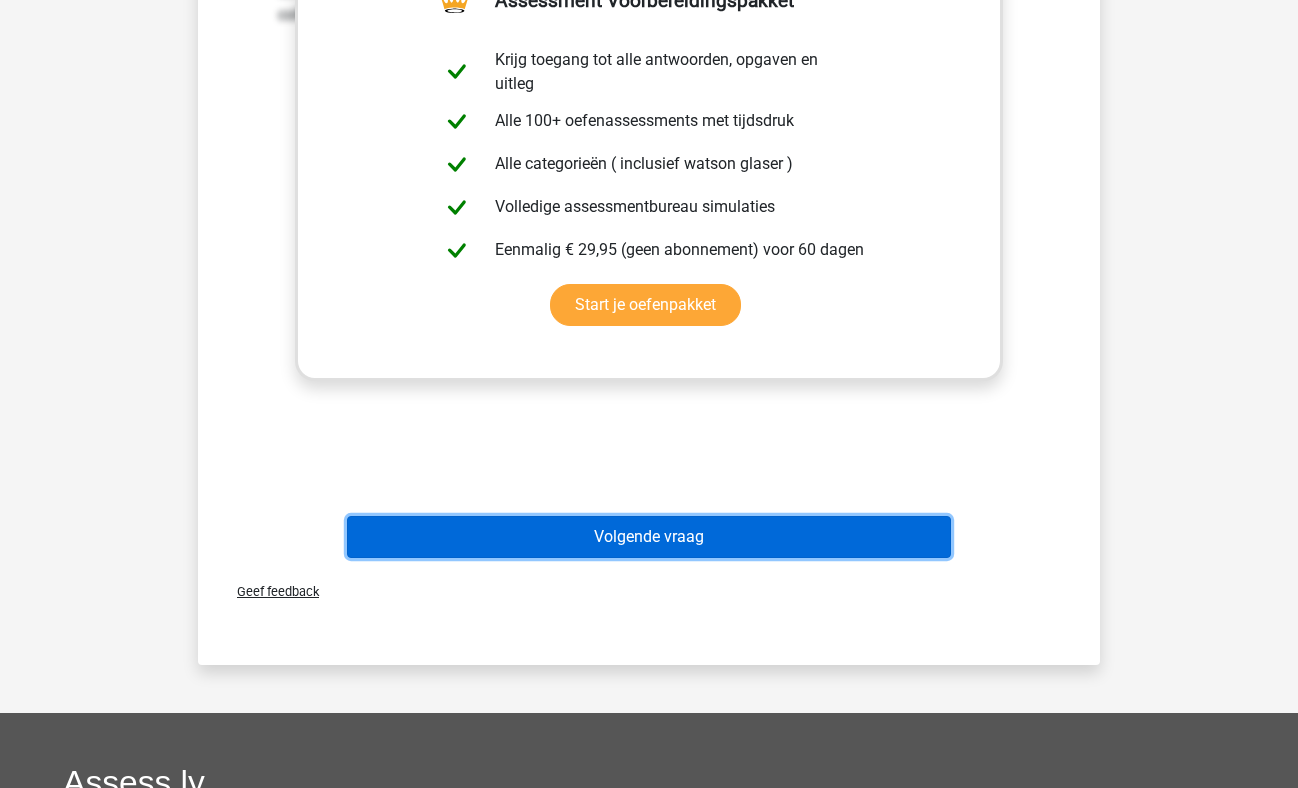 click on "Volgende vraag" at bounding box center [649, 537] 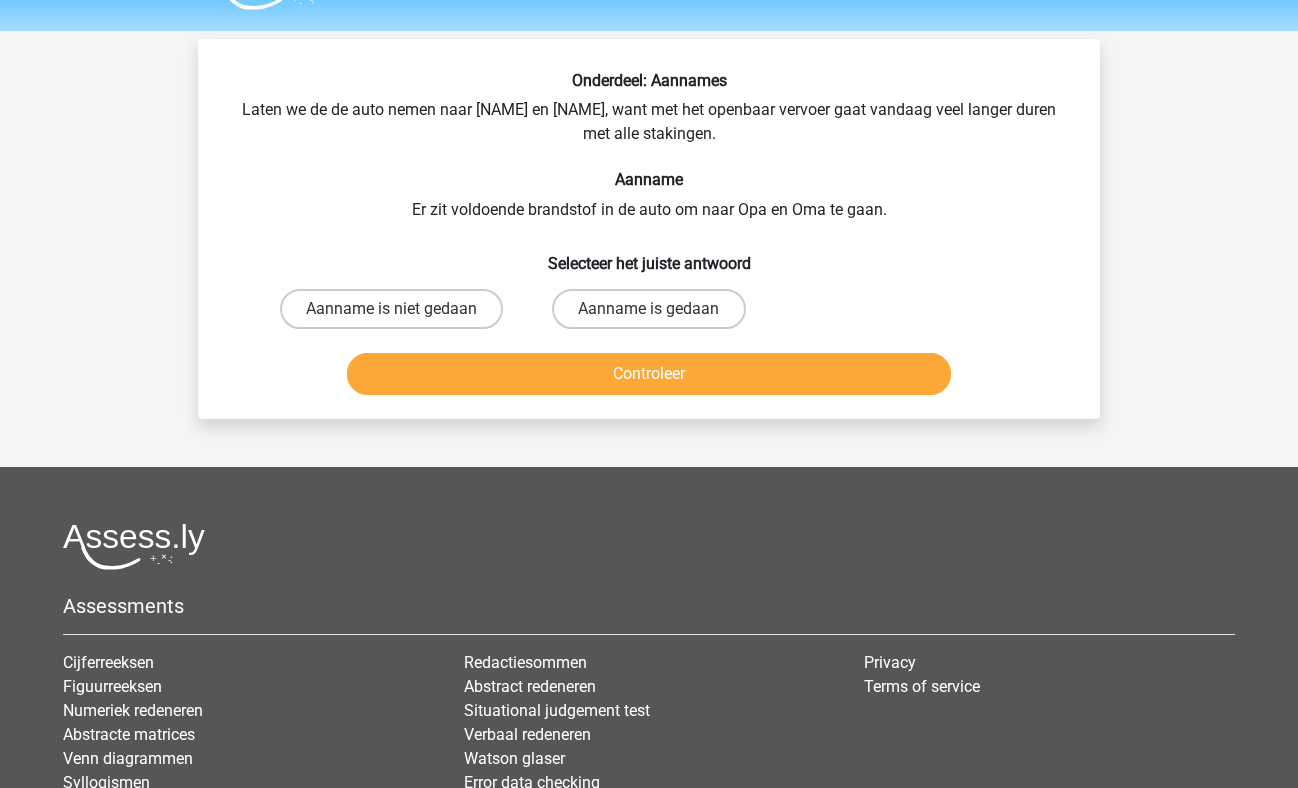 scroll, scrollTop: 51, scrollLeft: 0, axis: vertical 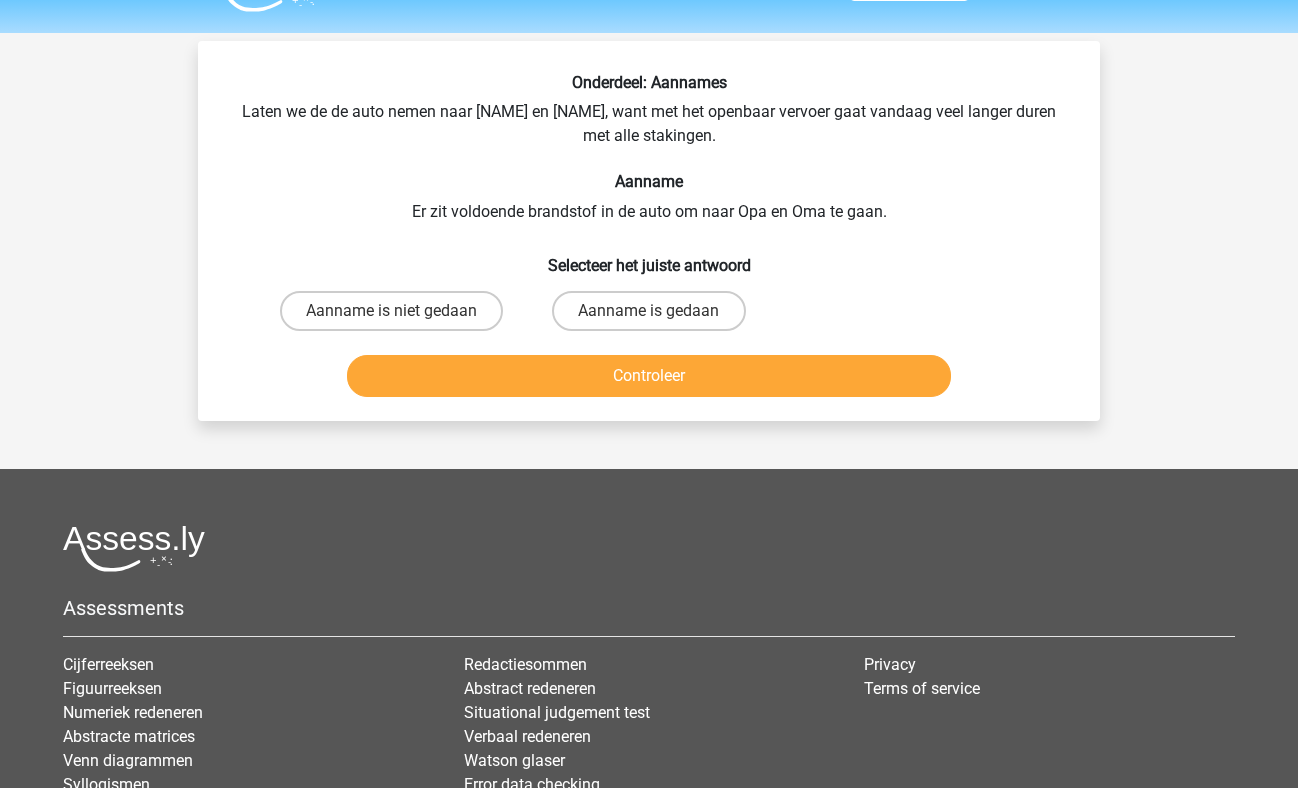 click on "Aanname is gedaan" at bounding box center [648, 311] 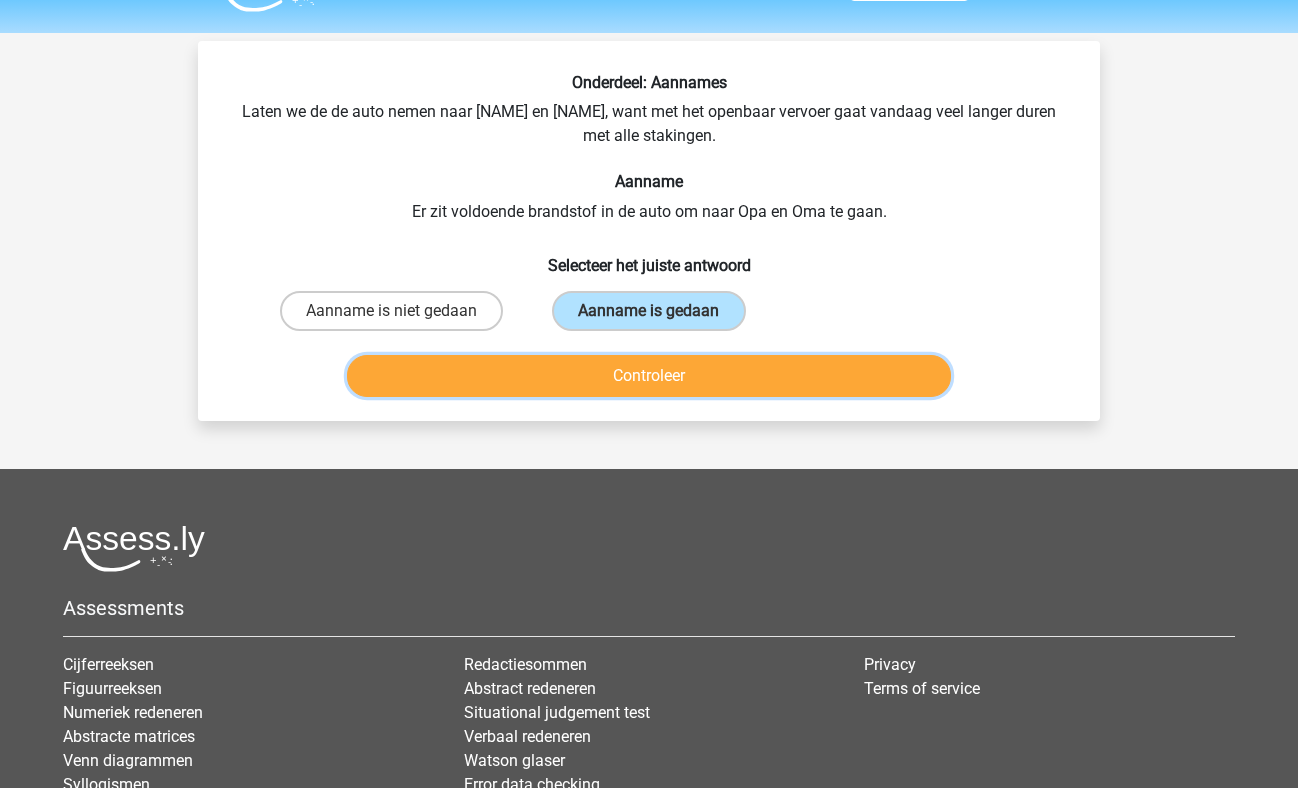click on "Controleer" at bounding box center [649, 376] 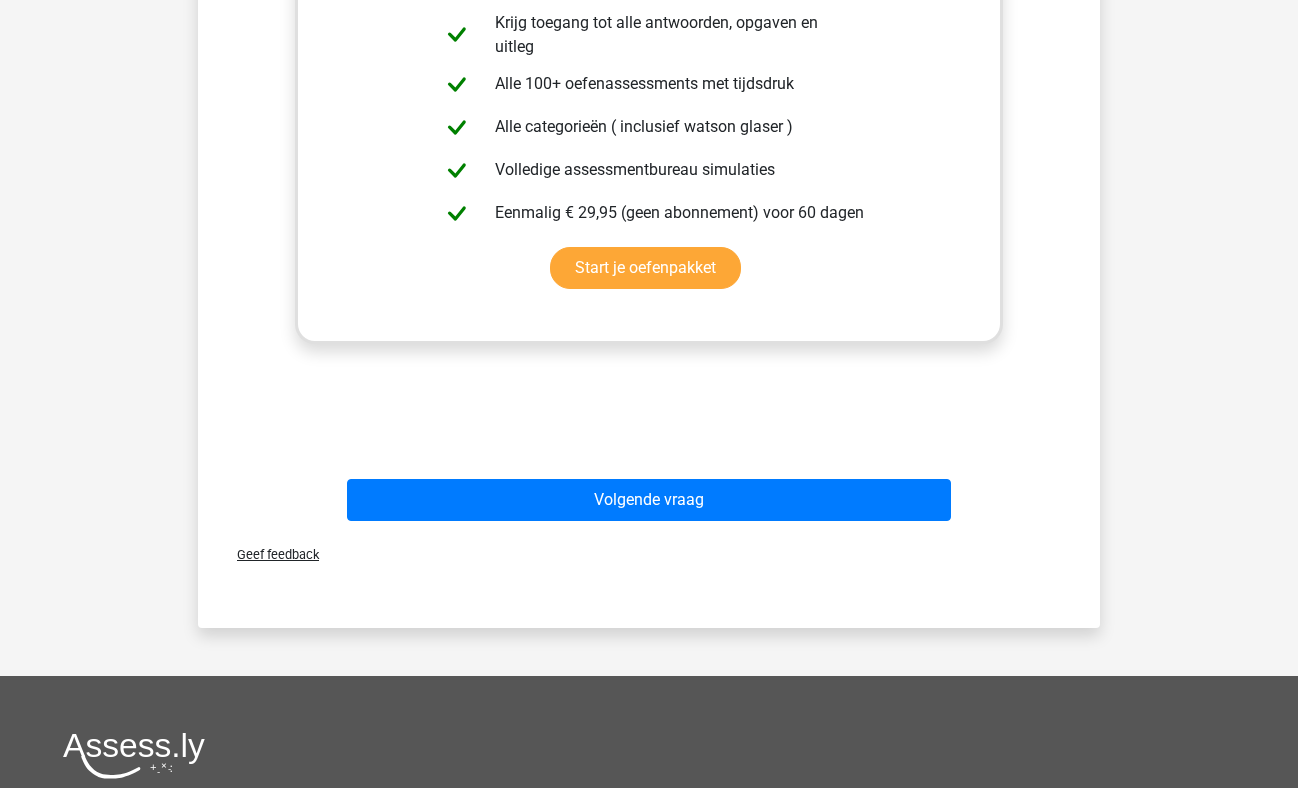 scroll, scrollTop: 608, scrollLeft: 0, axis: vertical 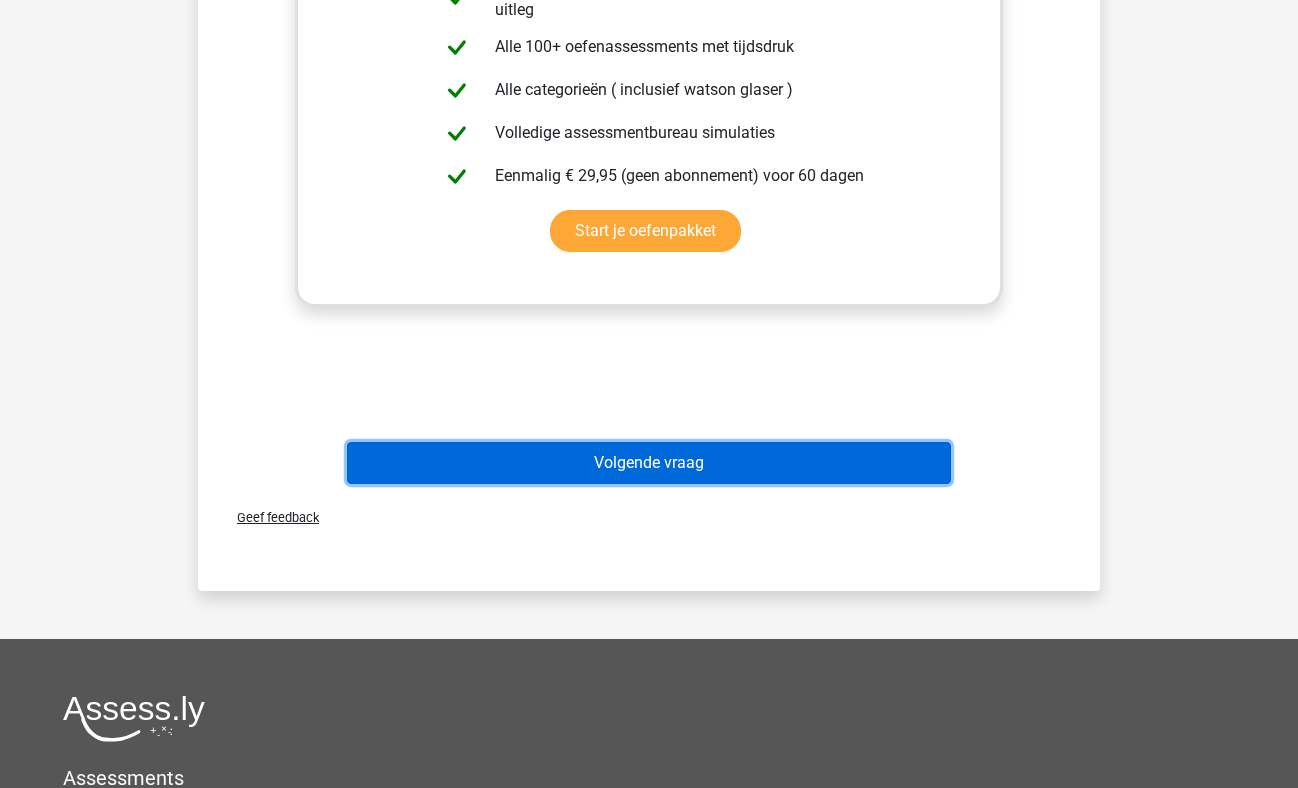 click on "Volgende vraag" at bounding box center [649, 463] 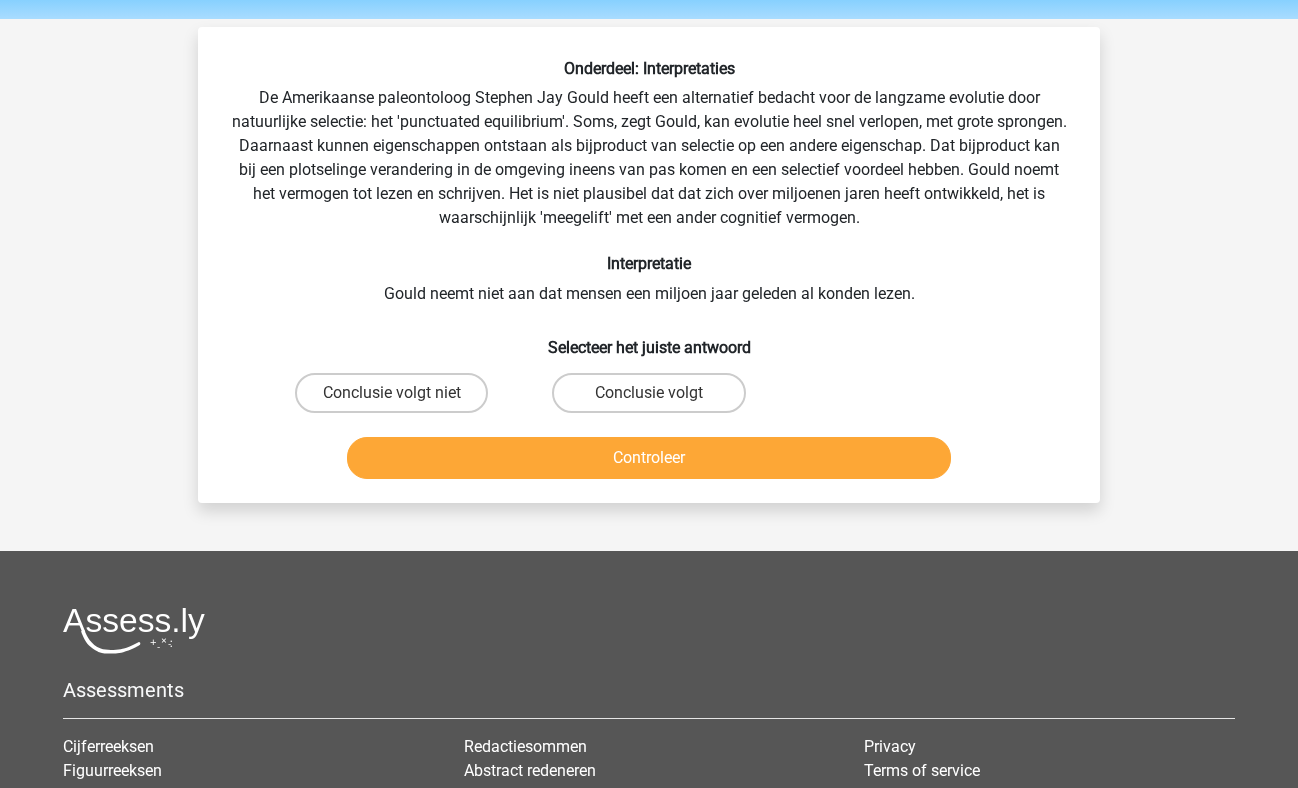 scroll, scrollTop: 58, scrollLeft: 0, axis: vertical 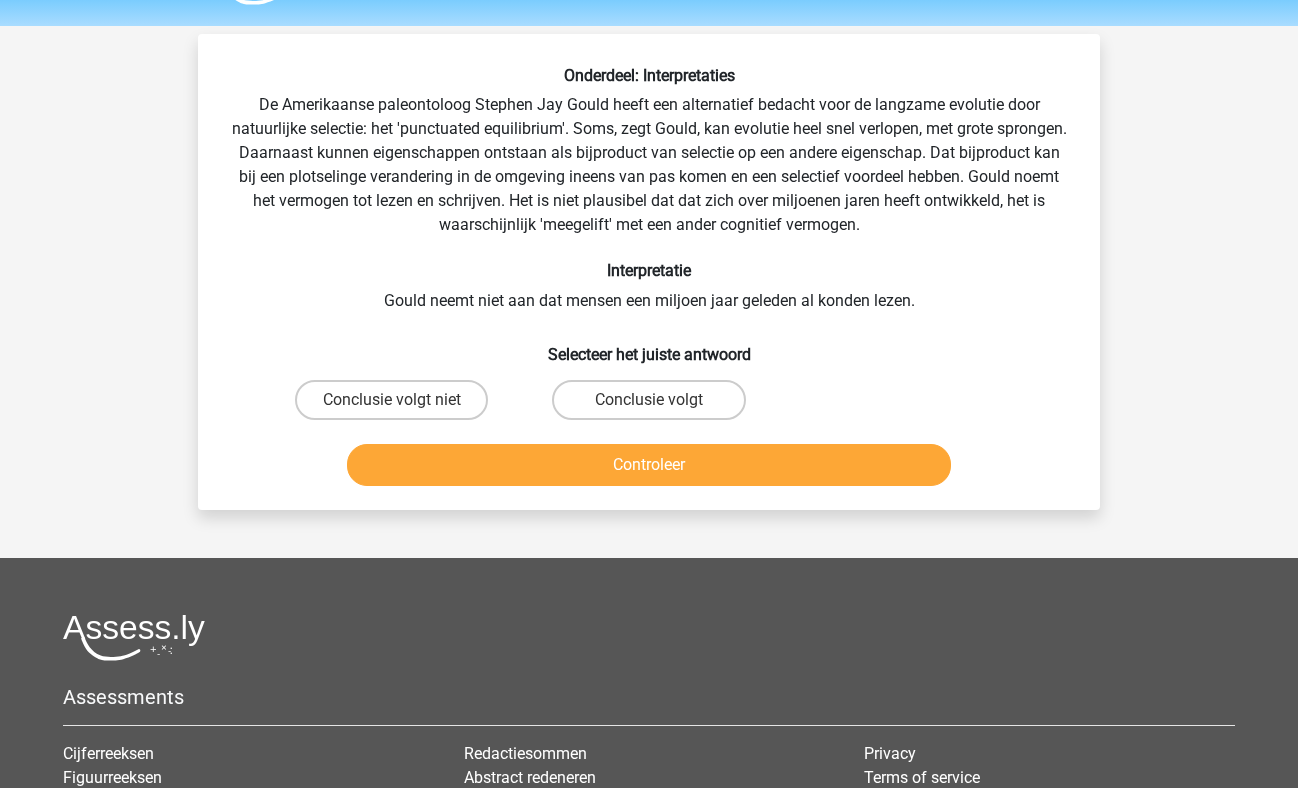 click on "Conclusie volgt" at bounding box center (655, 406) 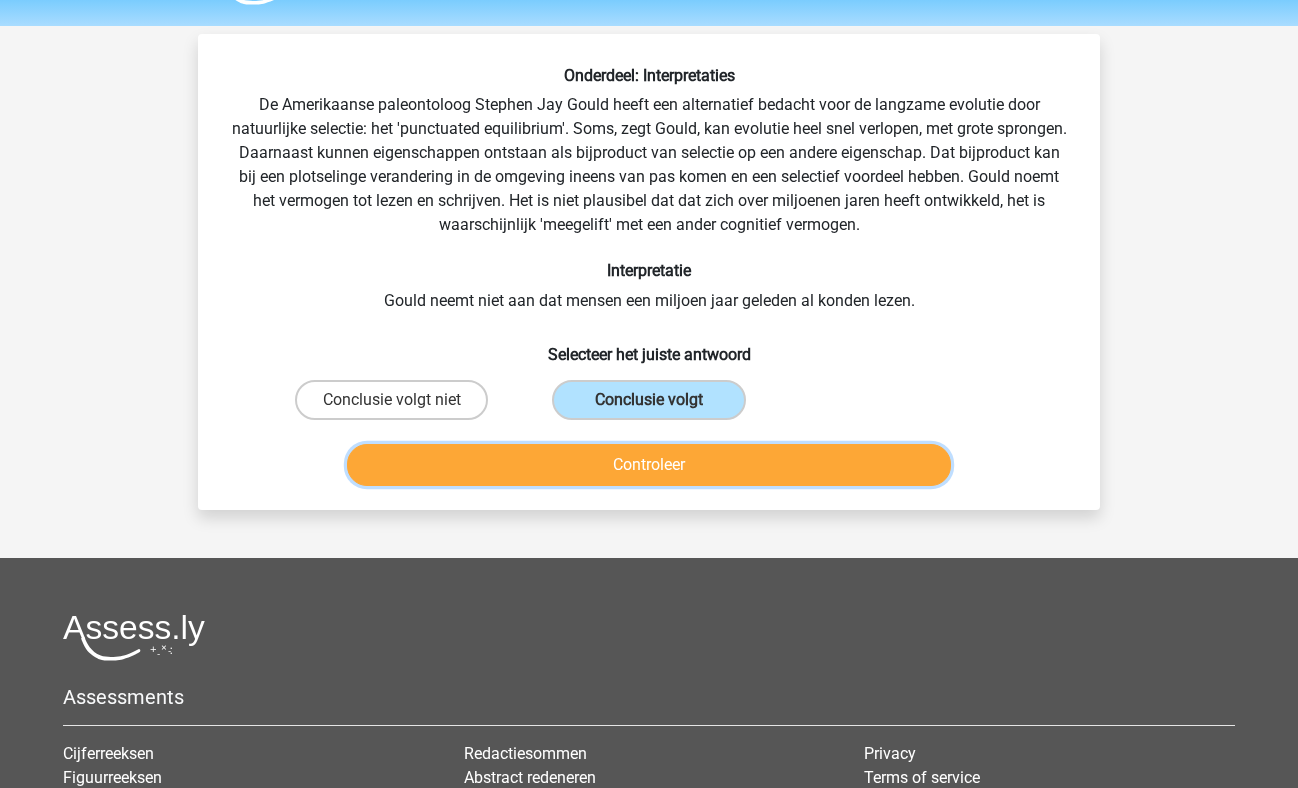 click on "Controleer" at bounding box center (649, 465) 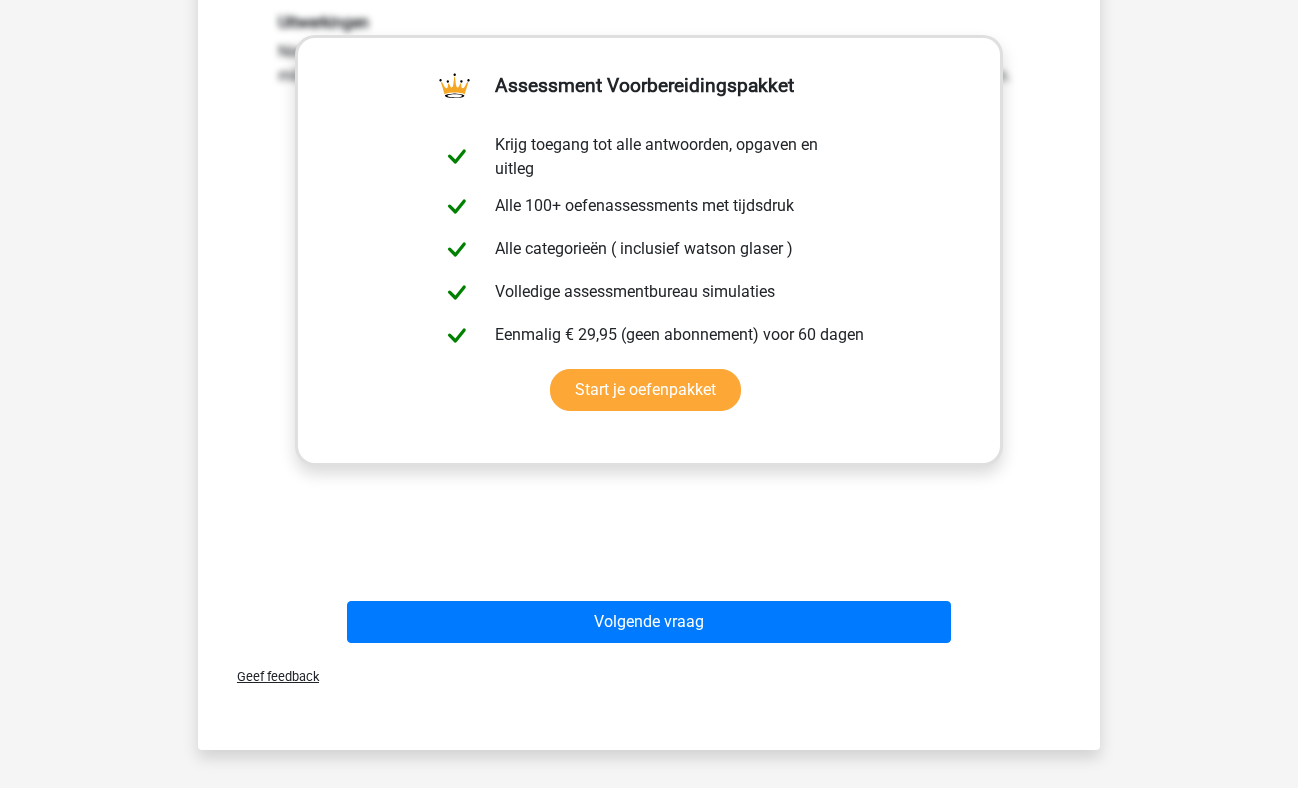 scroll, scrollTop: 557, scrollLeft: 0, axis: vertical 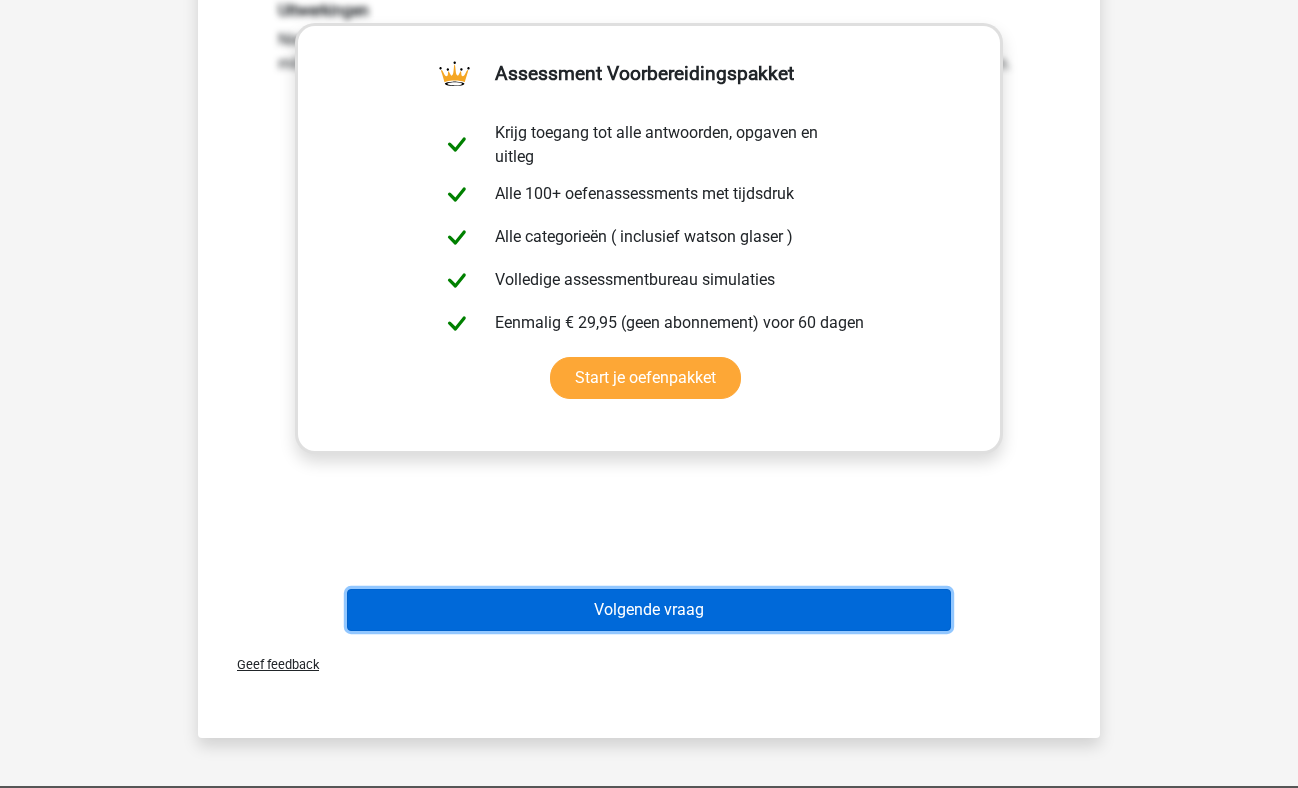 click on "Volgende vraag" at bounding box center [649, 610] 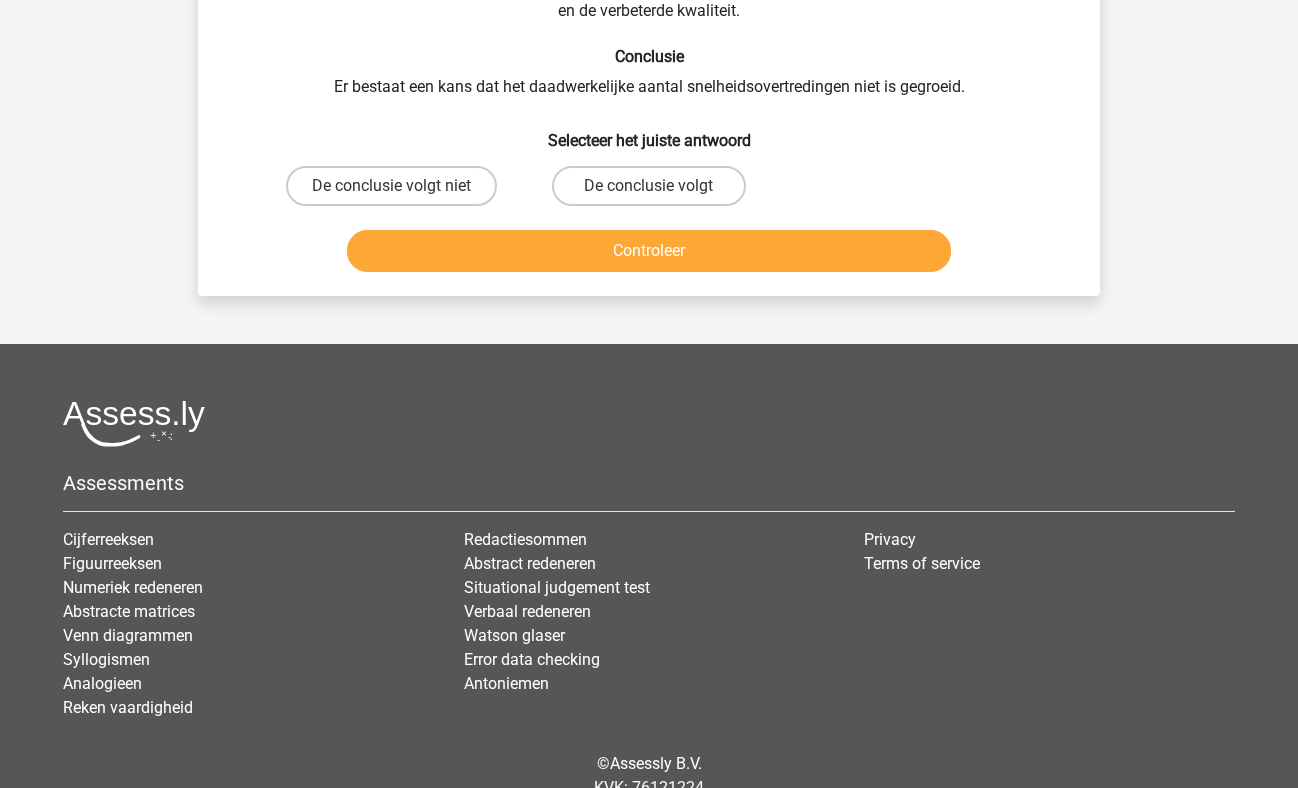 scroll, scrollTop: 92, scrollLeft: 0, axis: vertical 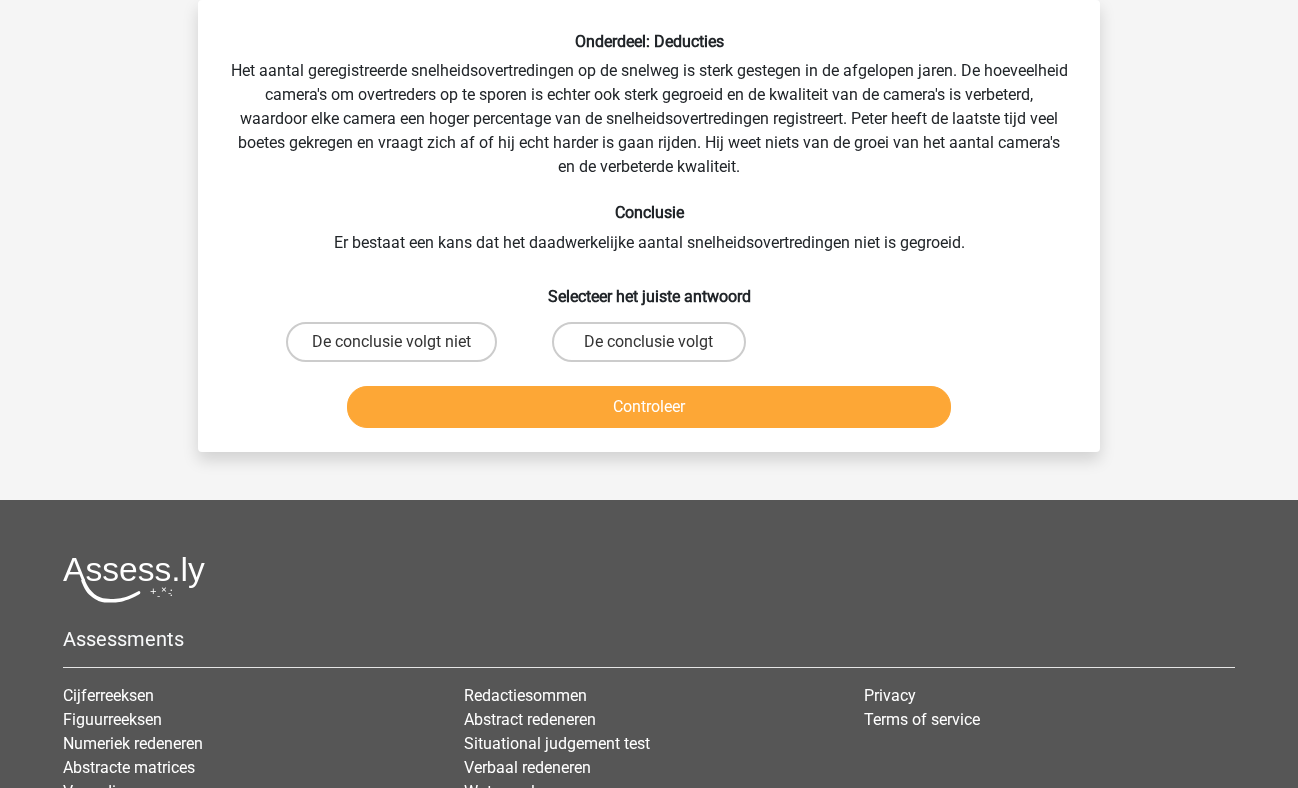 click on "De conclusie volgt" at bounding box center (648, 342) 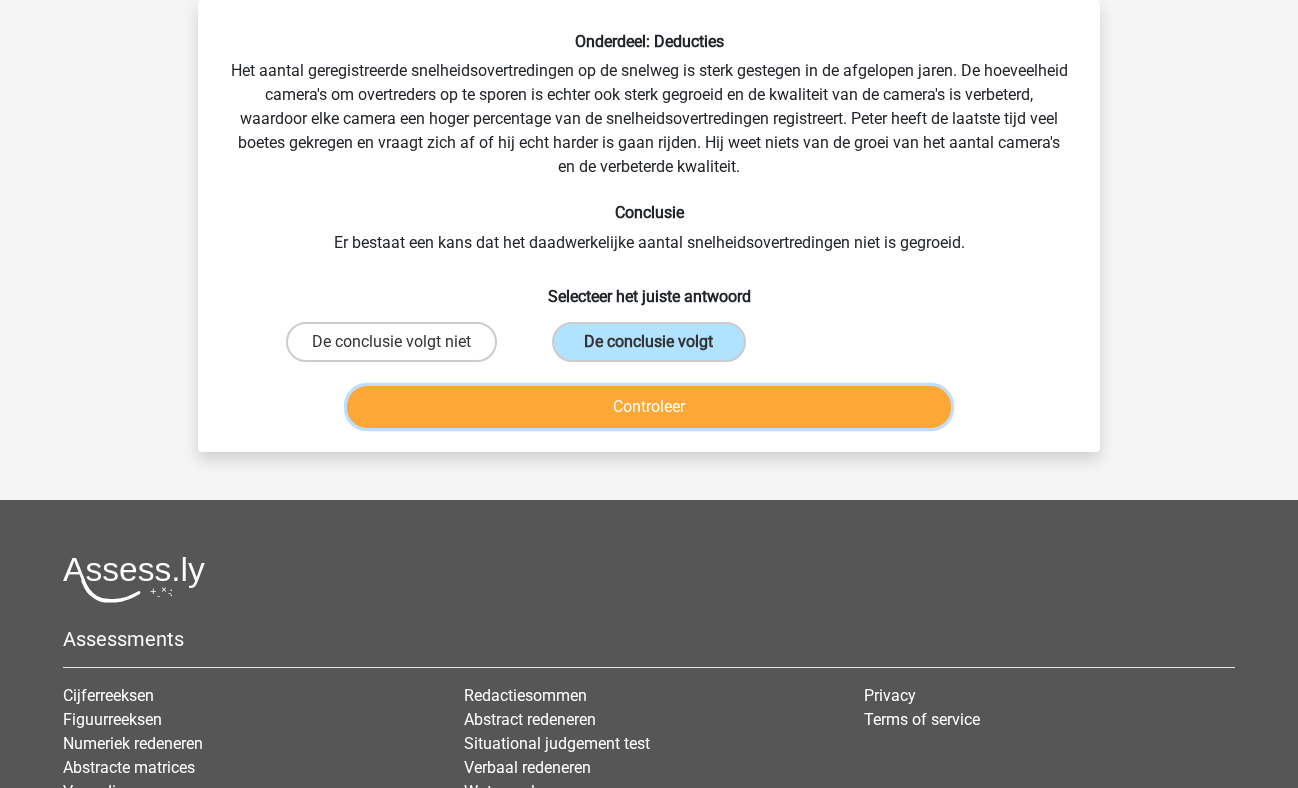 click on "Controleer" at bounding box center (649, 407) 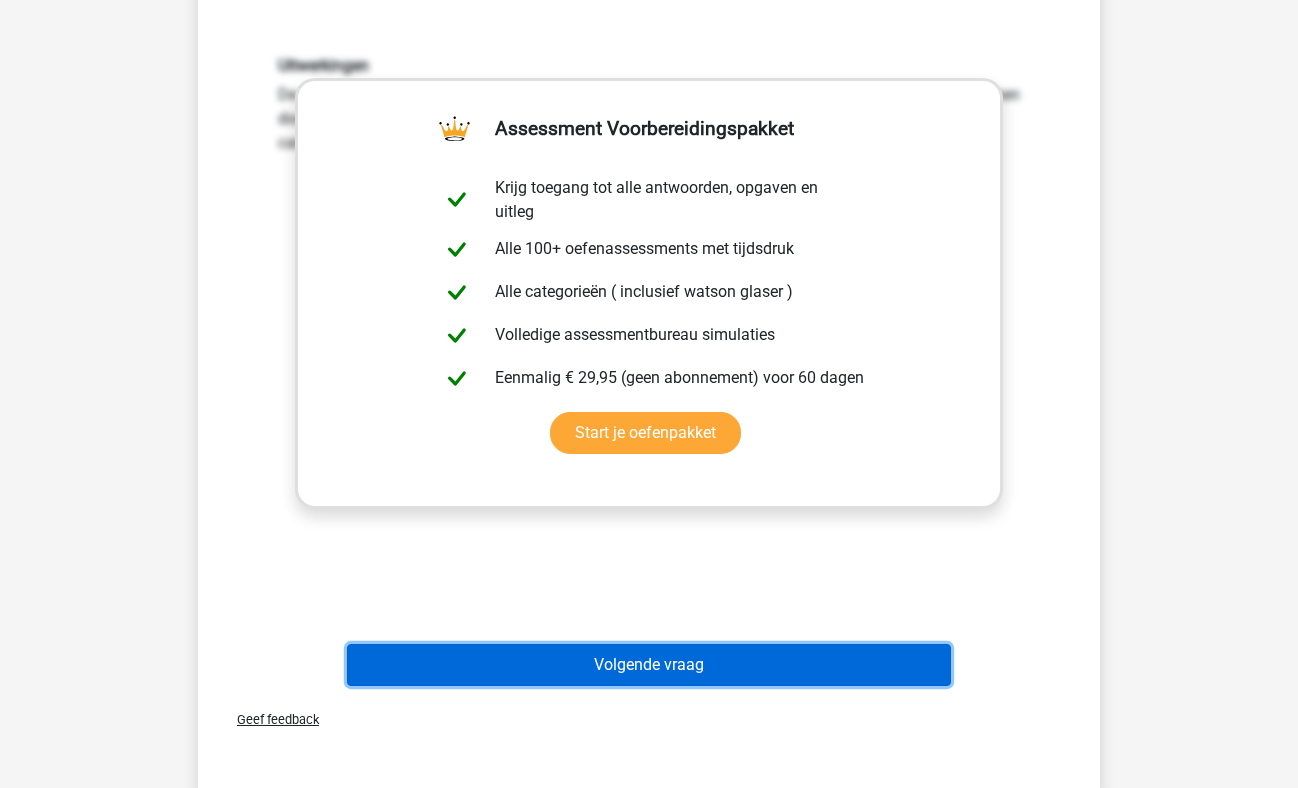click on "Volgende vraag" at bounding box center (649, 665) 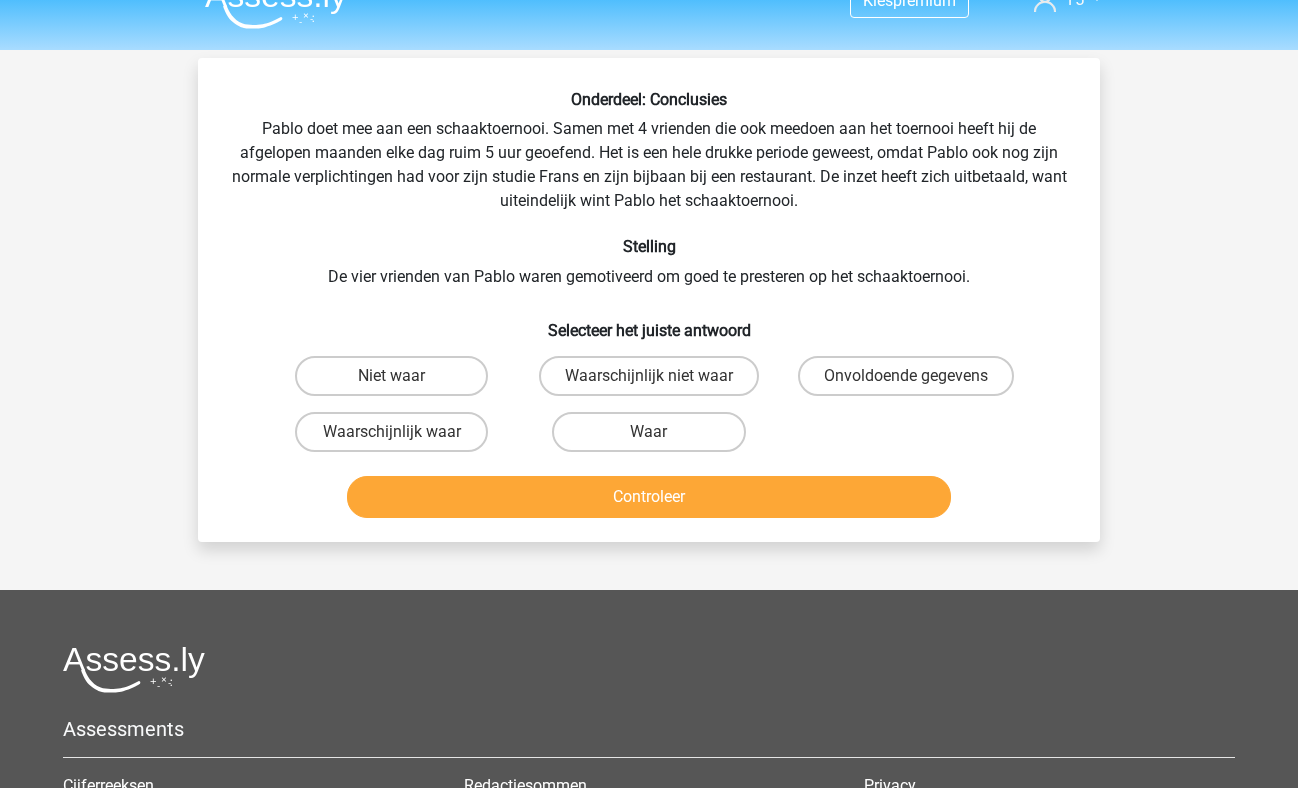 scroll, scrollTop: 33, scrollLeft: 0, axis: vertical 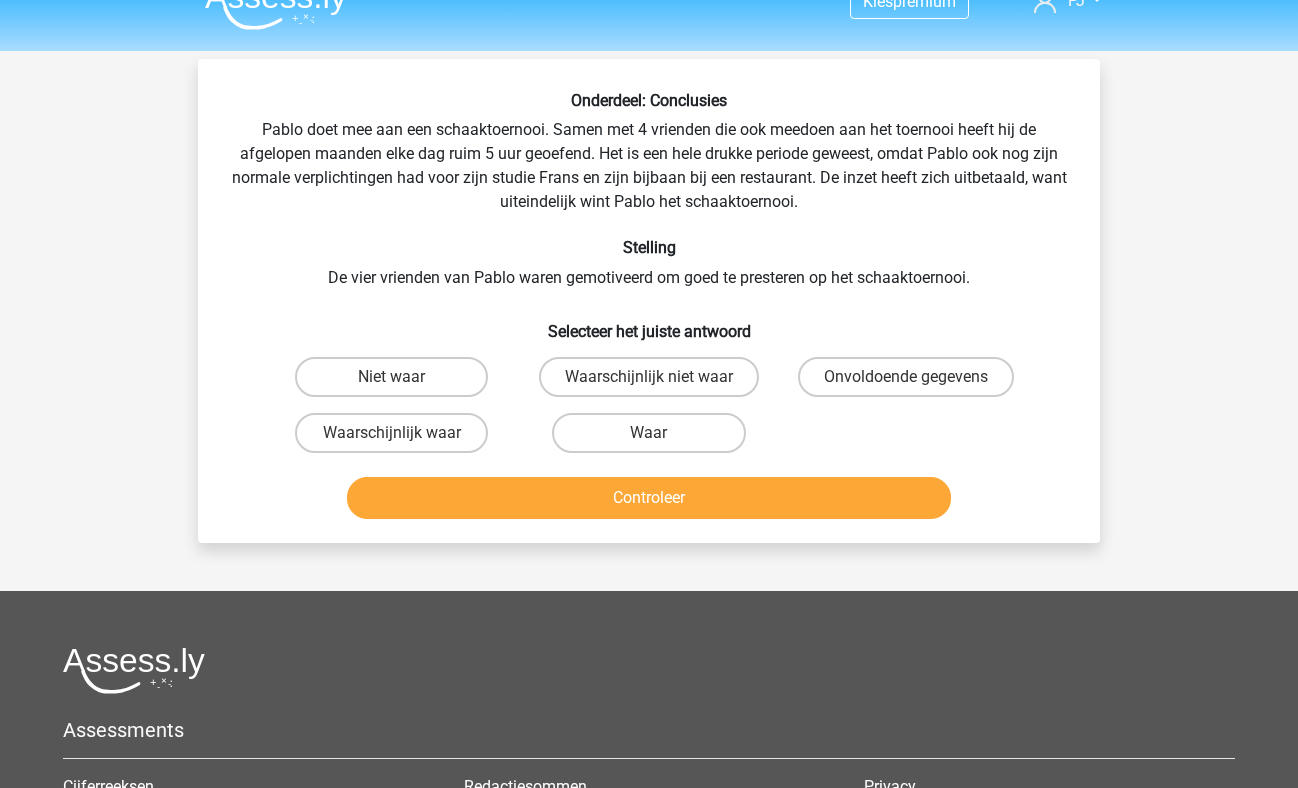 click on "Waarschijnlijk niet waar" at bounding box center (649, 377) 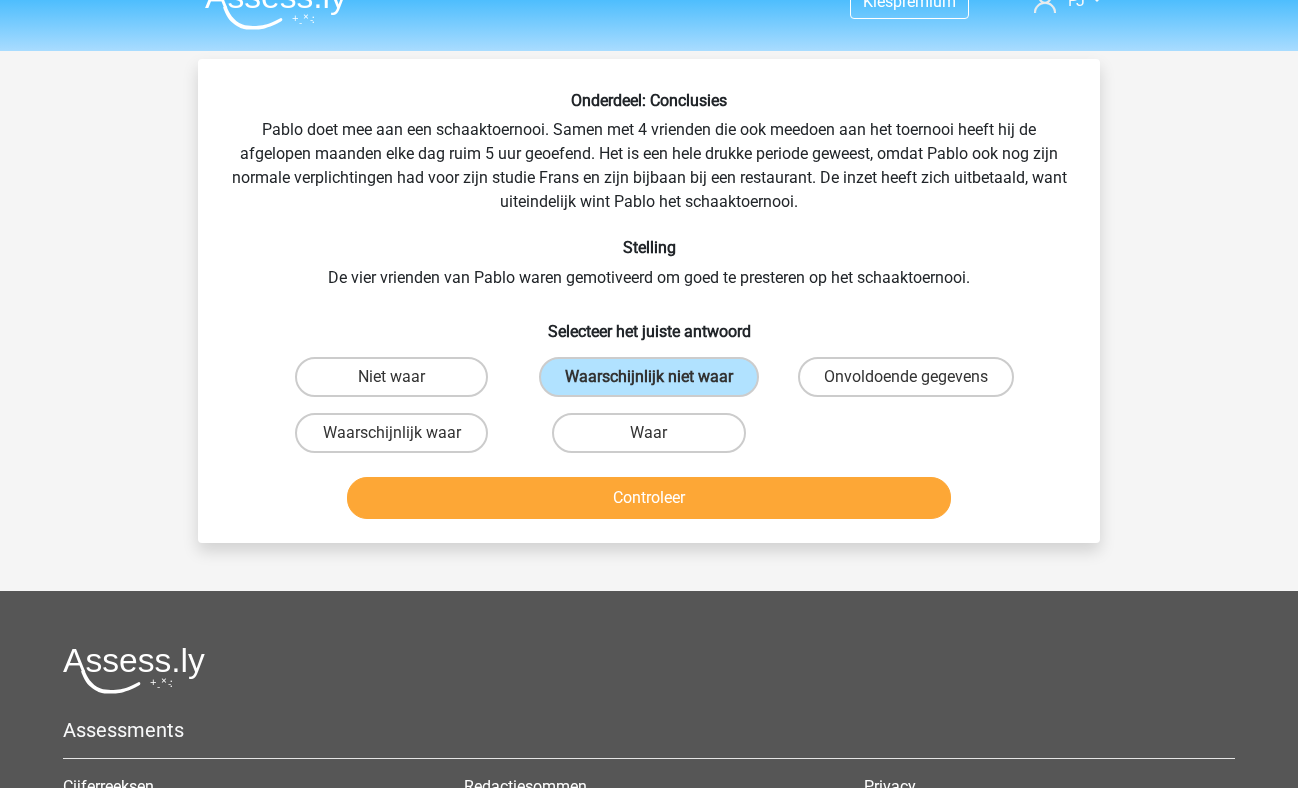 click on "Waarschijnlijk waar" at bounding box center [391, 433] 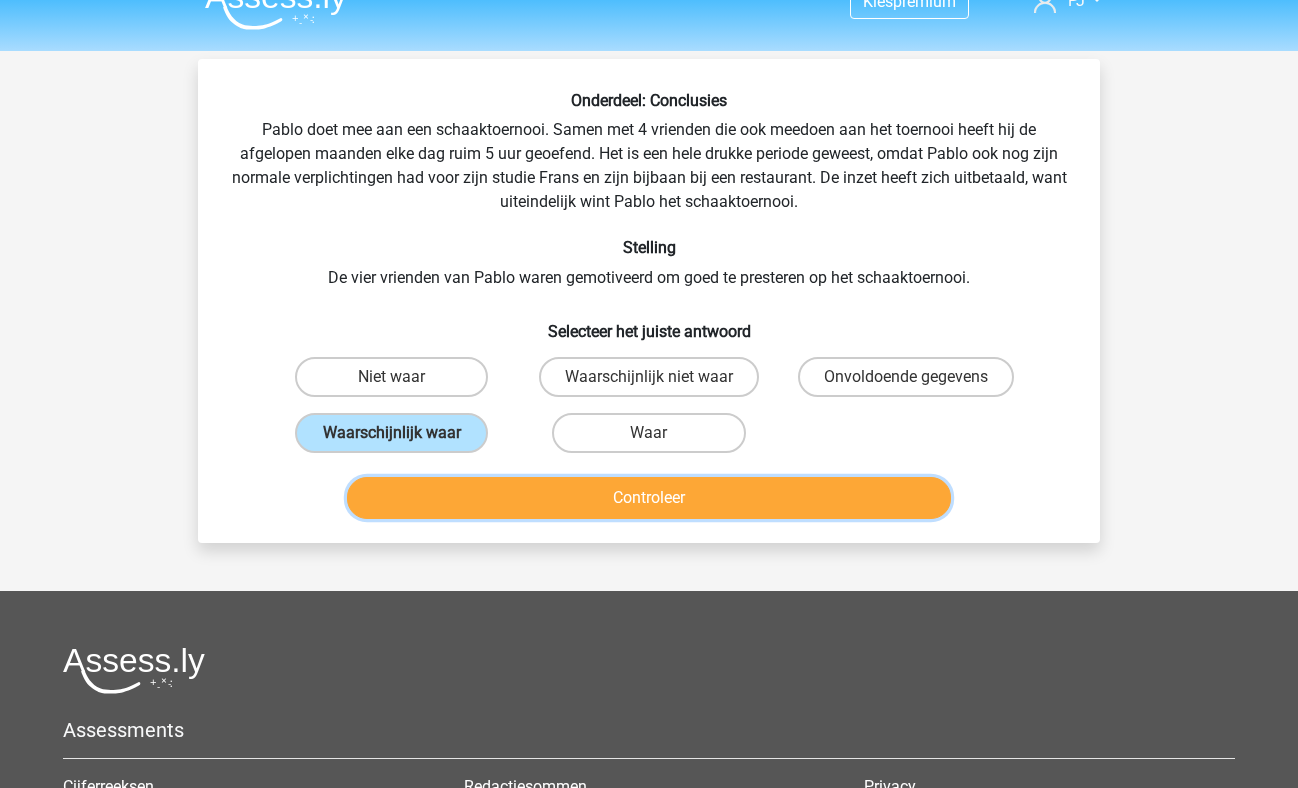 click on "Controleer" at bounding box center [649, 498] 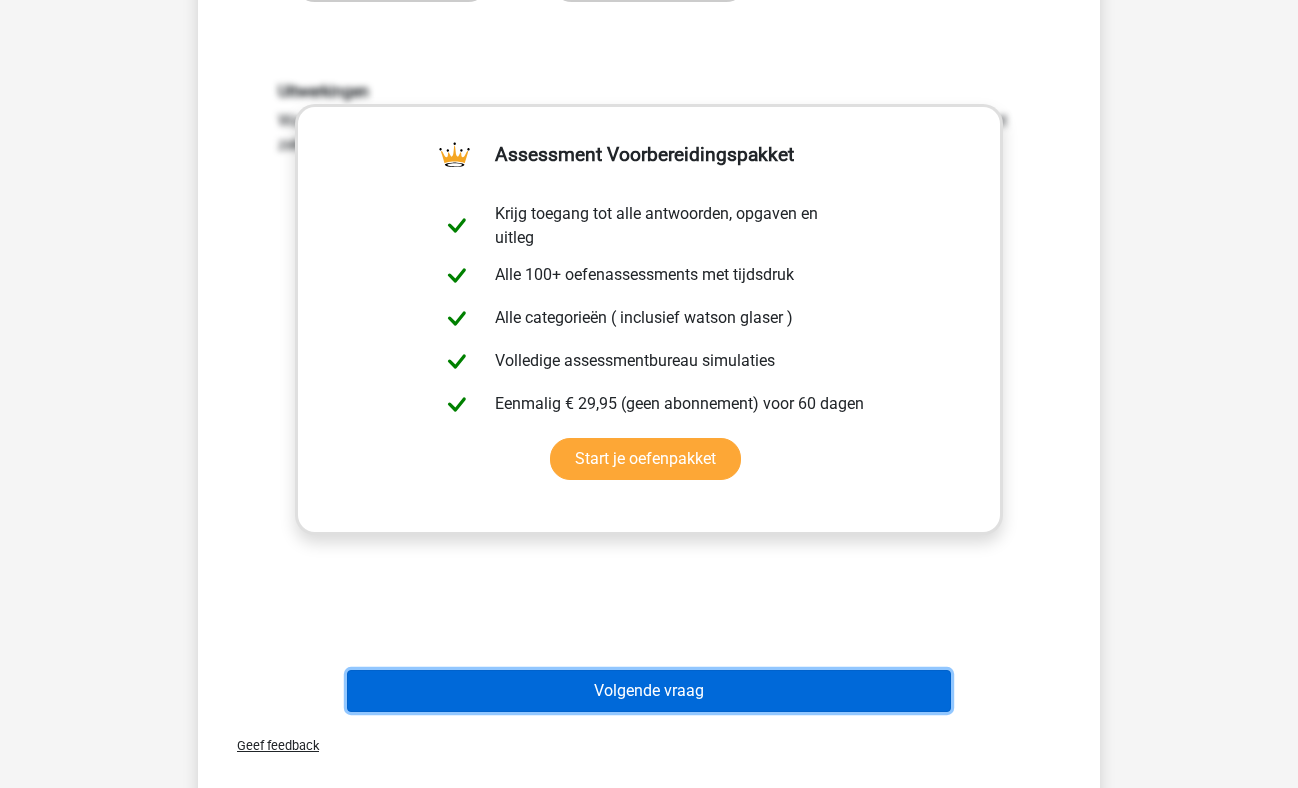 click on "Volgende vraag" at bounding box center (649, 691) 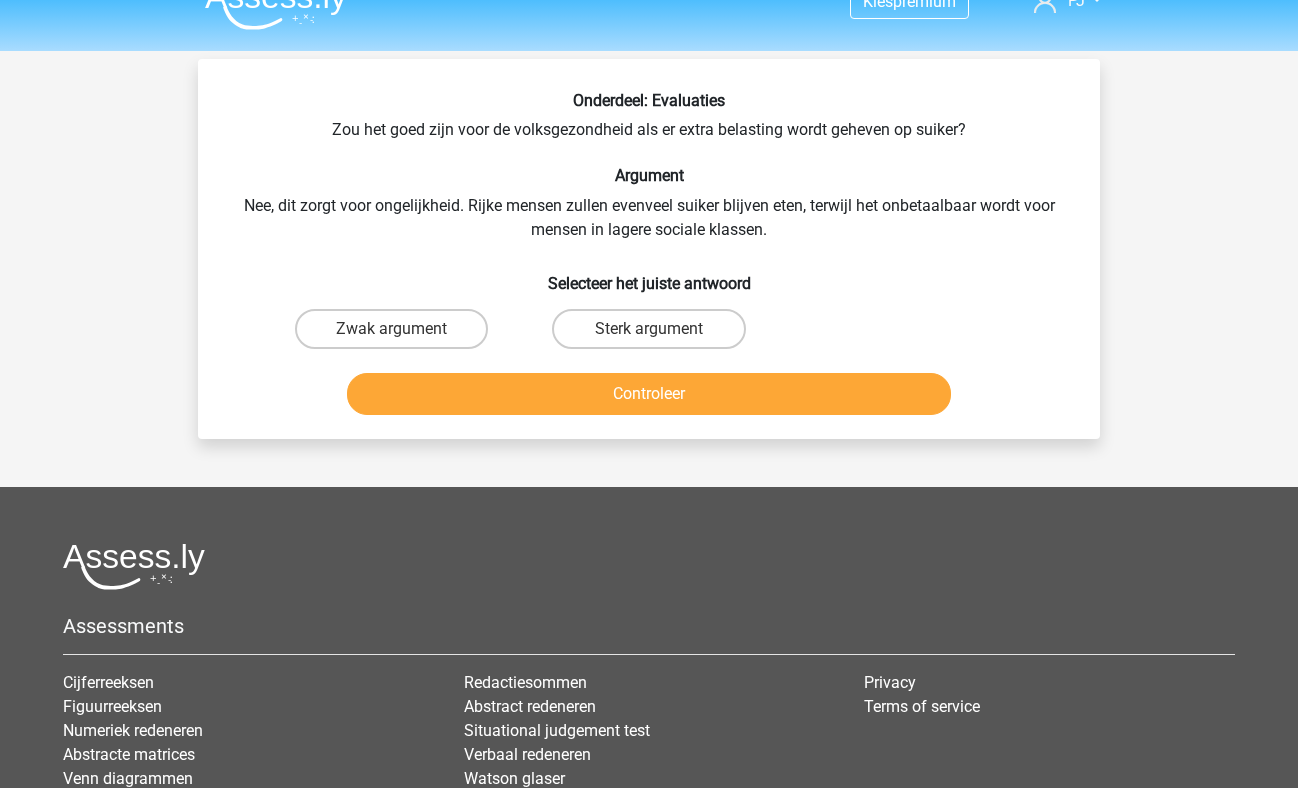 scroll, scrollTop: 31, scrollLeft: 0, axis: vertical 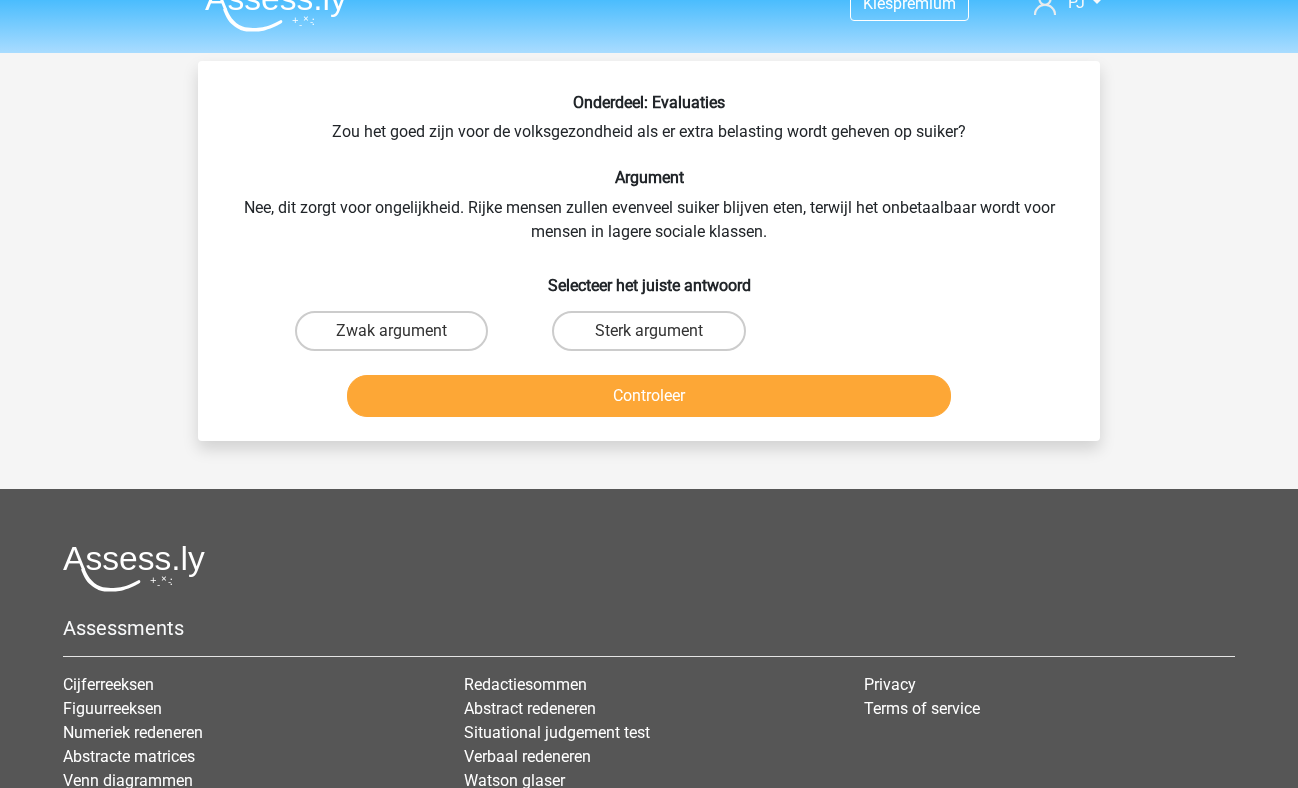 click on "Zwak argument" at bounding box center (391, 331) 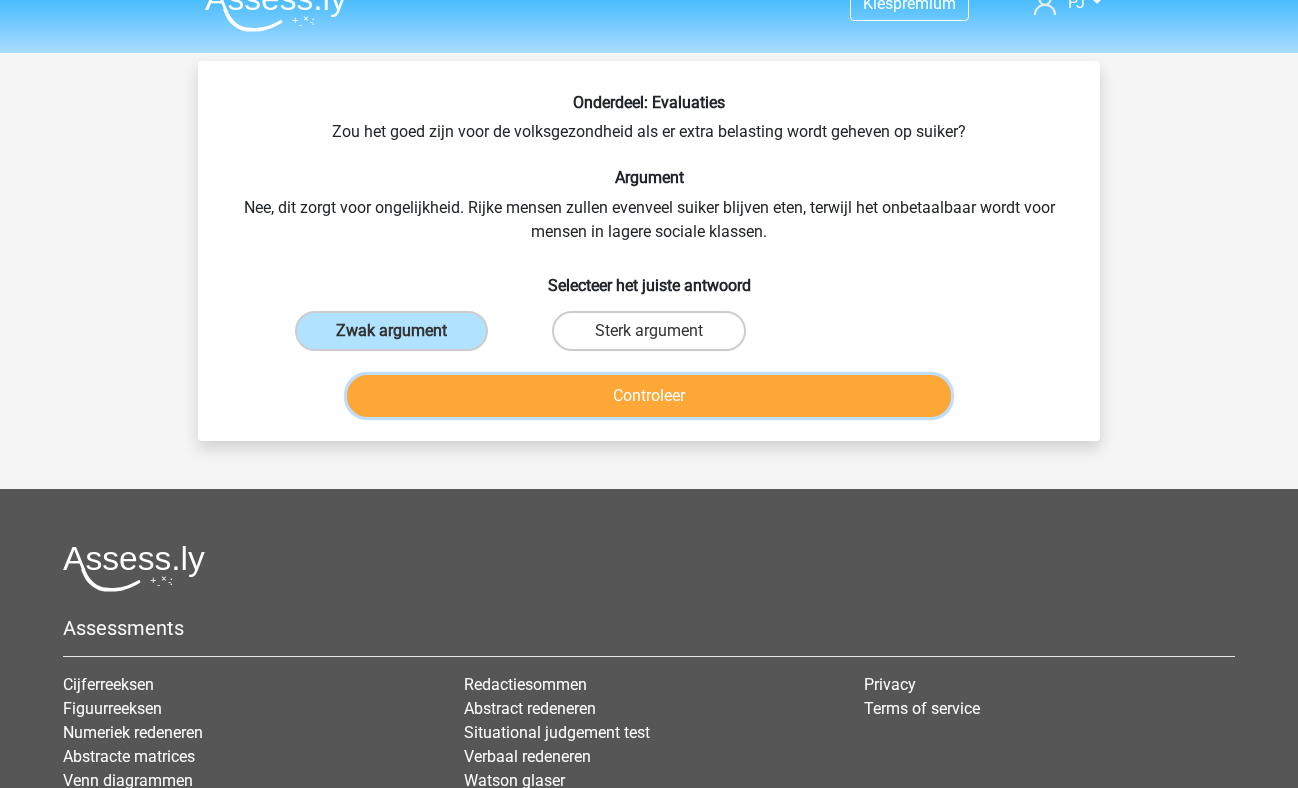 click on "Controleer" at bounding box center (649, 396) 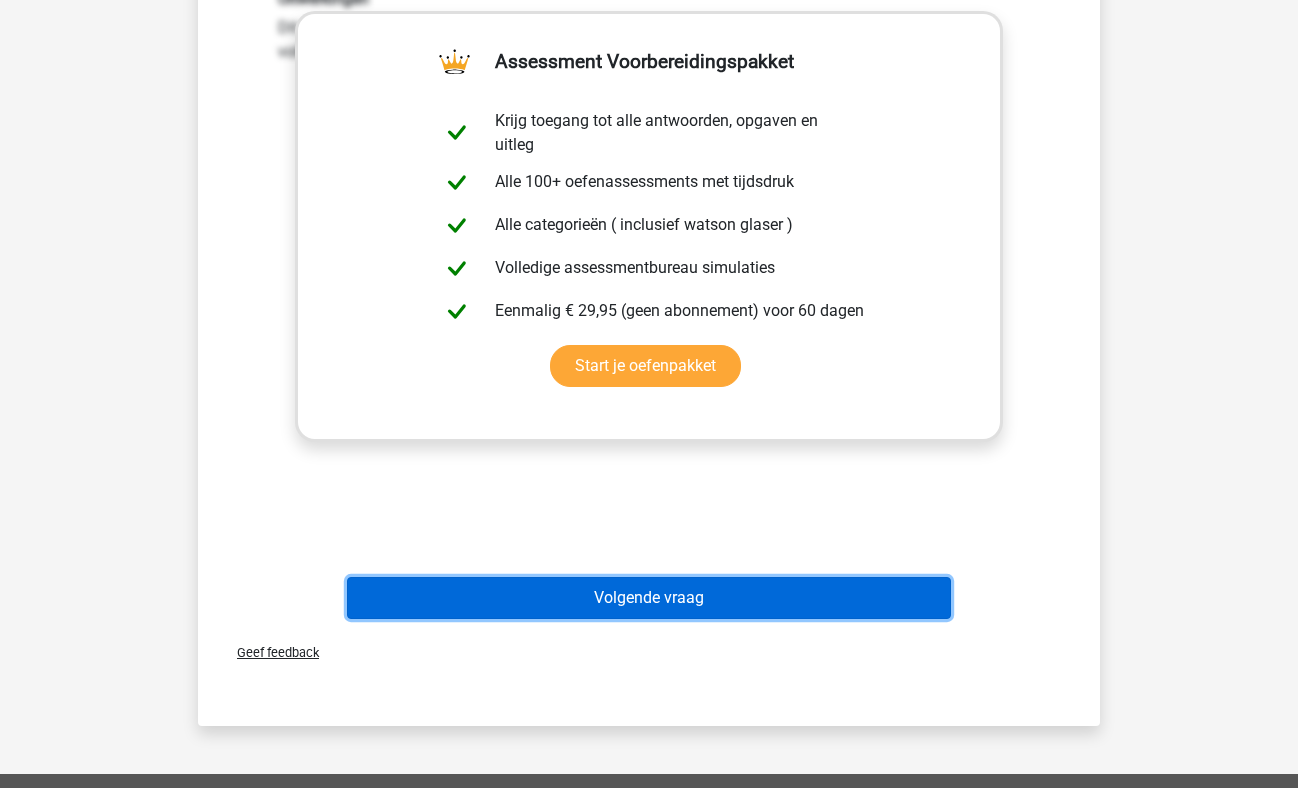 click on "Volgende vraag" at bounding box center [649, 598] 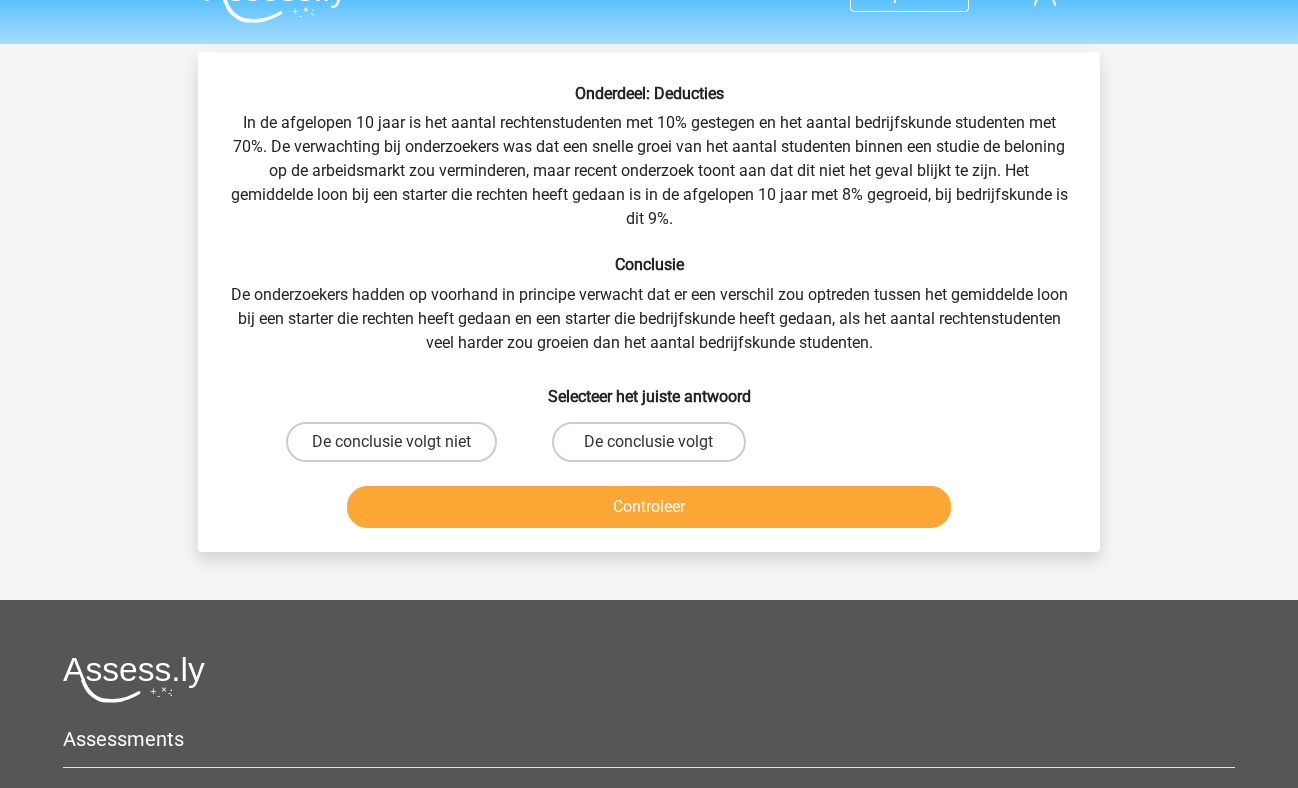 scroll, scrollTop: 23, scrollLeft: 0, axis: vertical 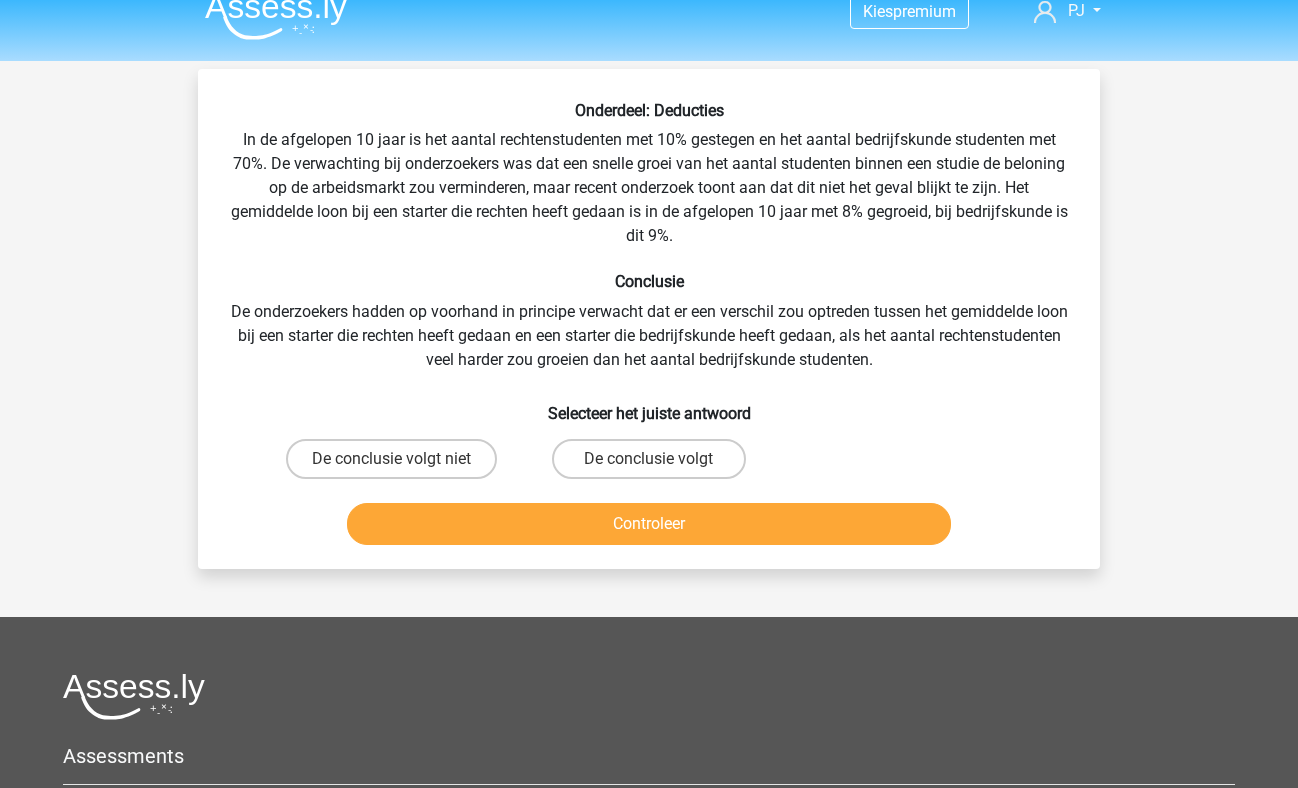 click on "De conclusie volgt" at bounding box center [648, 459] 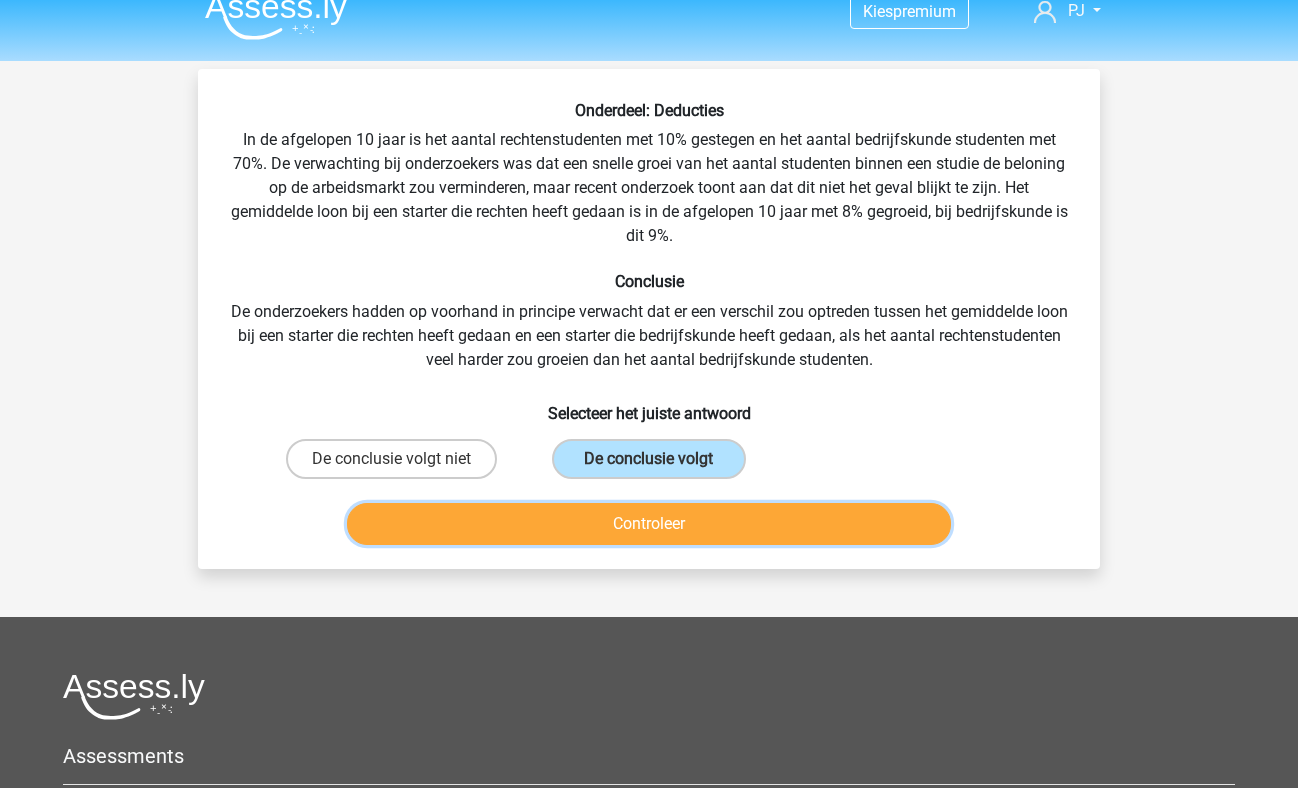 click on "Controleer" at bounding box center (649, 524) 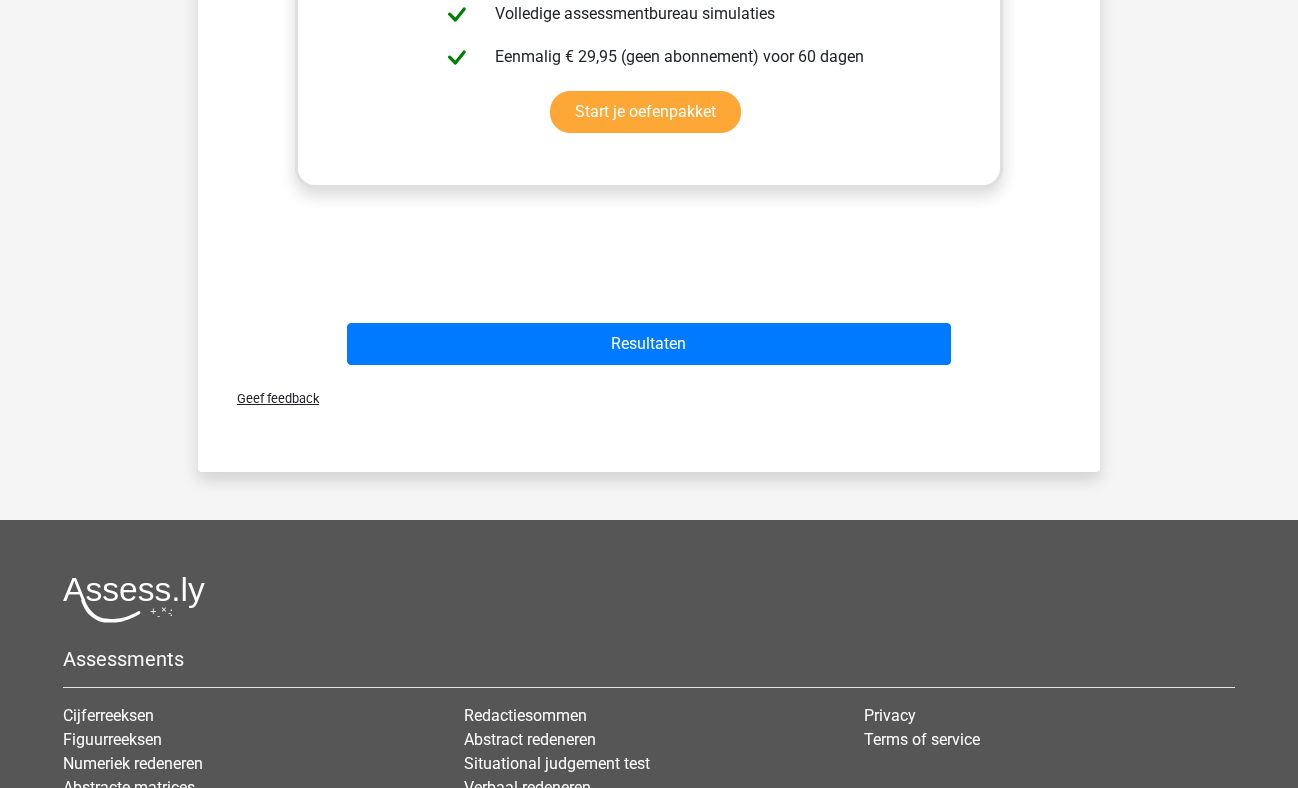 scroll, scrollTop: 848, scrollLeft: 0, axis: vertical 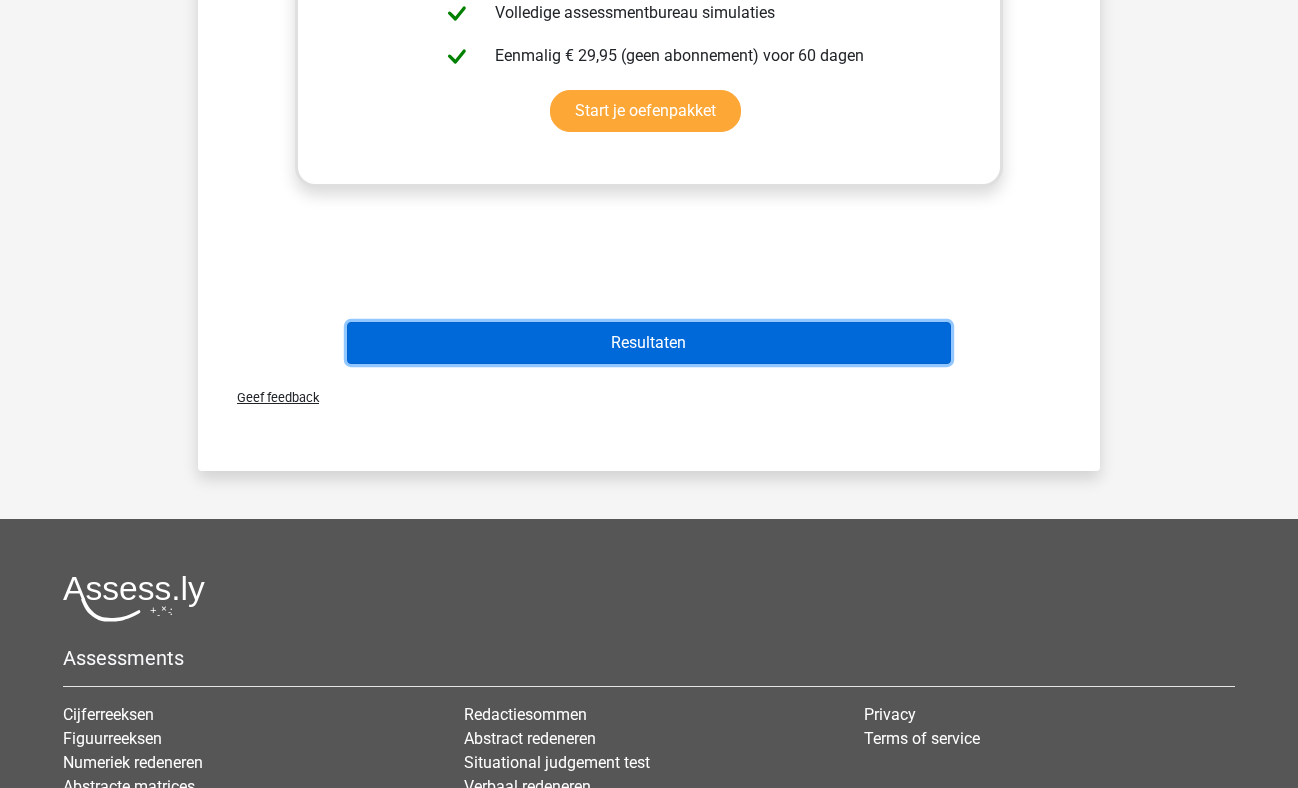 click on "Resultaten" at bounding box center [649, 343] 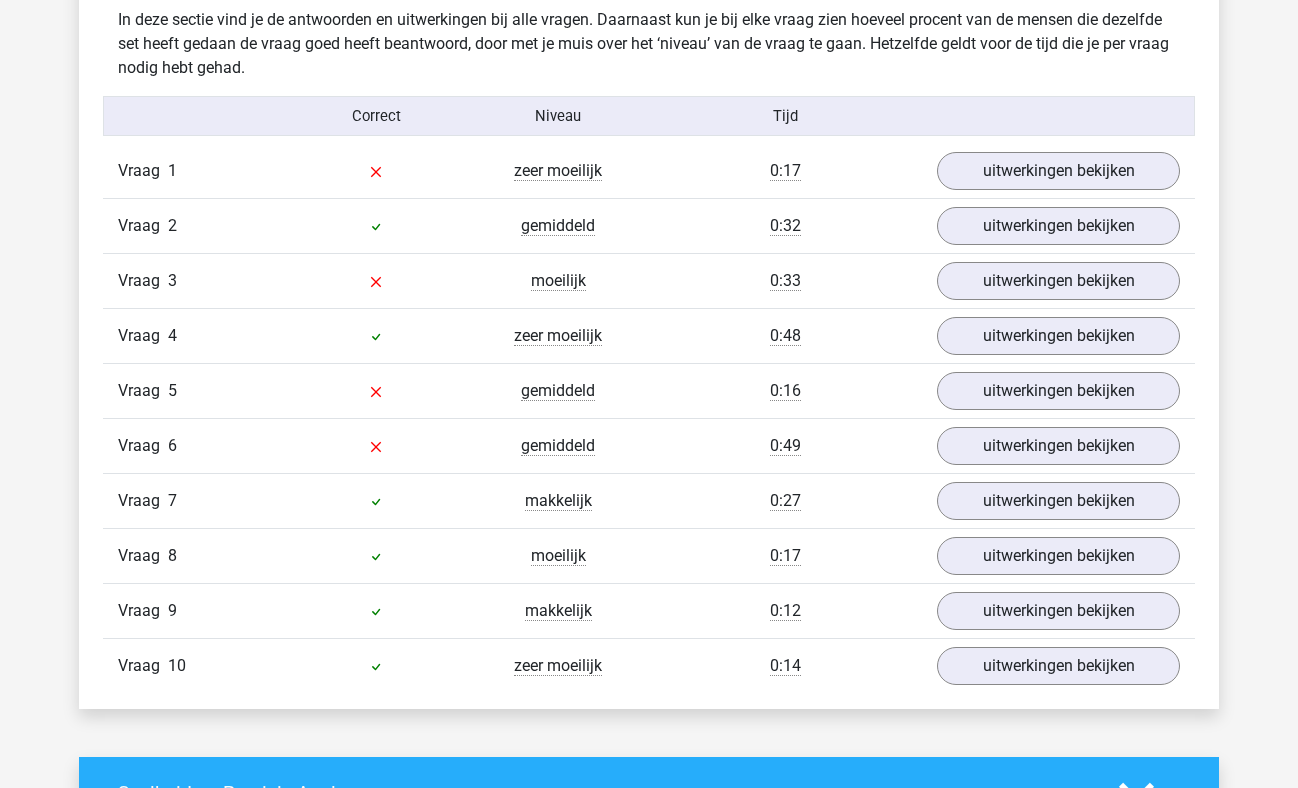 scroll, scrollTop: 1582, scrollLeft: 0, axis: vertical 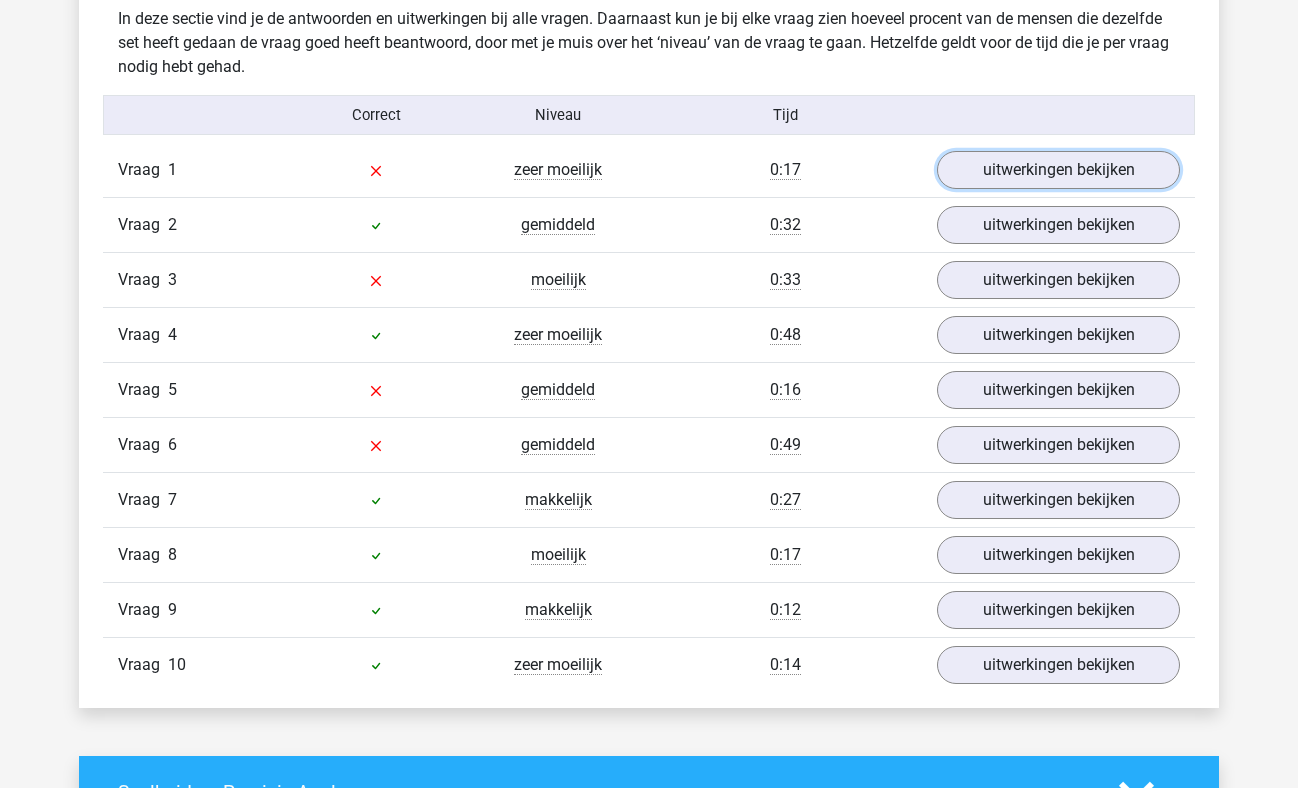 click on "uitwerkingen bekijken" at bounding box center (1058, 170) 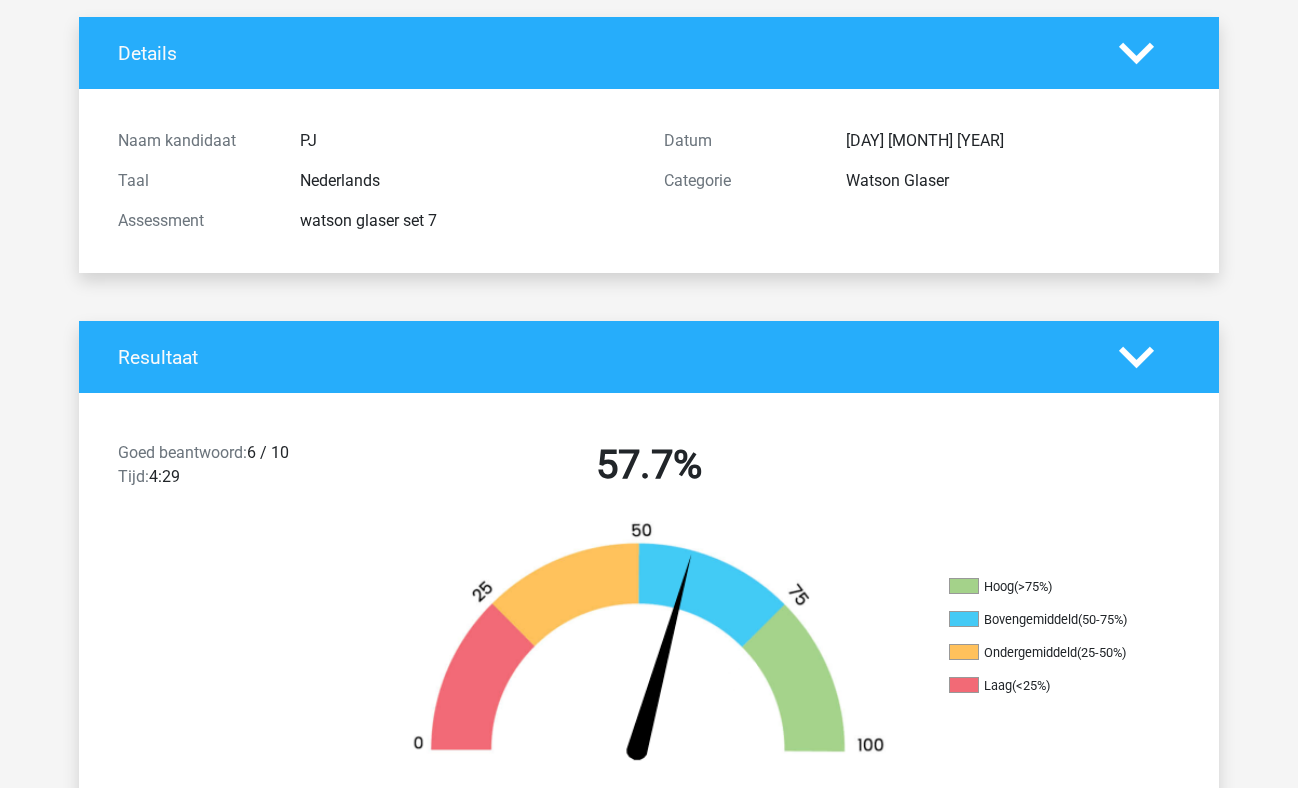 scroll, scrollTop: 0, scrollLeft: 0, axis: both 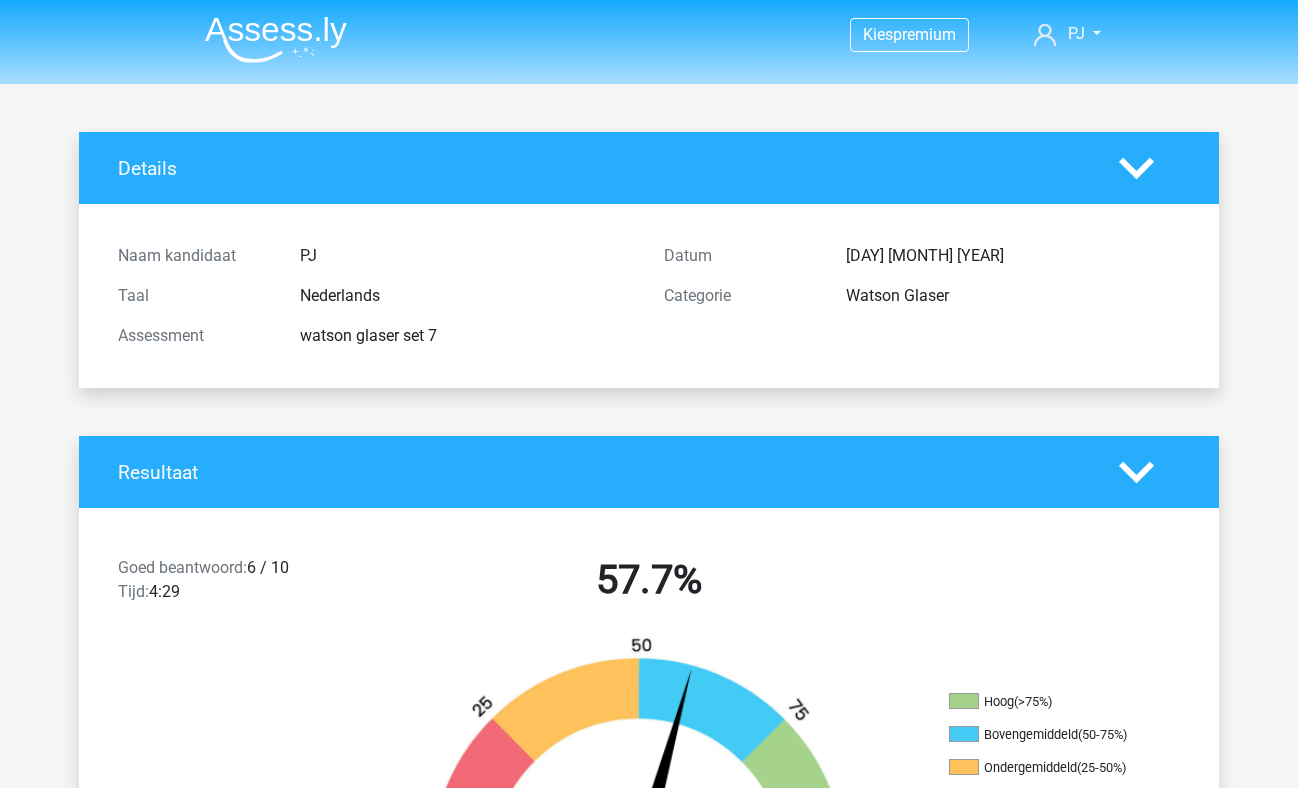 click at bounding box center (276, 39) 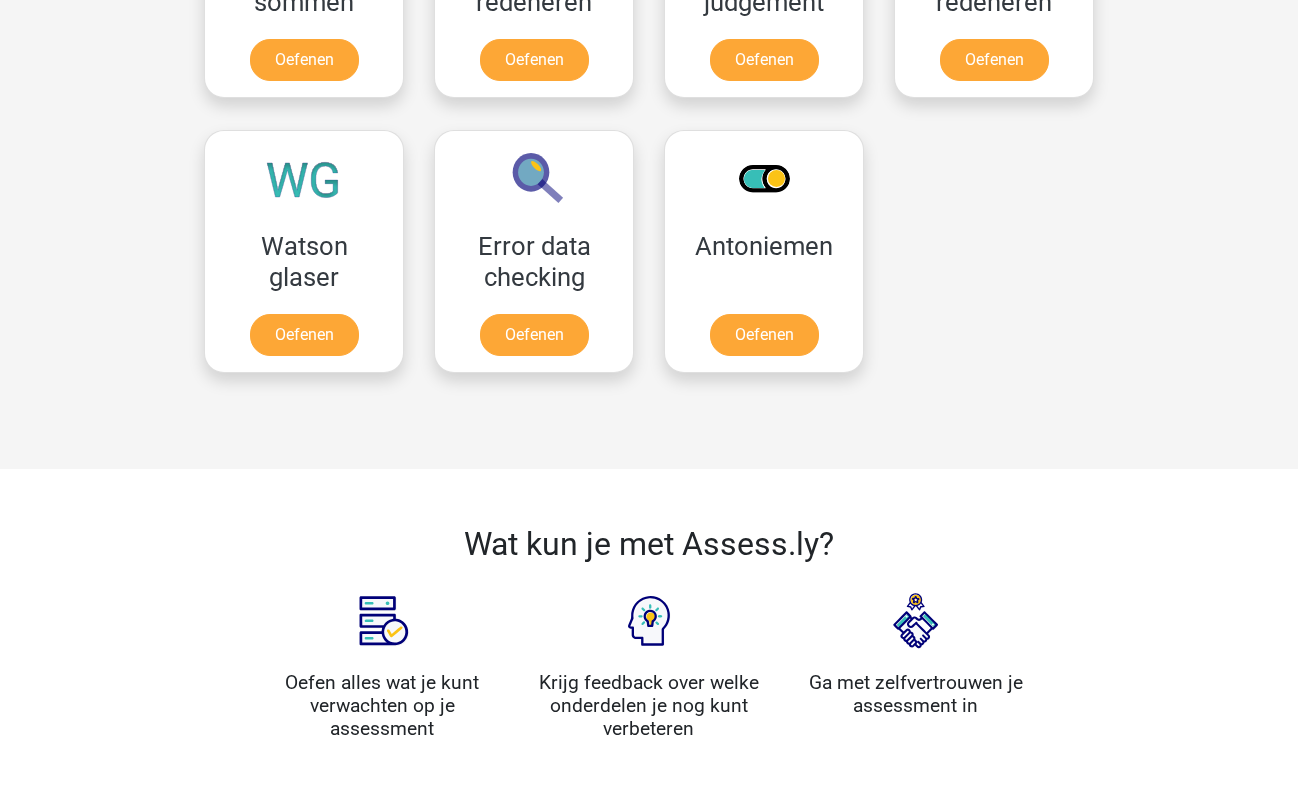 scroll, scrollTop: 1632, scrollLeft: 0, axis: vertical 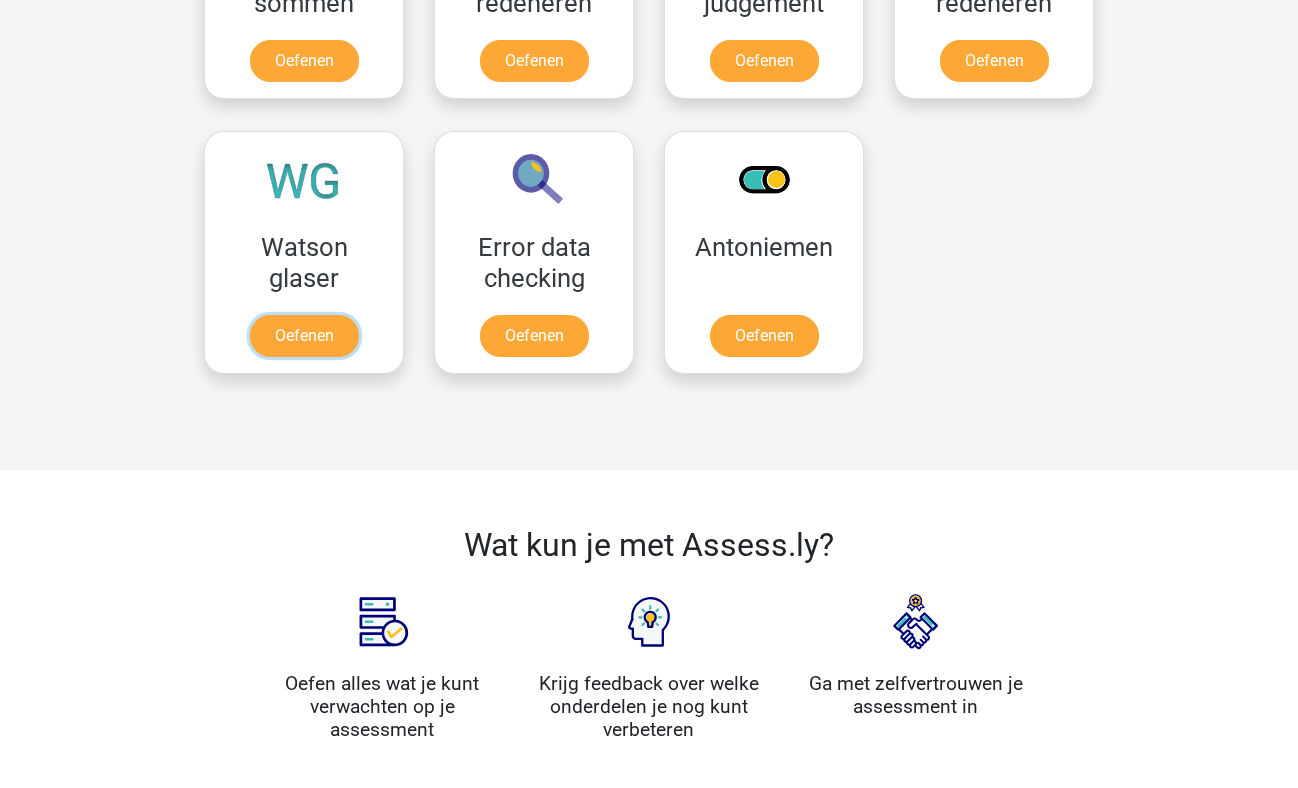 click on "Oefenen" at bounding box center [304, 336] 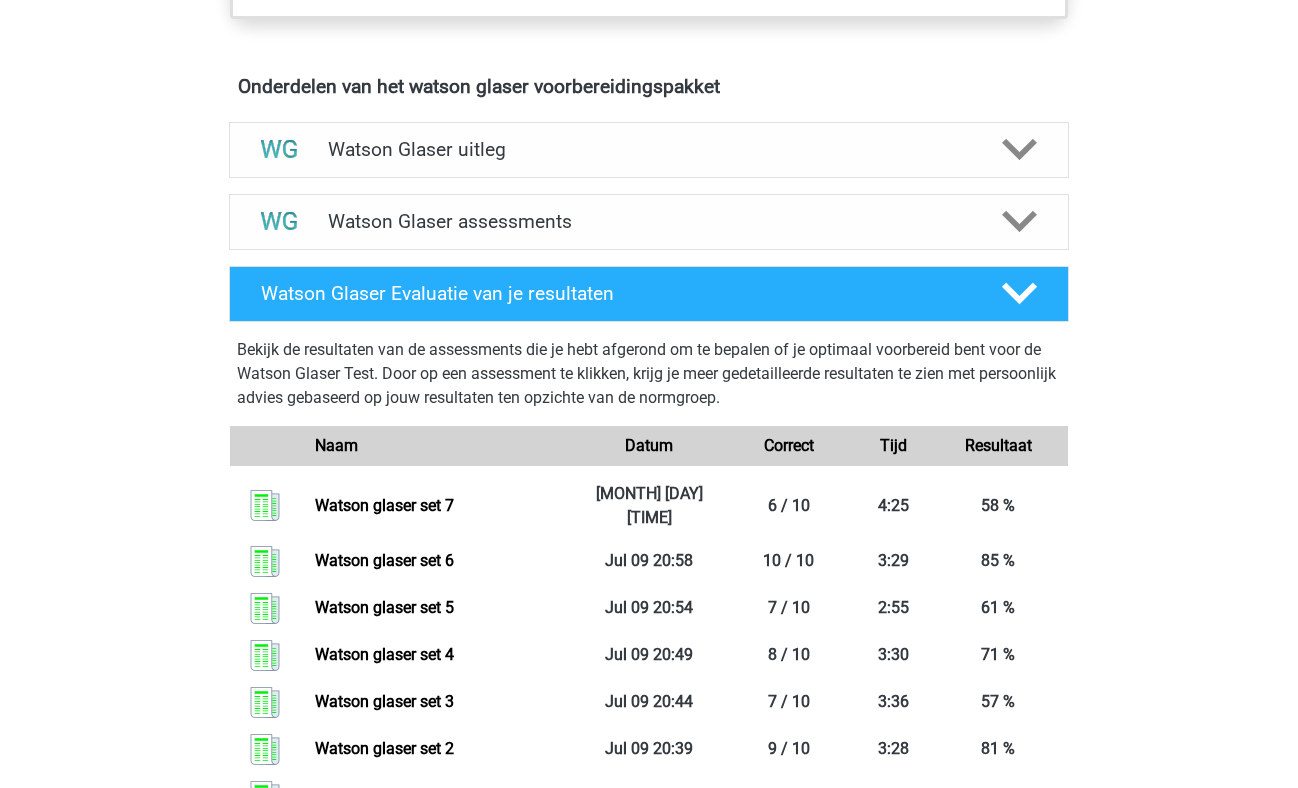 scroll, scrollTop: 1123, scrollLeft: 0, axis: vertical 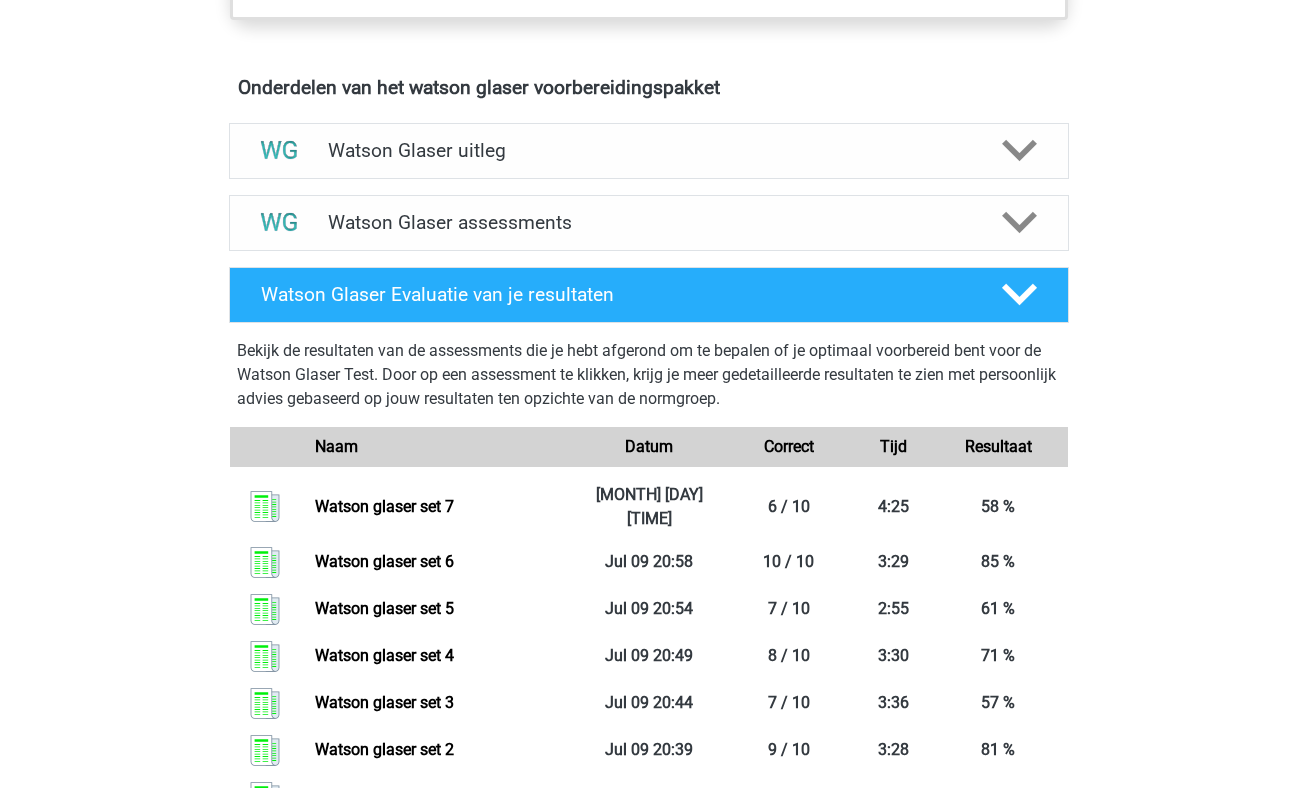 click on "Watson Glaser assessments" at bounding box center (649, 222) 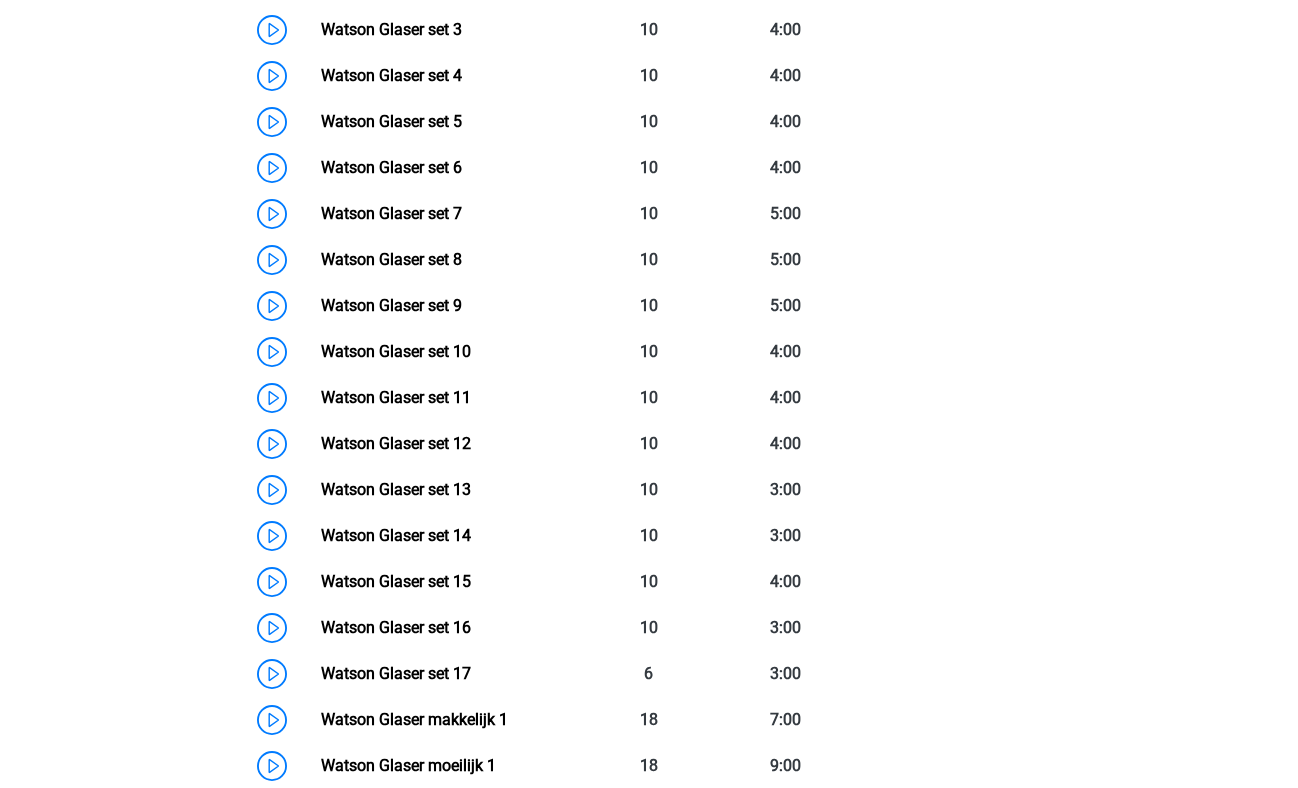 scroll, scrollTop: 1593, scrollLeft: 0, axis: vertical 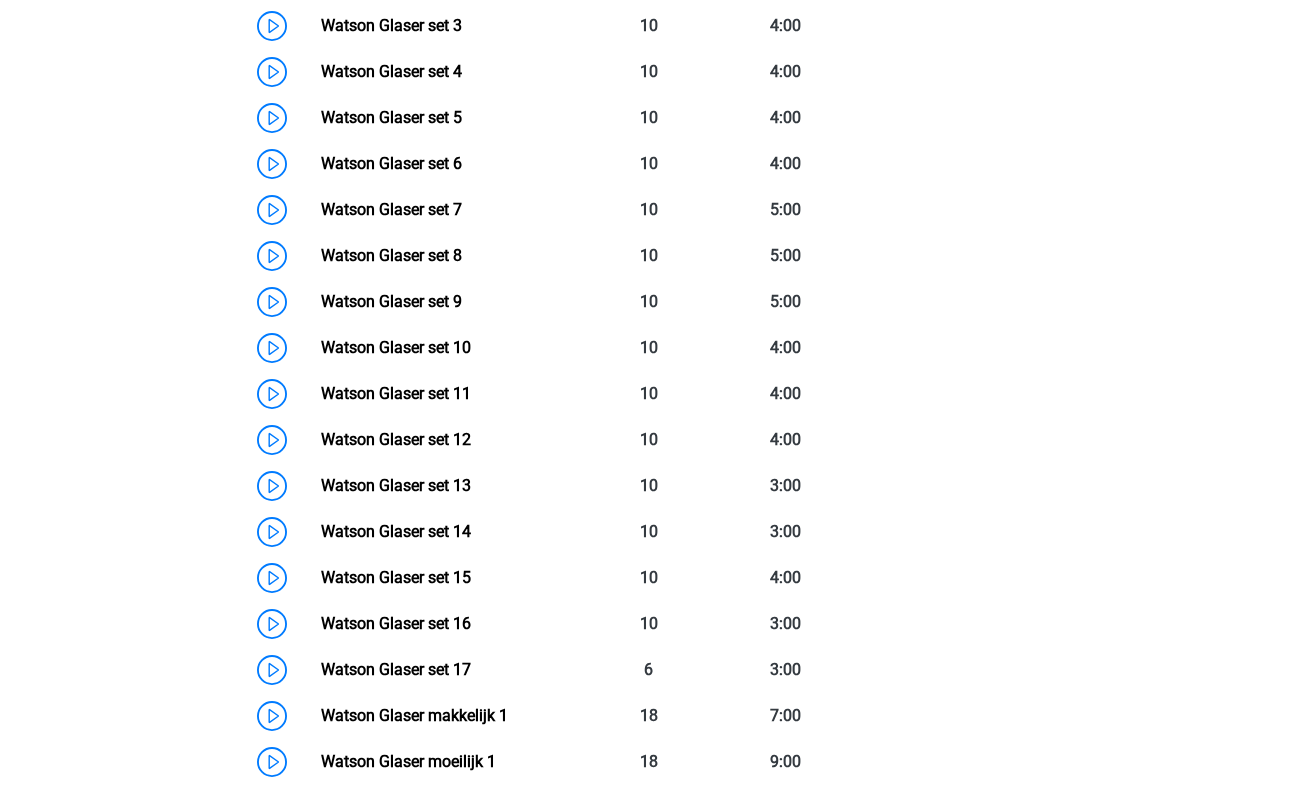 click on "Watson Glaser
set 8" at bounding box center [391, 255] 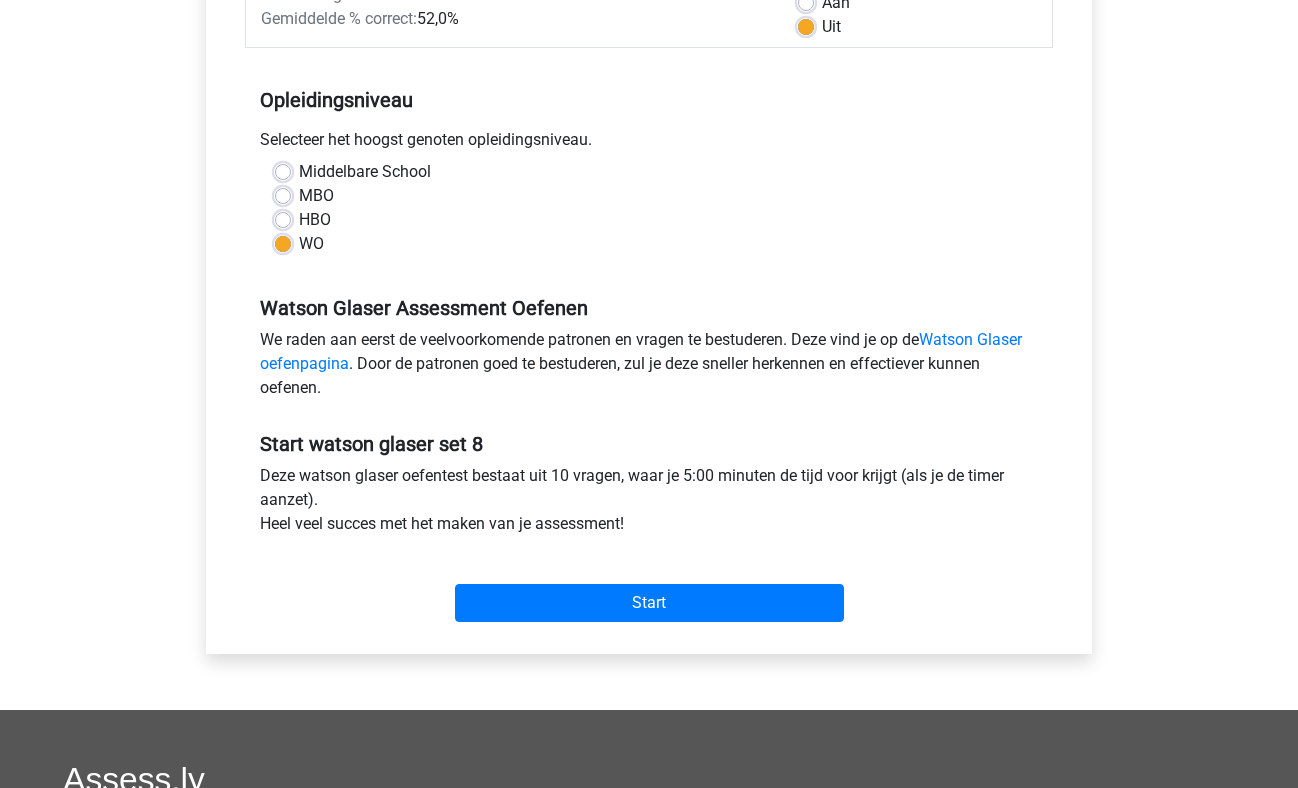 scroll, scrollTop: 358, scrollLeft: 0, axis: vertical 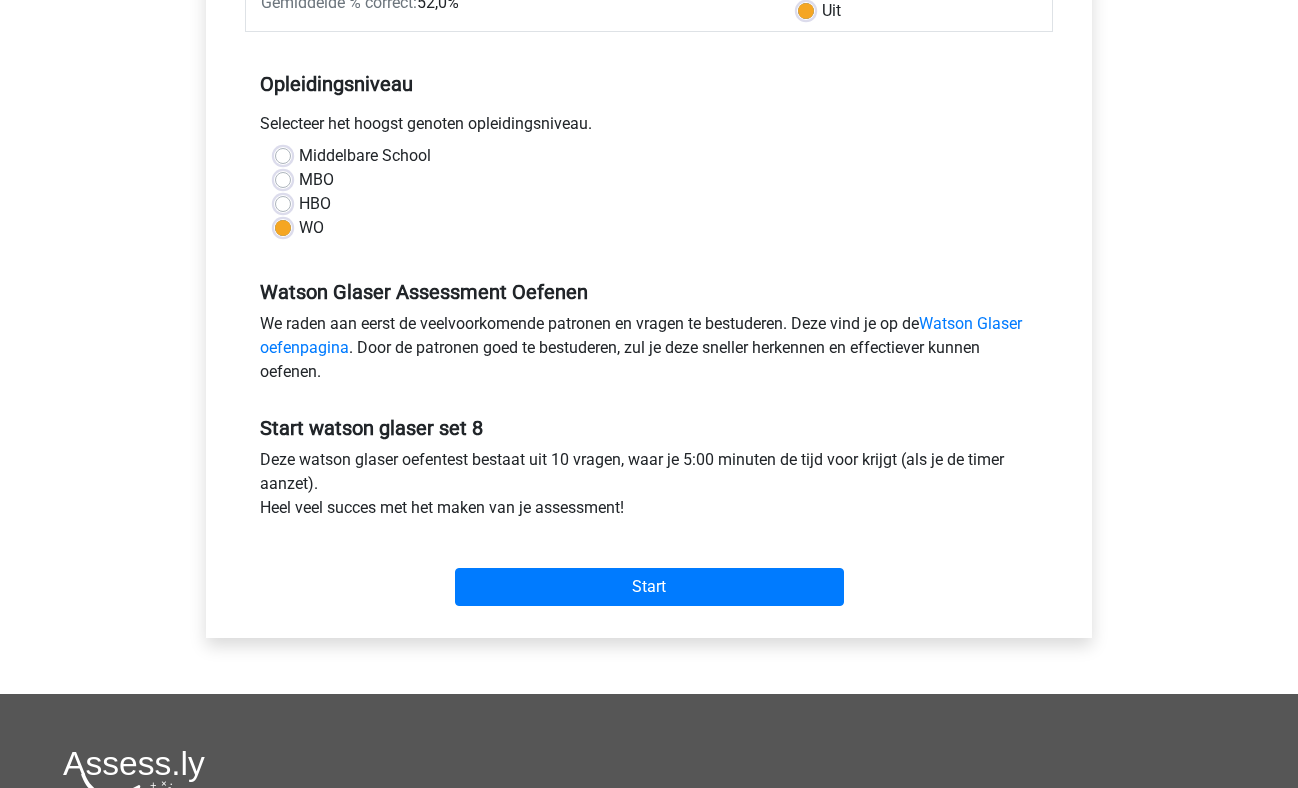 click on "Watson Glaser
oefenpagina" at bounding box center [641, 335] 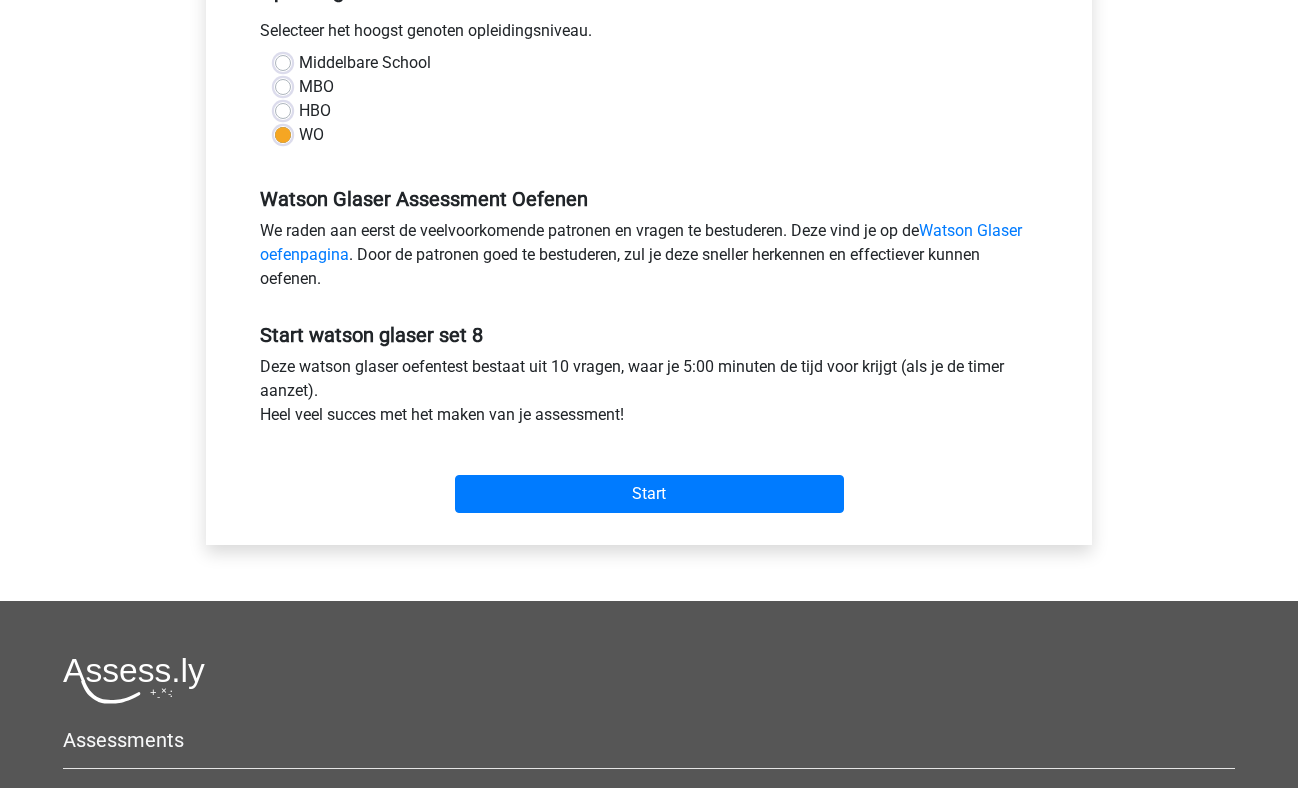 scroll, scrollTop: 452, scrollLeft: 0, axis: vertical 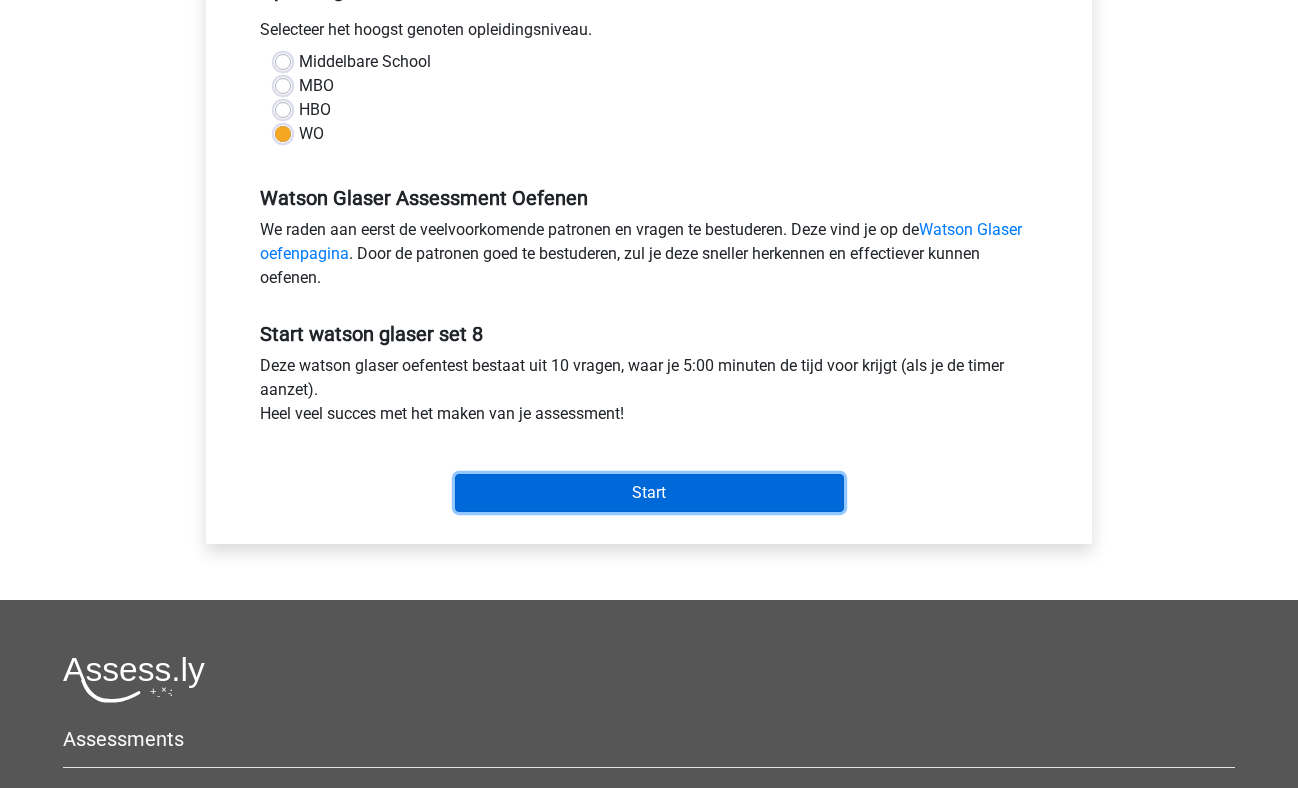 click on "Start" at bounding box center [649, 493] 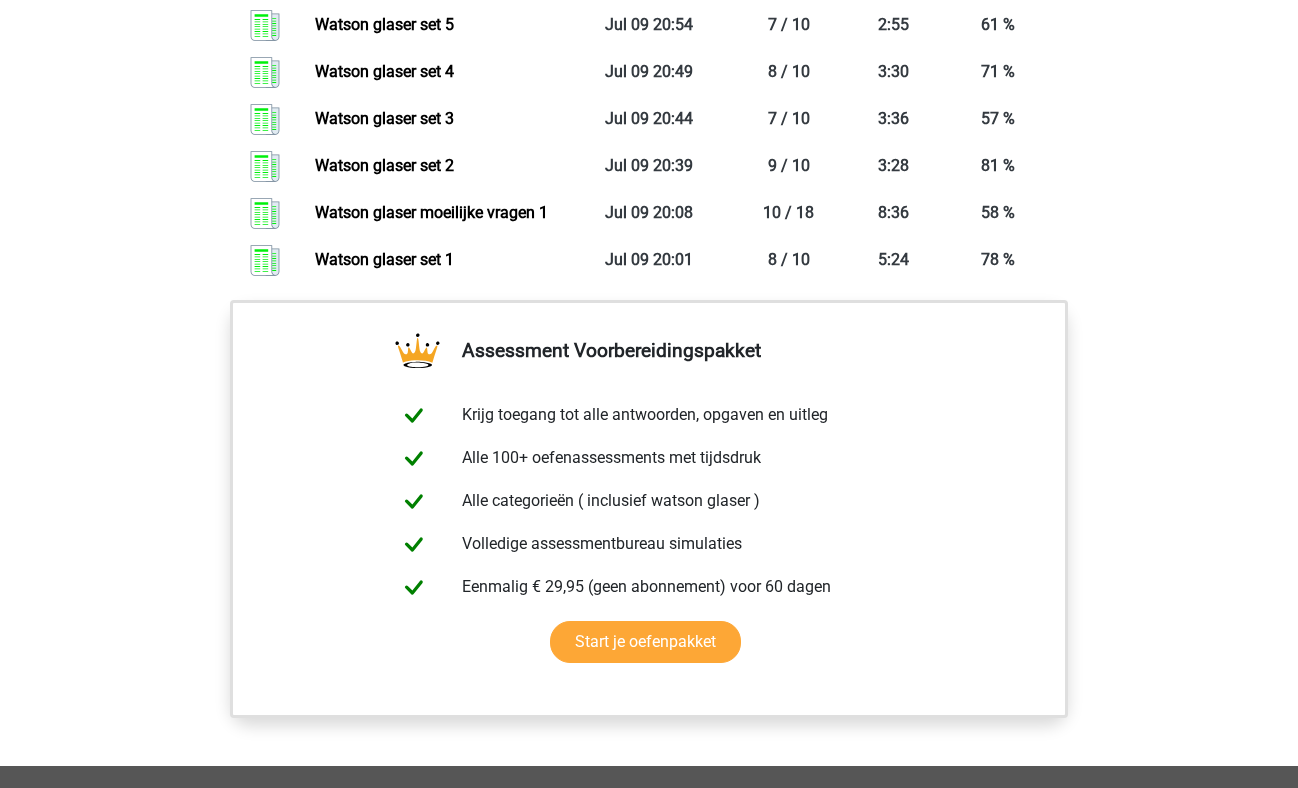 scroll, scrollTop: 1708, scrollLeft: 0, axis: vertical 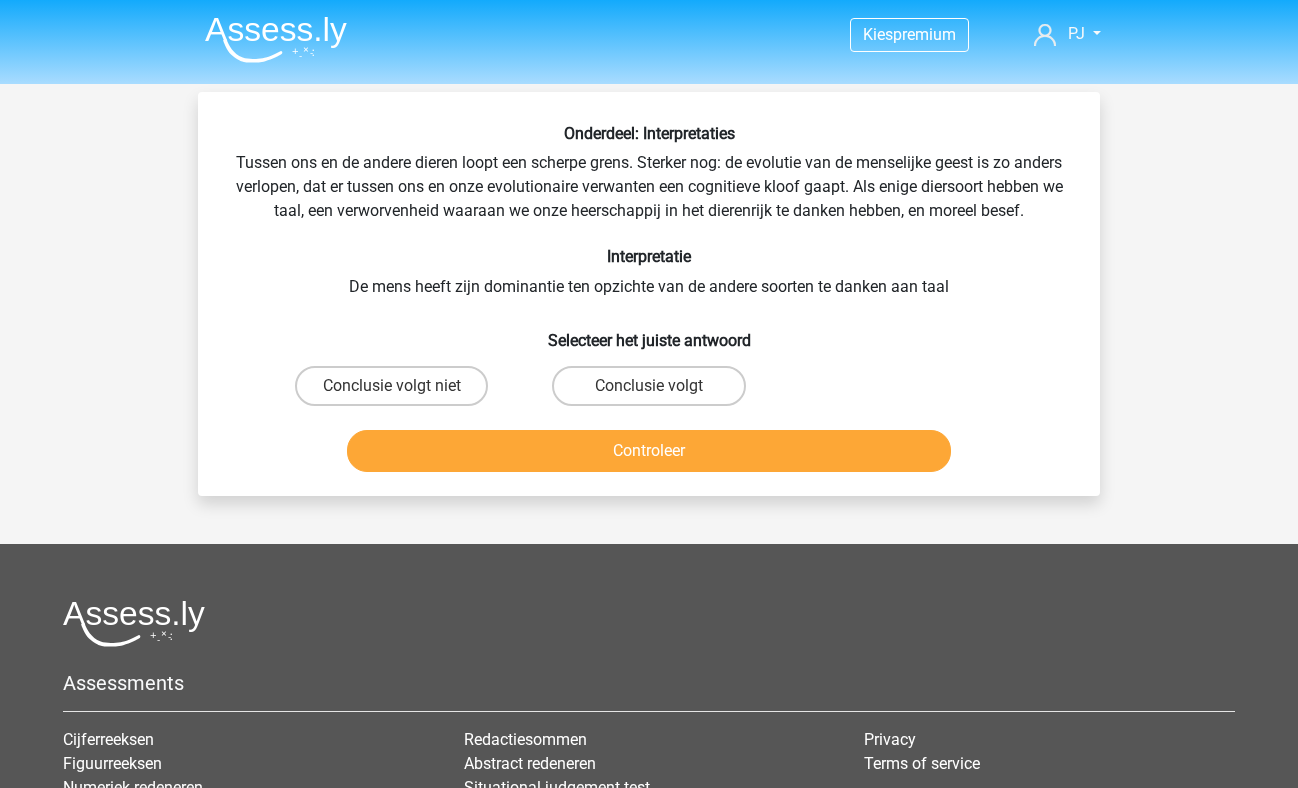 click on "Conclusie volgt" at bounding box center (648, 386) 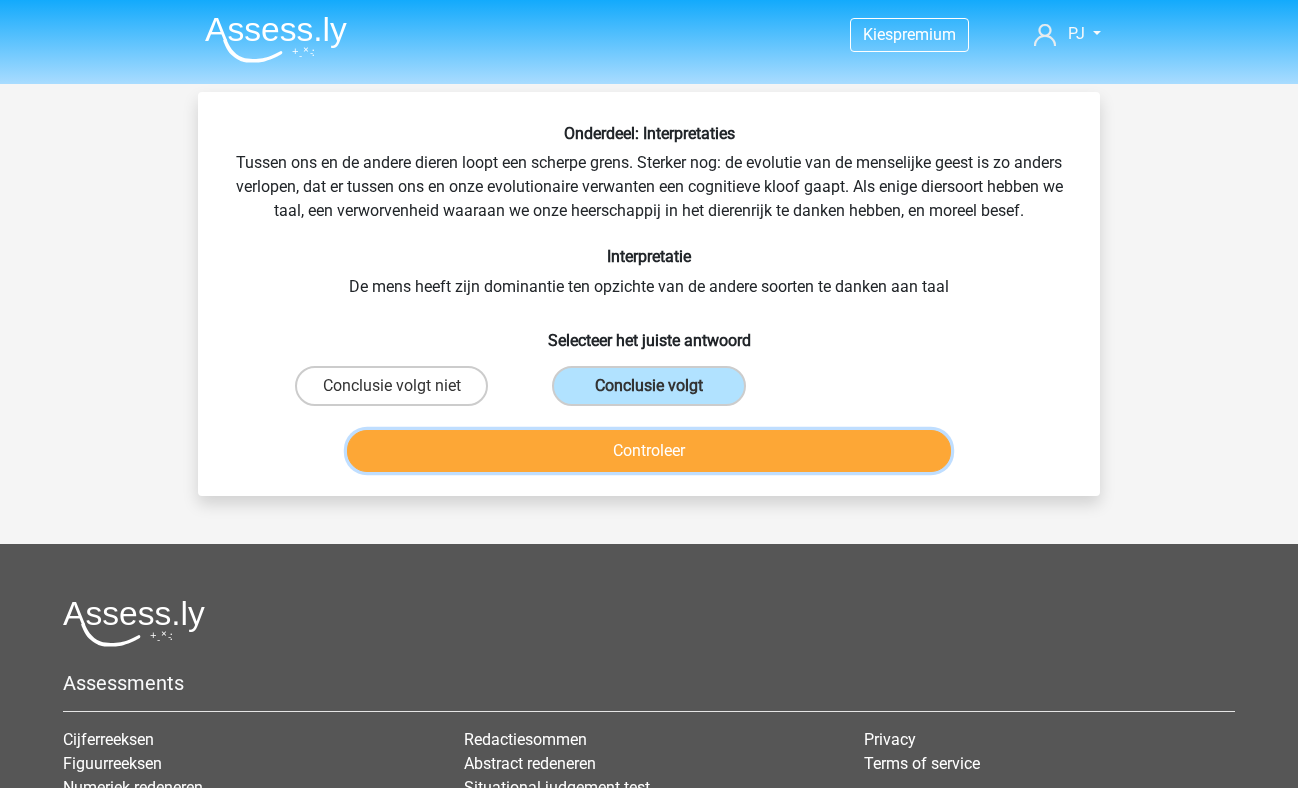 click on "Controleer" at bounding box center [649, 451] 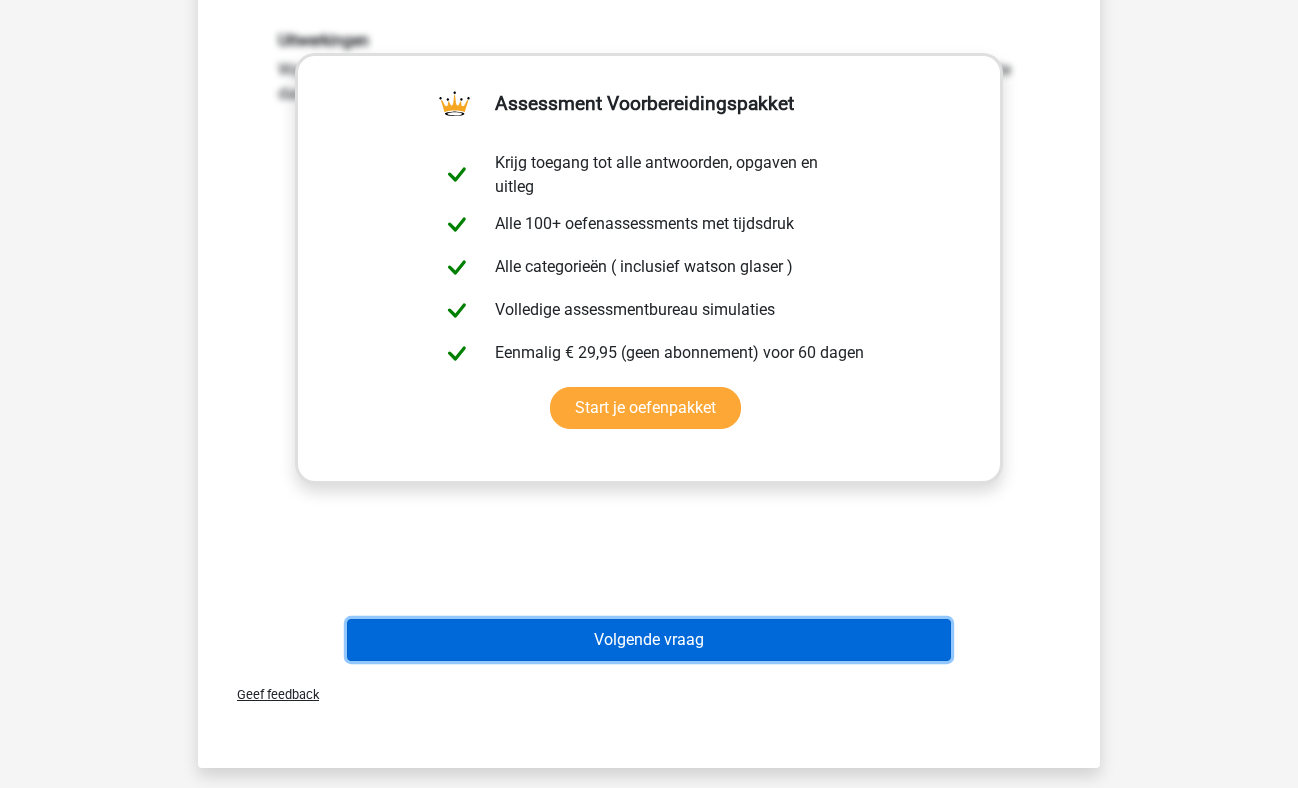 click on "Volgende vraag" at bounding box center (649, 640) 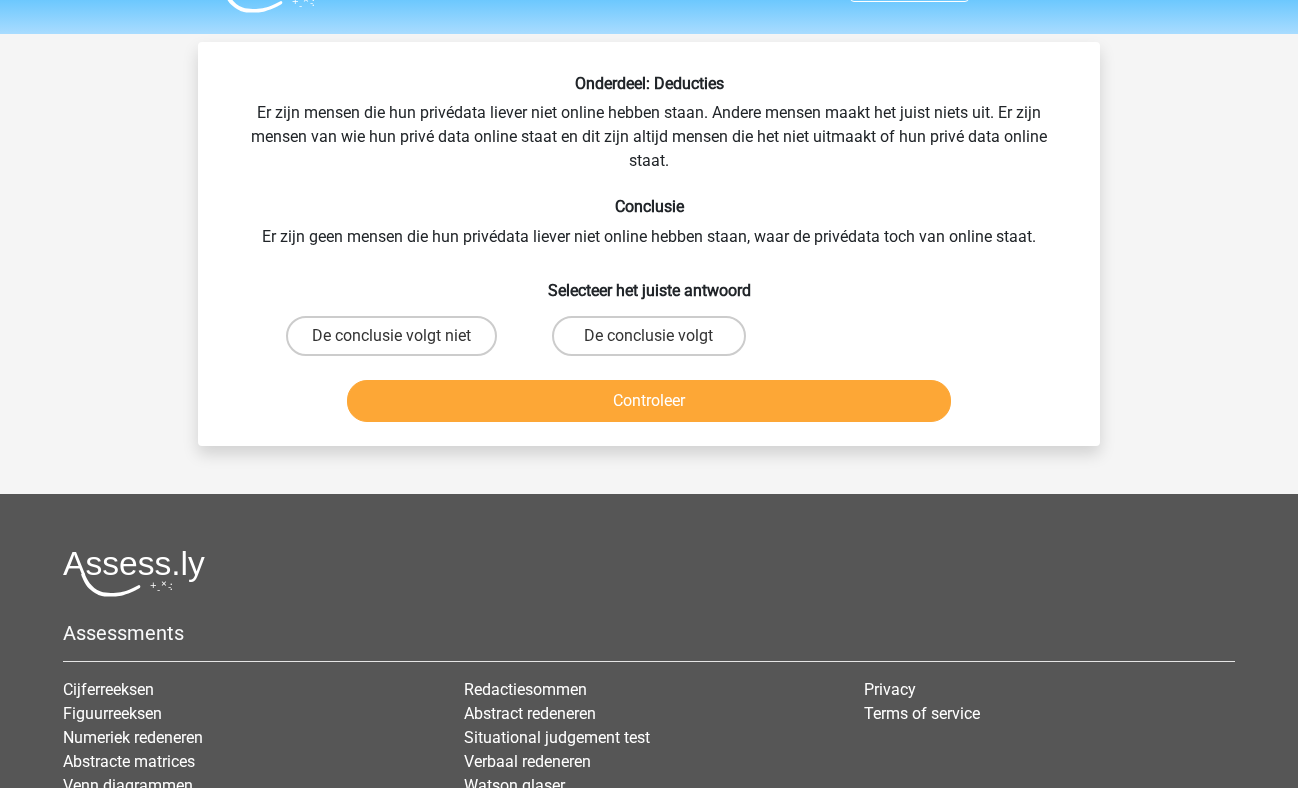 scroll, scrollTop: 38, scrollLeft: 0, axis: vertical 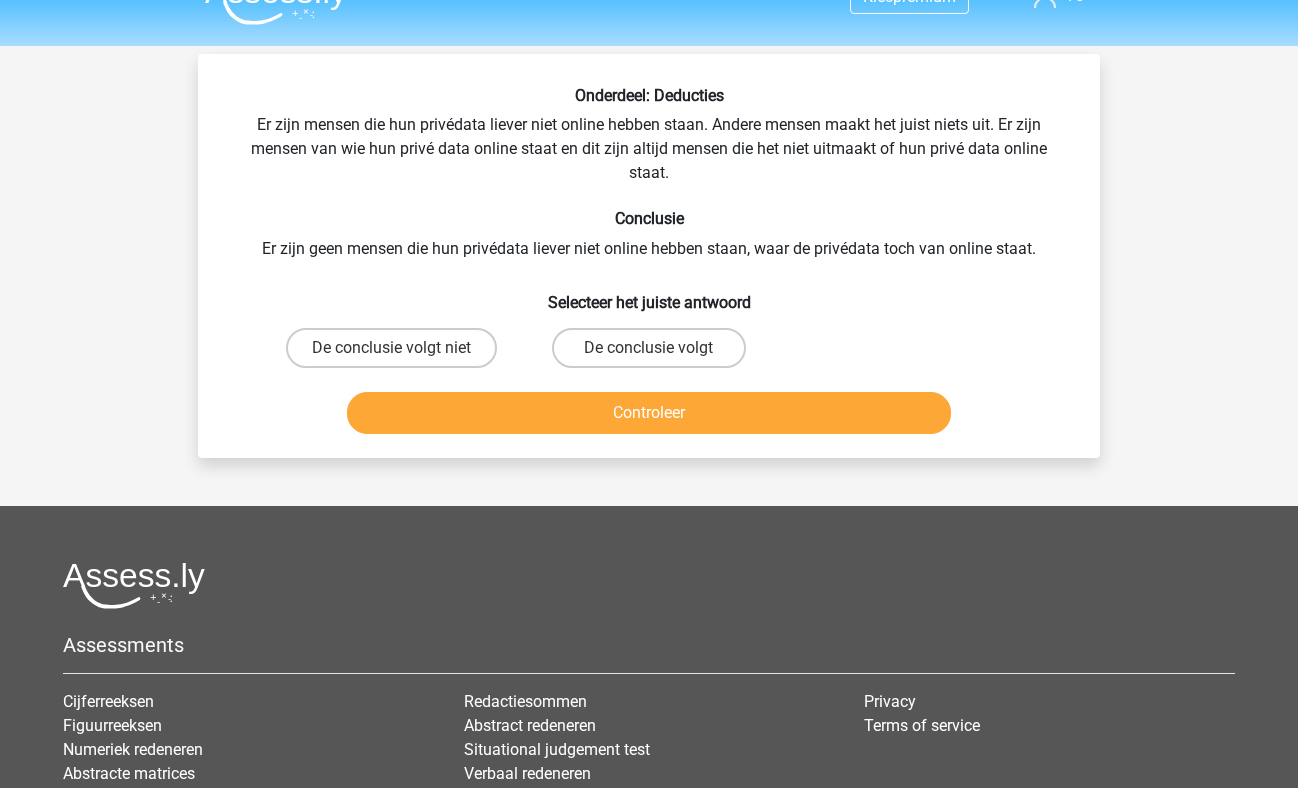 click on "De conclusie volgt" at bounding box center [648, 348] 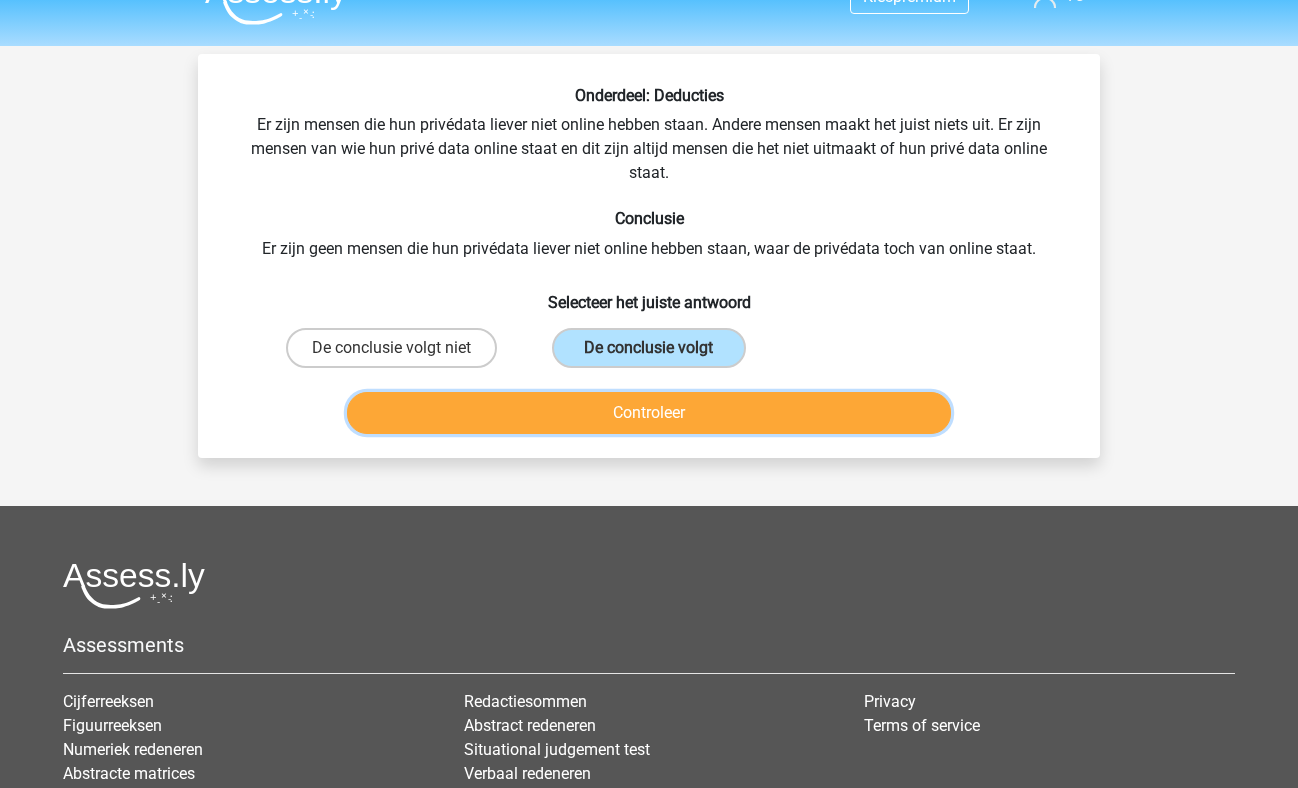 click on "Controleer" at bounding box center (649, 413) 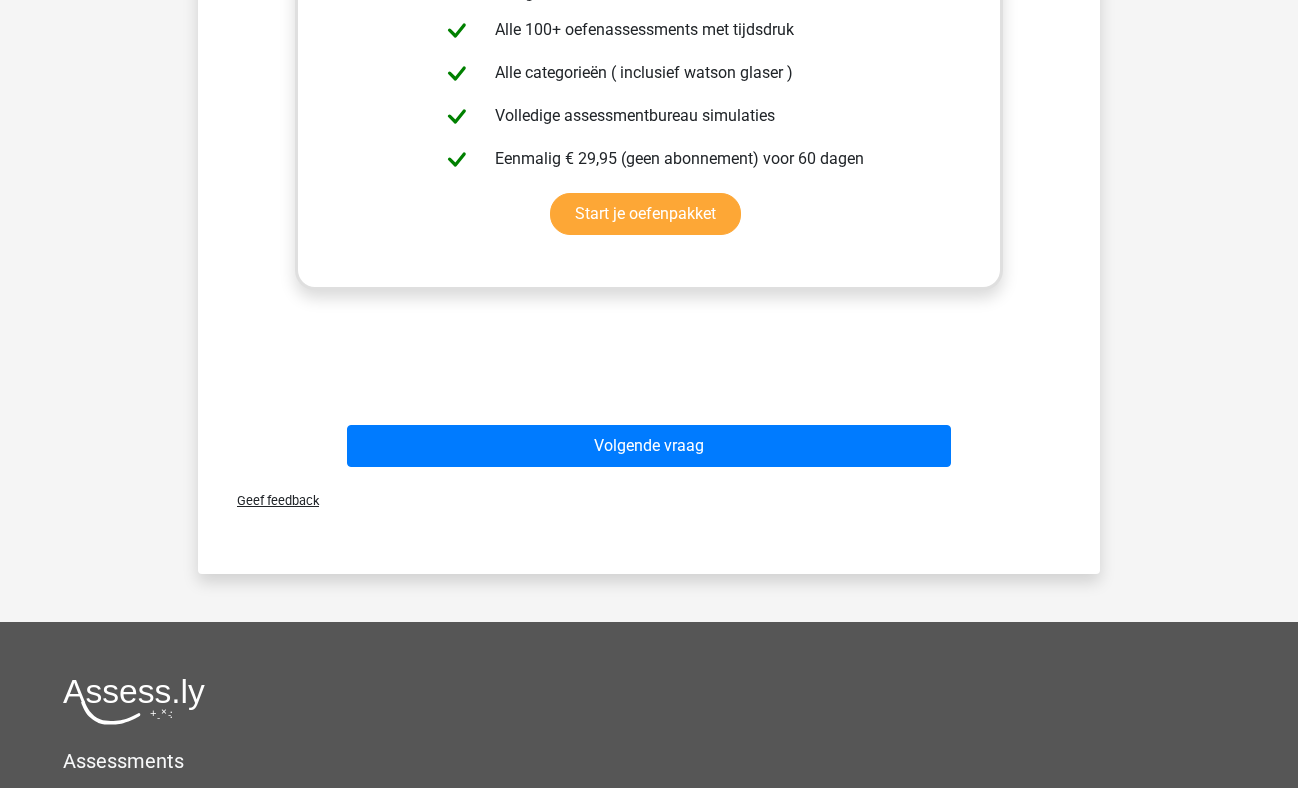 scroll, scrollTop: 808, scrollLeft: 0, axis: vertical 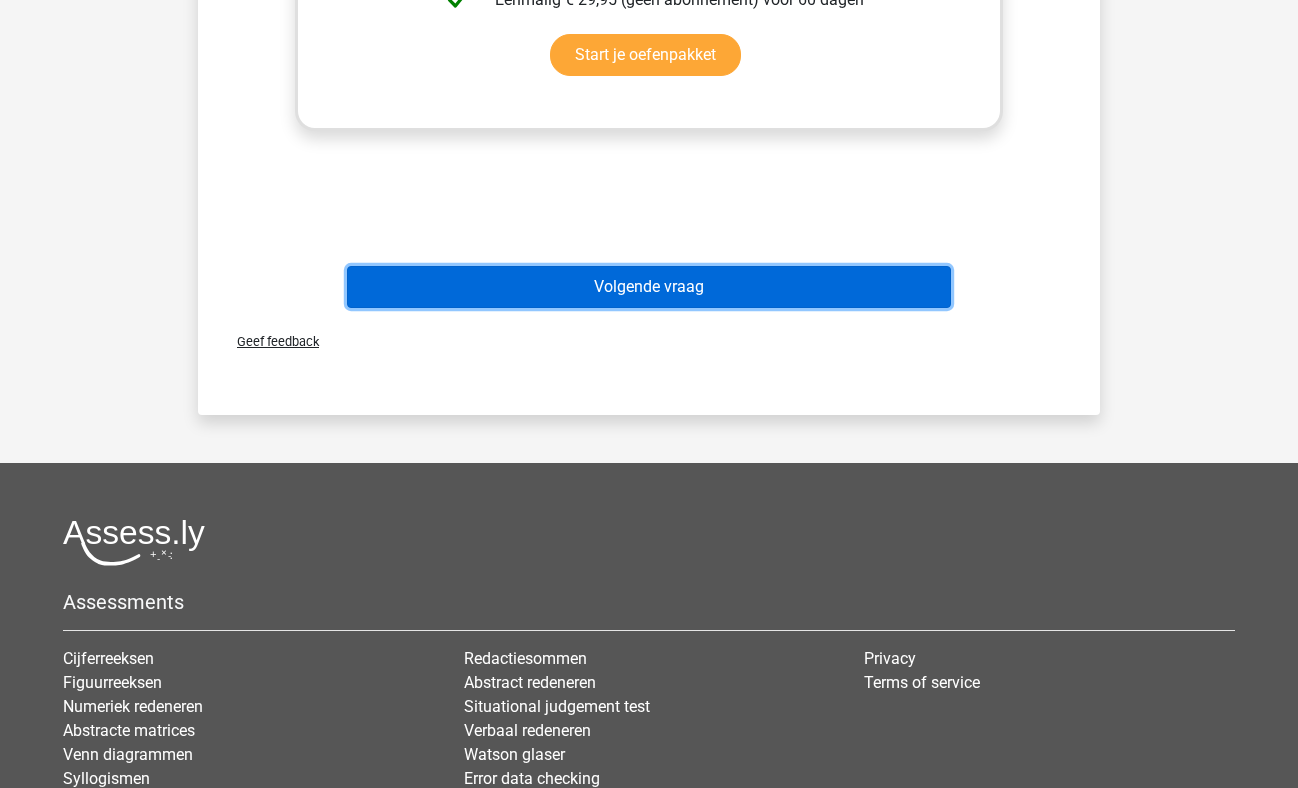click on "Volgende vraag" at bounding box center (649, 287) 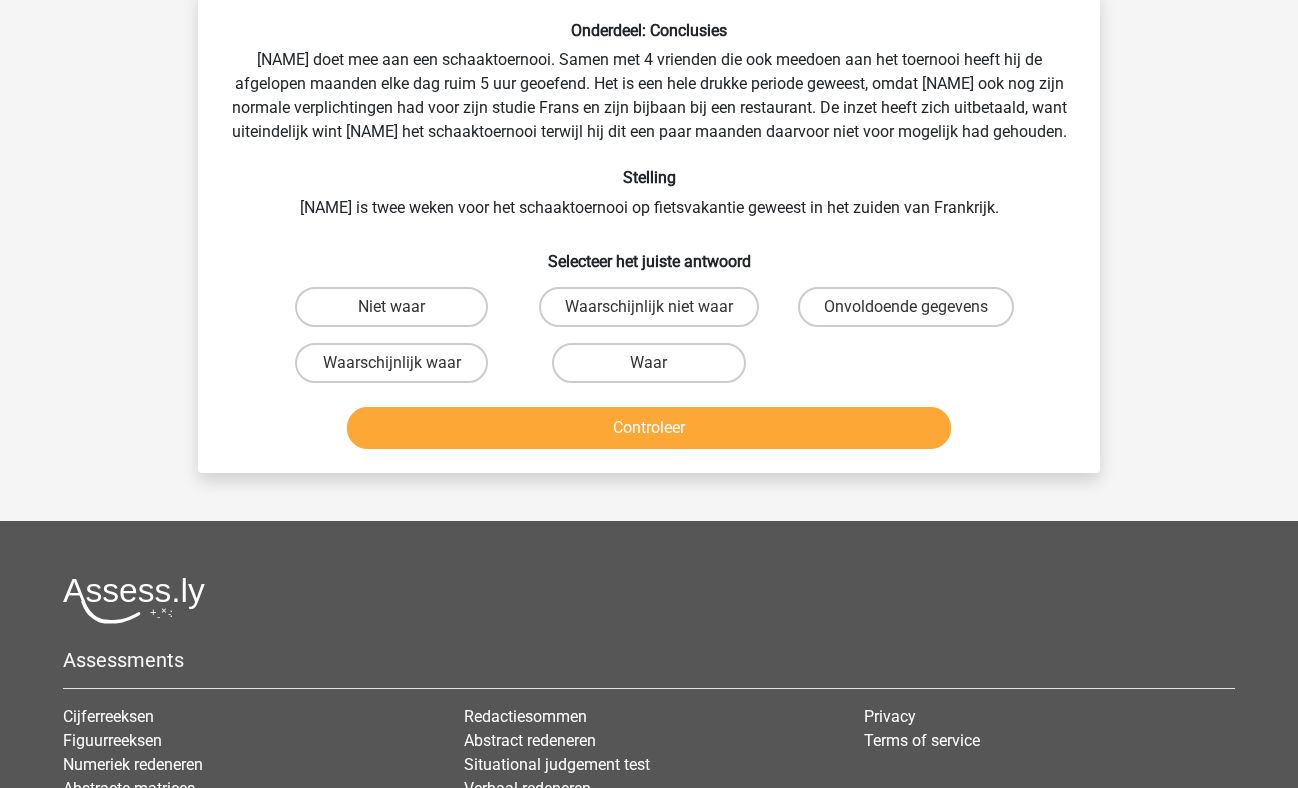 scroll, scrollTop: 92, scrollLeft: 0, axis: vertical 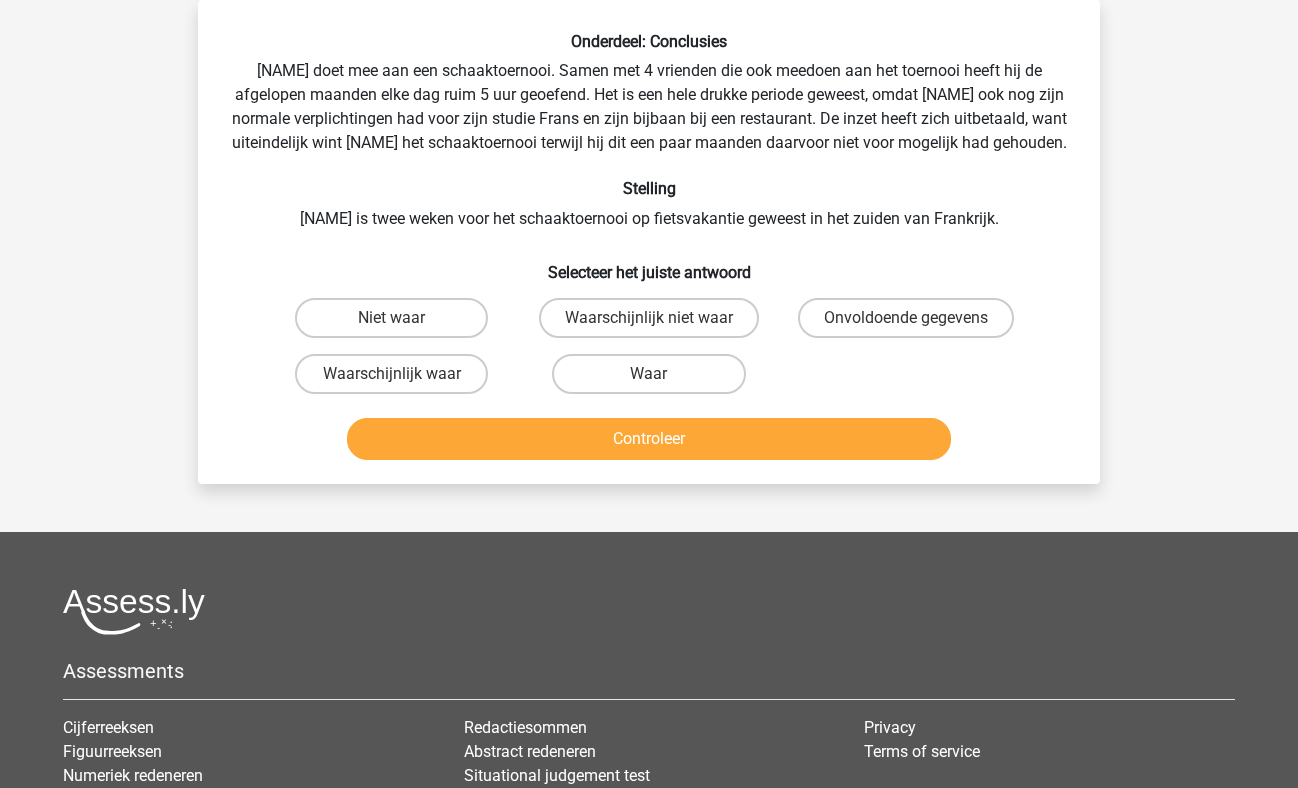 click on "Onvoldoende gegevens" at bounding box center [906, 318] 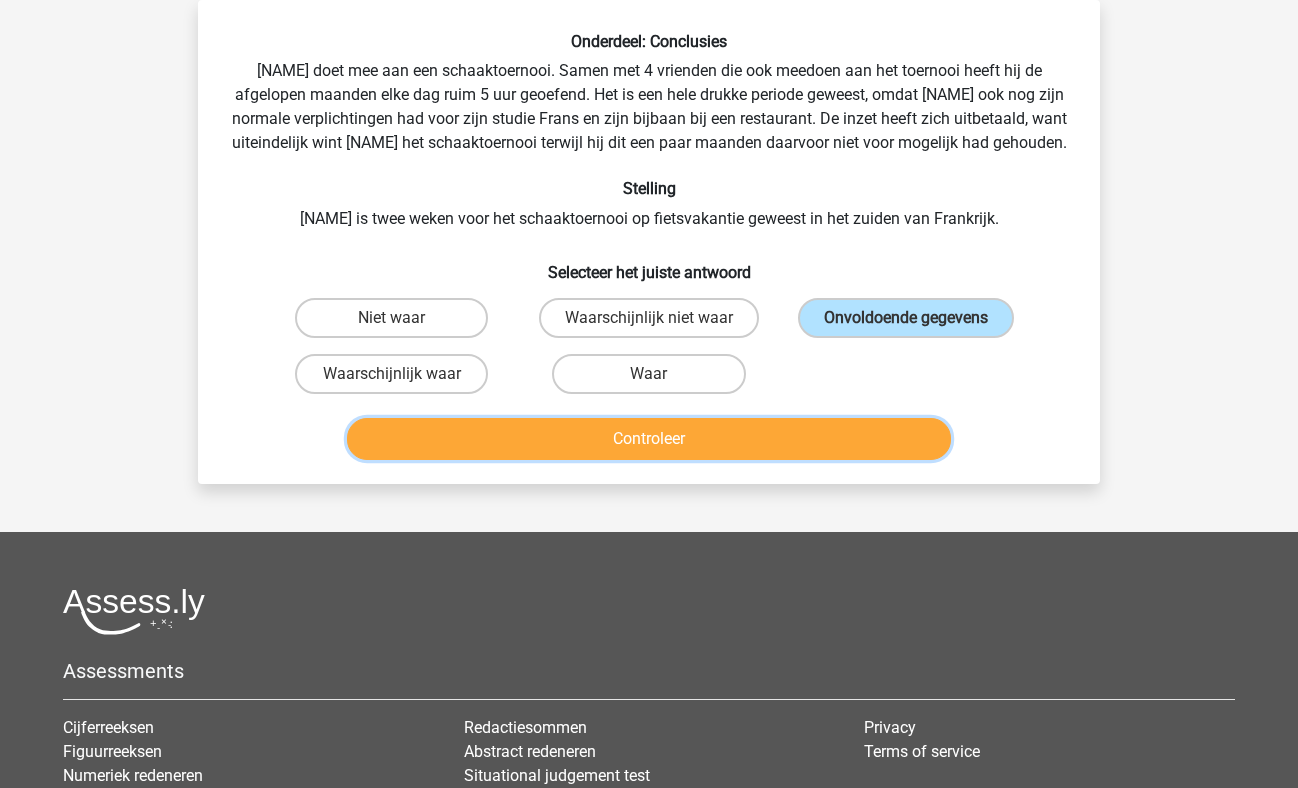 click on "Controleer" at bounding box center (649, 439) 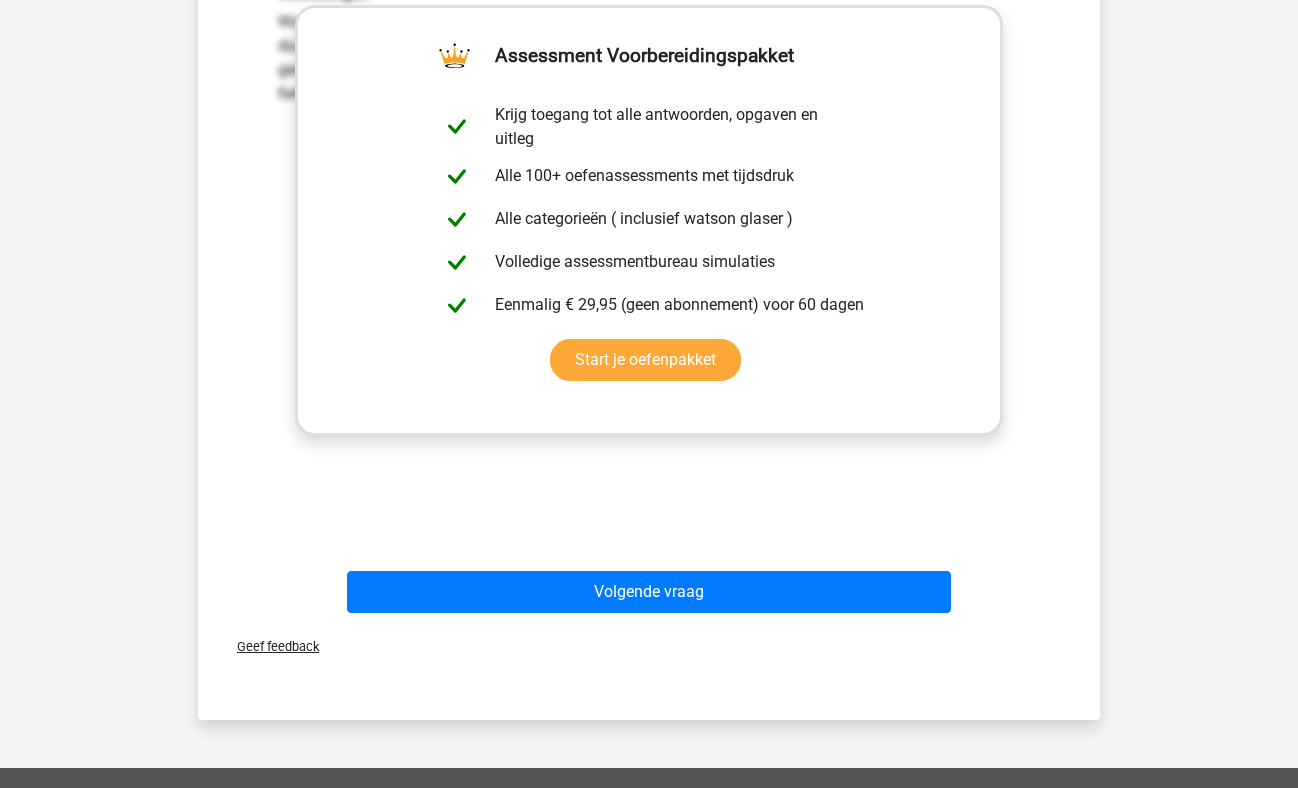 scroll, scrollTop: 604, scrollLeft: 0, axis: vertical 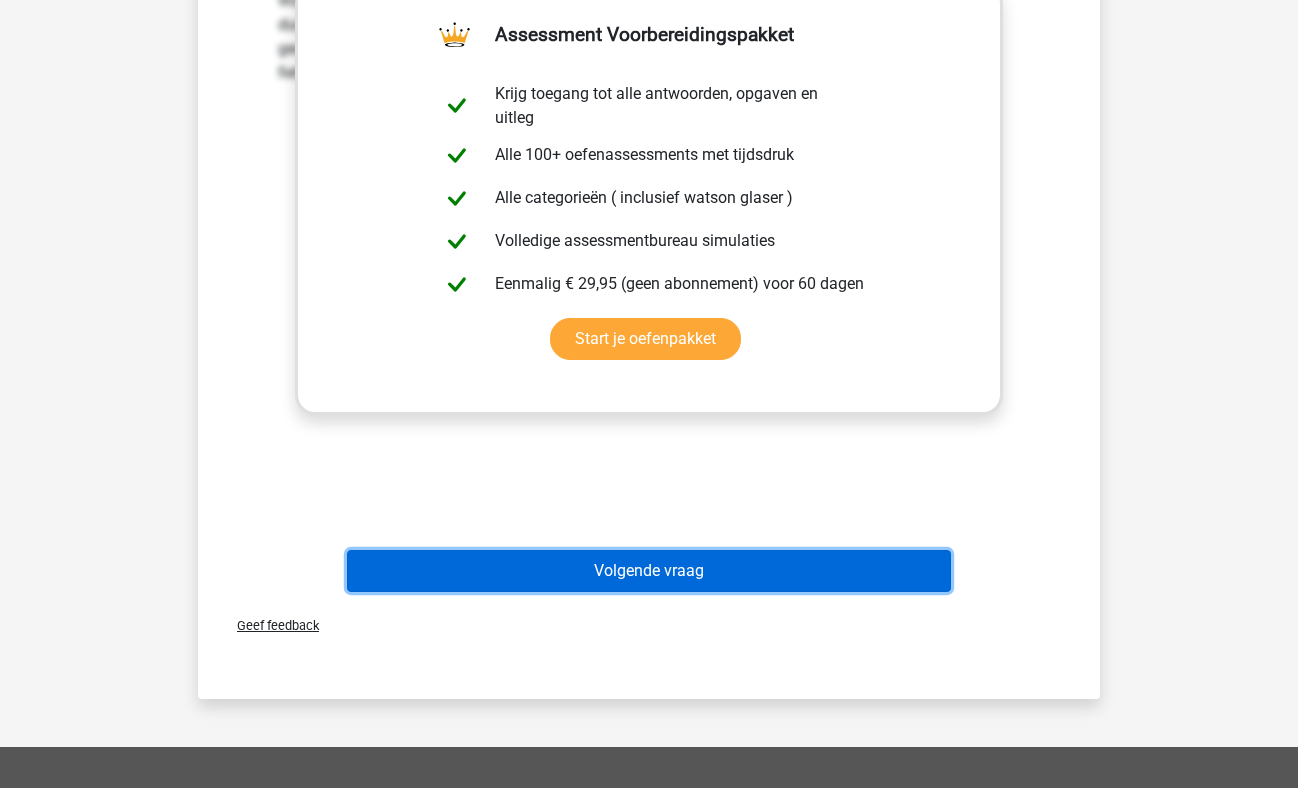 click on "Volgende vraag" at bounding box center [649, 571] 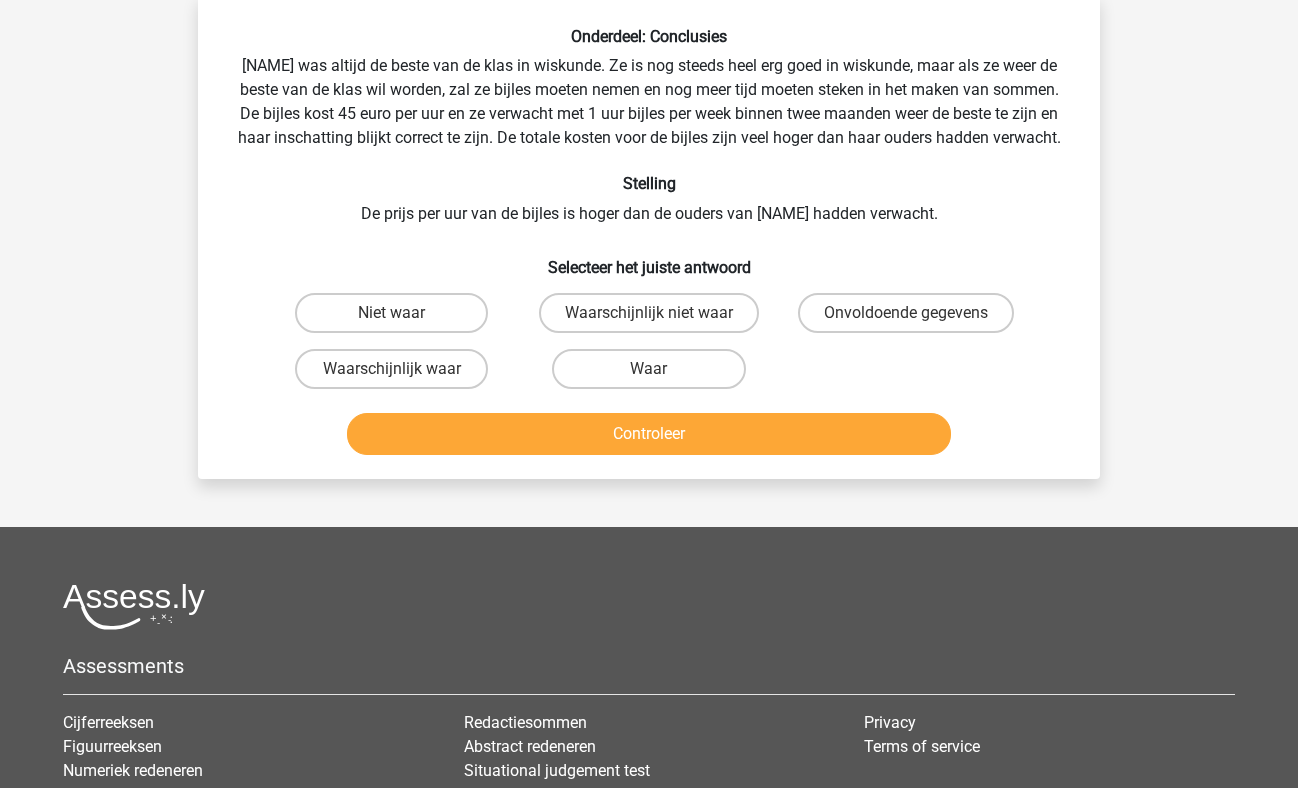 scroll, scrollTop: 92, scrollLeft: 0, axis: vertical 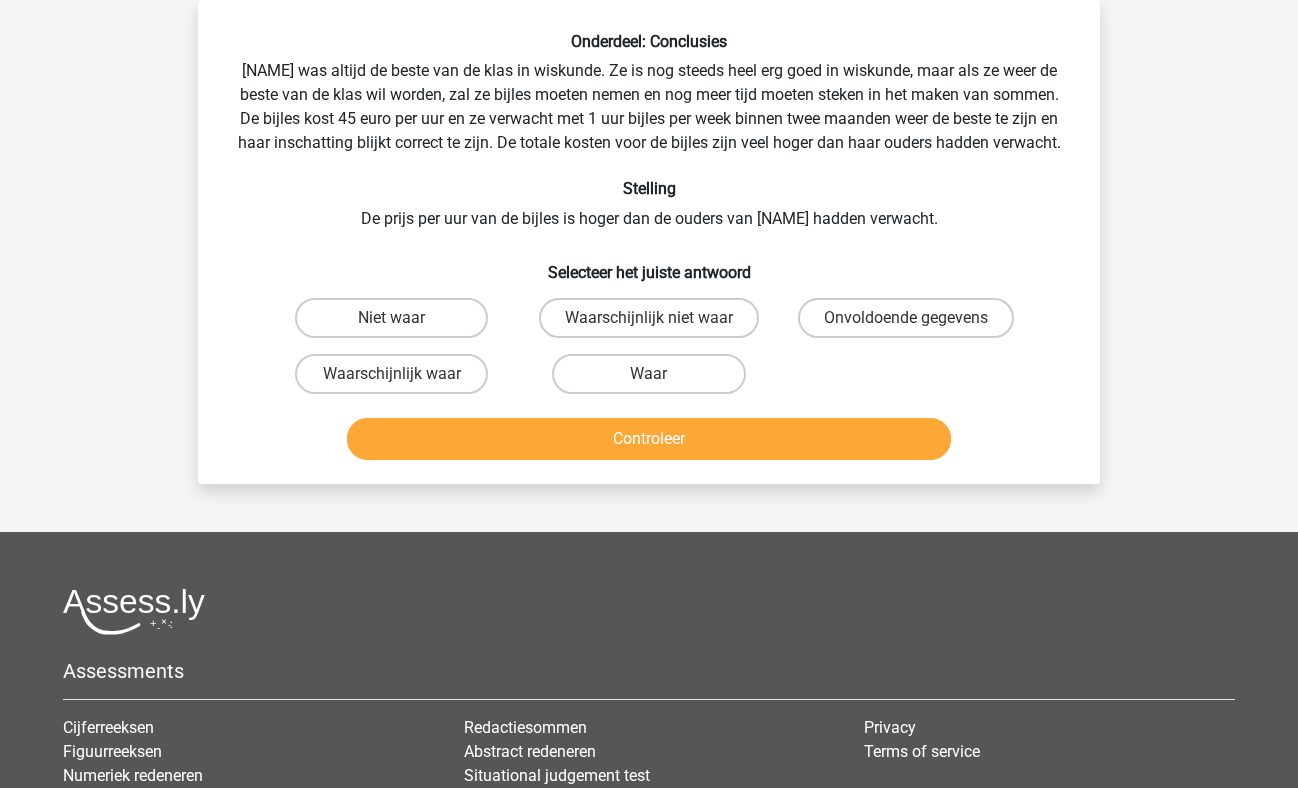 click on "Onvoldoende gegevens" at bounding box center (906, 318) 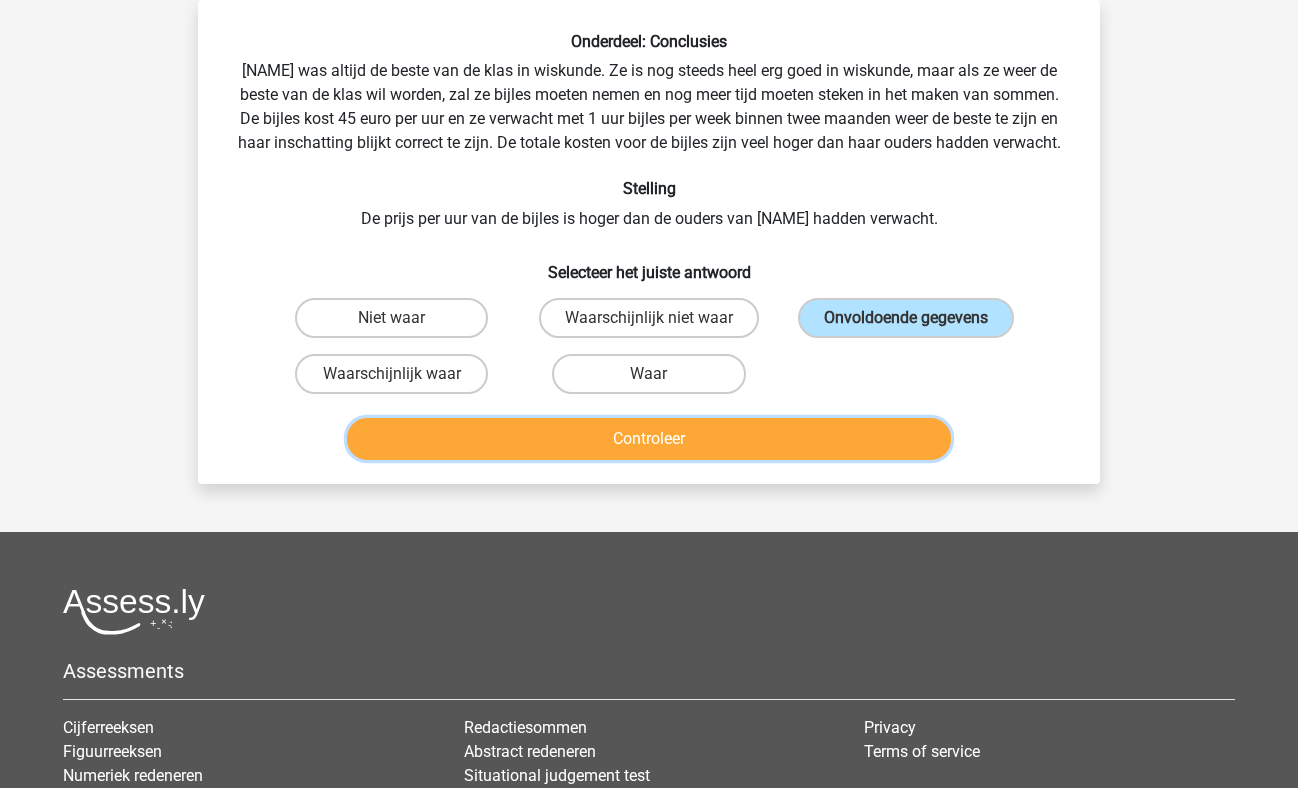 click on "Controleer" at bounding box center (649, 439) 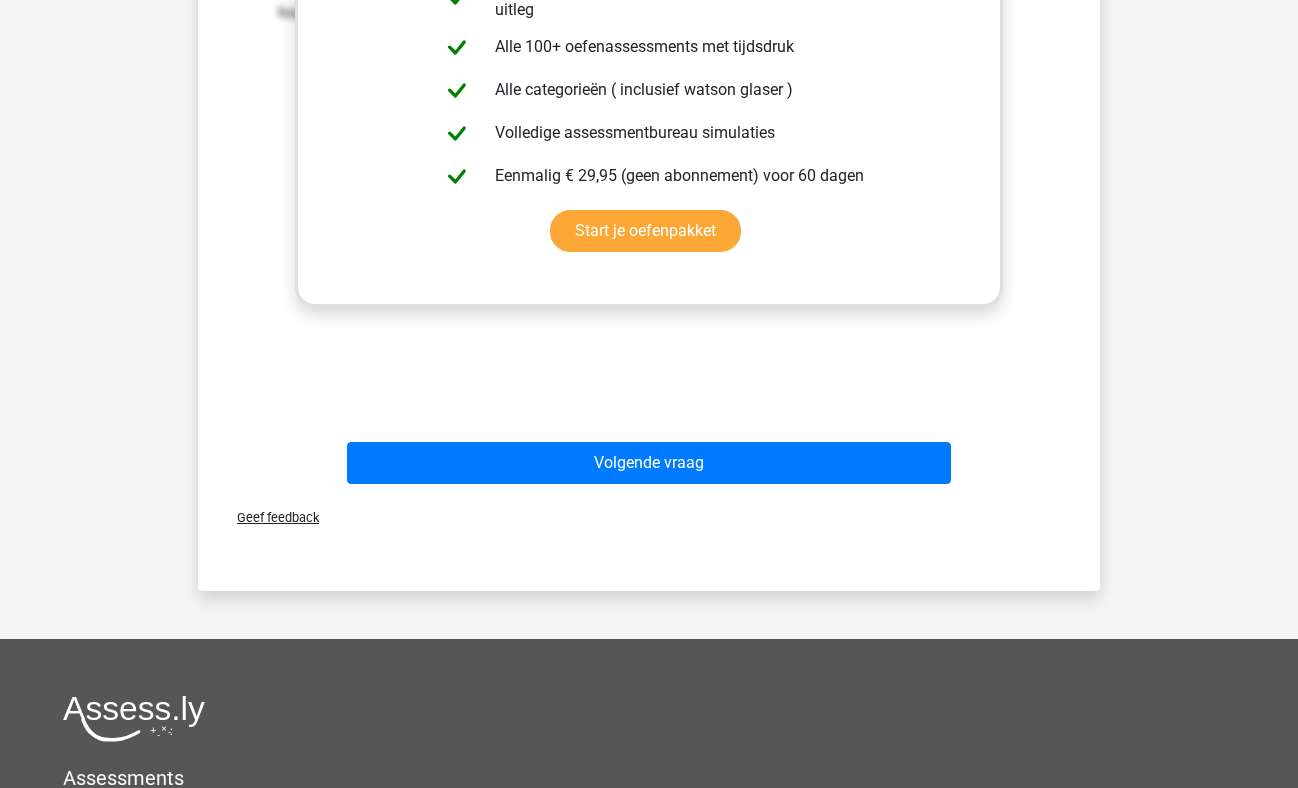 scroll, scrollTop: 743, scrollLeft: 0, axis: vertical 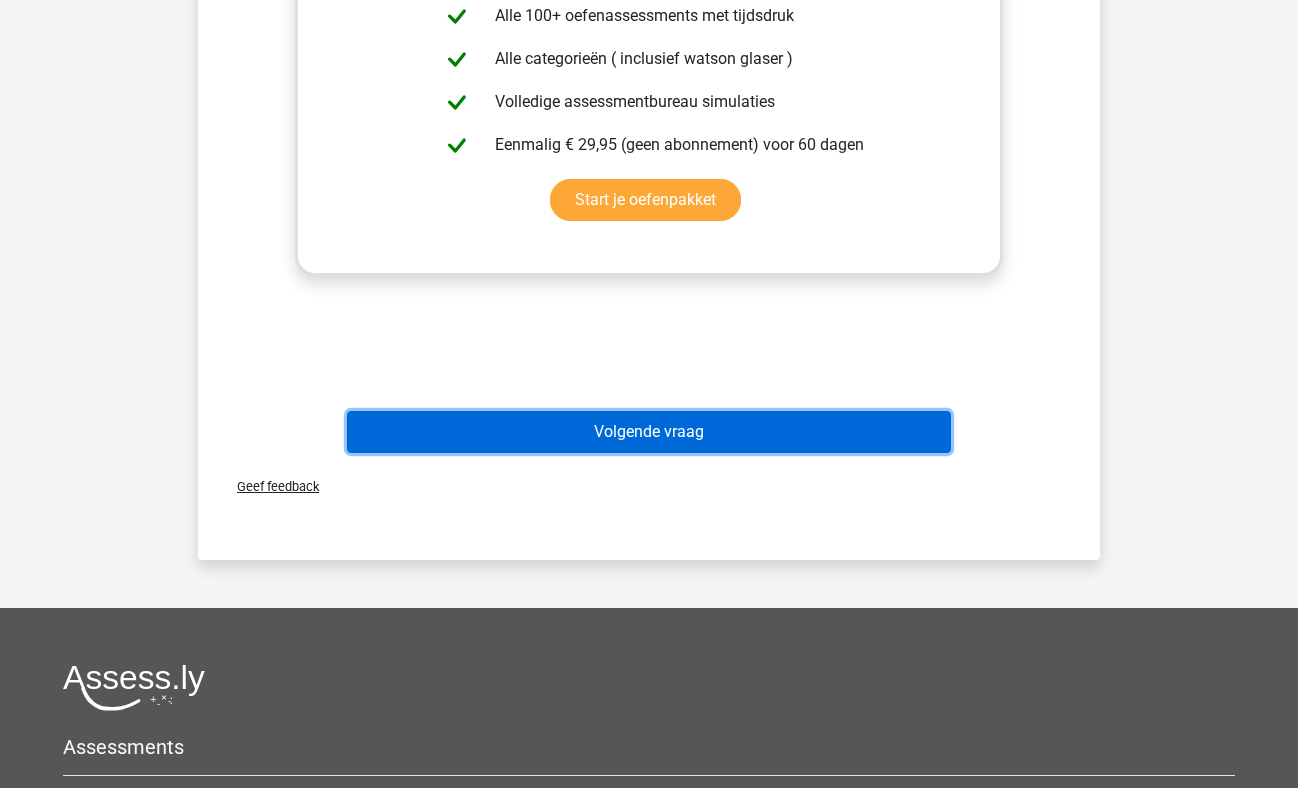 click on "Volgende vraag" at bounding box center (649, 432) 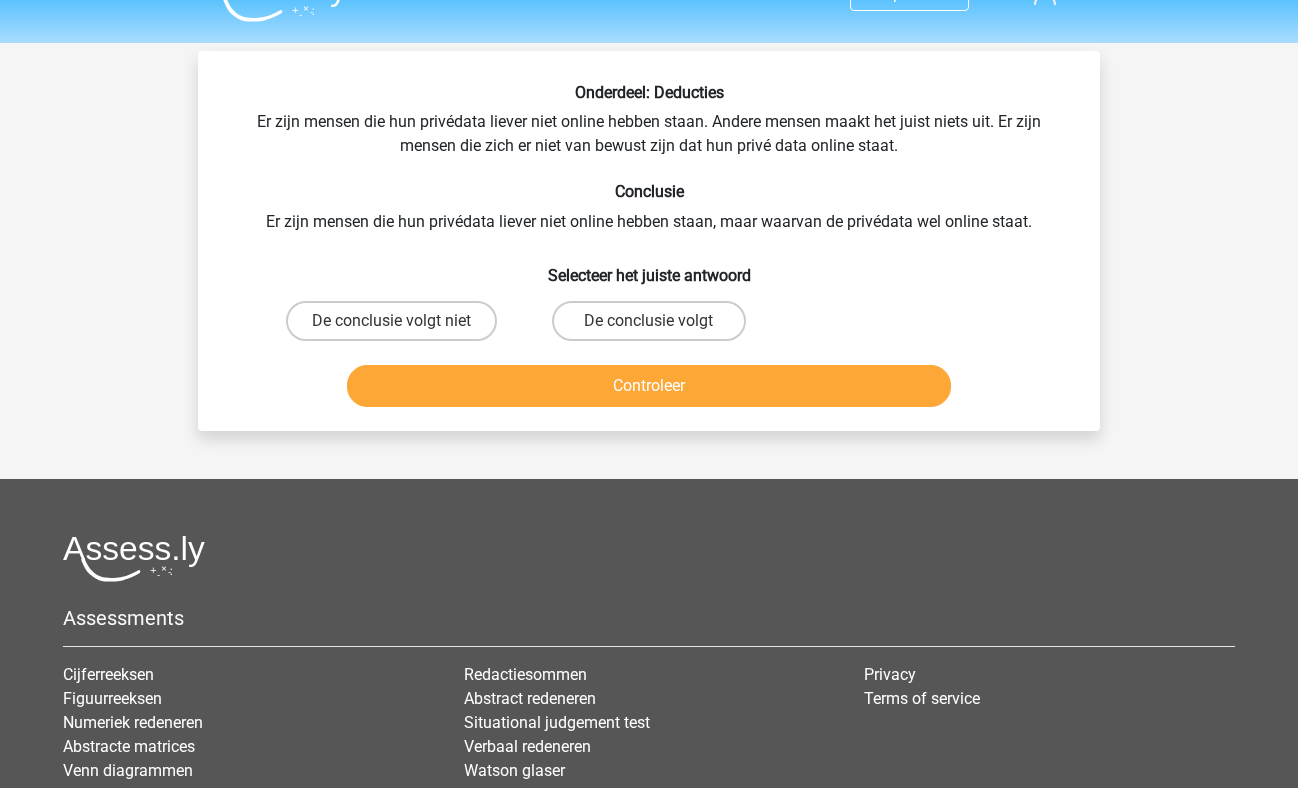 scroll, scrollTop: 40, scrollLeft: 0, axis: vertical 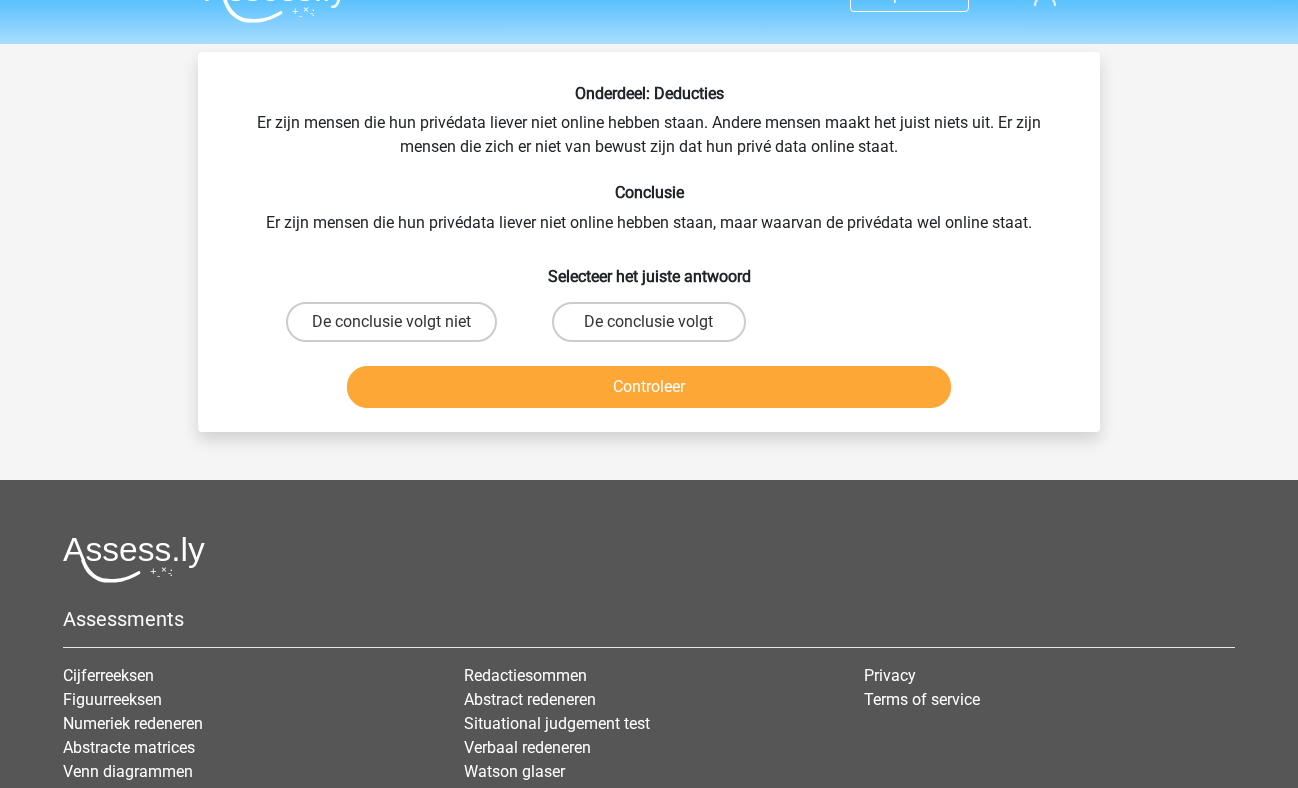click on "De conclusie volgt niet" at bounding box center [391, 322] 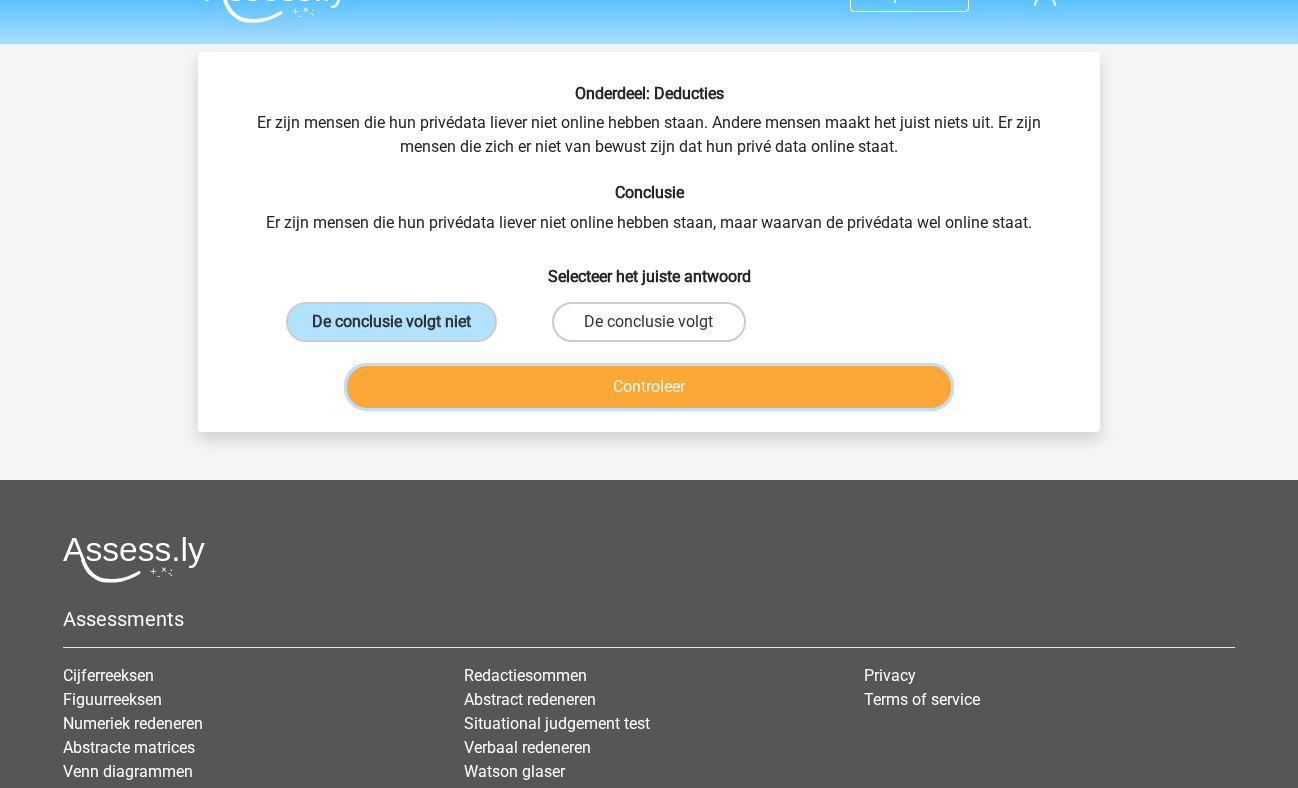 click on "Controleer" at bounding box center [649, 387] 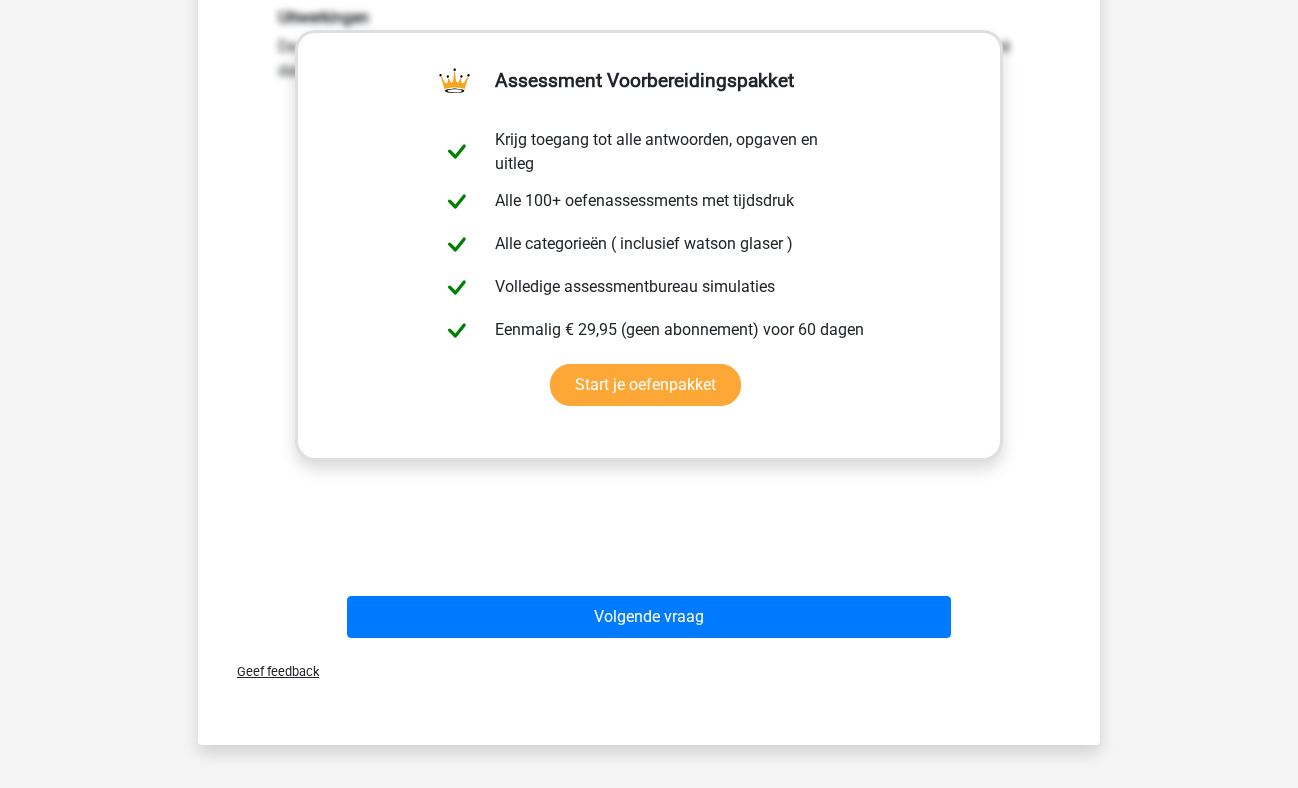scroll, scrollTop: 481, scrollLeft: 0, axis: vertical 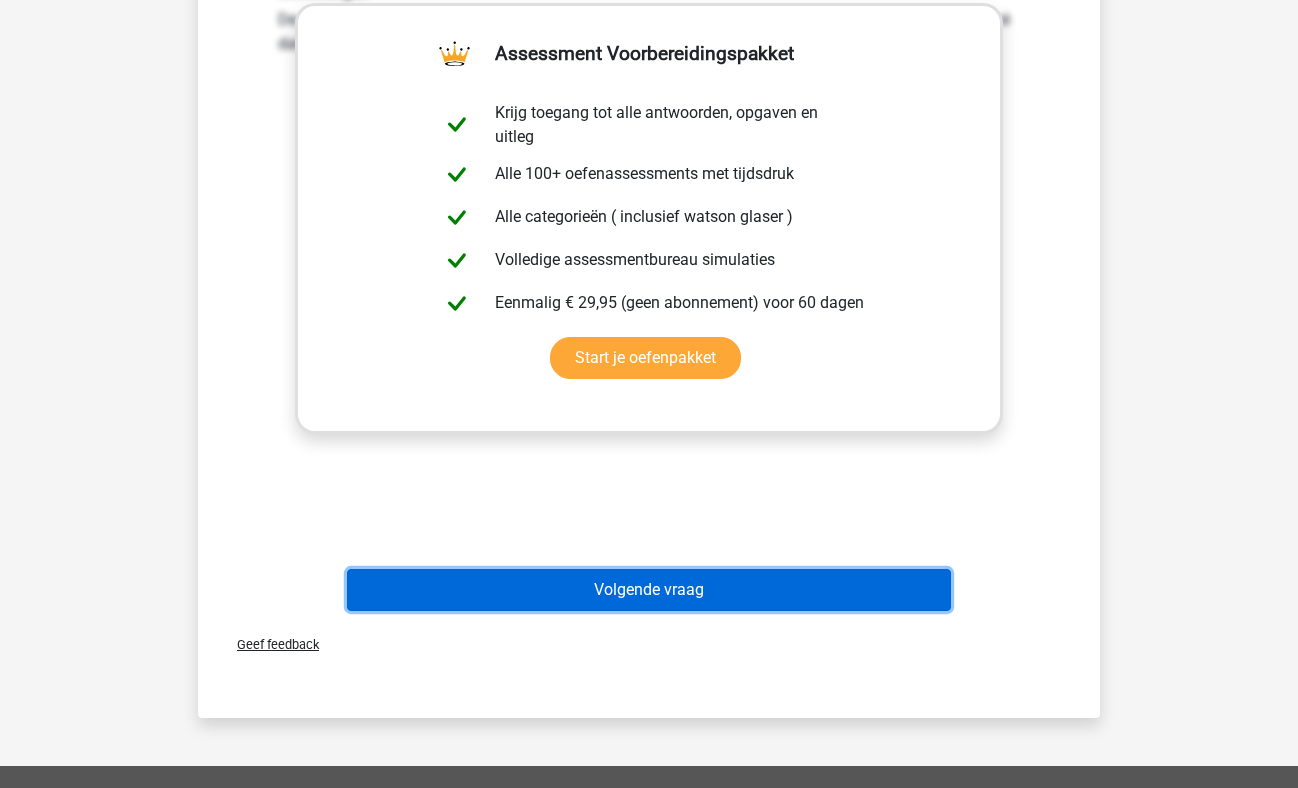 click on "Volgende vraag" at bounding box center (649, 590) 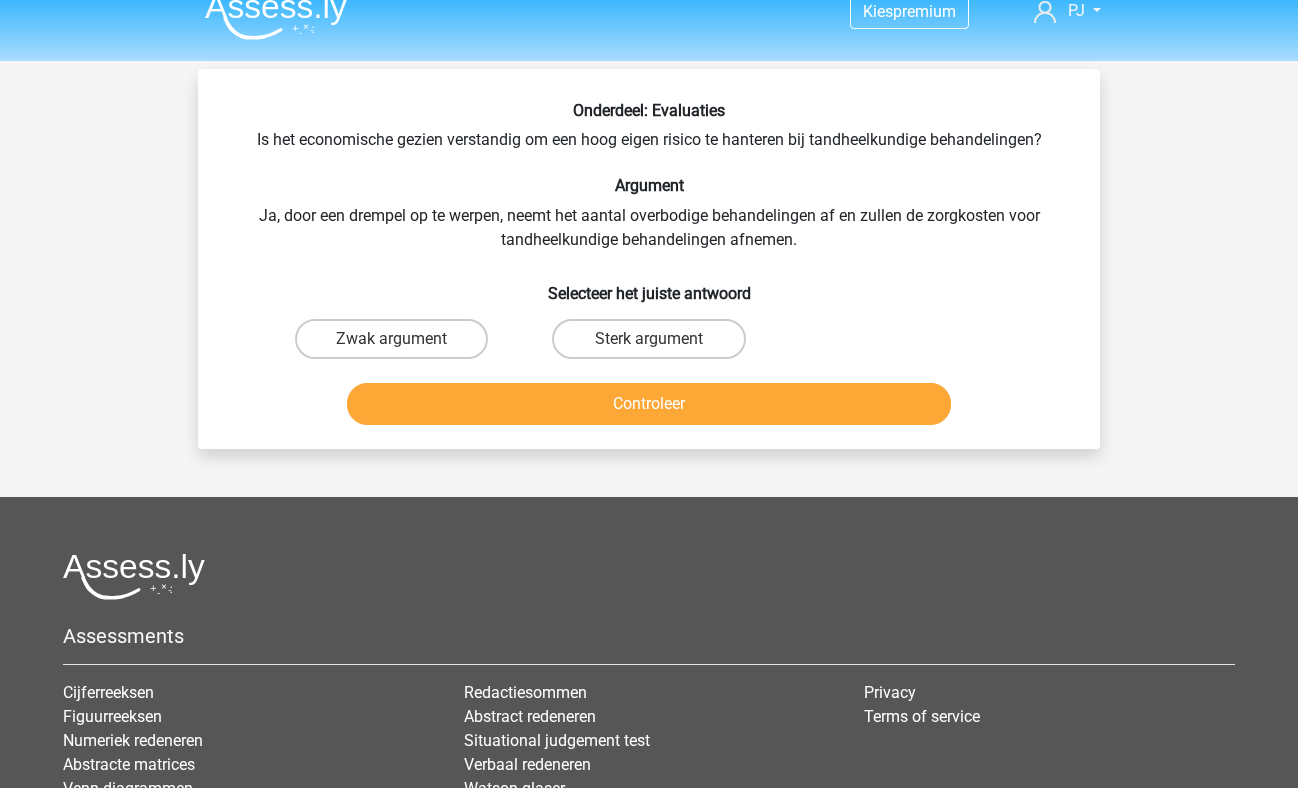 scroll, scrollTop: 22, scrollLeft: 0, axis: vertical 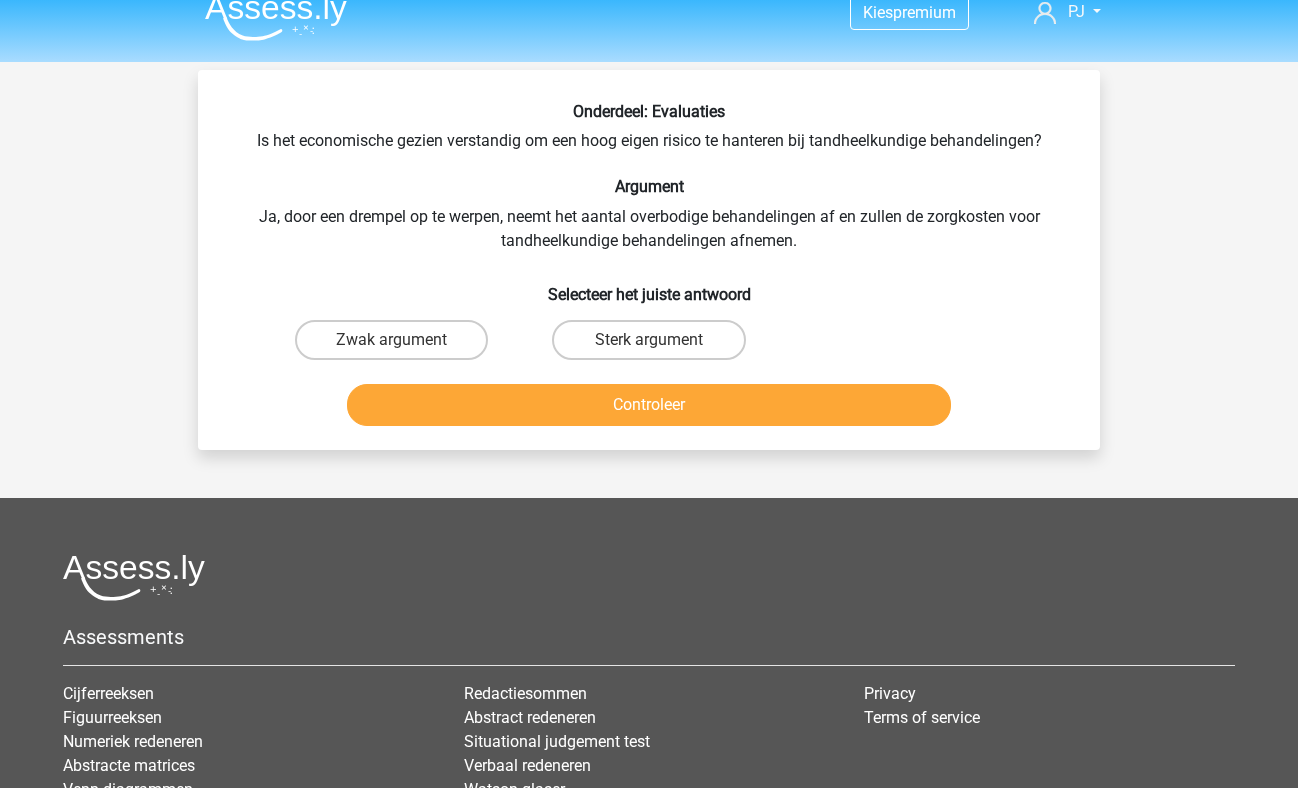 click on "Sterk argument" at bounding box center [648, 340] 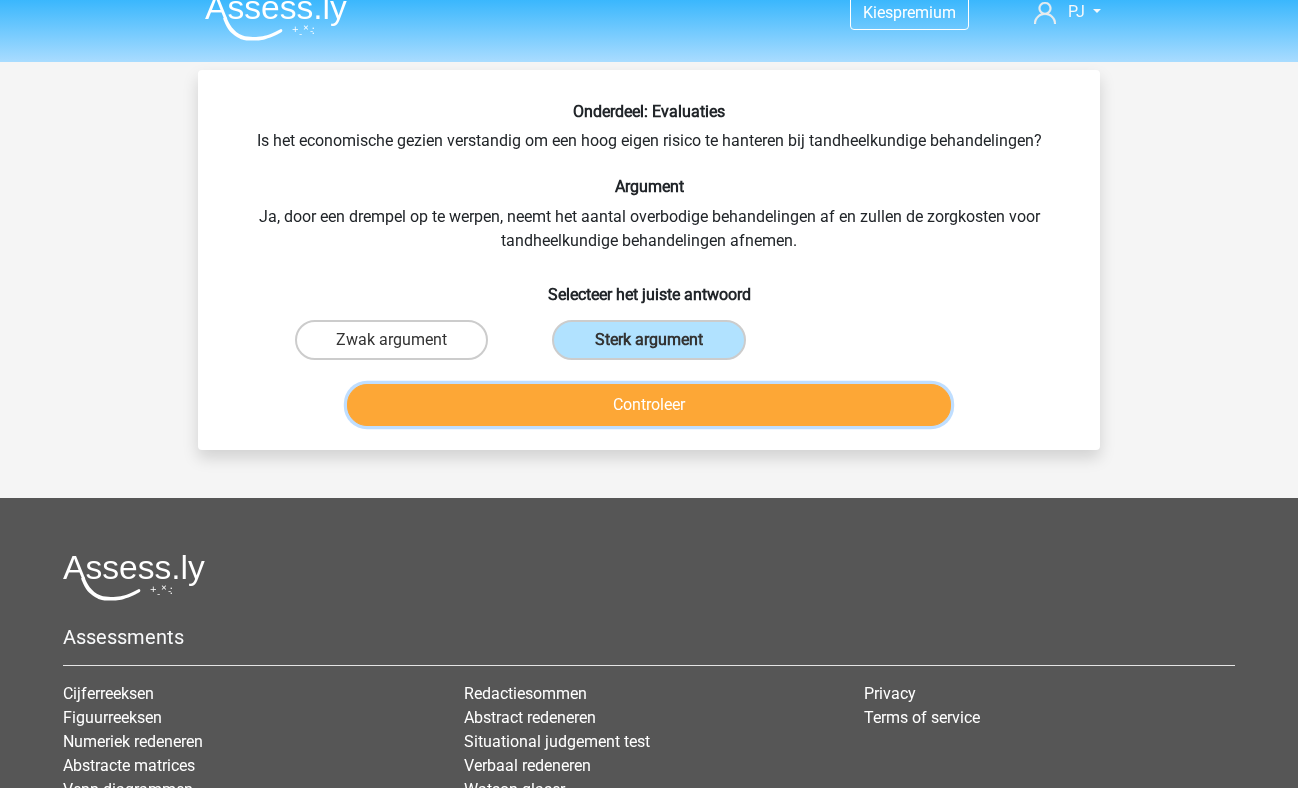 click on "Controleer" at bounding box center [649, 405] 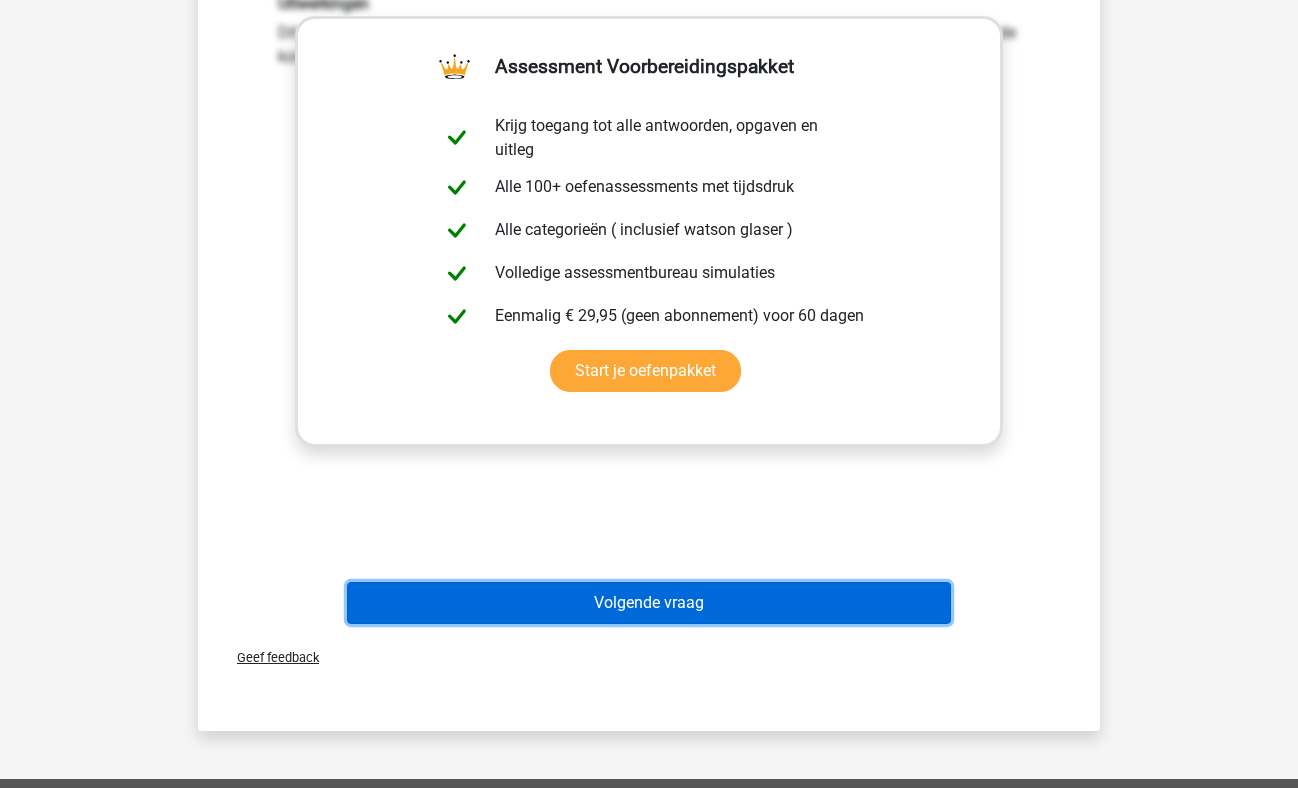 click on "Volgende vraag" at bounding box center (649, 603) 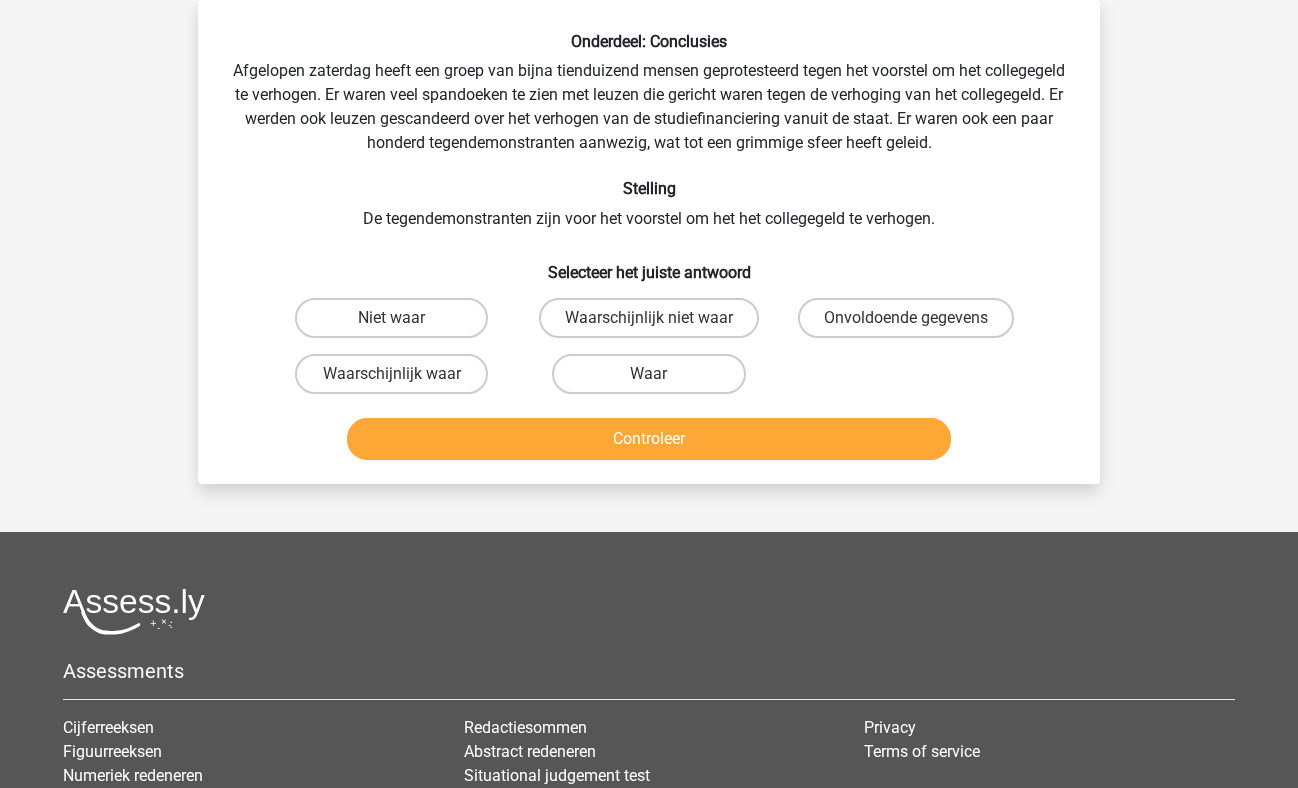 scroll, scrollTop: 0, scrollLeft: 0, axis: both 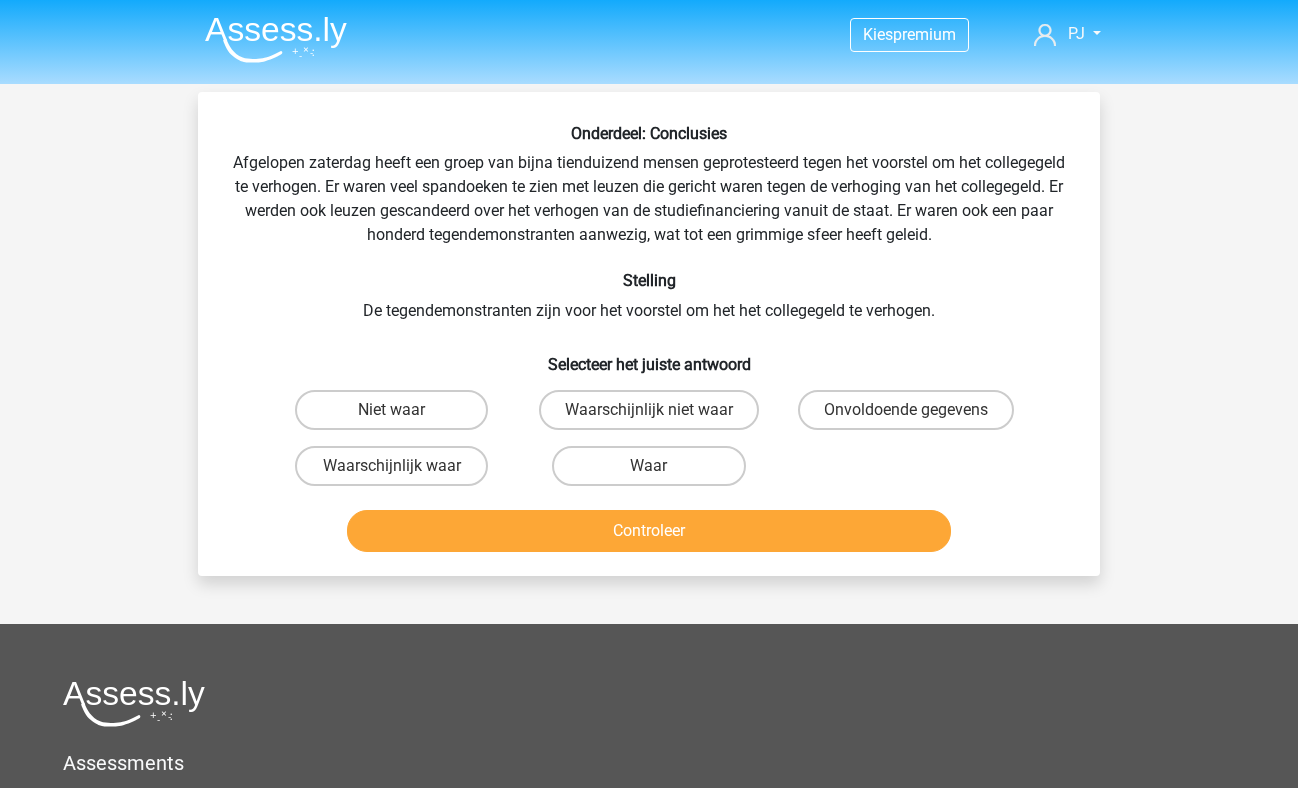 click on "Waarschijnlijk waar" at bounding box center (391, 466) 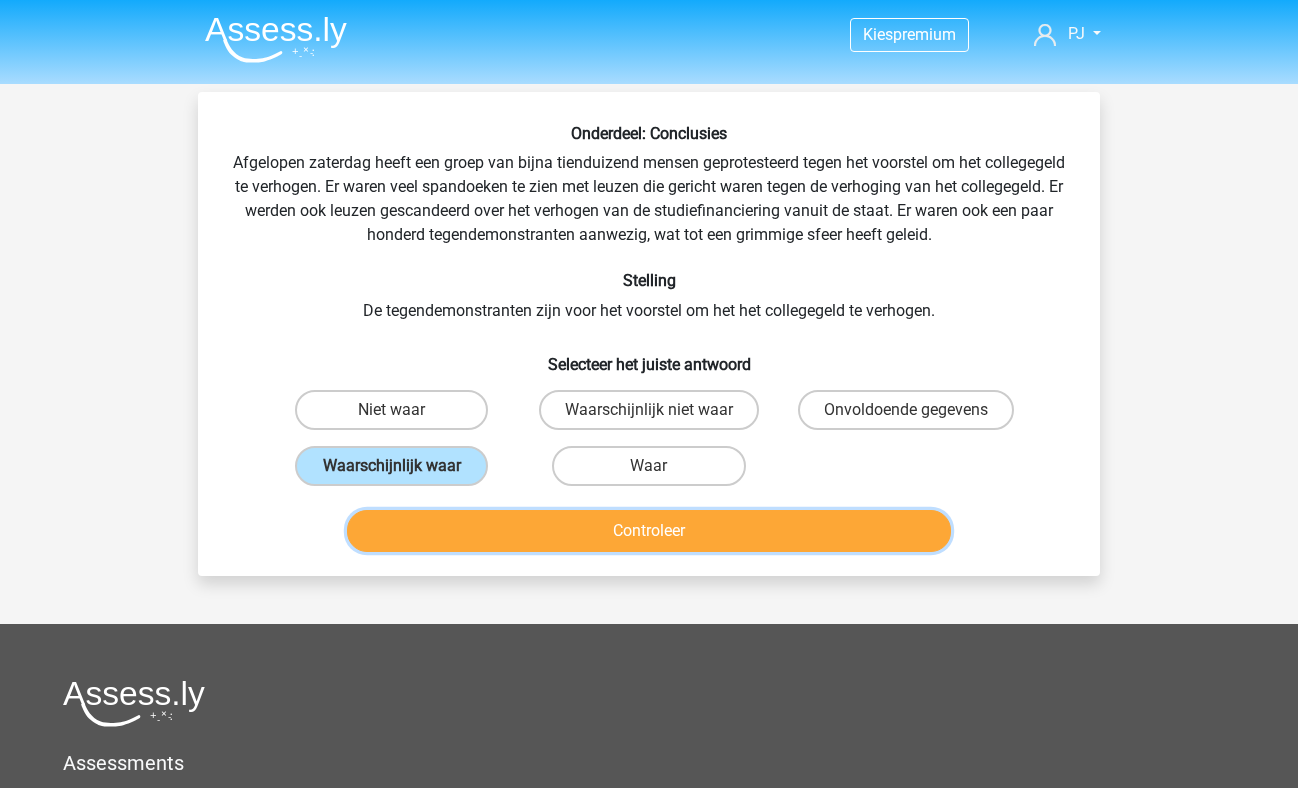 click on "Controleer" at bounding box center [649, 531] 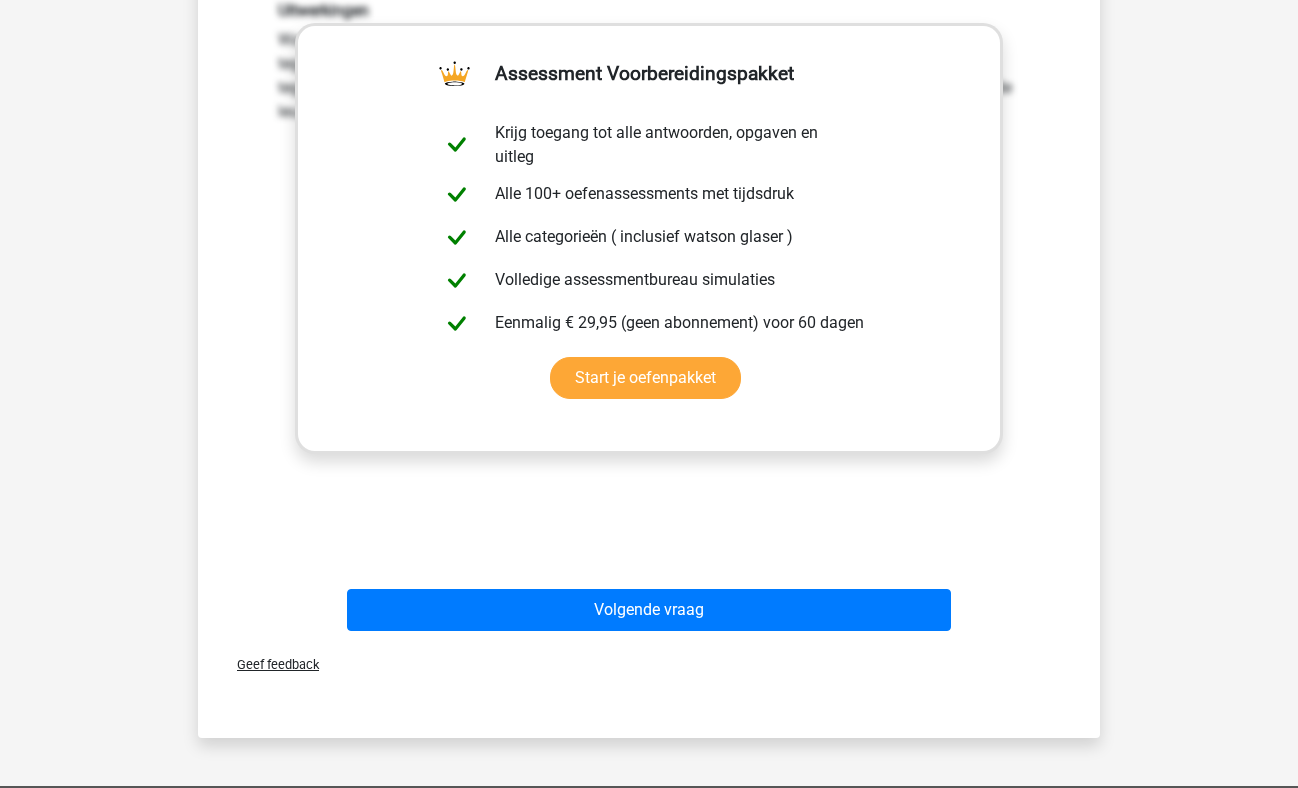 scroll, scrollTop: 607, scrollLeft: 0, axis: vertical 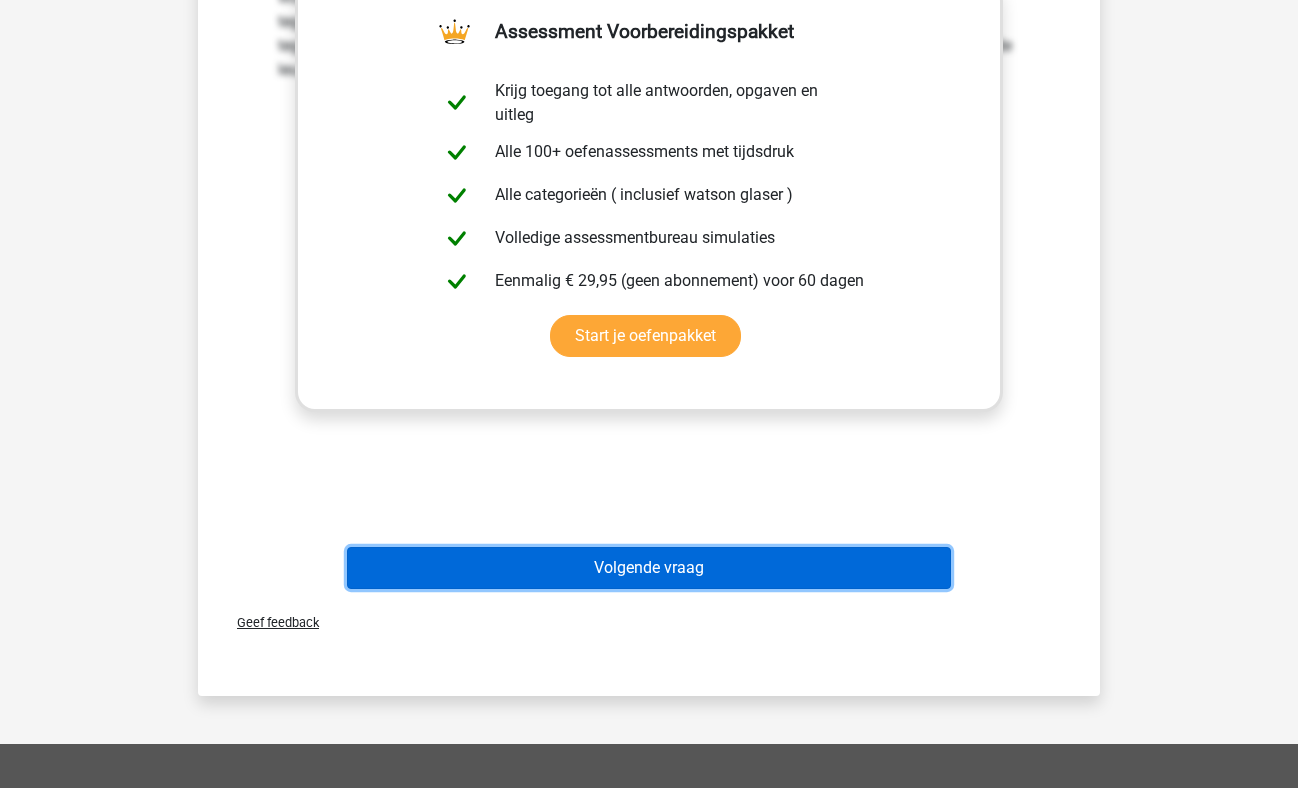 click on "Volgende vraag" at bounding box center (649, 568) 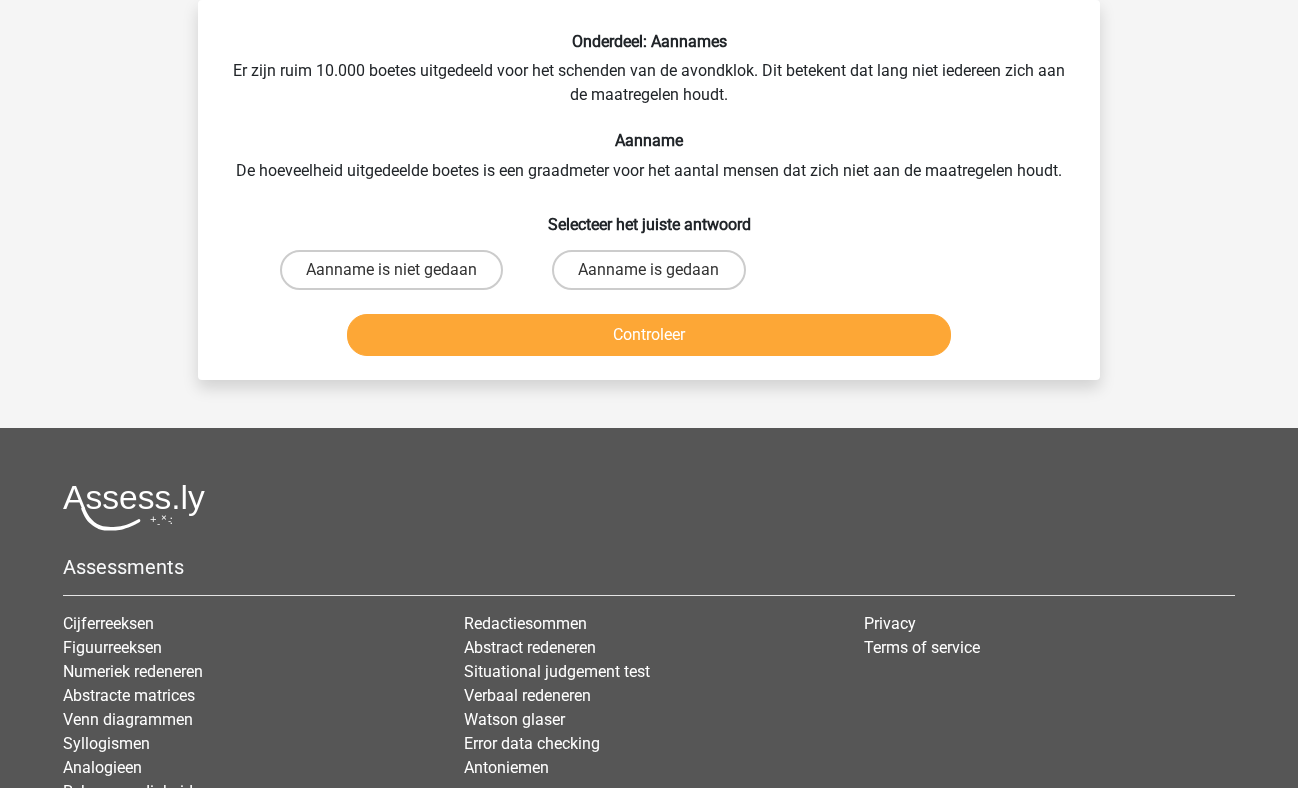 scroll, scrollTop: 16, scrollLeft: 0, axis: vertical 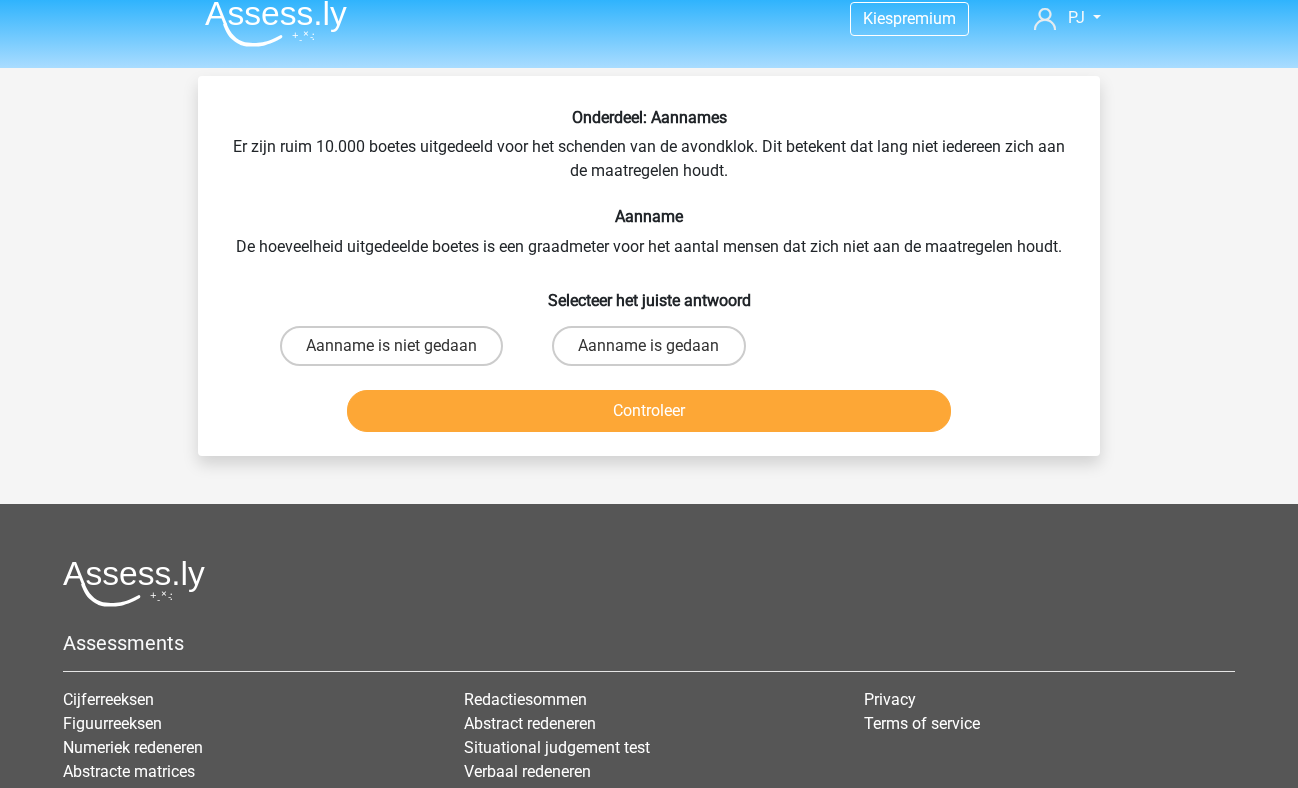 click on "Aanname is gedaan" at bounding box center [648, 346] 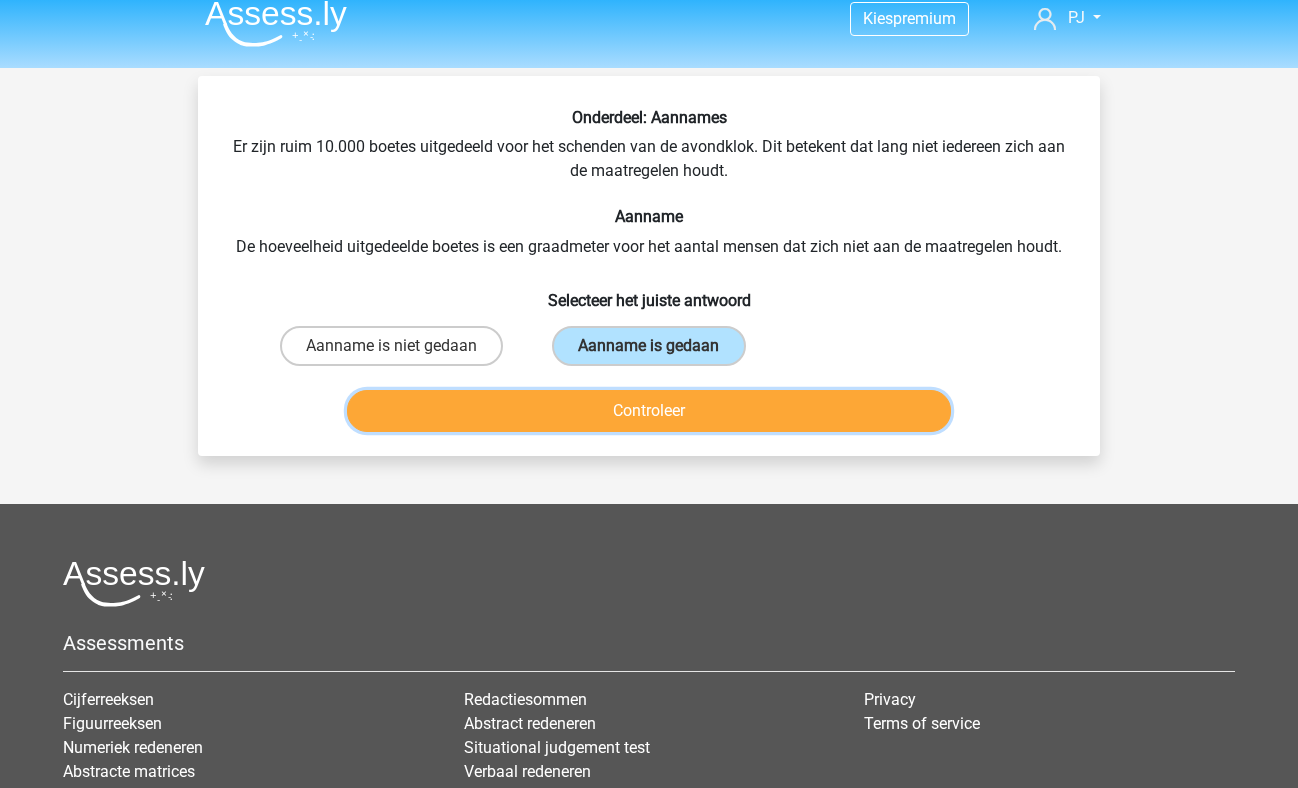 click on "Controleer" at bounding box center [649, 411] 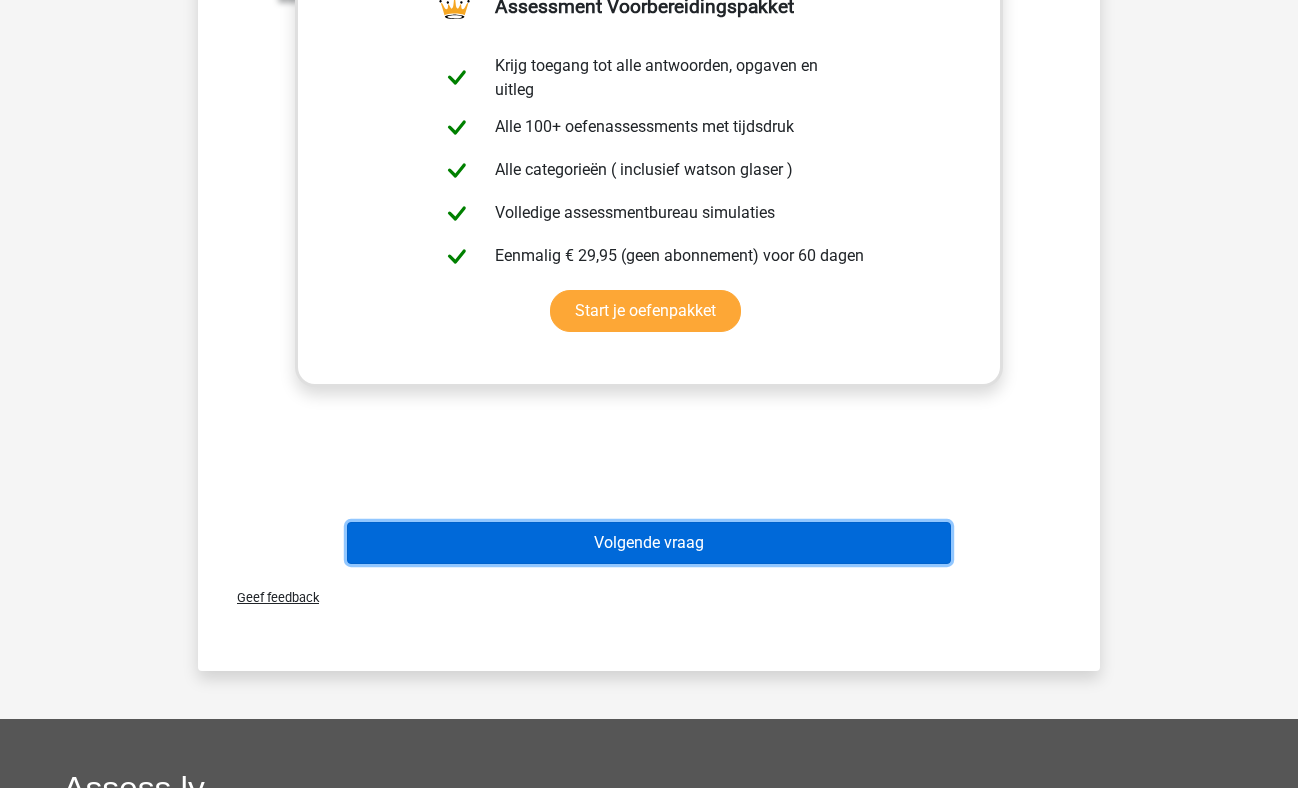 click on "Volgende vraag" at bounding box center (649, 543) 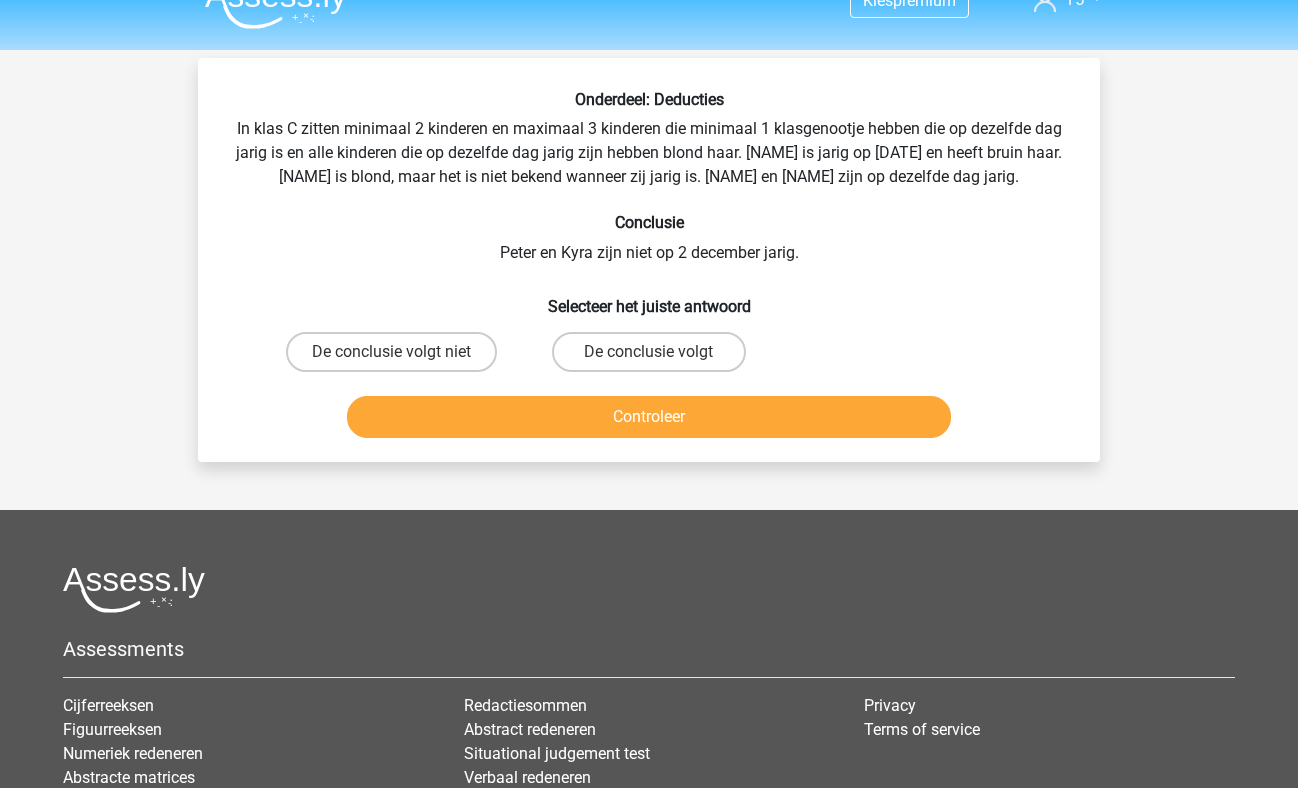 scroll, scrollTop: 25, scrollLeft: 0, axis: vertical 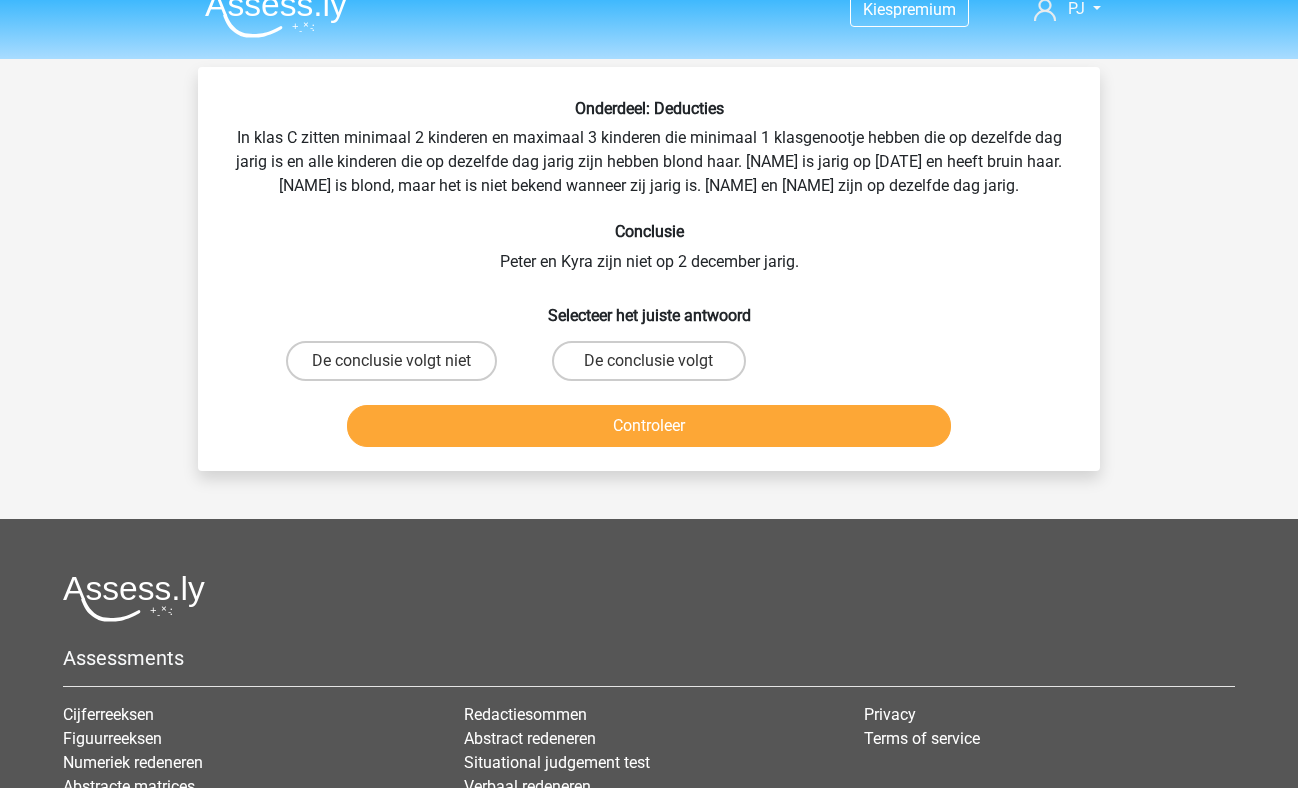 click on "De conclusie volgt" at bounding box center [648, 361] 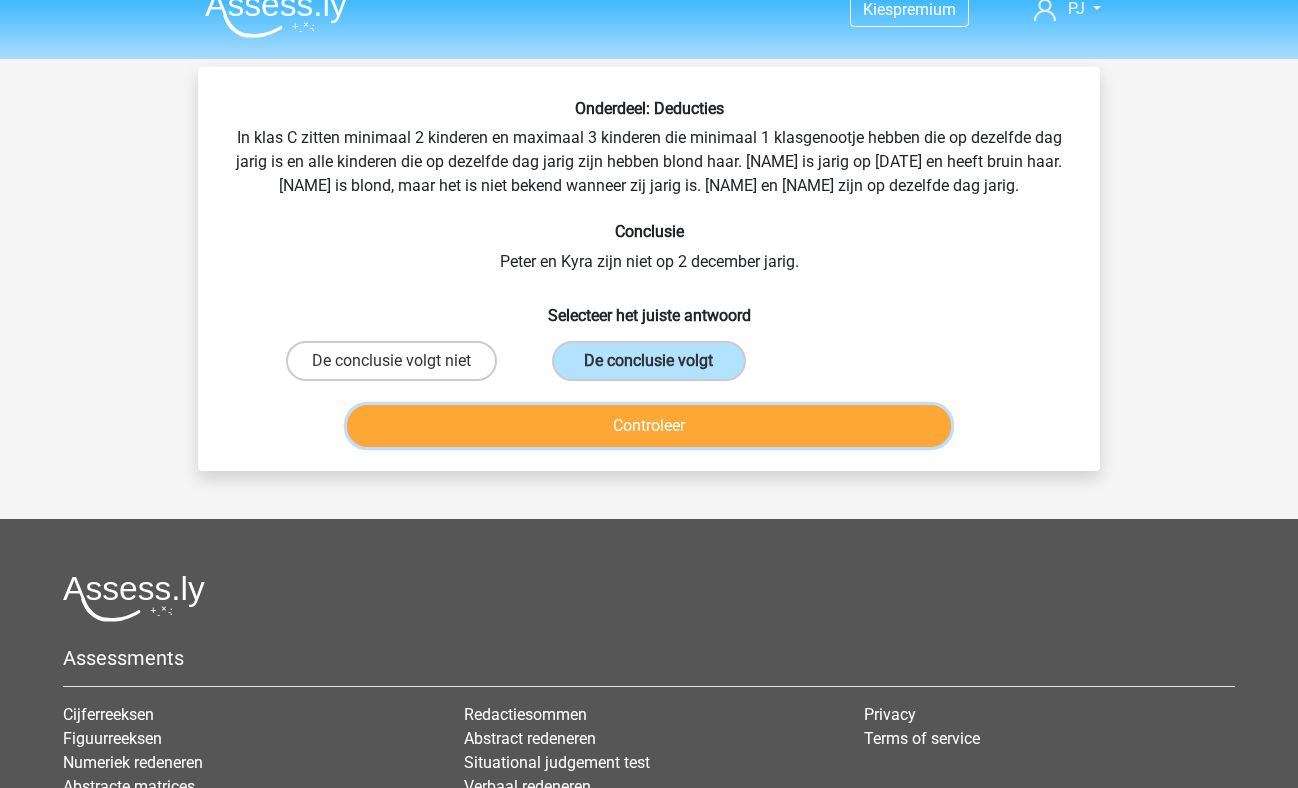 click on "Controleer" at bounding box center [649, 426] 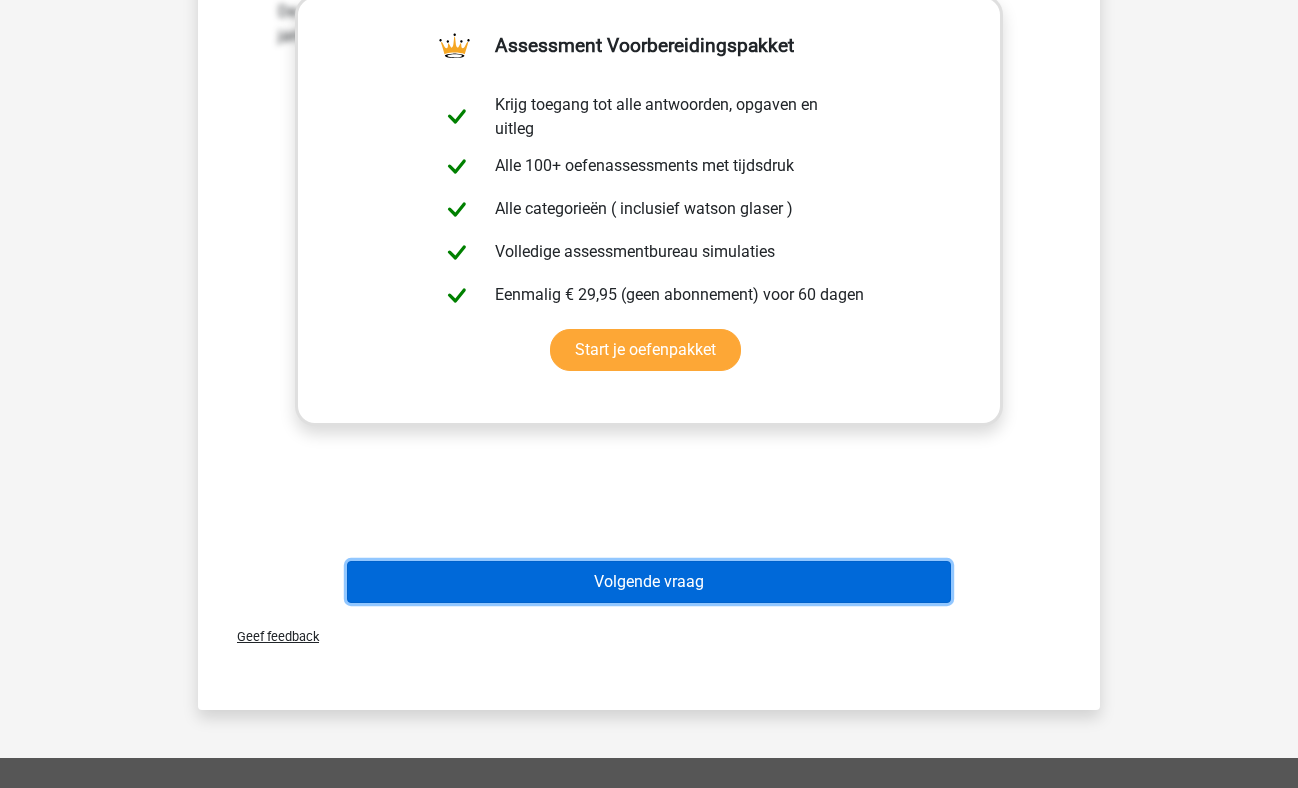 click on "Volgende vraag" at bounding box center [649, 582] 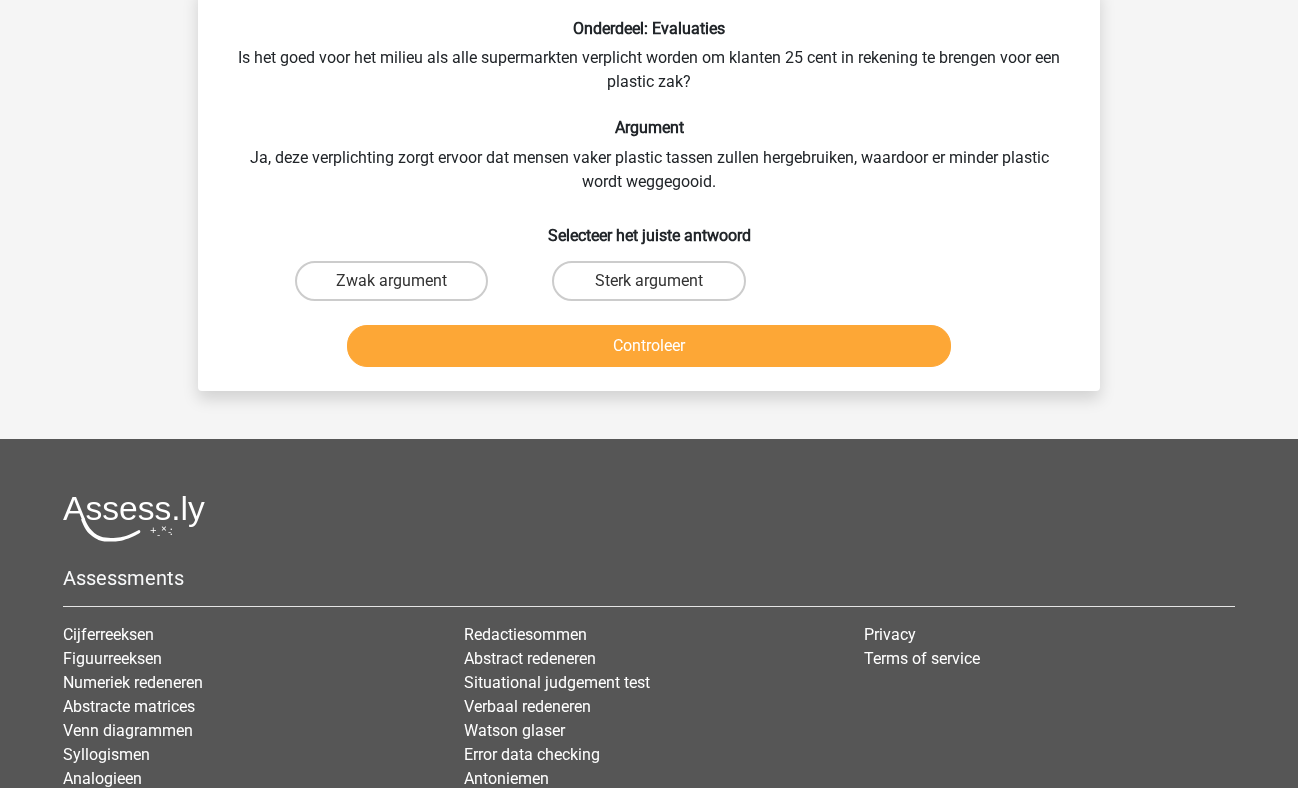 scroll, scrollTop: 92, scrollLeft: 0, axis: vertical 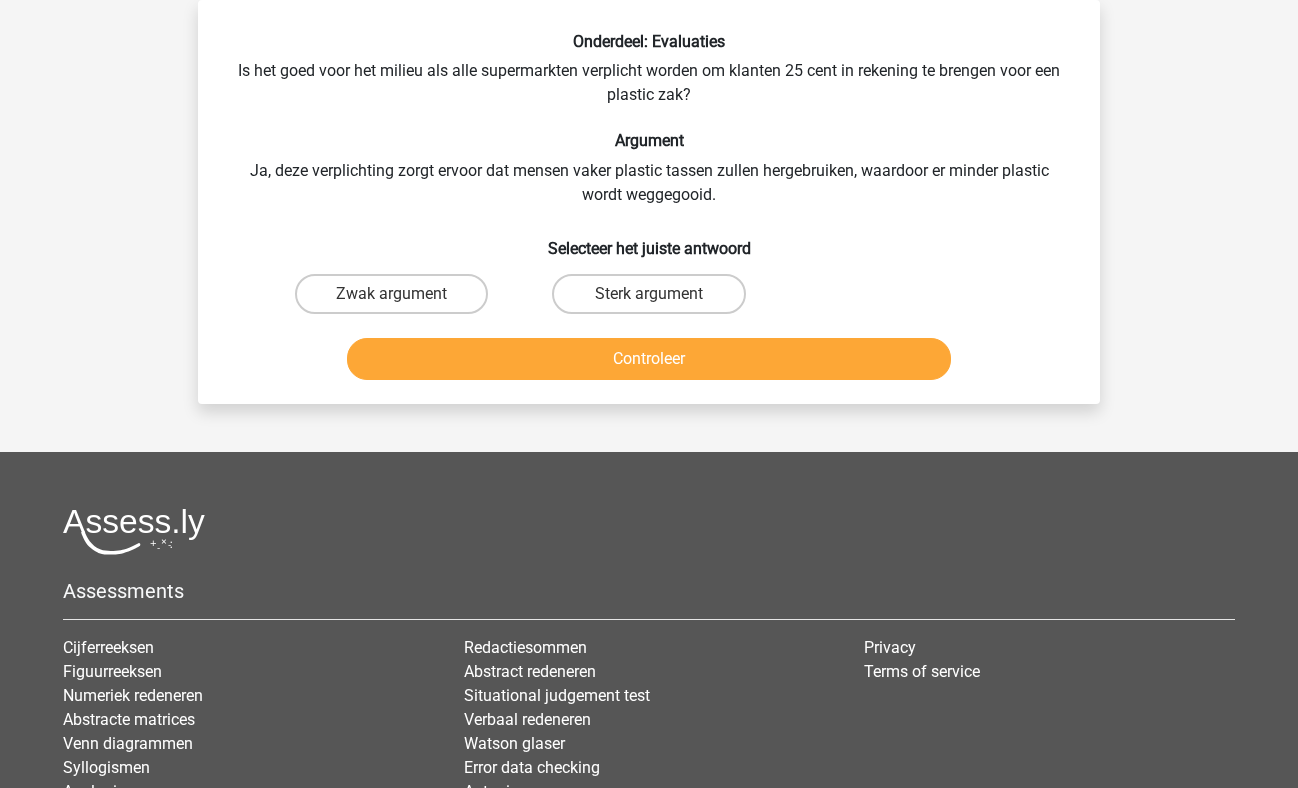 click on "Sterk argument" at bounding box center [648, 294] 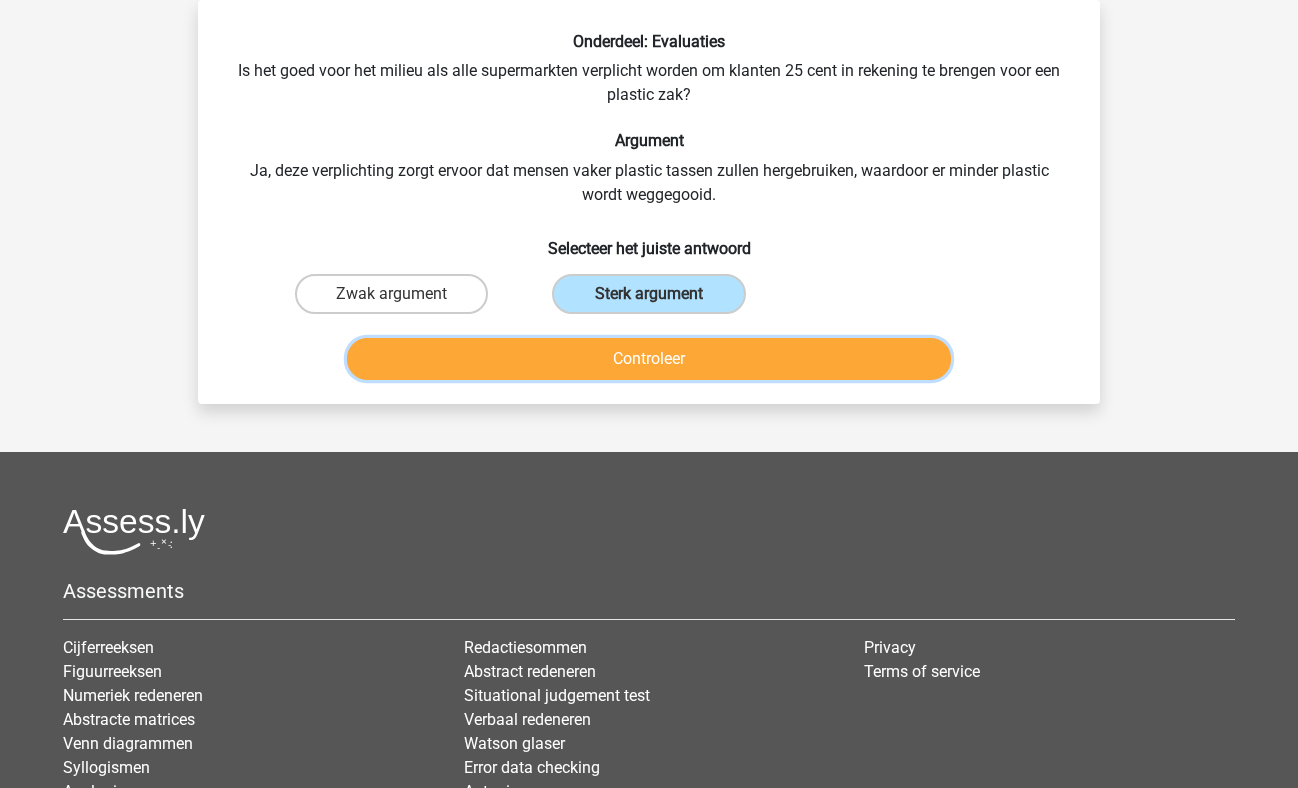 click on "Controleer" at bounding box center [649, 359] 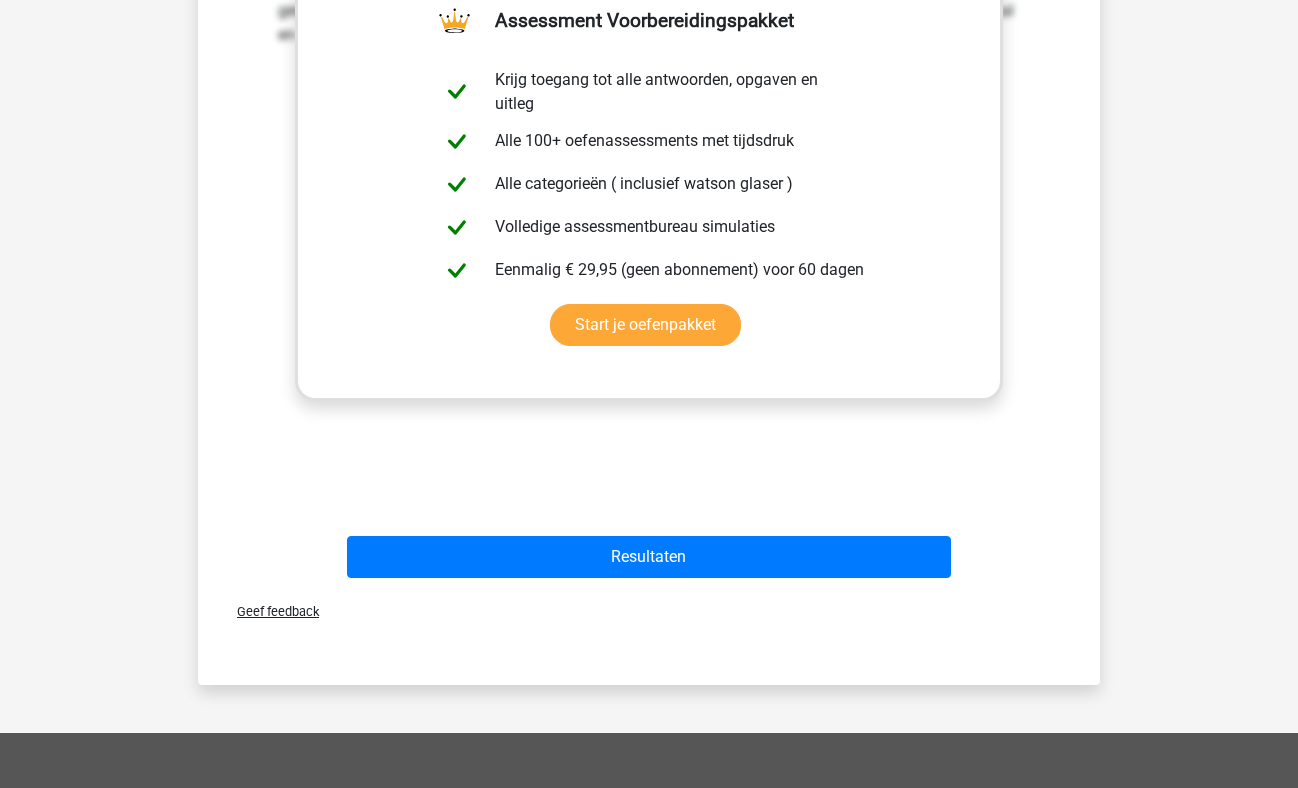scroll, scrollTop: 553, scrollLeft: 0, axis: vertical 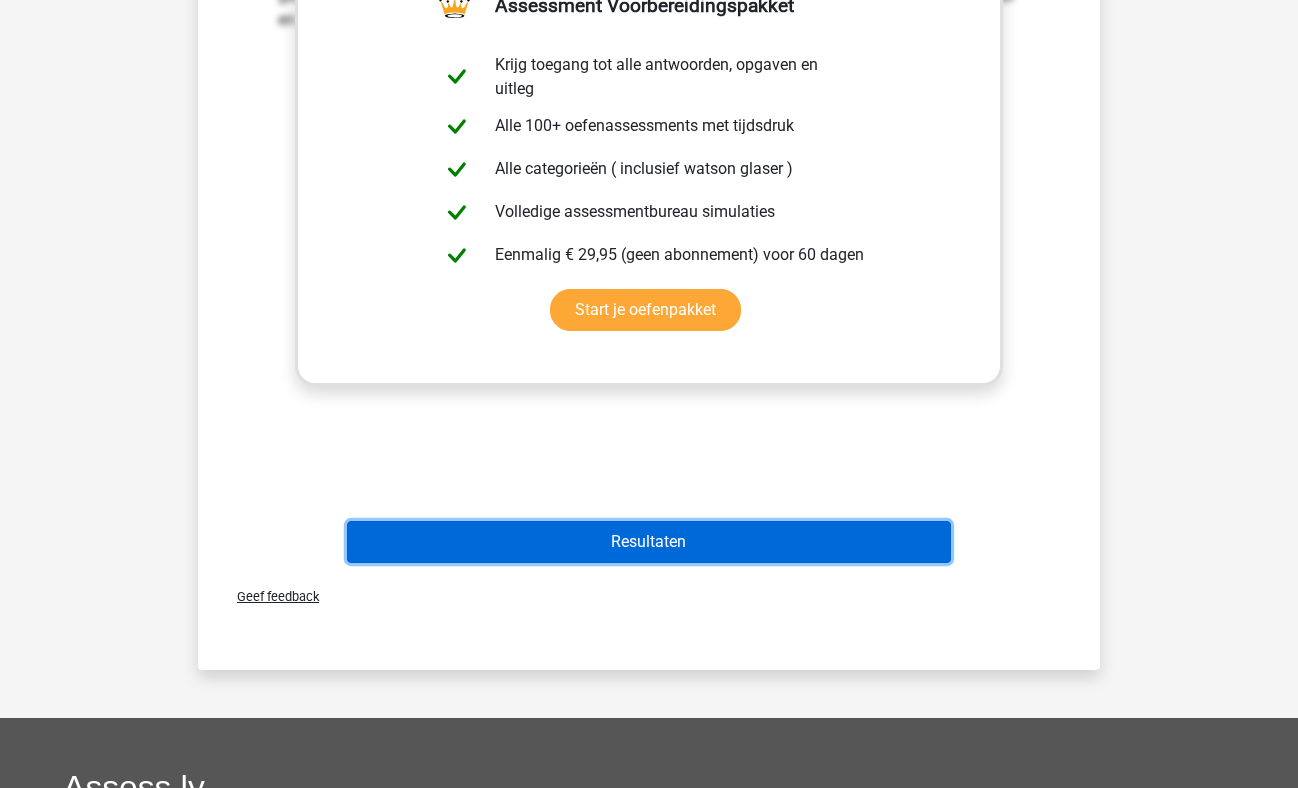 click on "Resultaten" at bounding box center (649, 542) 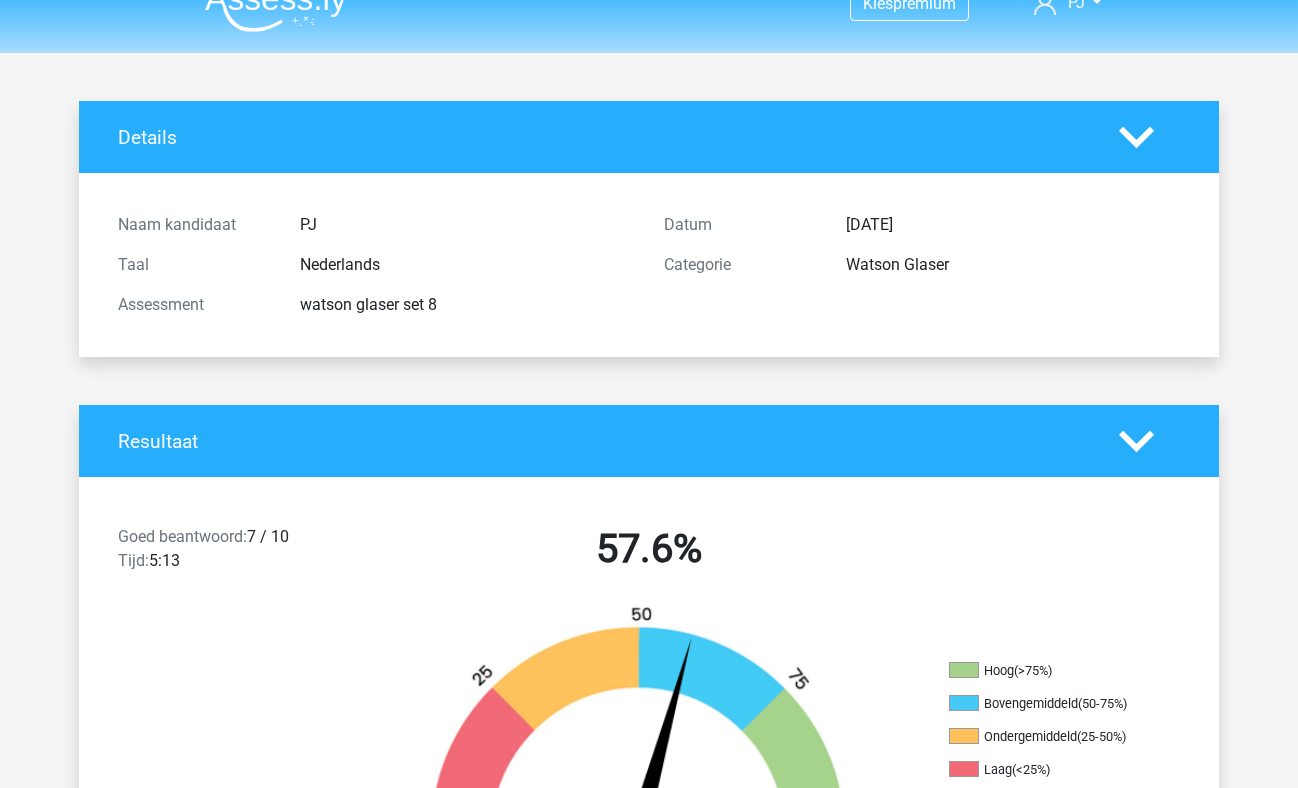 scroll, scrollTop: 0, scrollLeft: 0, axis: both 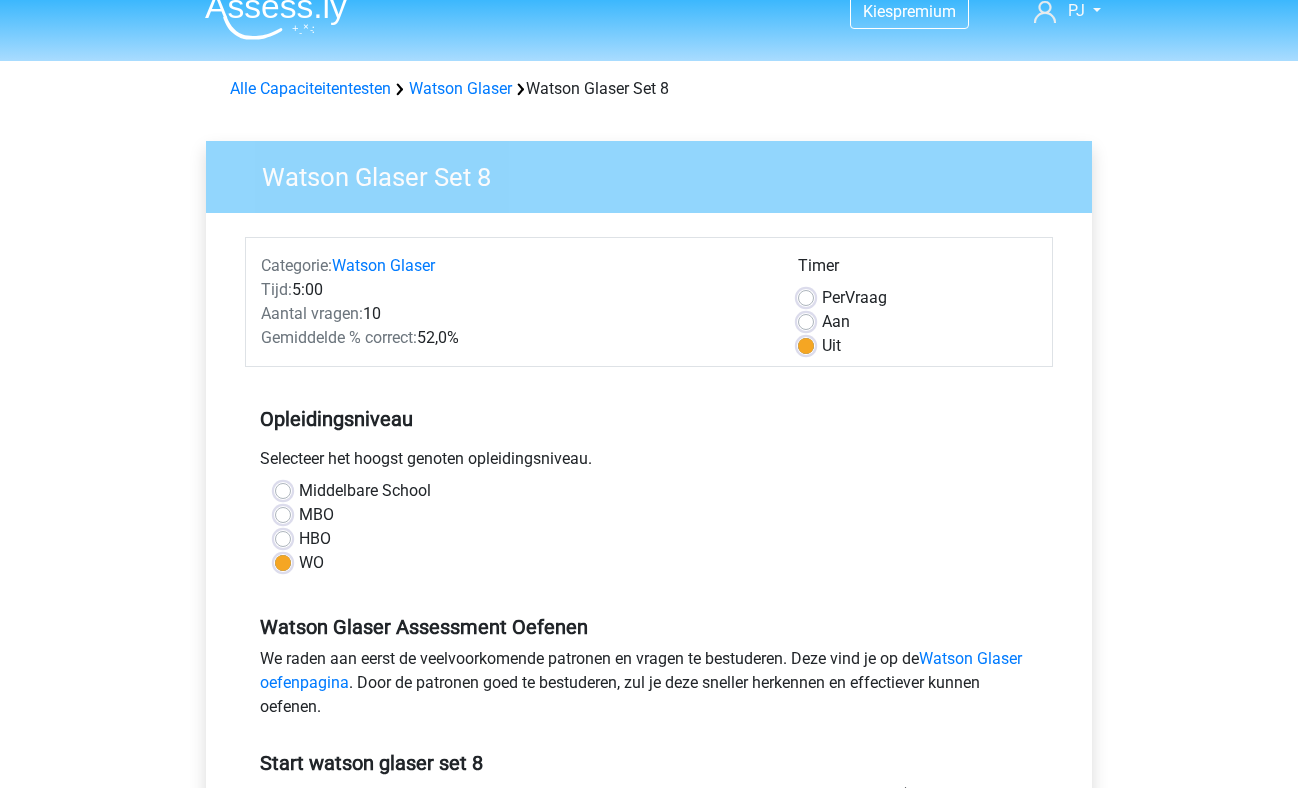 click on "Watson Glaser" at bounding box center [460, 88] 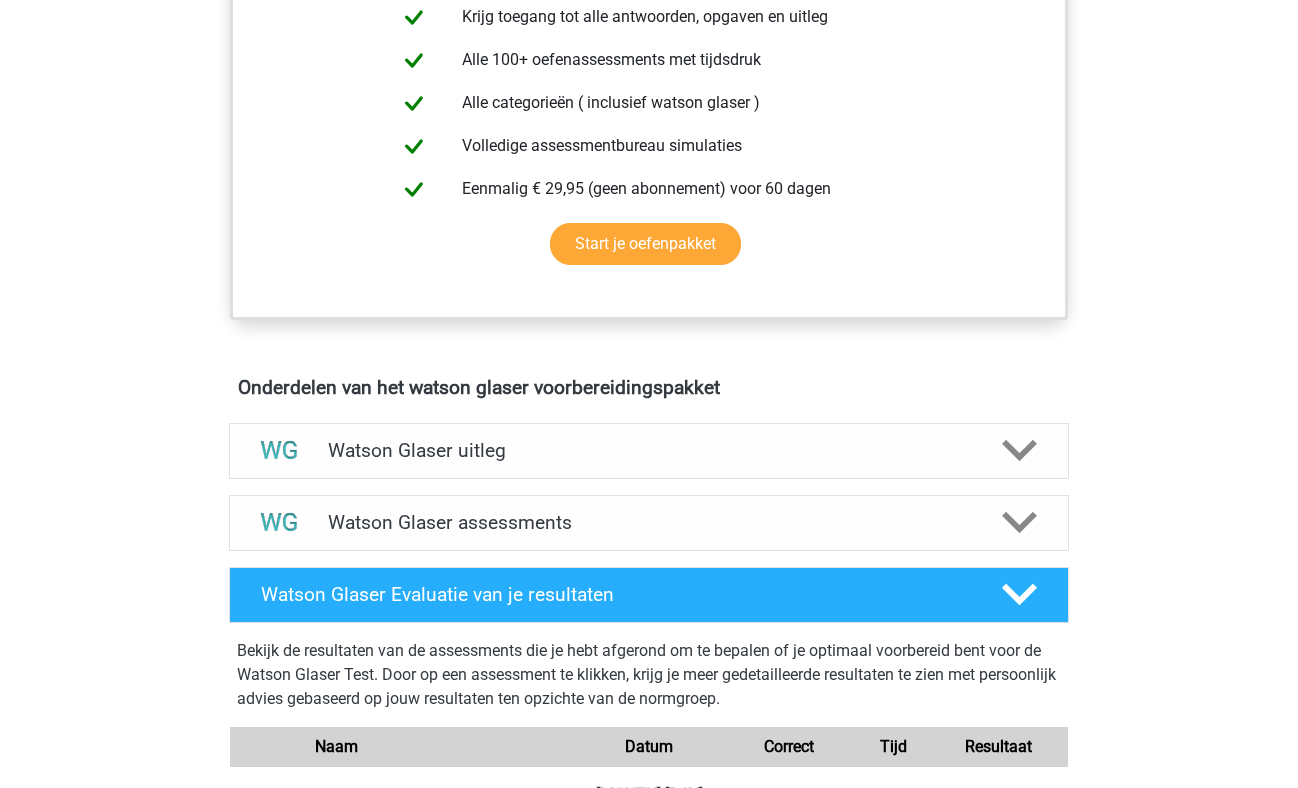 scroll, scrollTop: 834, scrollLeft: 0, axis: vertical 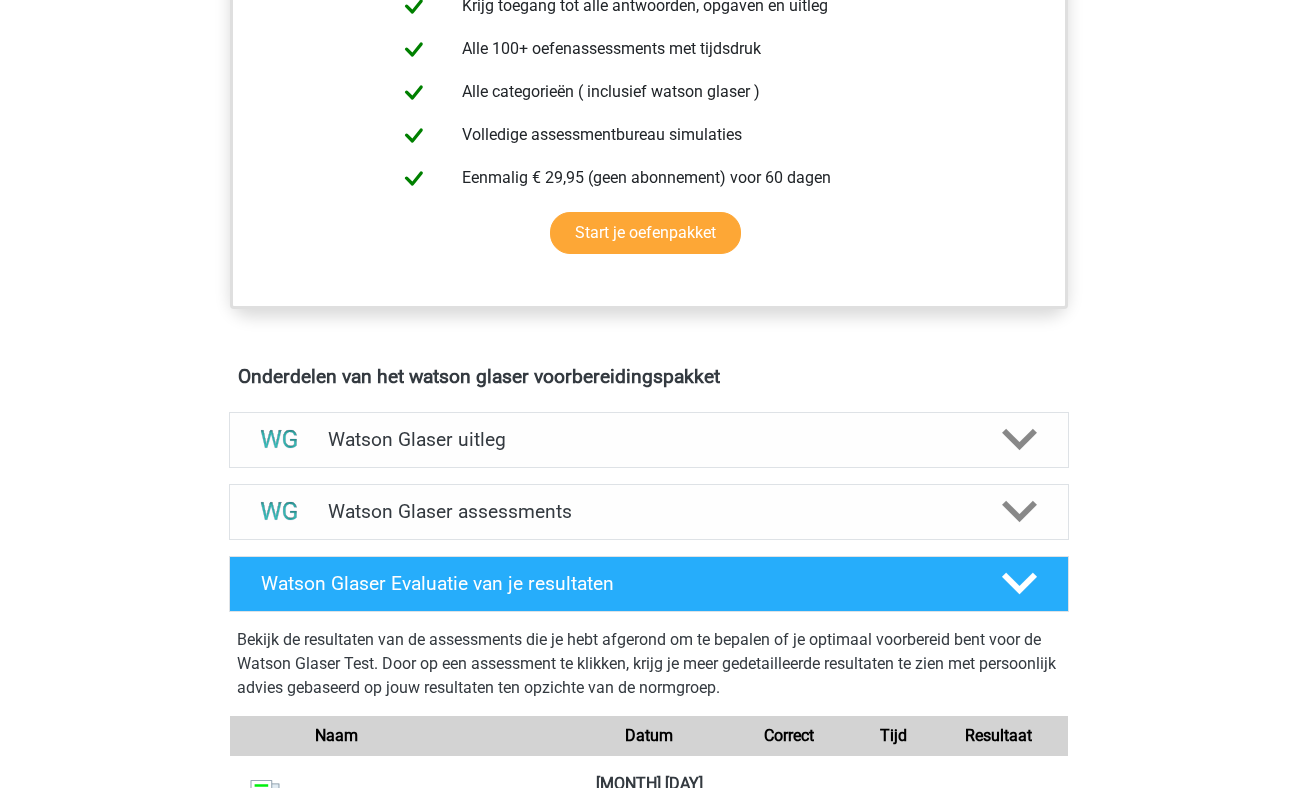 click on "Watson Glaser assessments" at bounding box center (649, 511) 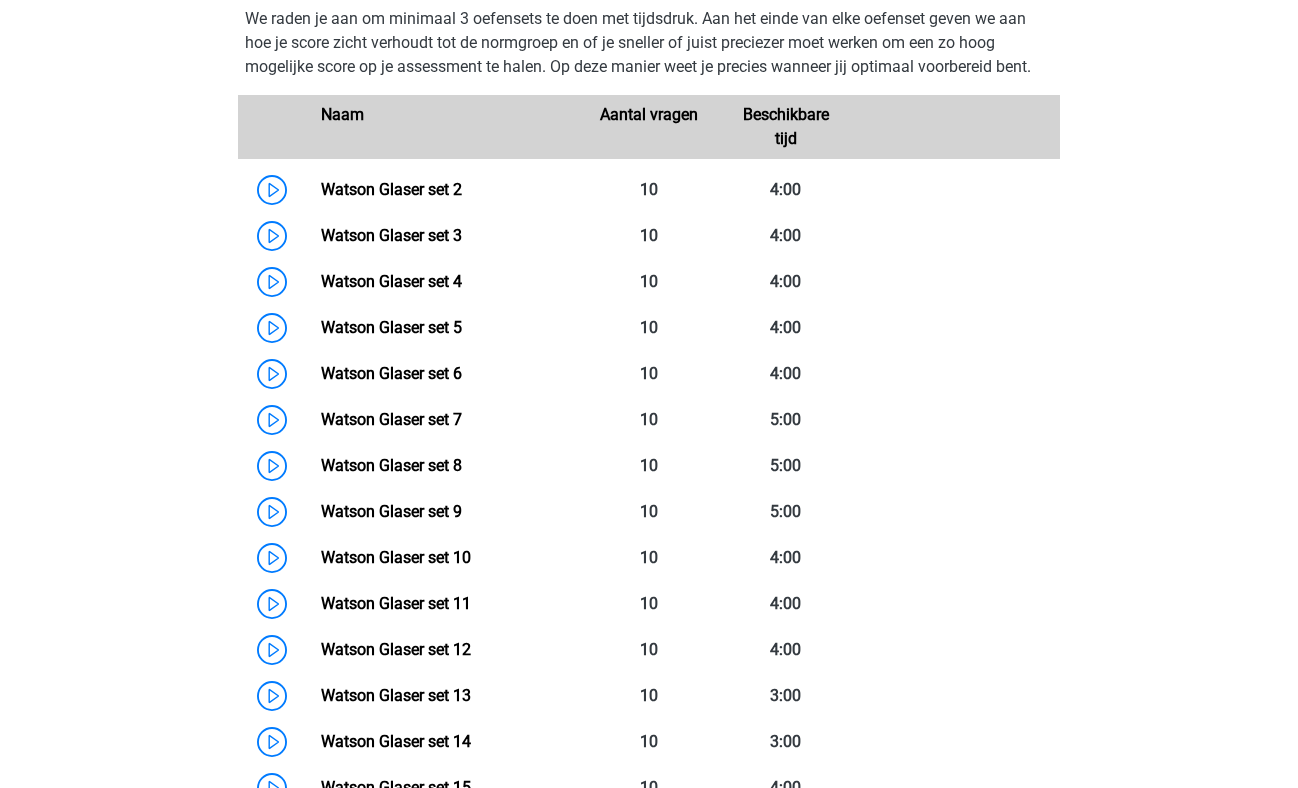 scroll, scrollTop: 1562, scrollLeft: 0, axis: vertical 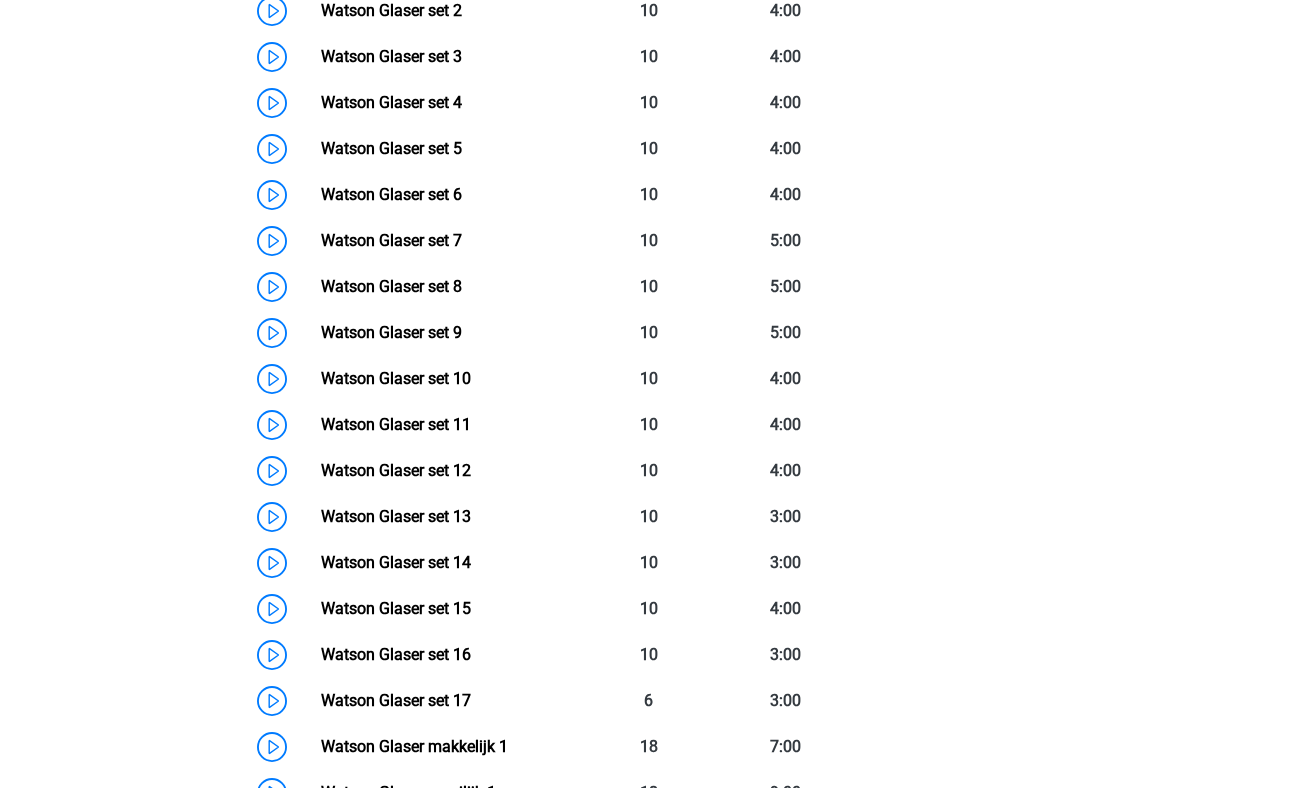 click on "Watson Glaser
set 9" at bounding box center (391, 332) 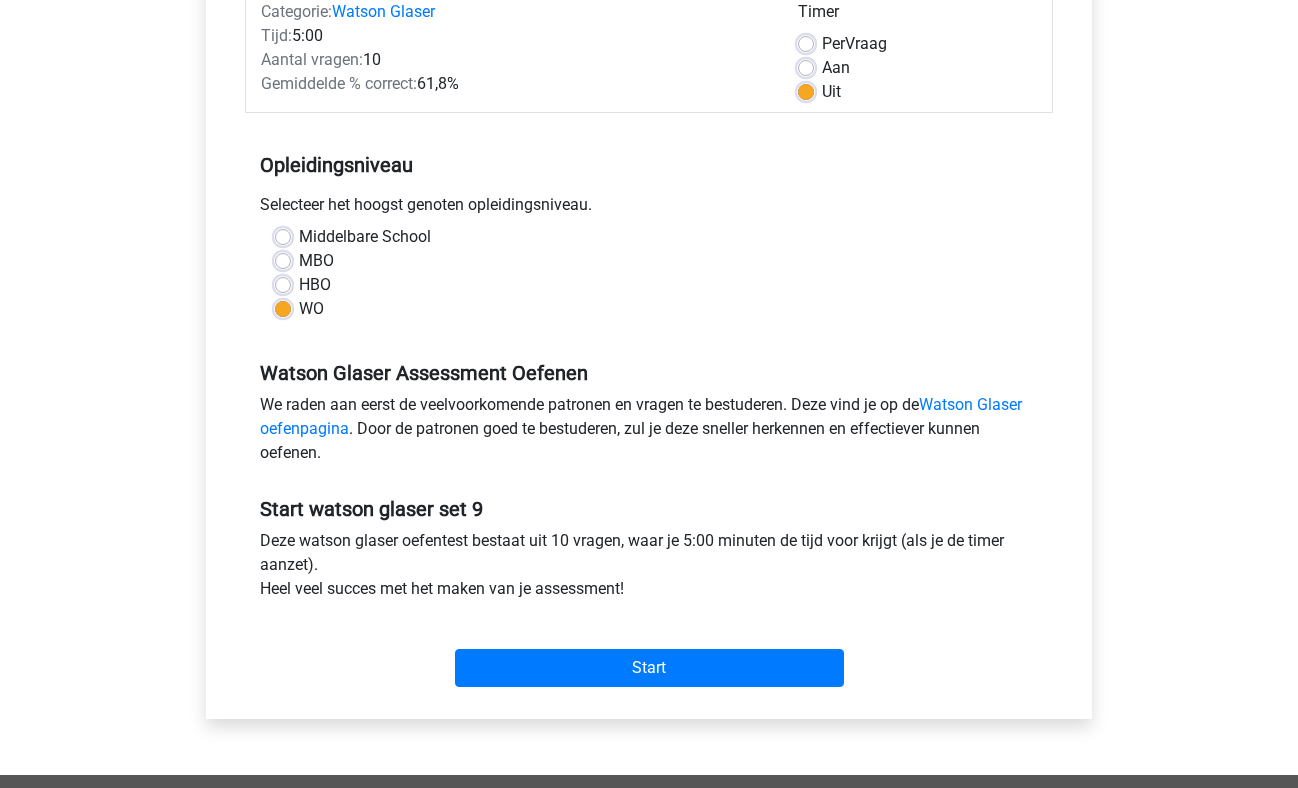 scroll, scrollTop: 434, scrollLeft: 0, axis: vertical 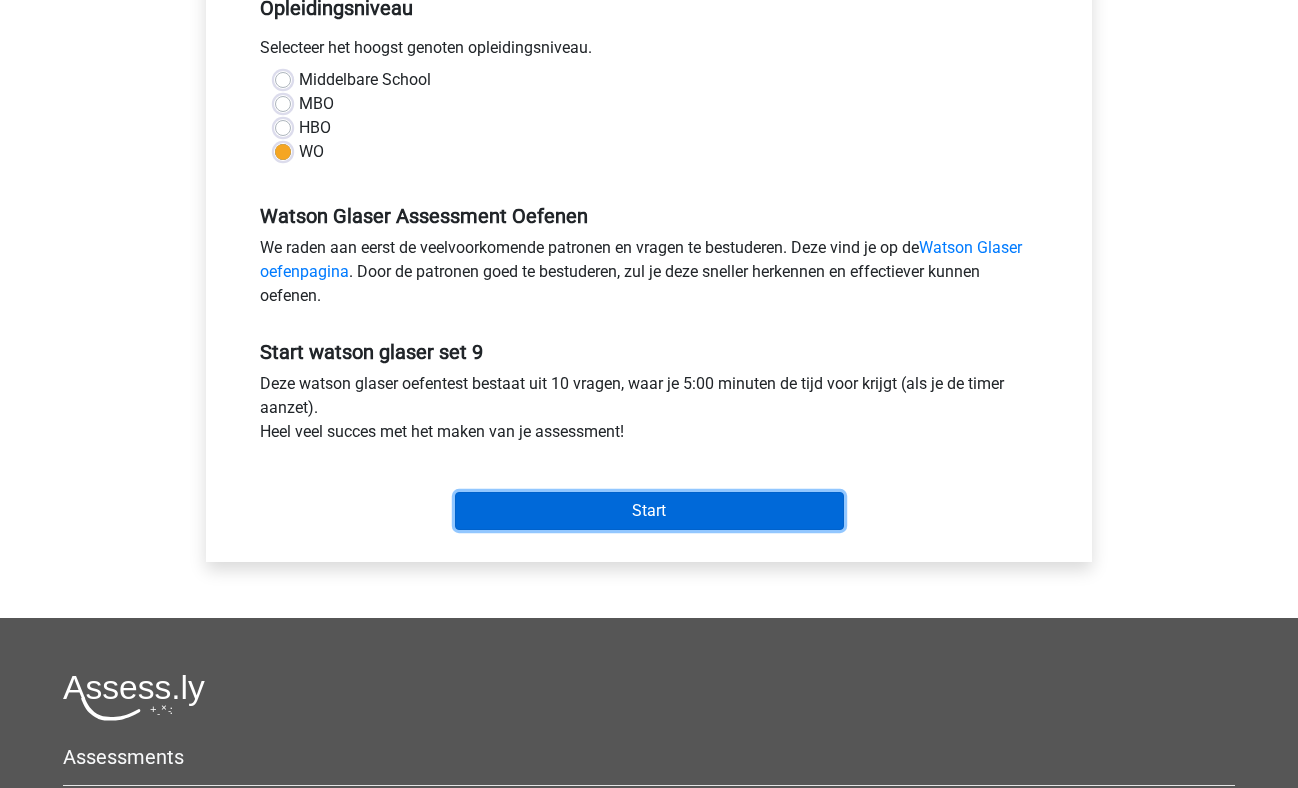 click on "Start" at bounding box center [649, 511] 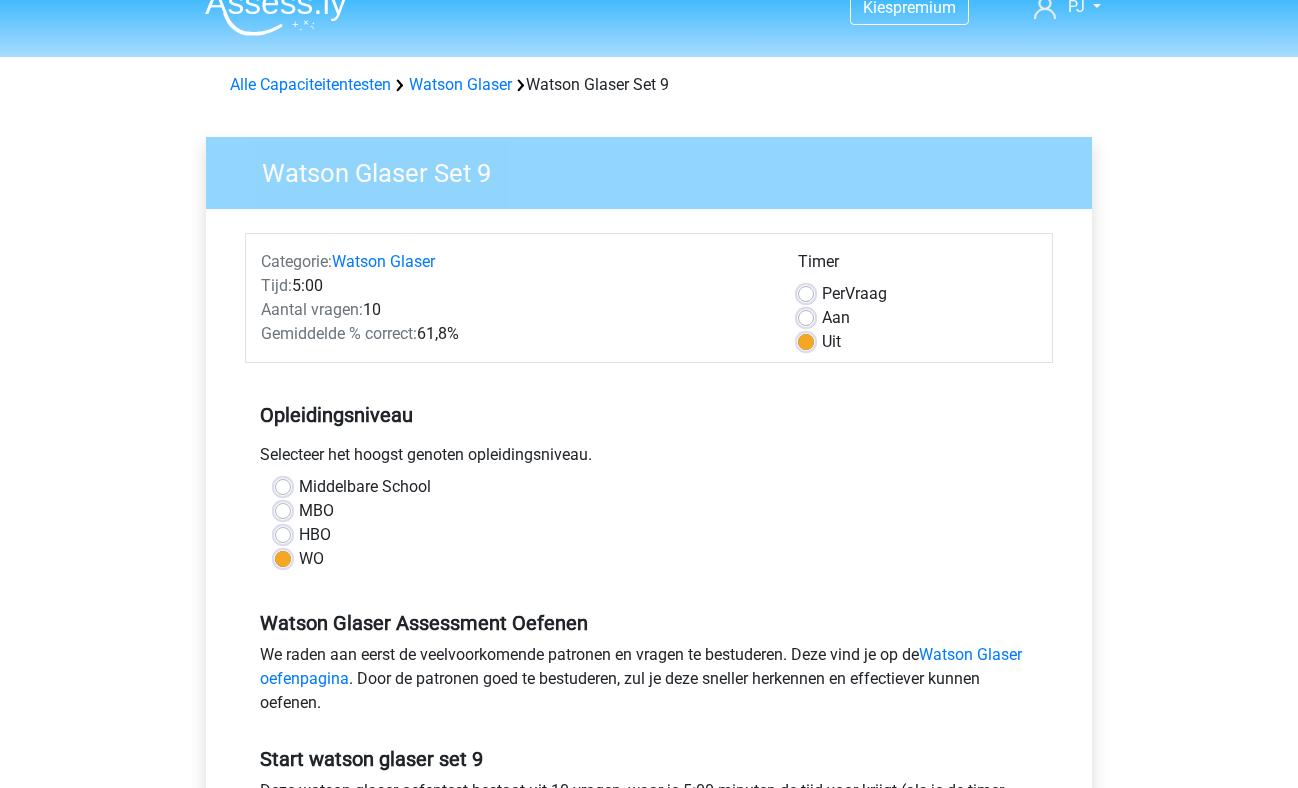 scroll, scrollTop: 0, scrollLeft: 0, axis: both 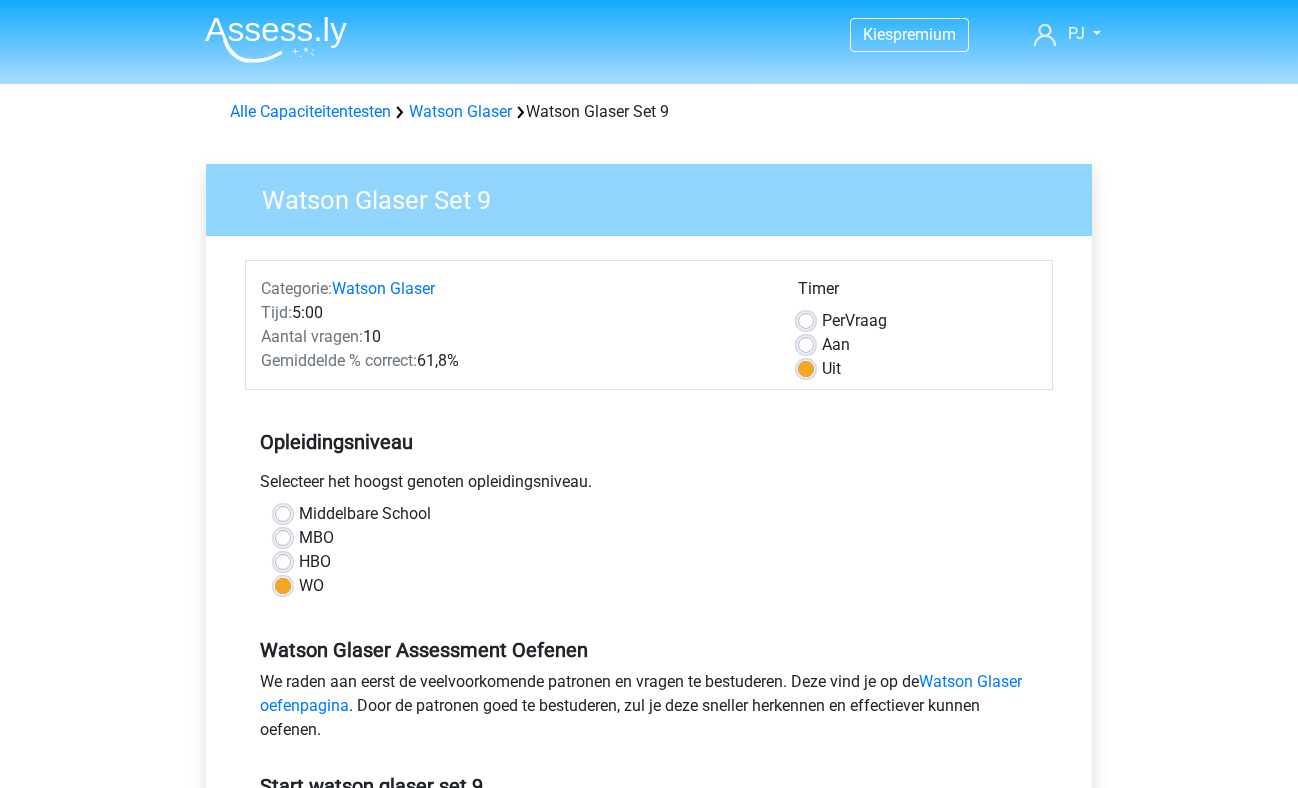 click on "Watson Glaser" at bounding box center [460, 111] 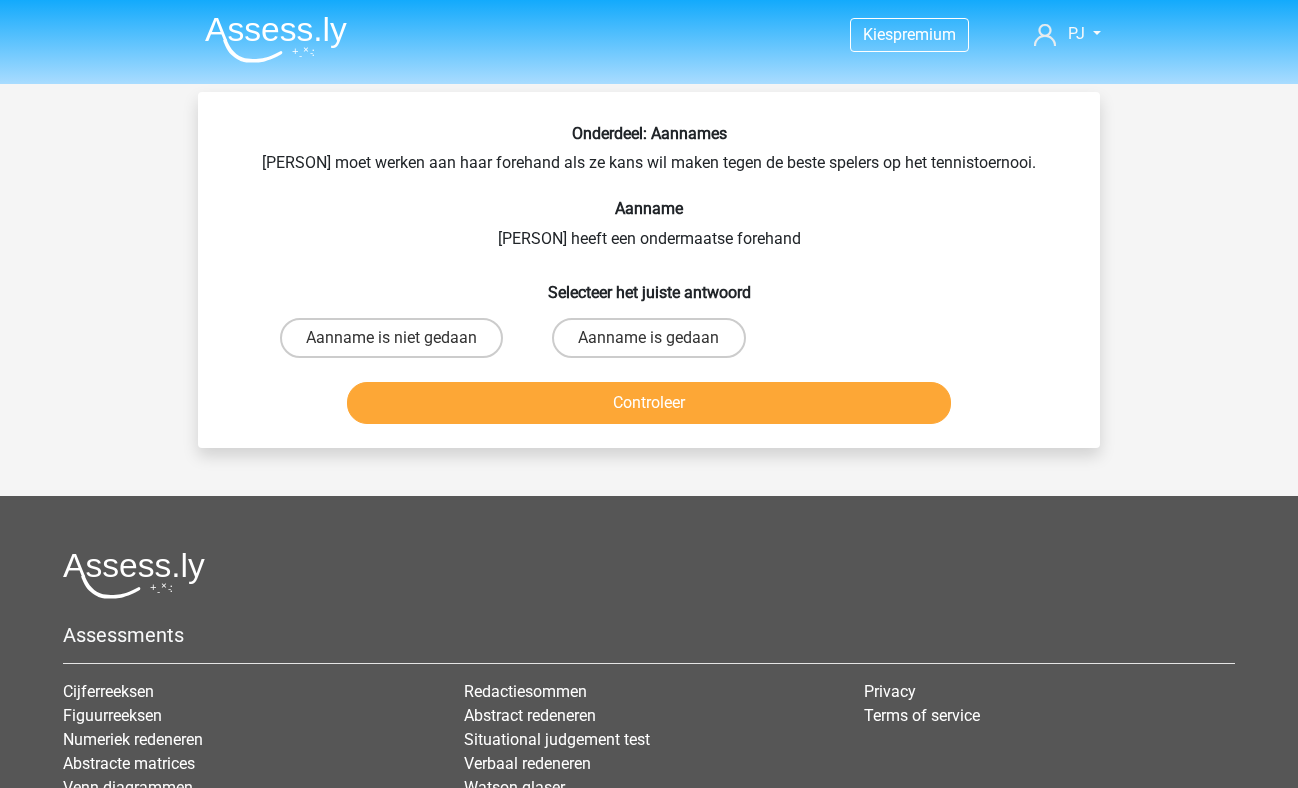 scroll, scrollTop: 0, scrollLeft: 0, axis: both 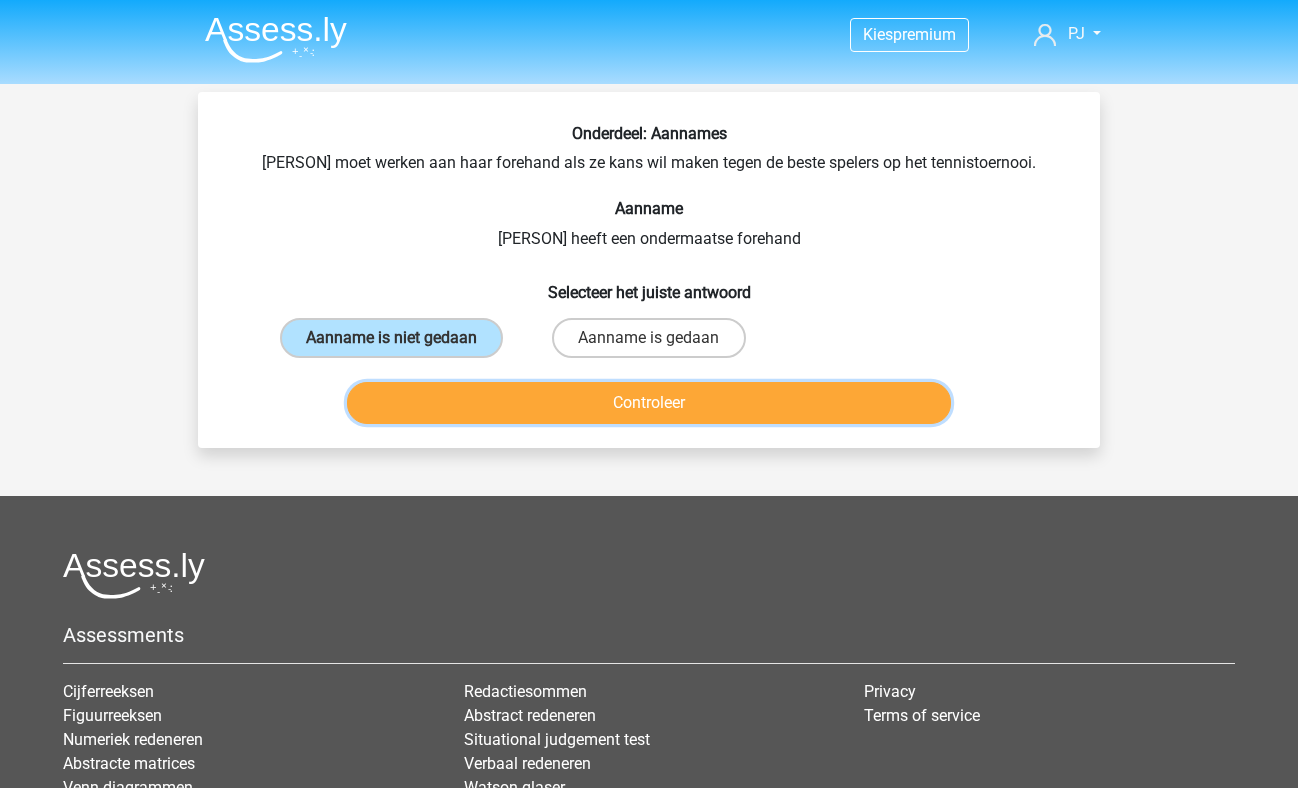 click on "Controleer" at bounding box center [649, 403] 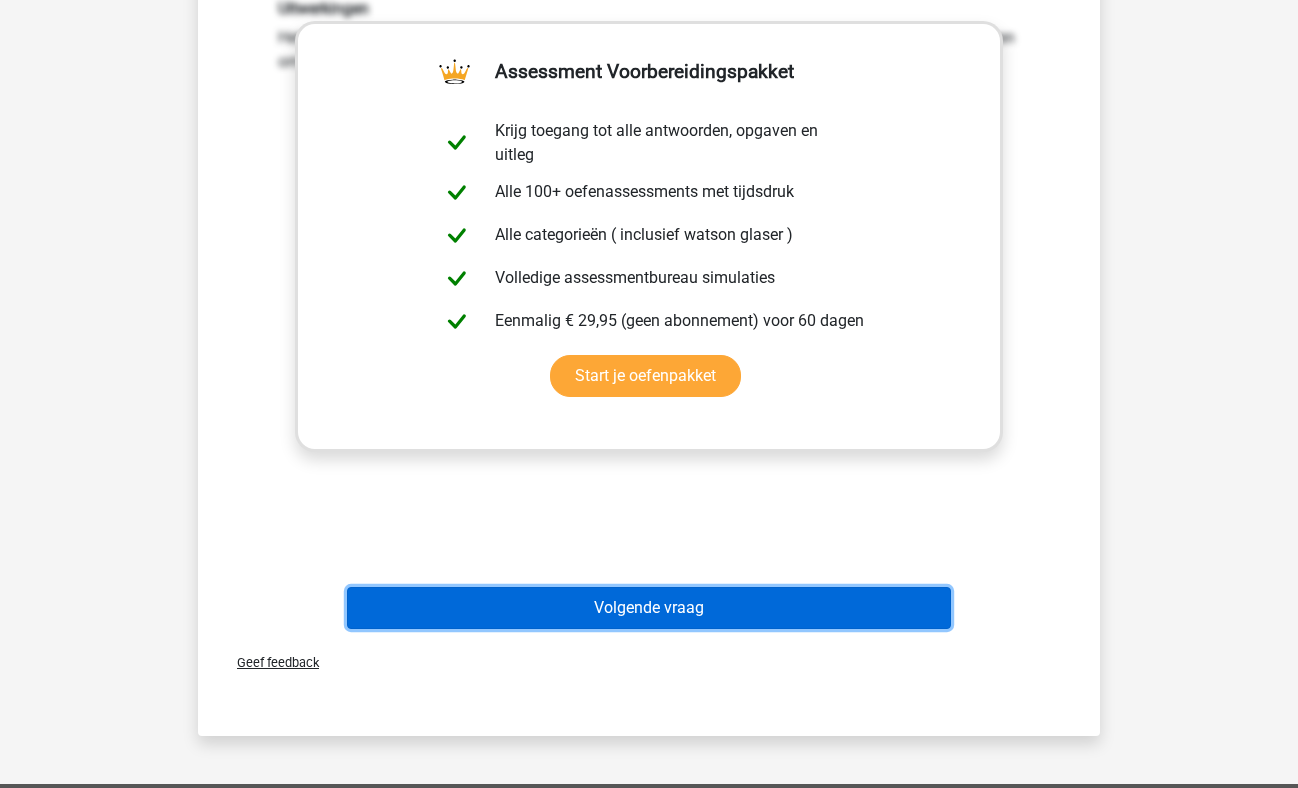 click on "Volgende vraag" at bounding box center [649, 608] 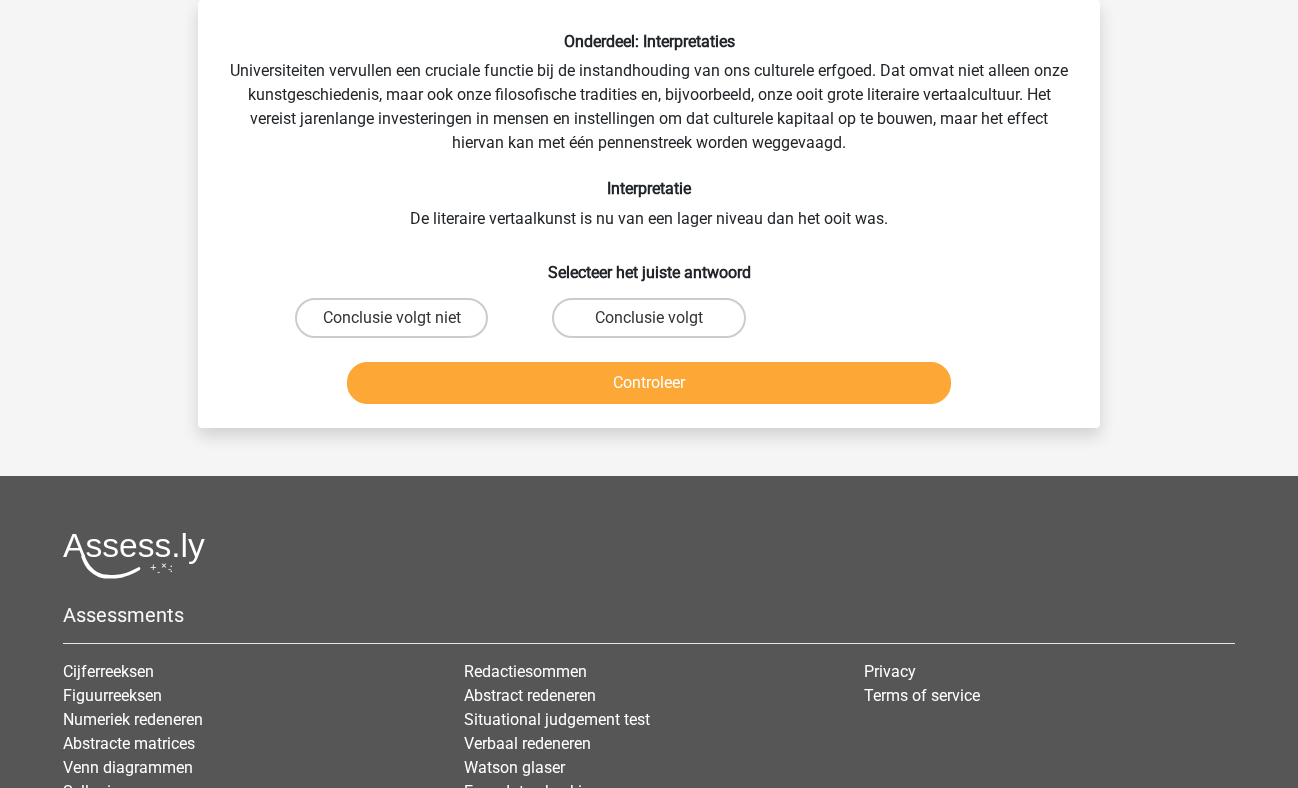 scroll, scrollTop: 92, scrollLeft: 0, axis: vertical 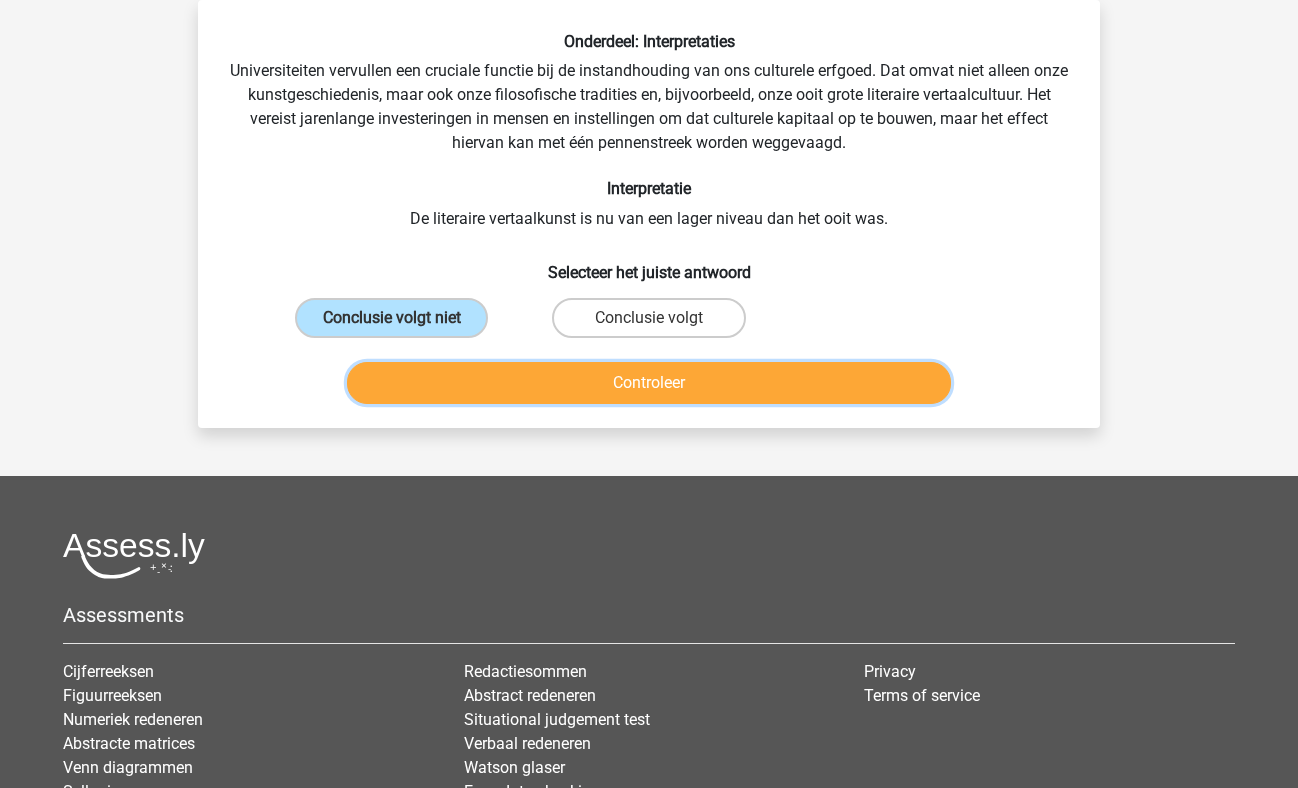 click on "Controleer" at bounding box center (649, 383) 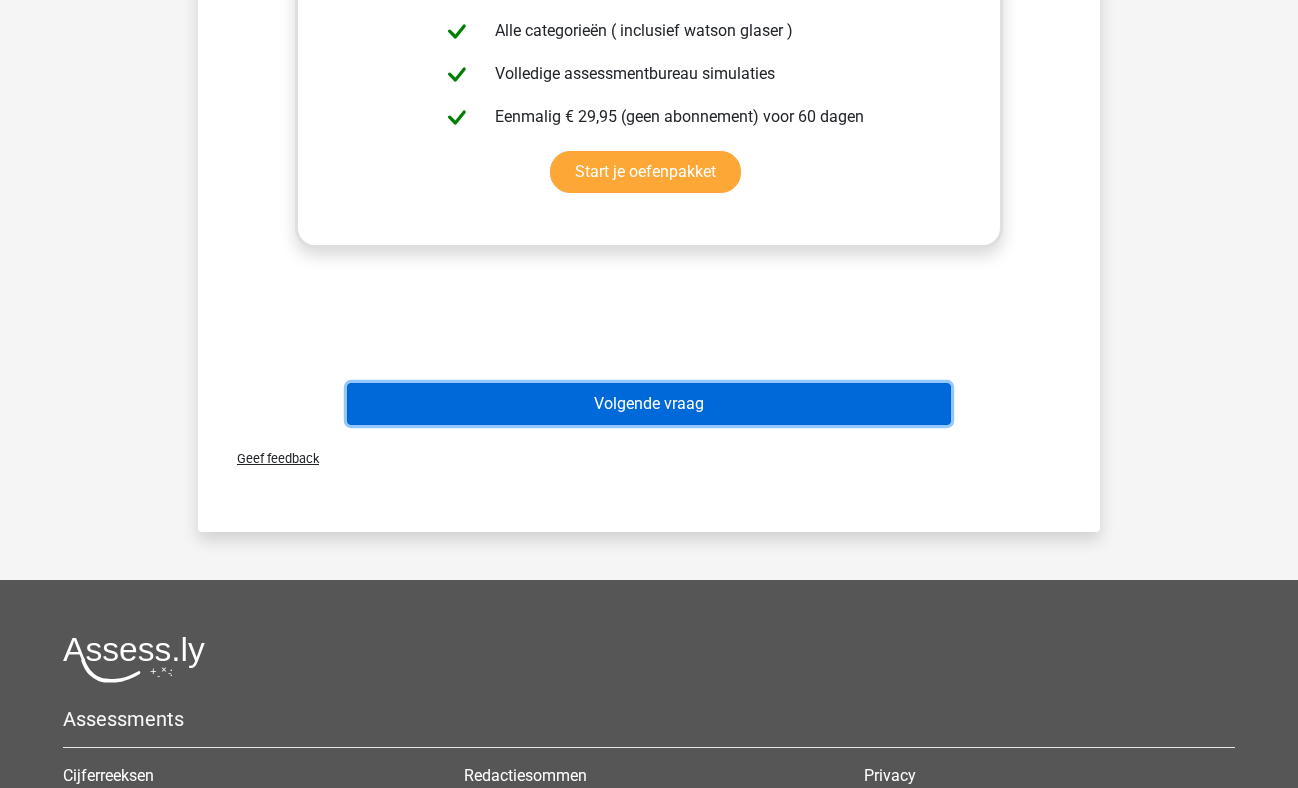 click on "Volgende vraag" at bounding box center (649, 404) 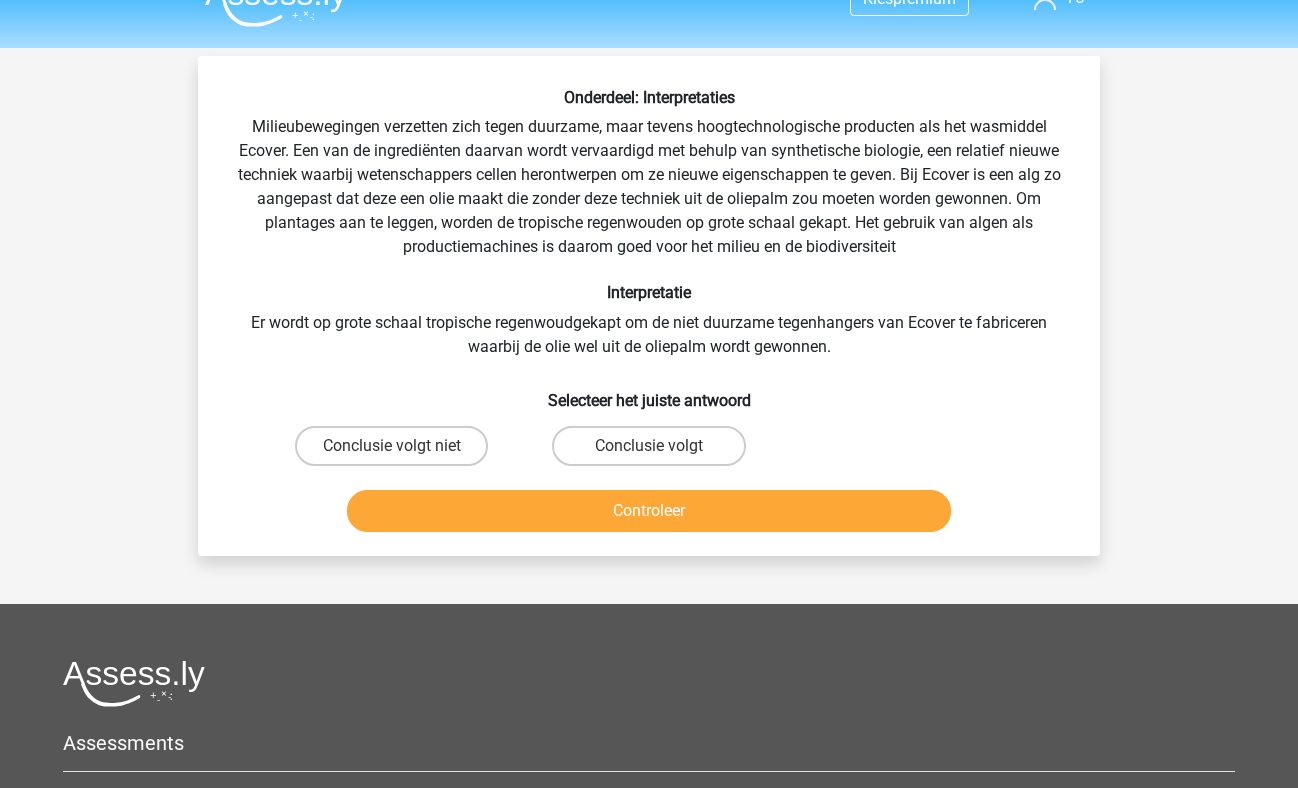 scroll, scrollTop: 40, scrollLeft: 0, axis: vertical 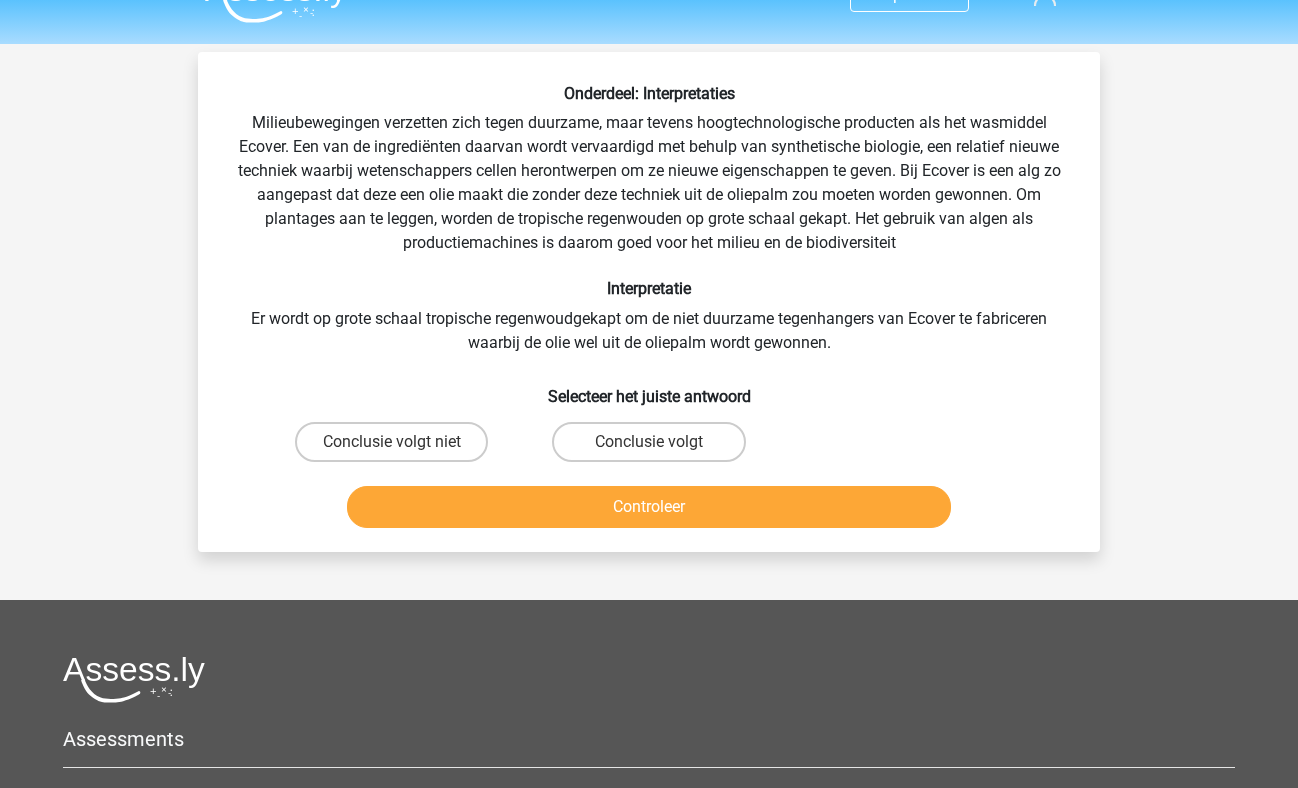 click on "Conclusie volgt" at bounding box center [648, 442] 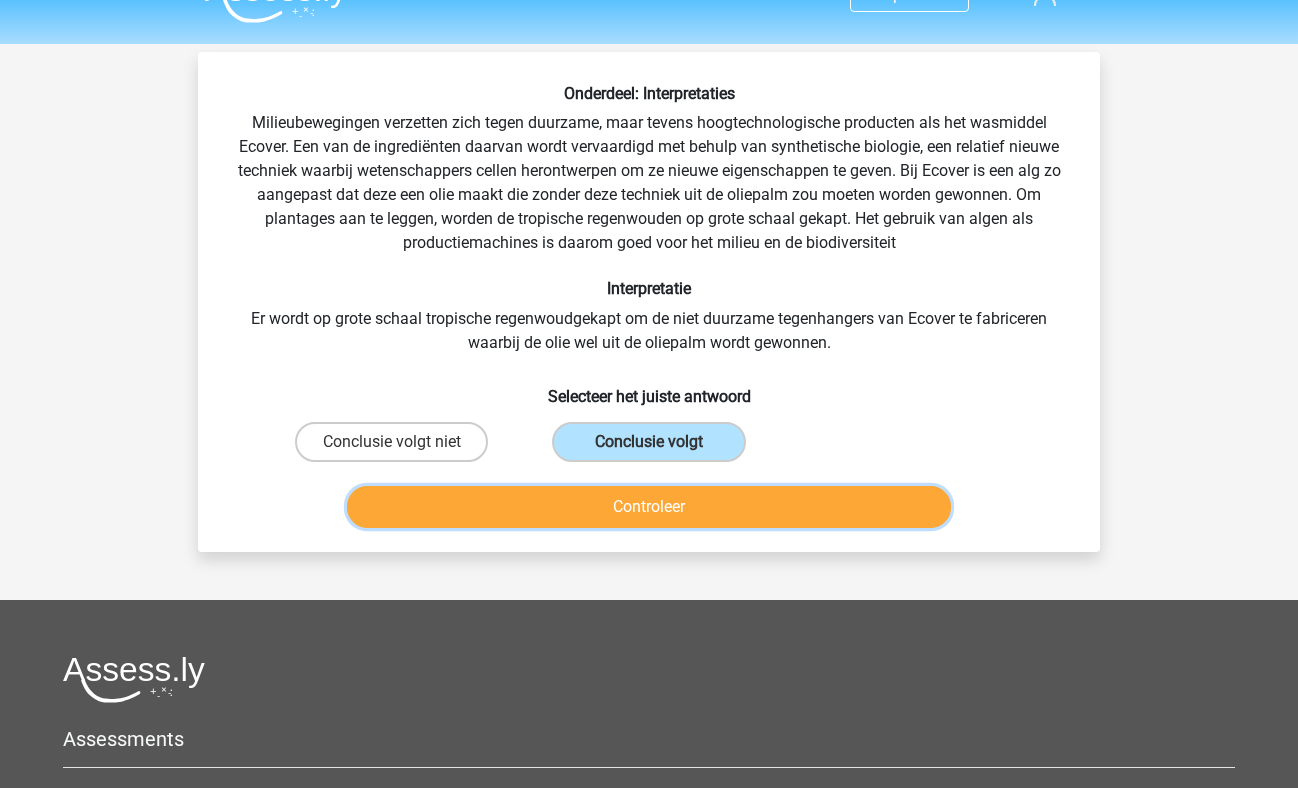 click on "Controleer" at bounding box center [649, 507] 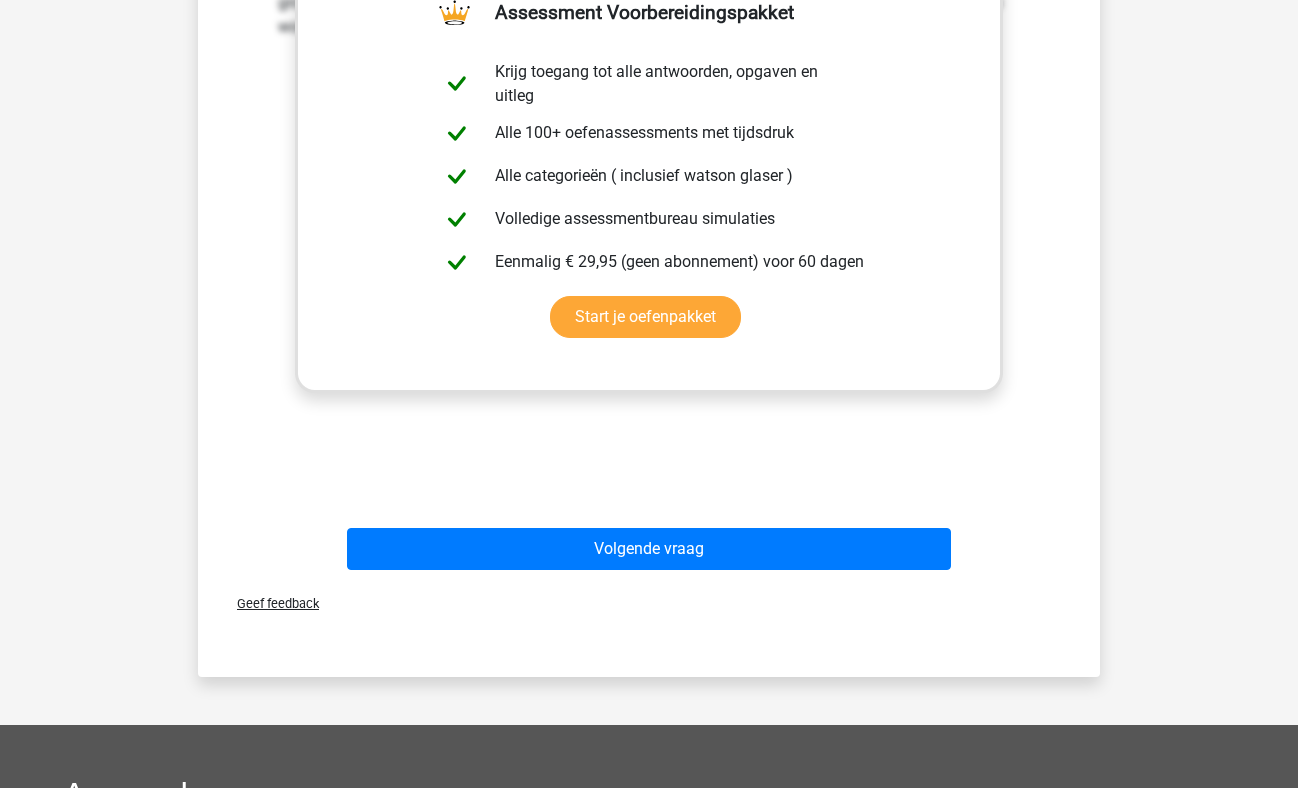 scroll, scrollTop: 644, scrollLeft: 0, axis: vertical 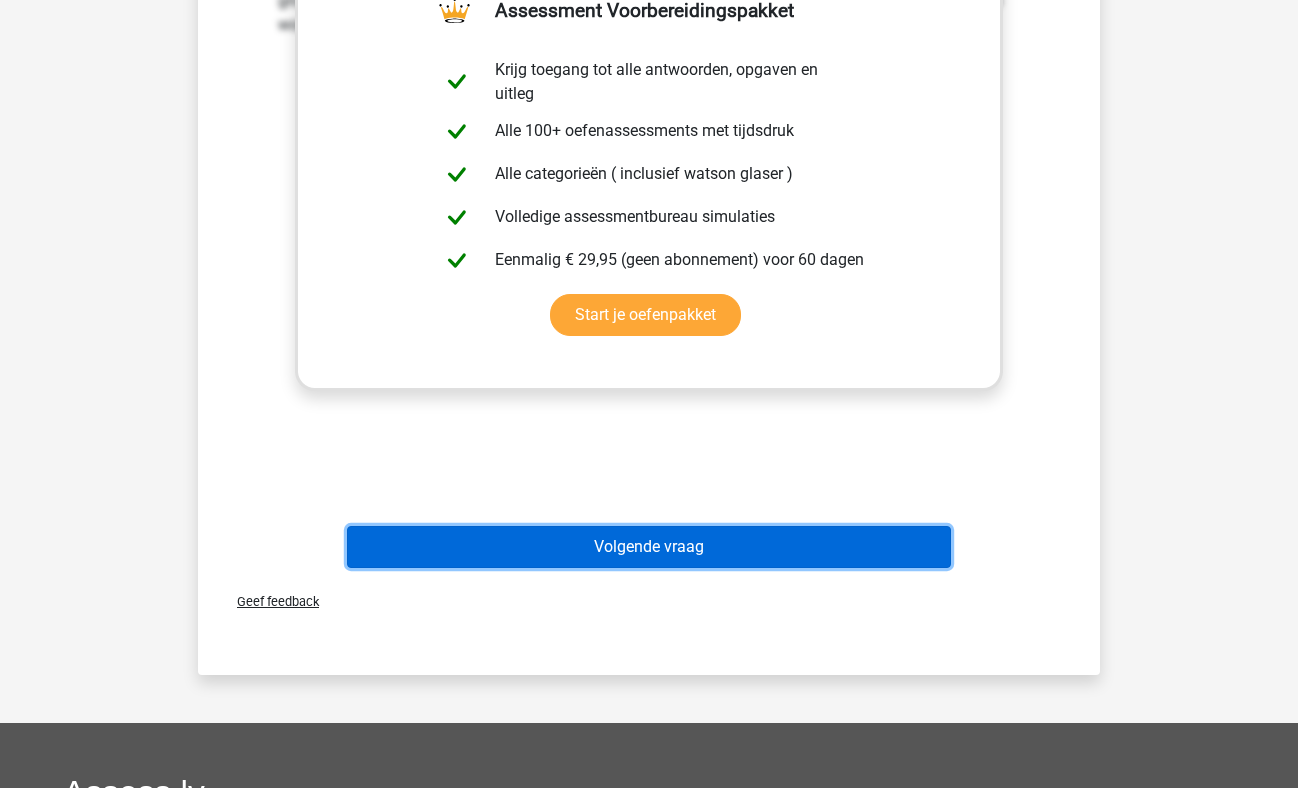 click on "Volgende vraag" at bounding box center [649, 547] 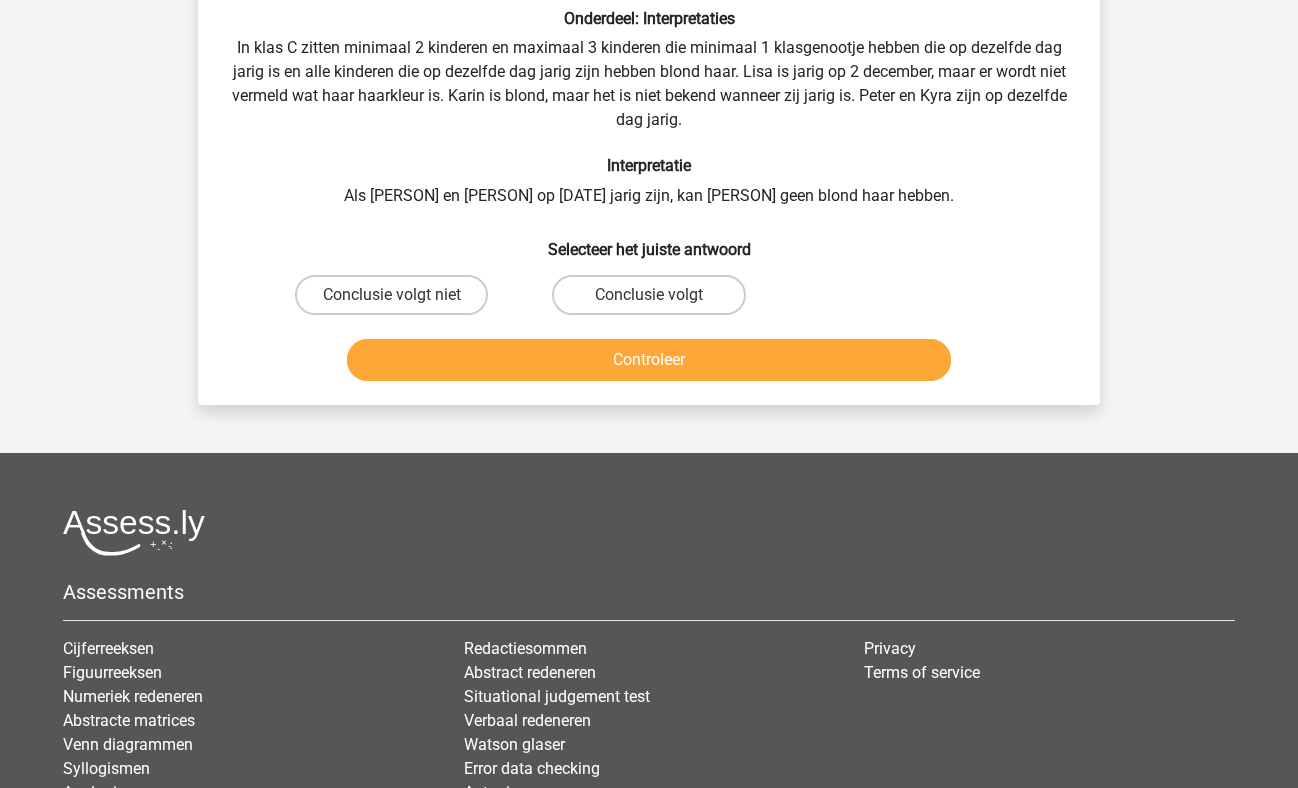 scroll, scrollTop: 92, scrollLeft: 0, axis: vertical 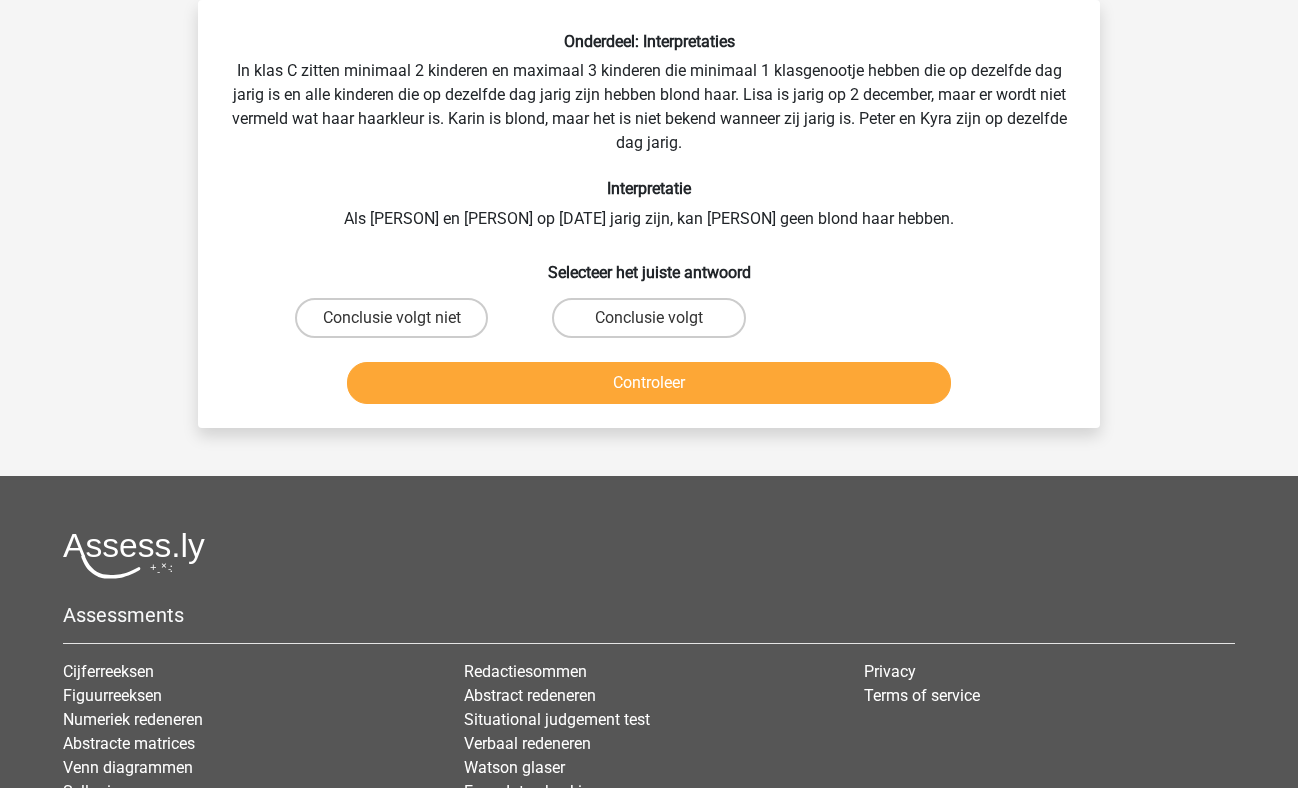 click on "Conclusie volgt niet" at bounding box center (391, 318) 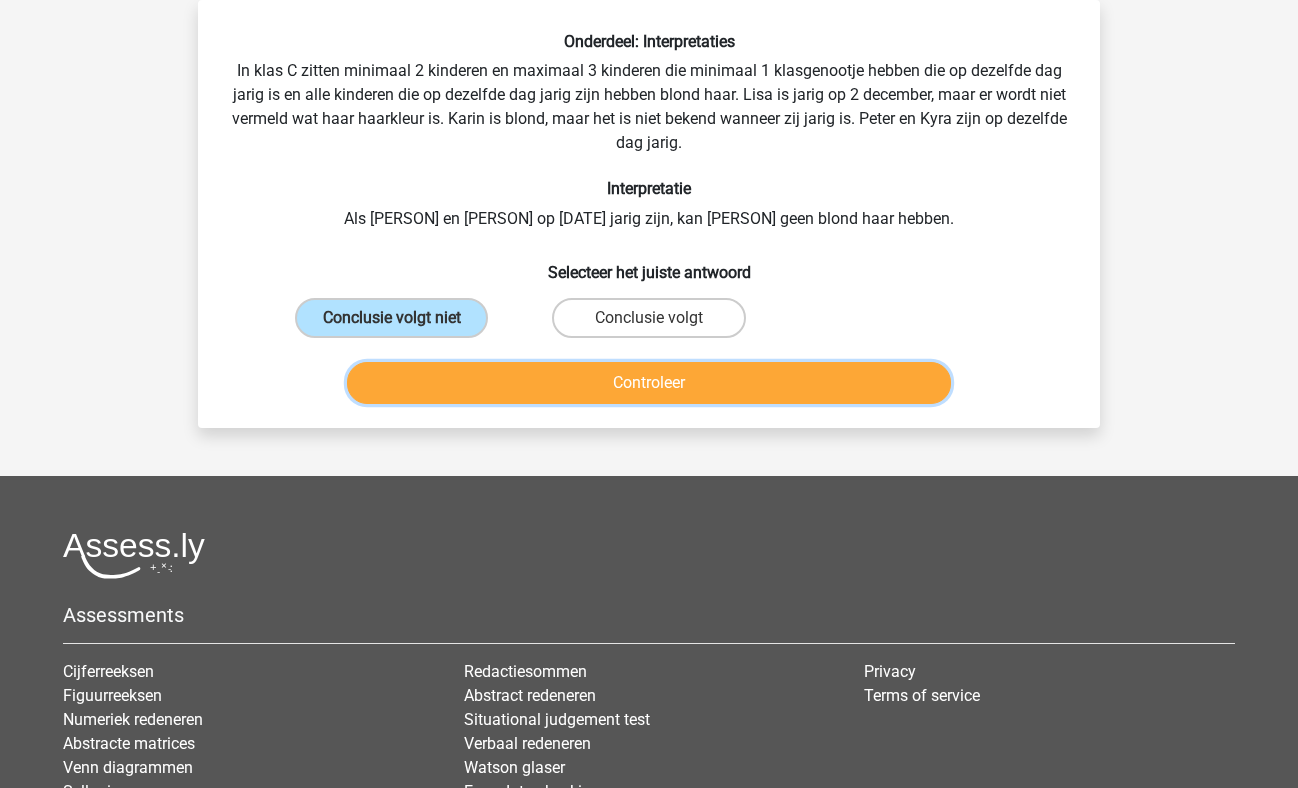 click on "Controleer" at bounding box center (649, 383) 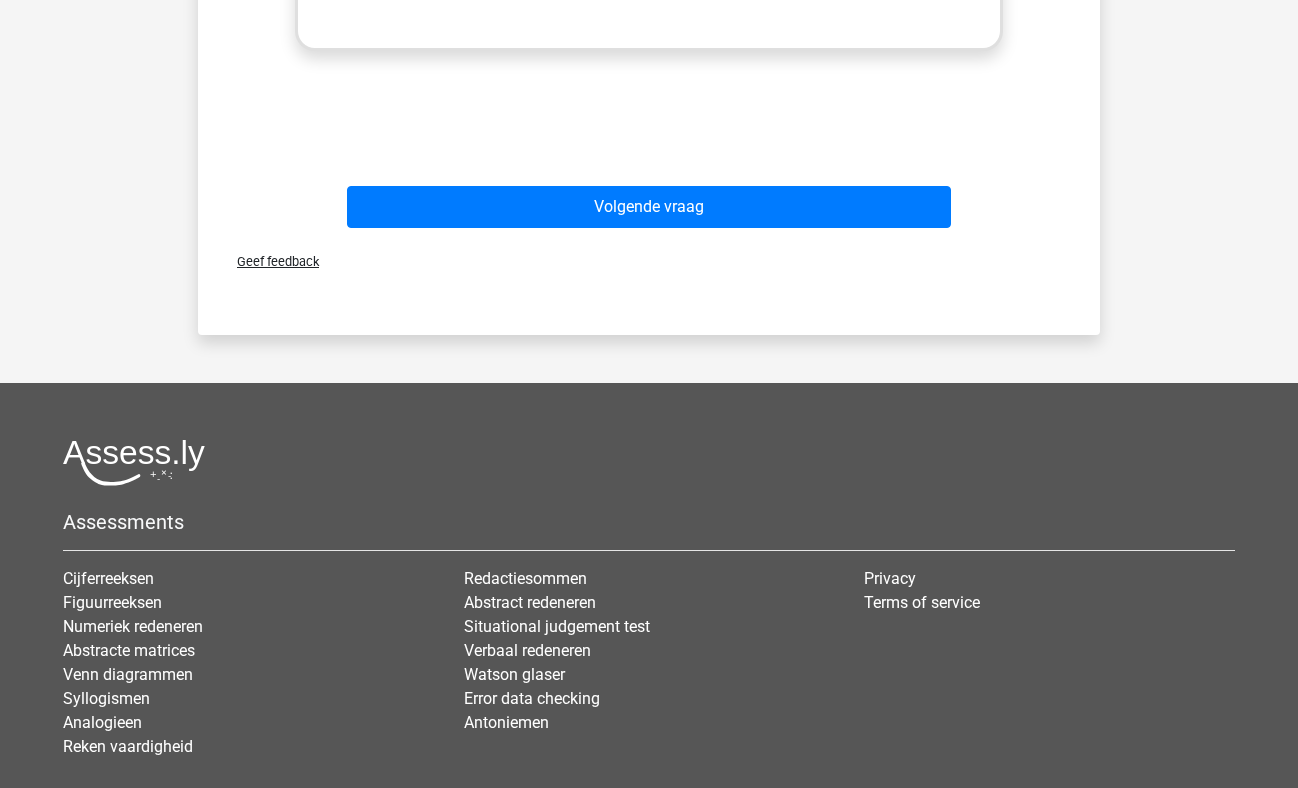 scroll, scrollTop: 977, scrollLeft: 0, axis: vertical 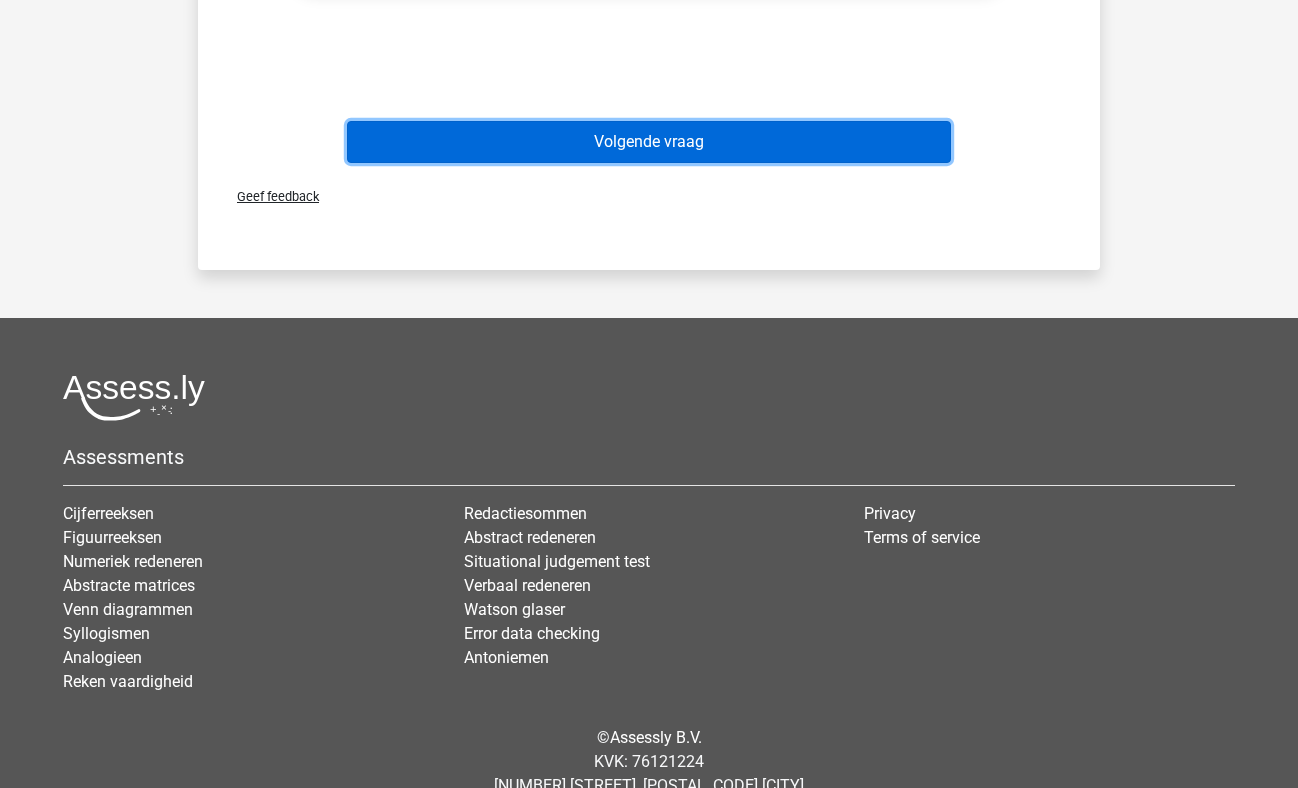 click on "Volgende vraag" at bounding box center (649, 142) 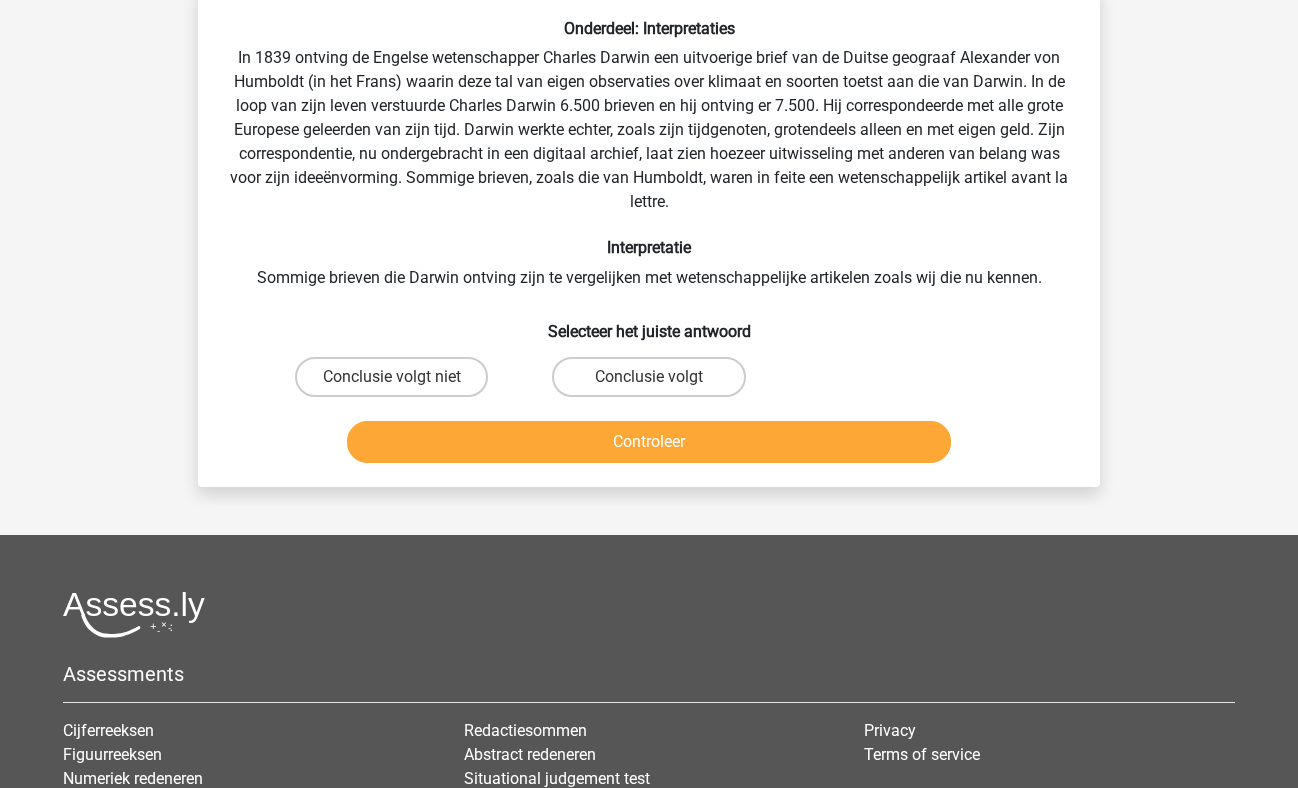 scroll, scrollTop: 81, scrollLeft: 0, axis: vertical 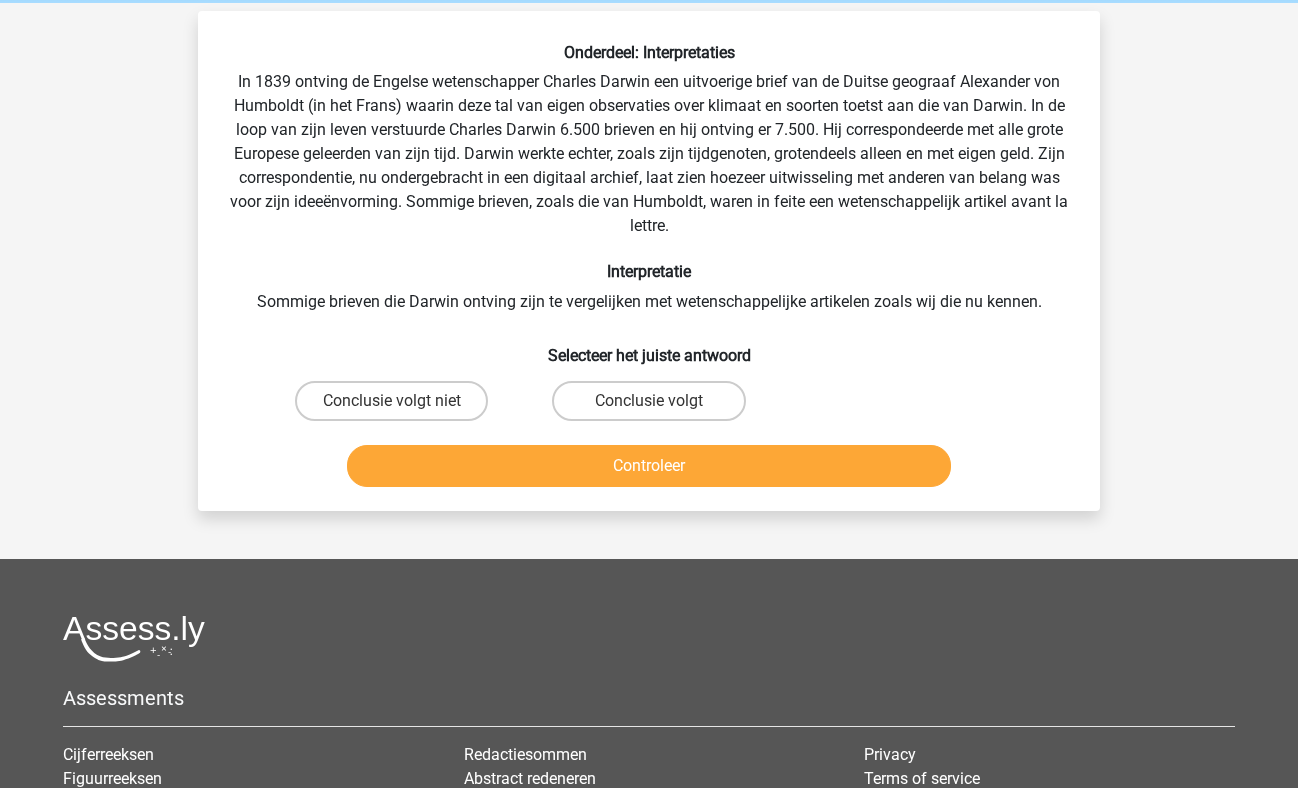click on "Conclusie volgt" at bounding box center (648, 401) 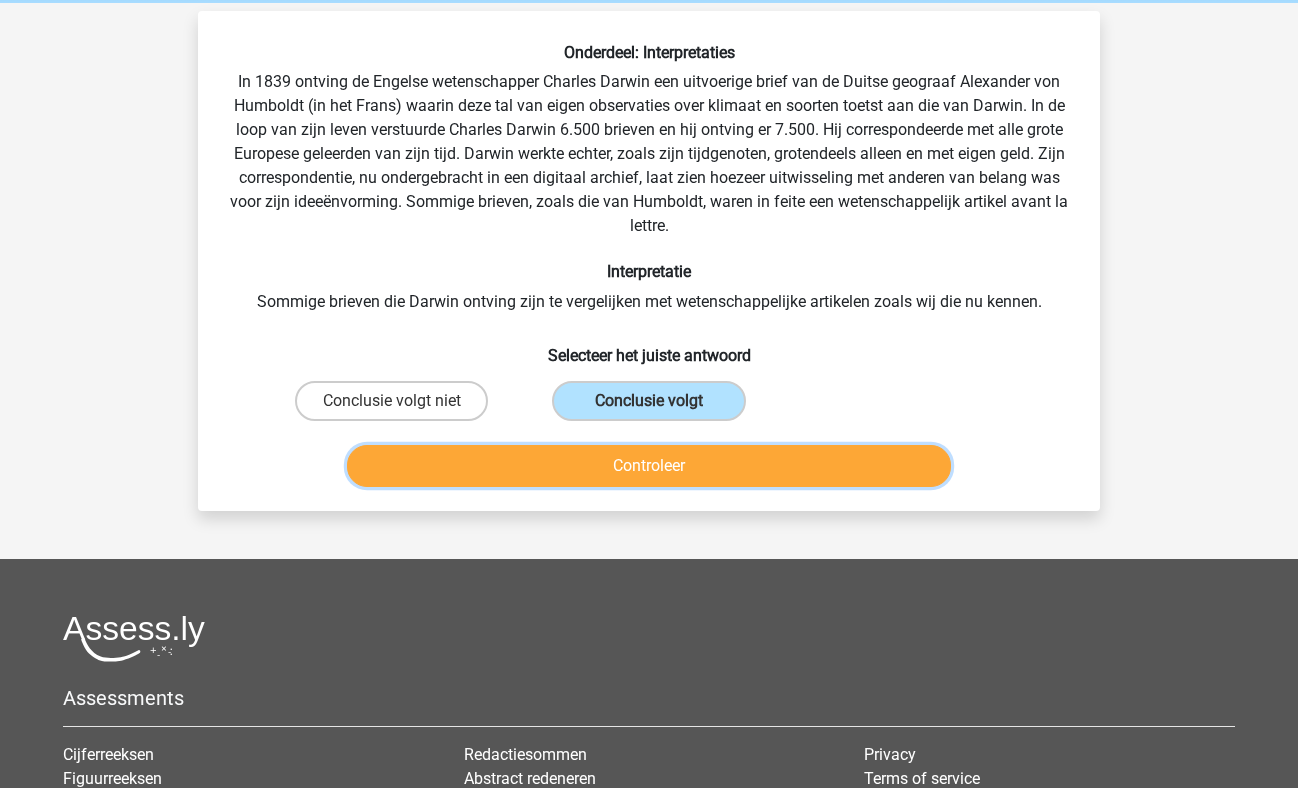 click on "Controleer" at bounding box center [649, 466] 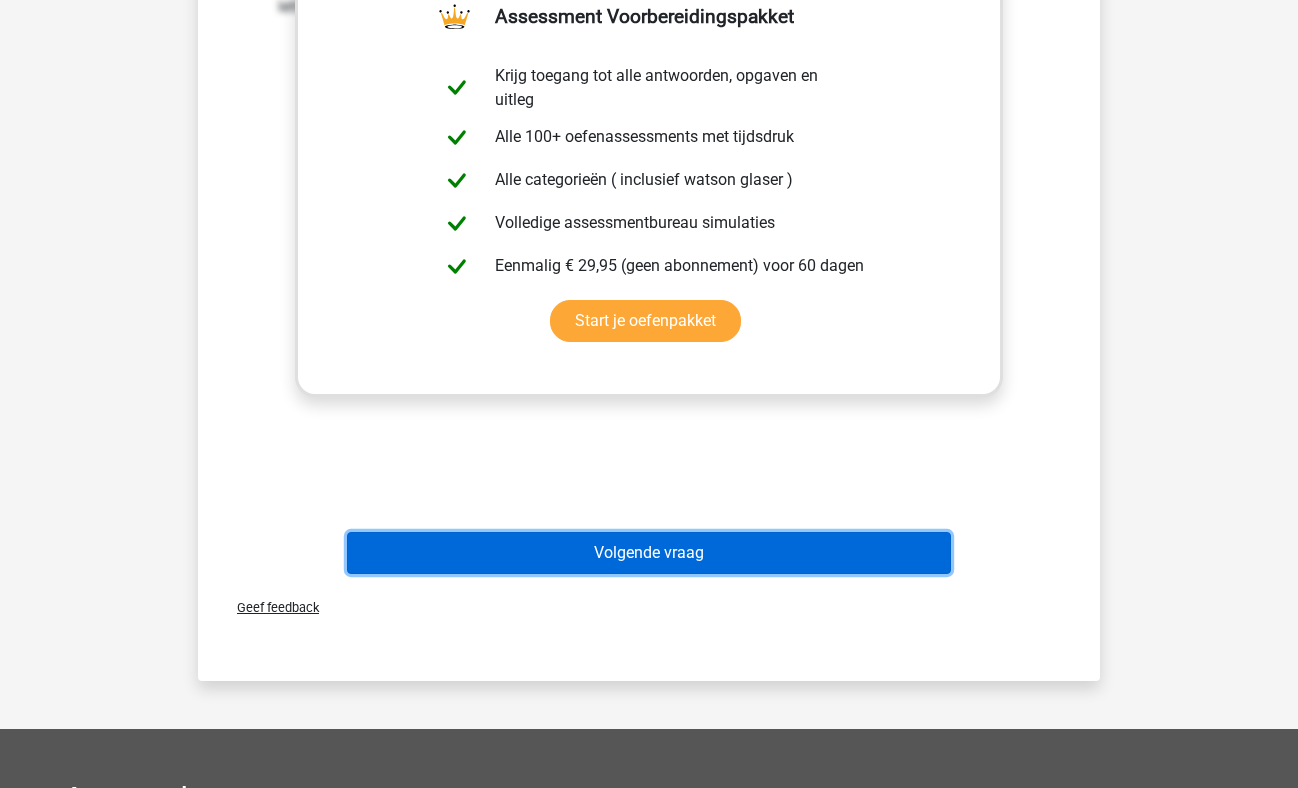 click on "Volgende vraag" at bounding box center (649, 553) 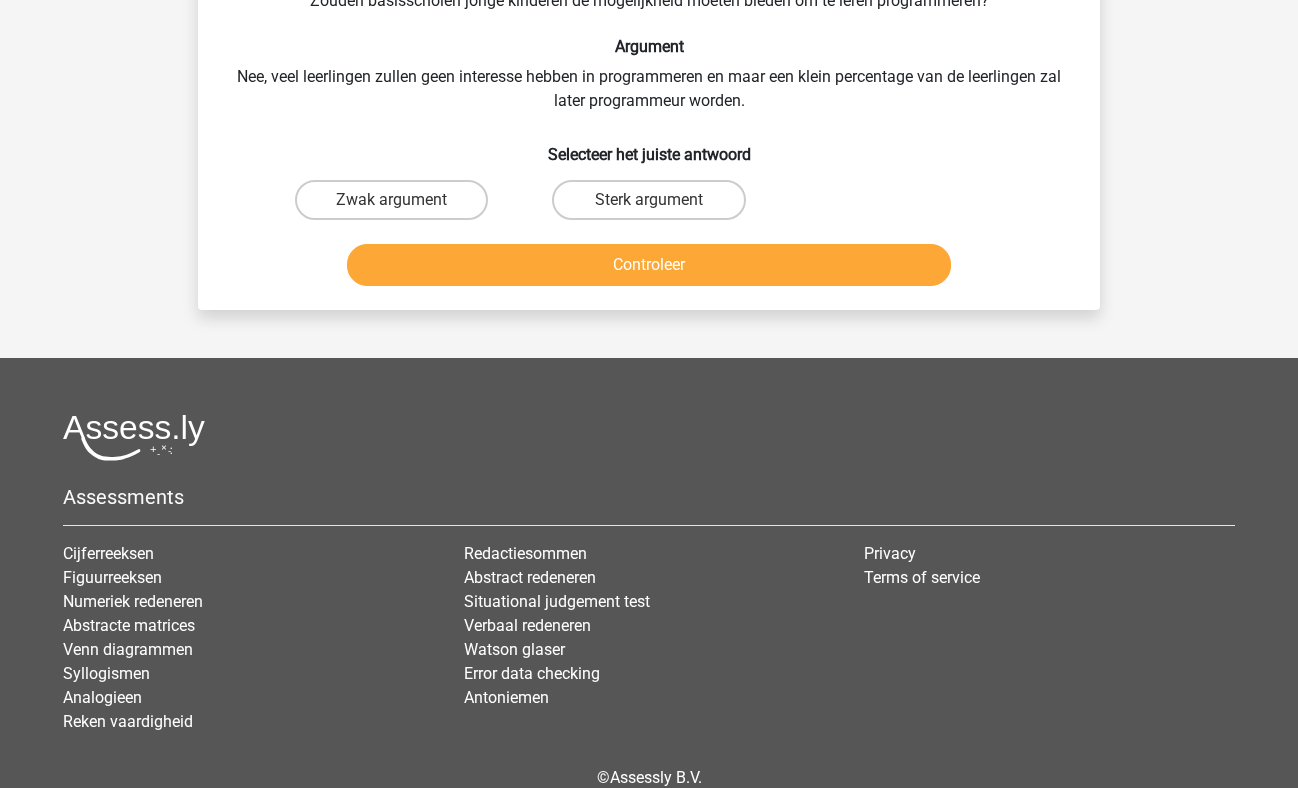 scroll, scrollTop: 92, scrollLeft: 0, axis: vertical 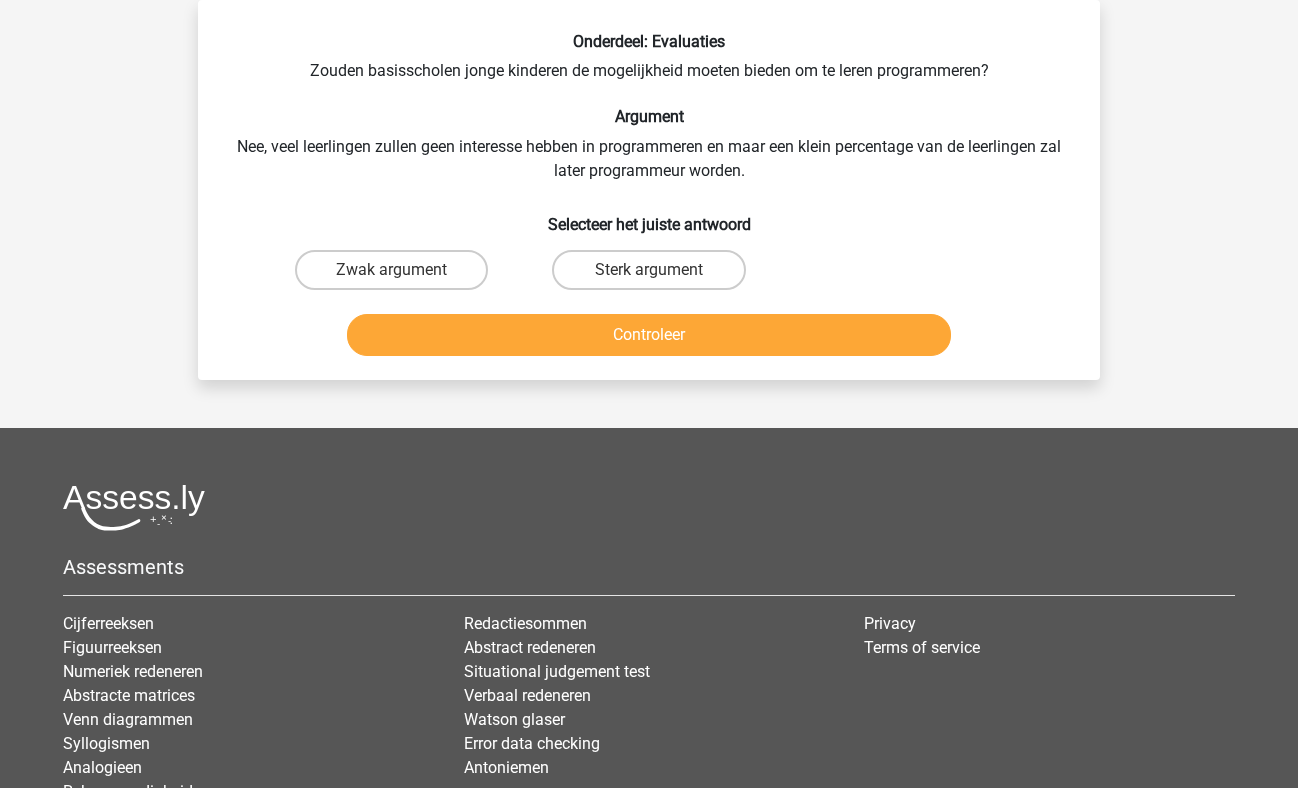 click on "Sterk argument" at bounding box center [648, 270] 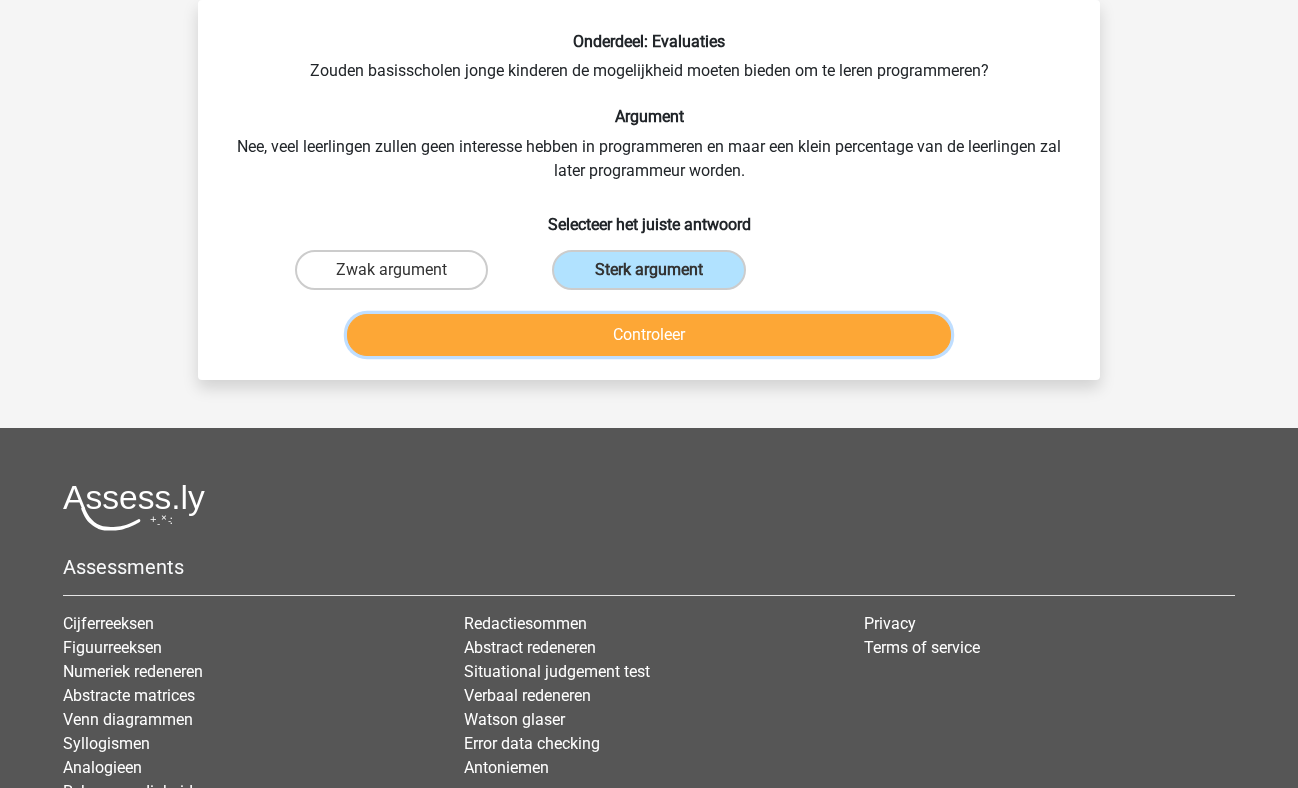 click on "Controleer" at bounding box center [649, 335] 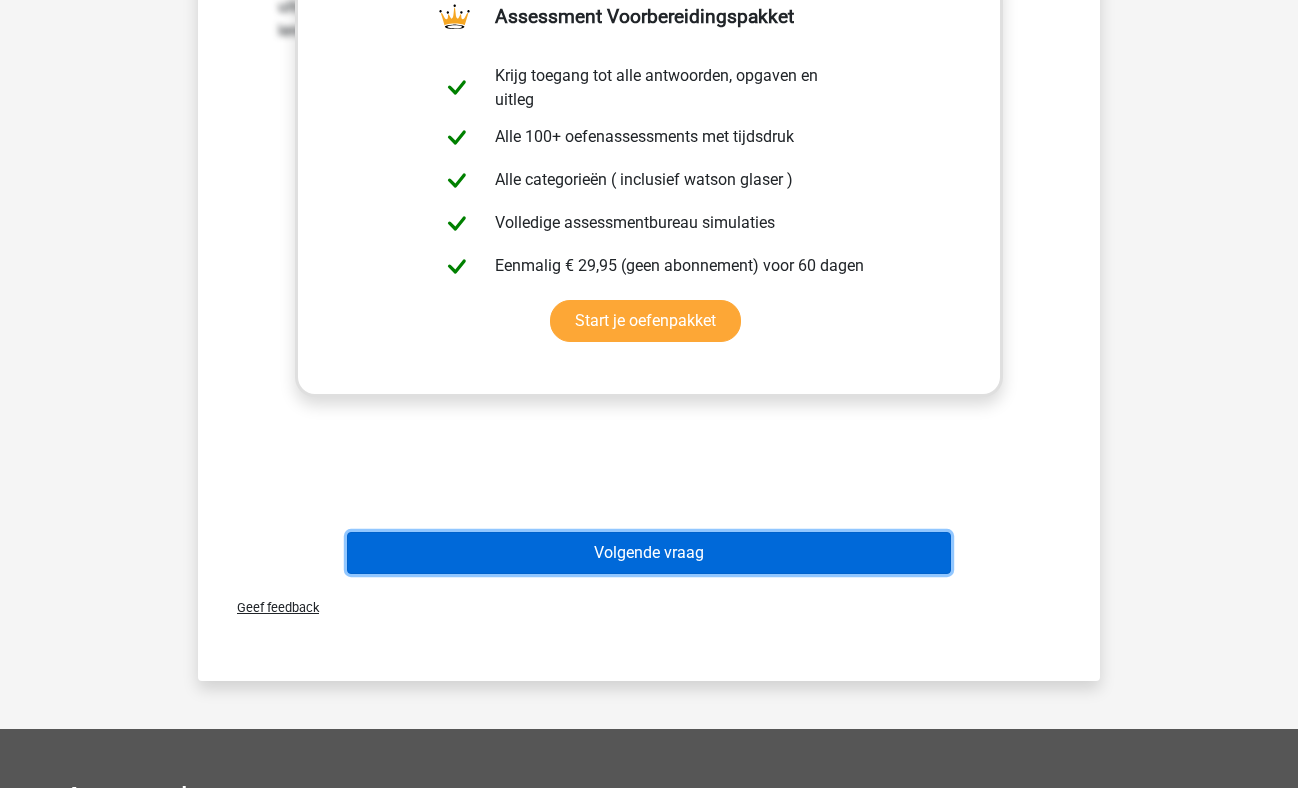 click on "Volgende vraag" at bounding box center [649, 553] 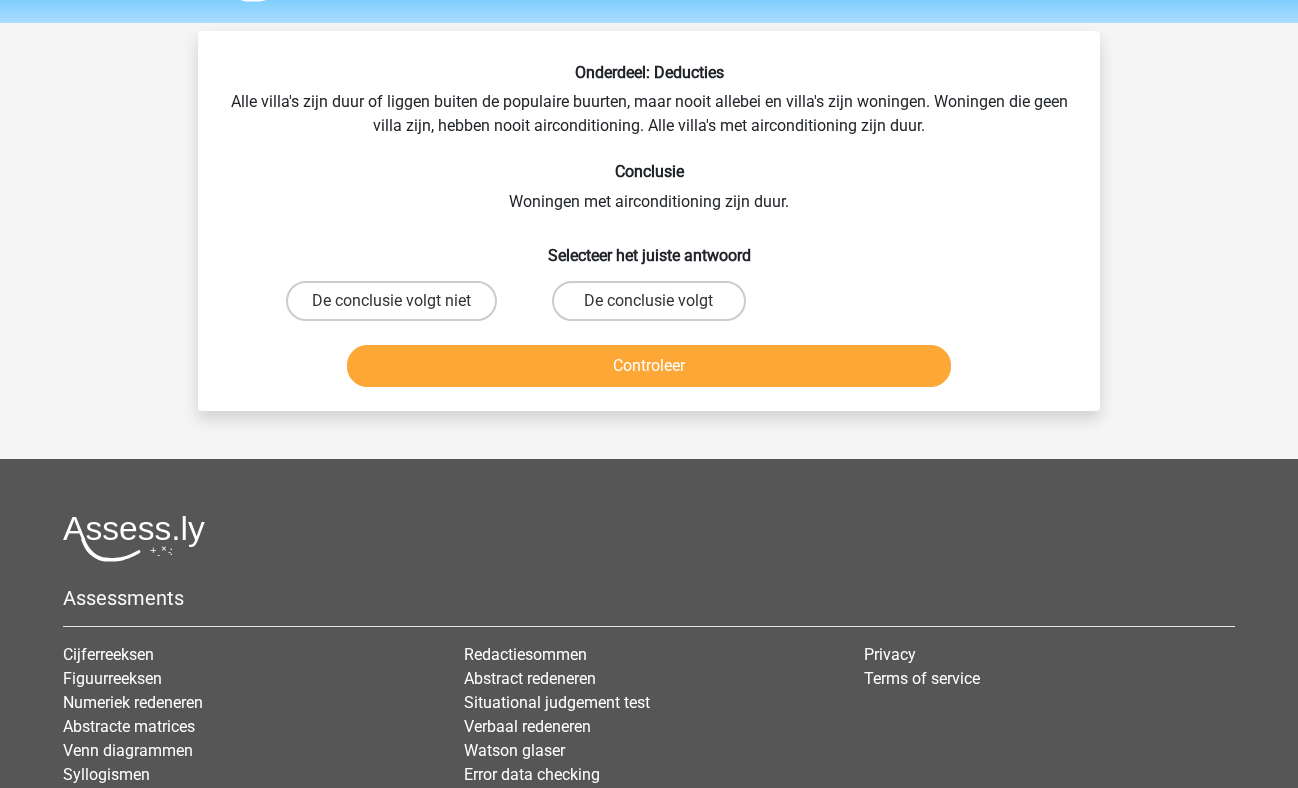 scroll, scrollTop: 54, scrollLeft: 0, axis: vertical 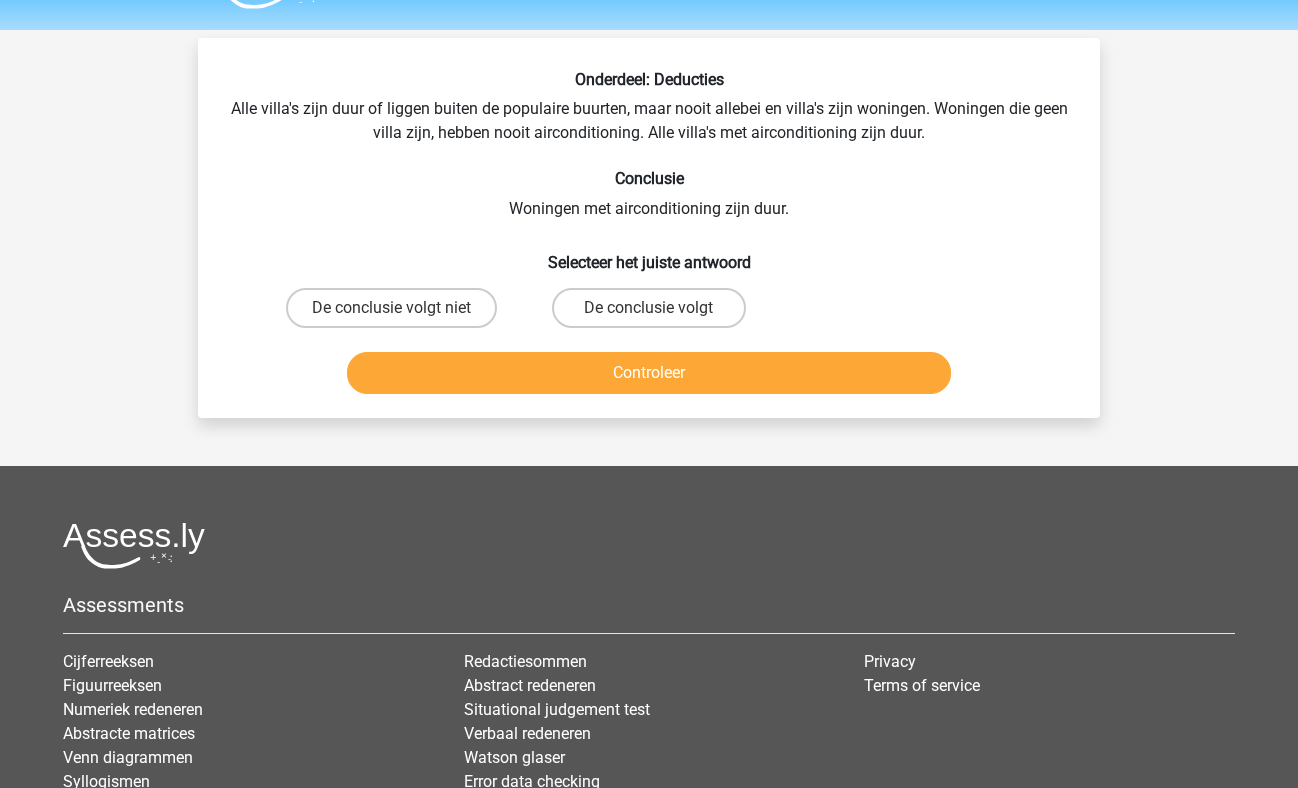 click on "De conclusie volgt" at bounding box center [655, 314] 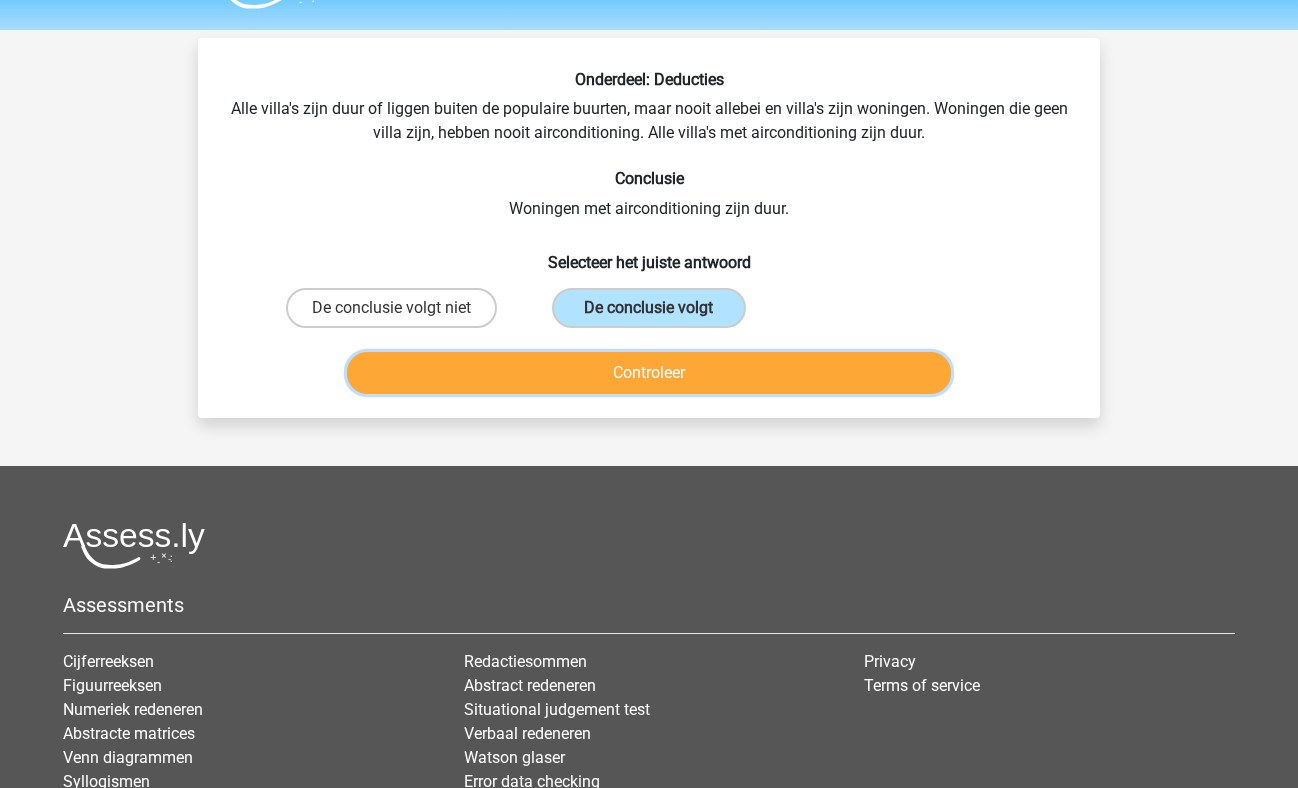 click on "Controleer" at bounding box center [649, 373] 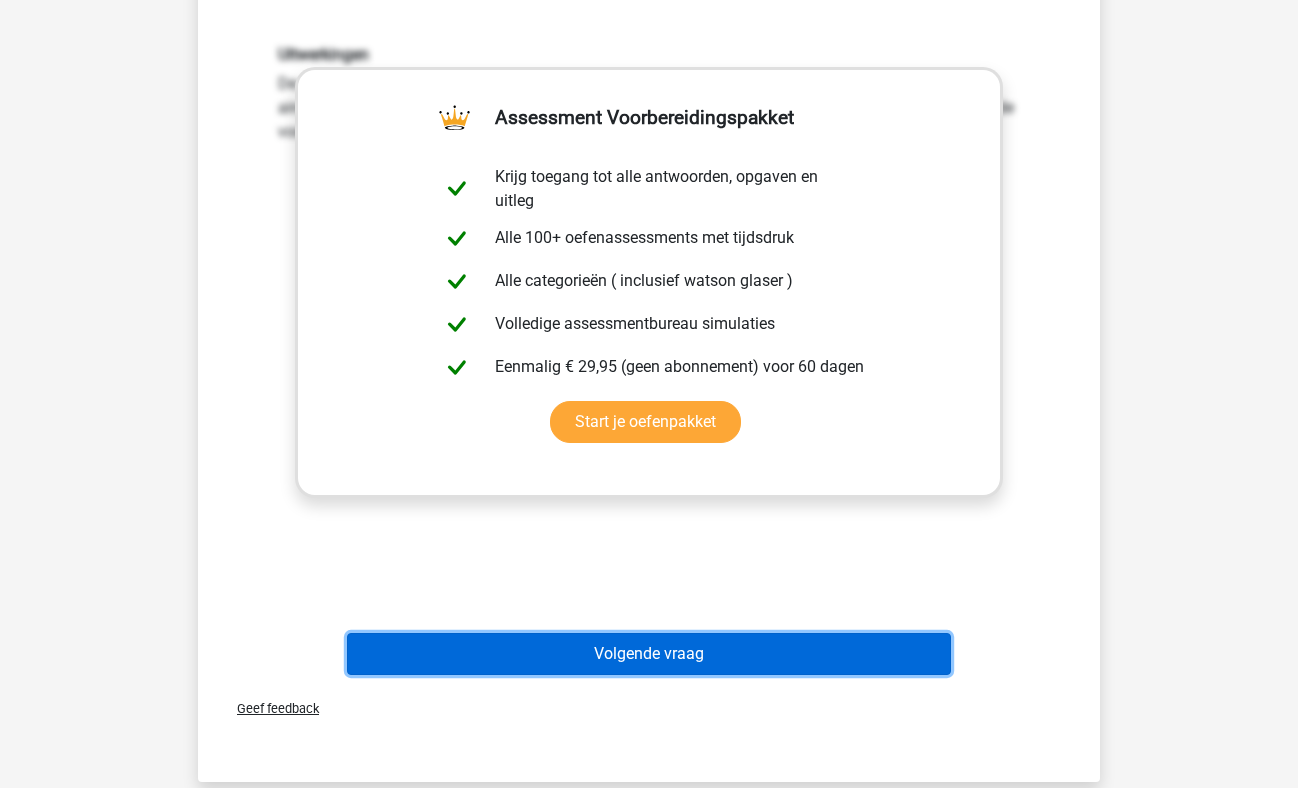 click on "Volgende vraag" at bounding box center (649, 654) 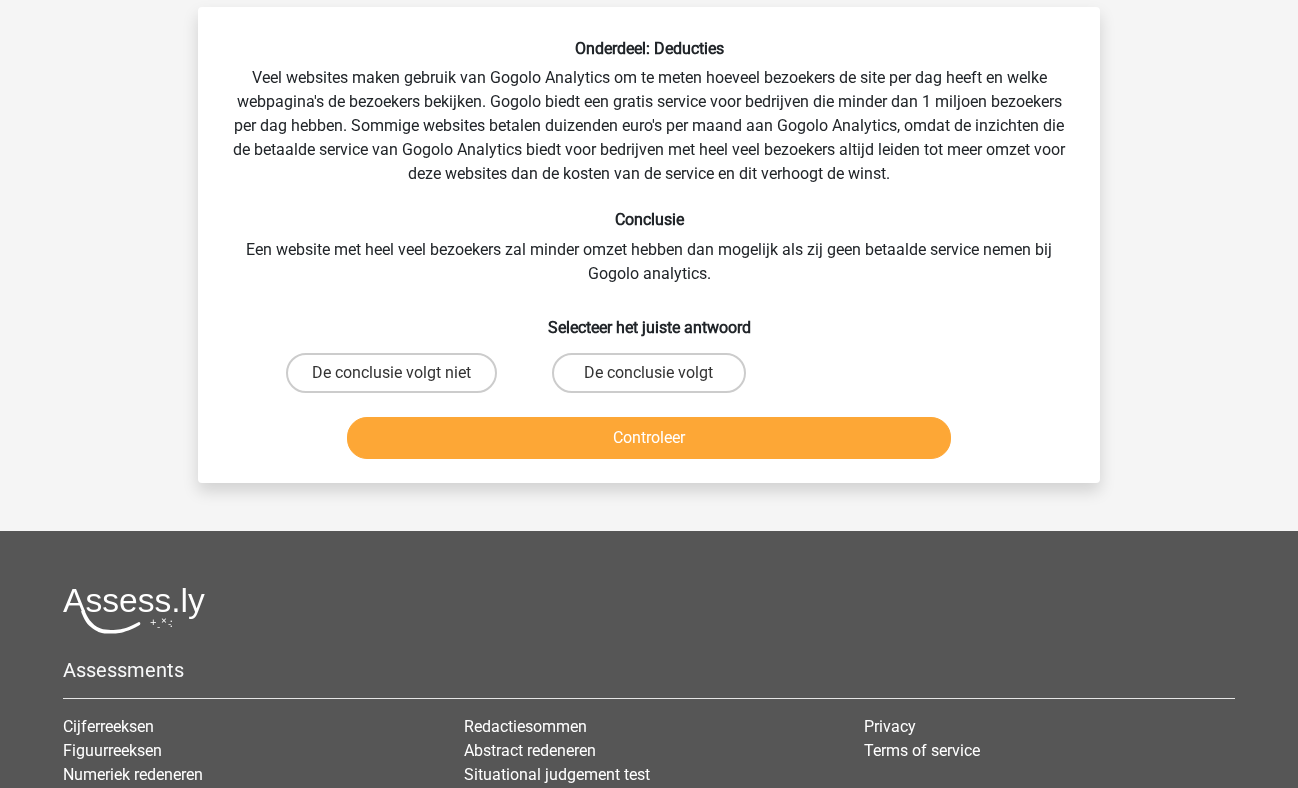 scroll, scrollTop: 81, scrollLeft: 0, axis: vertical 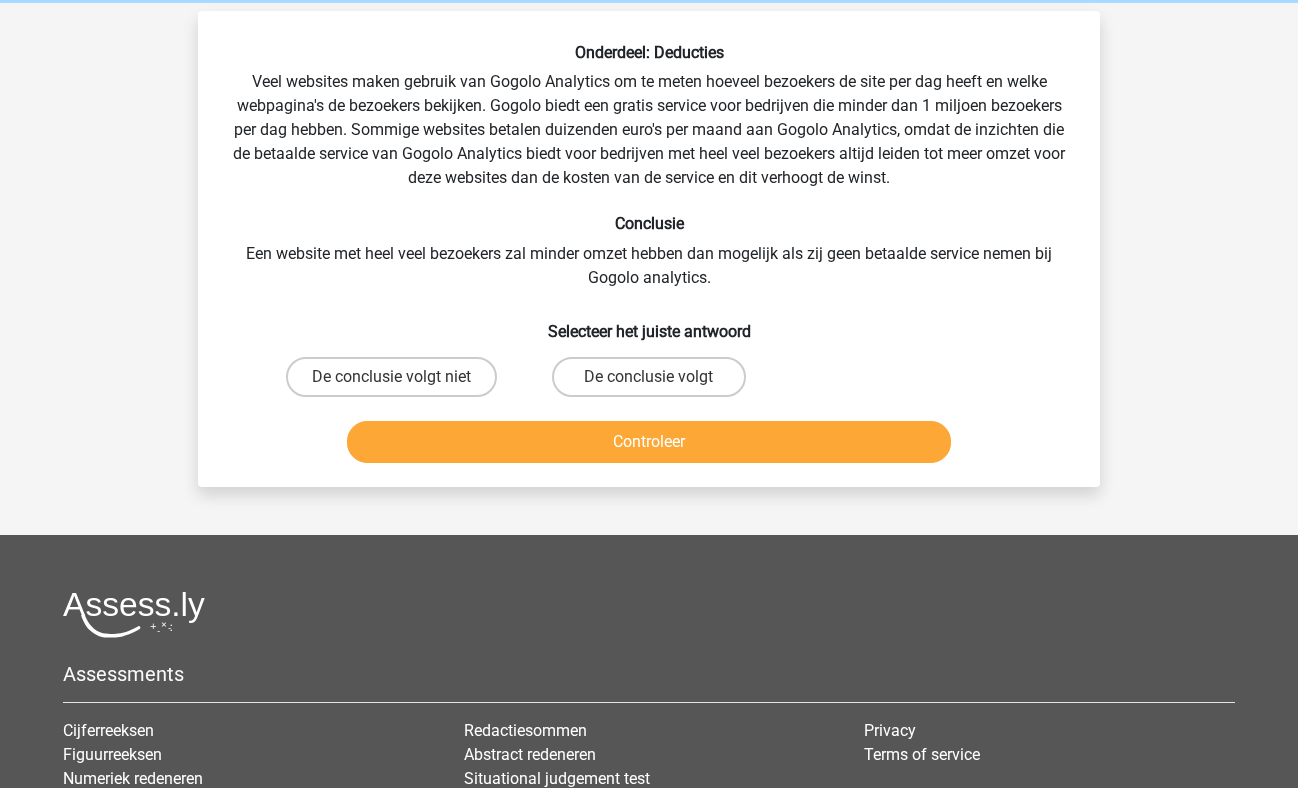 click on "De conclusie volgt" at bounding box center [648, 377] 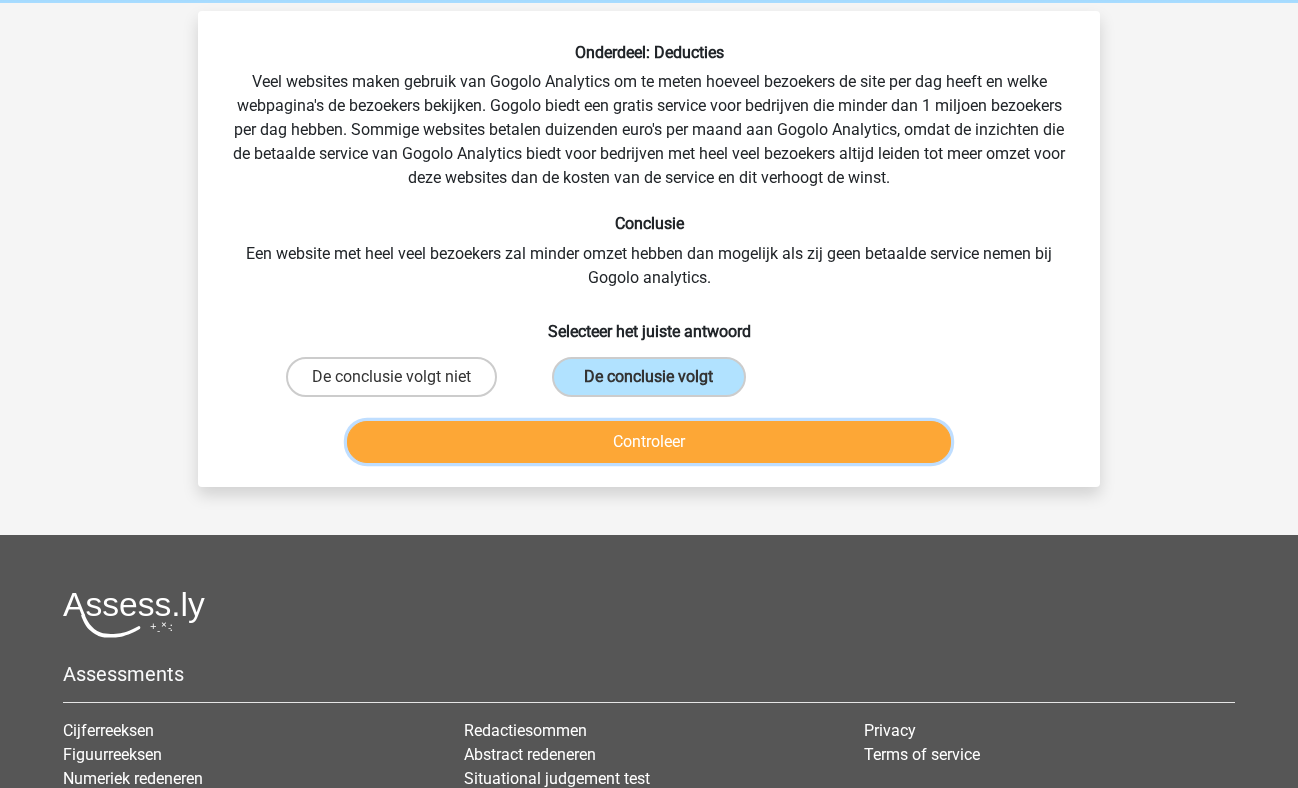 click on "Controleer" at bounding box center (649, 442) 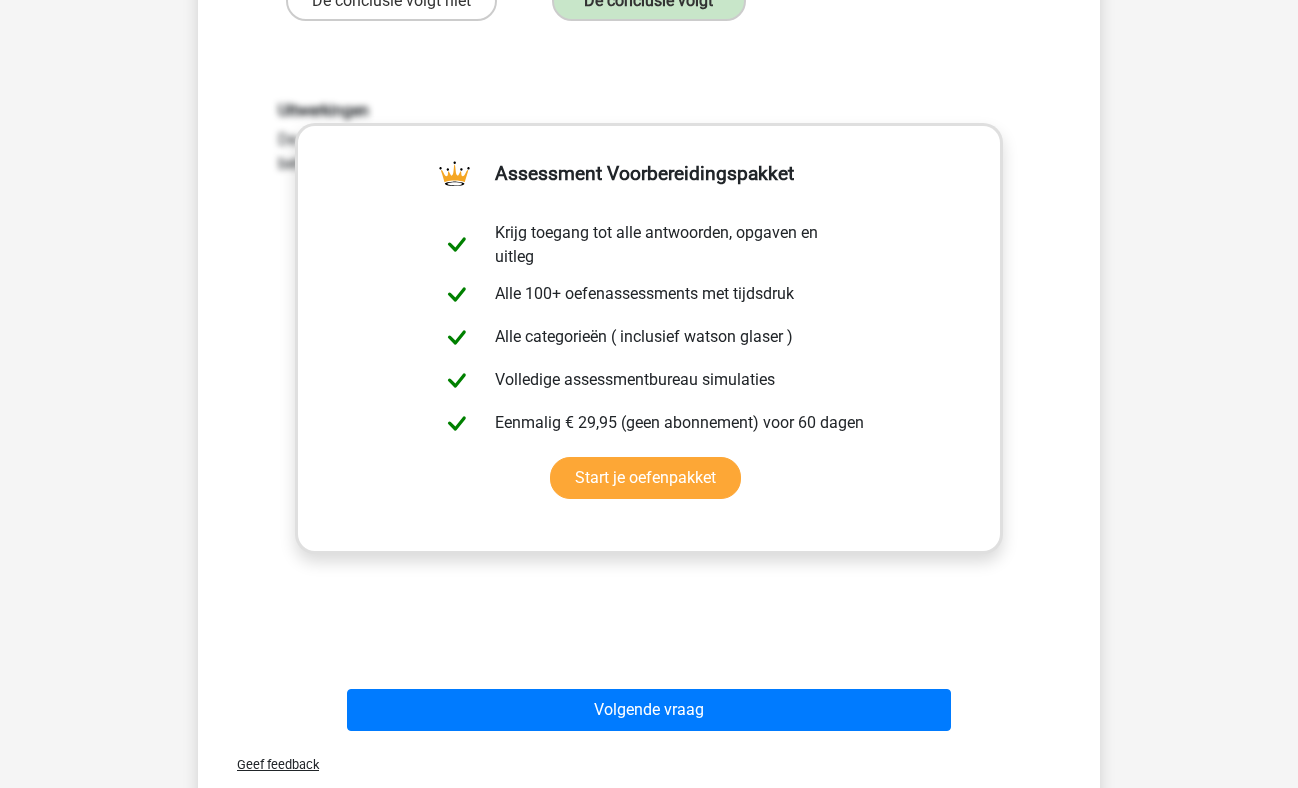 scroll, scrollTop: 469, scrollLeft: 0, axis: vertical 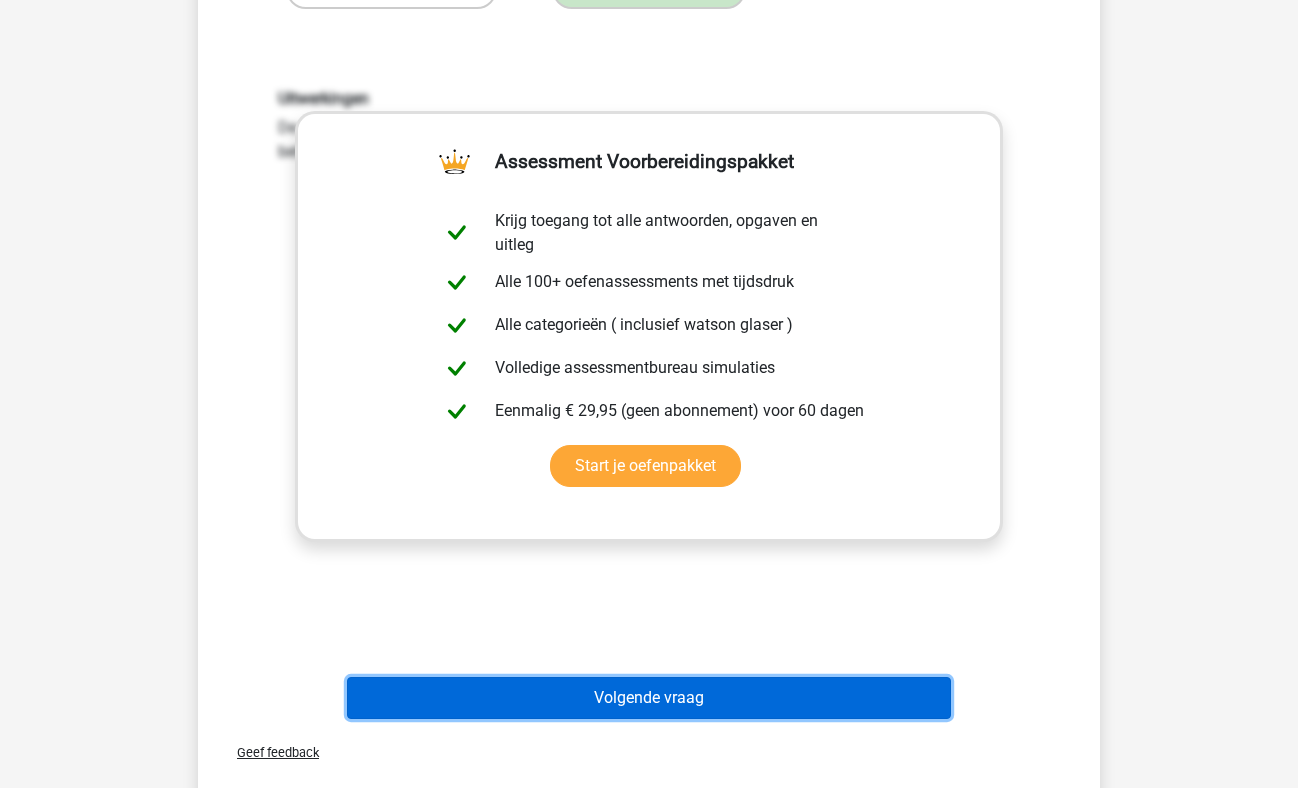 click on "Volgende vraag" at bounding box center [649, 698] 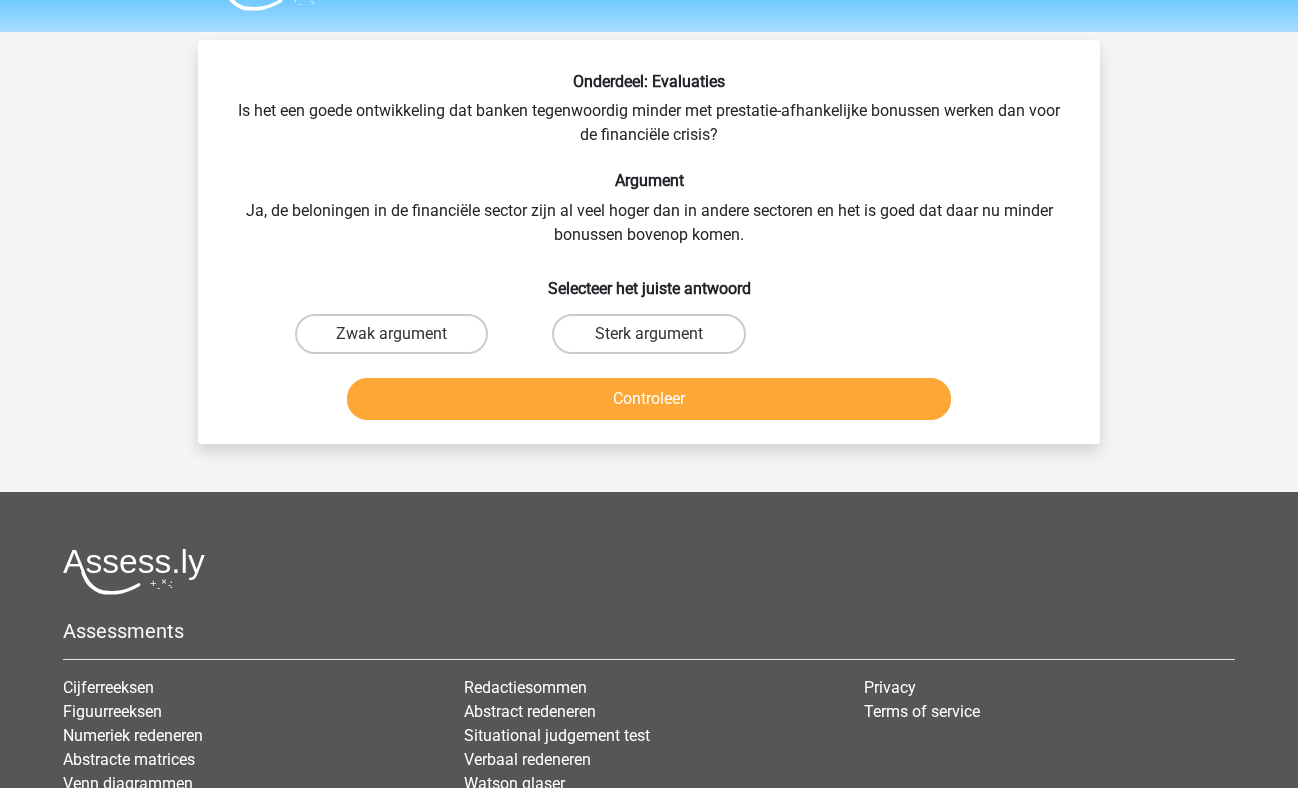 scroll, scrollTop: 11, scrollLeft: 0, axis: vertical 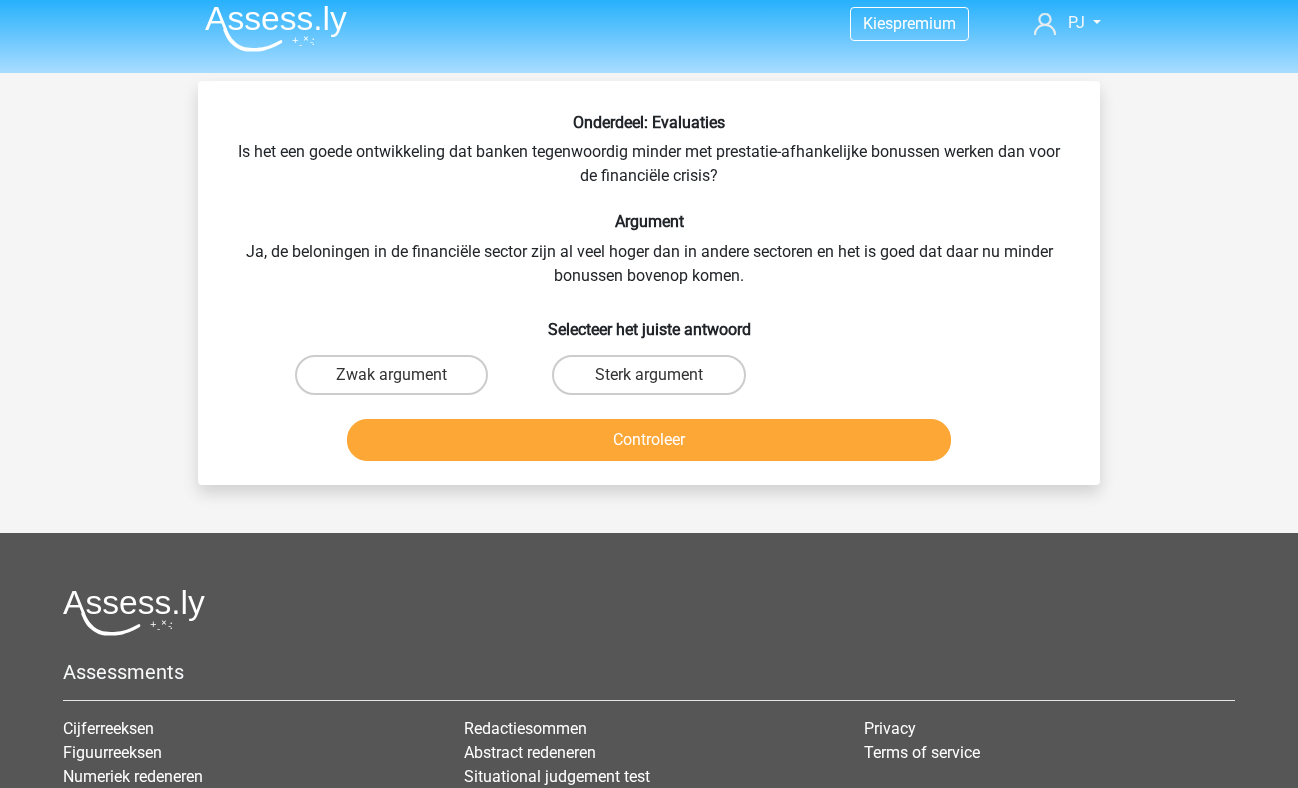 click on "Zwak argument" at bounding box center [391, 375] 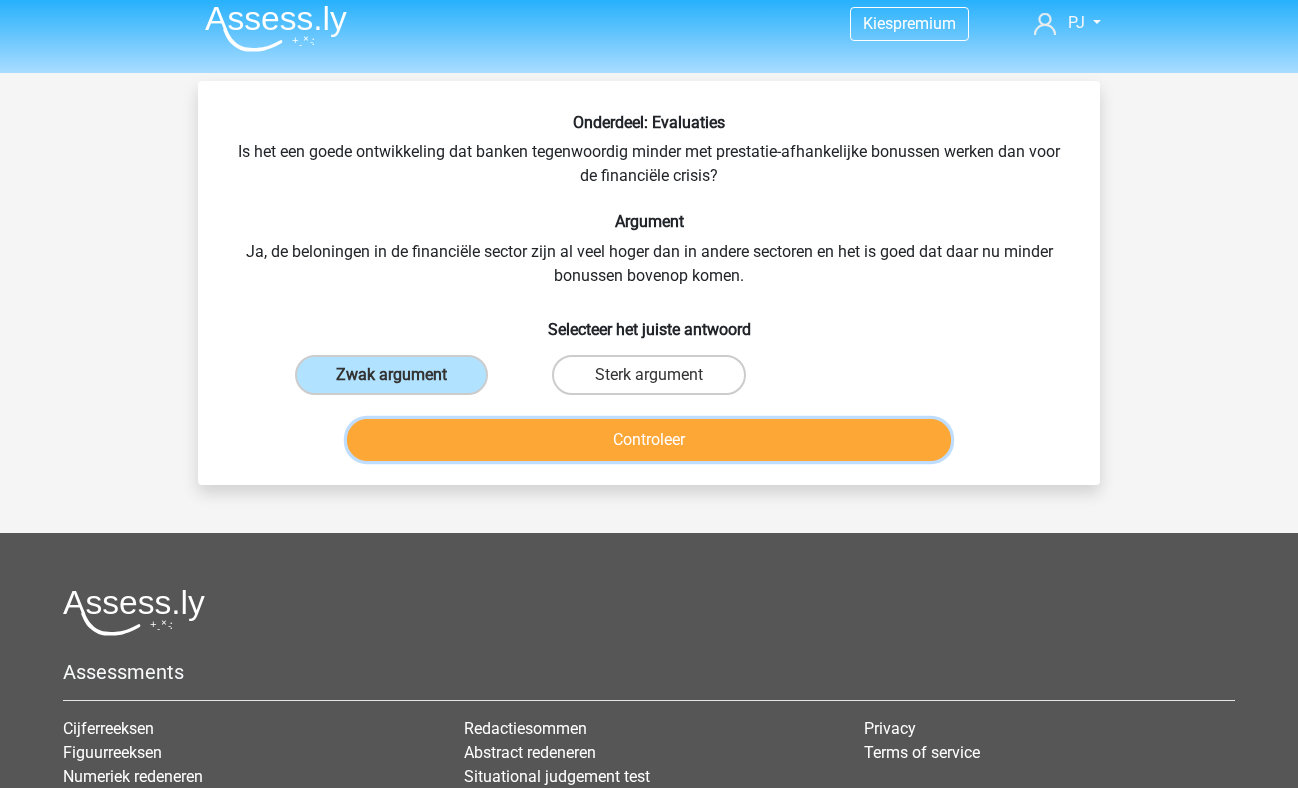 click on "Controleer" at bounding box center (649, 440) 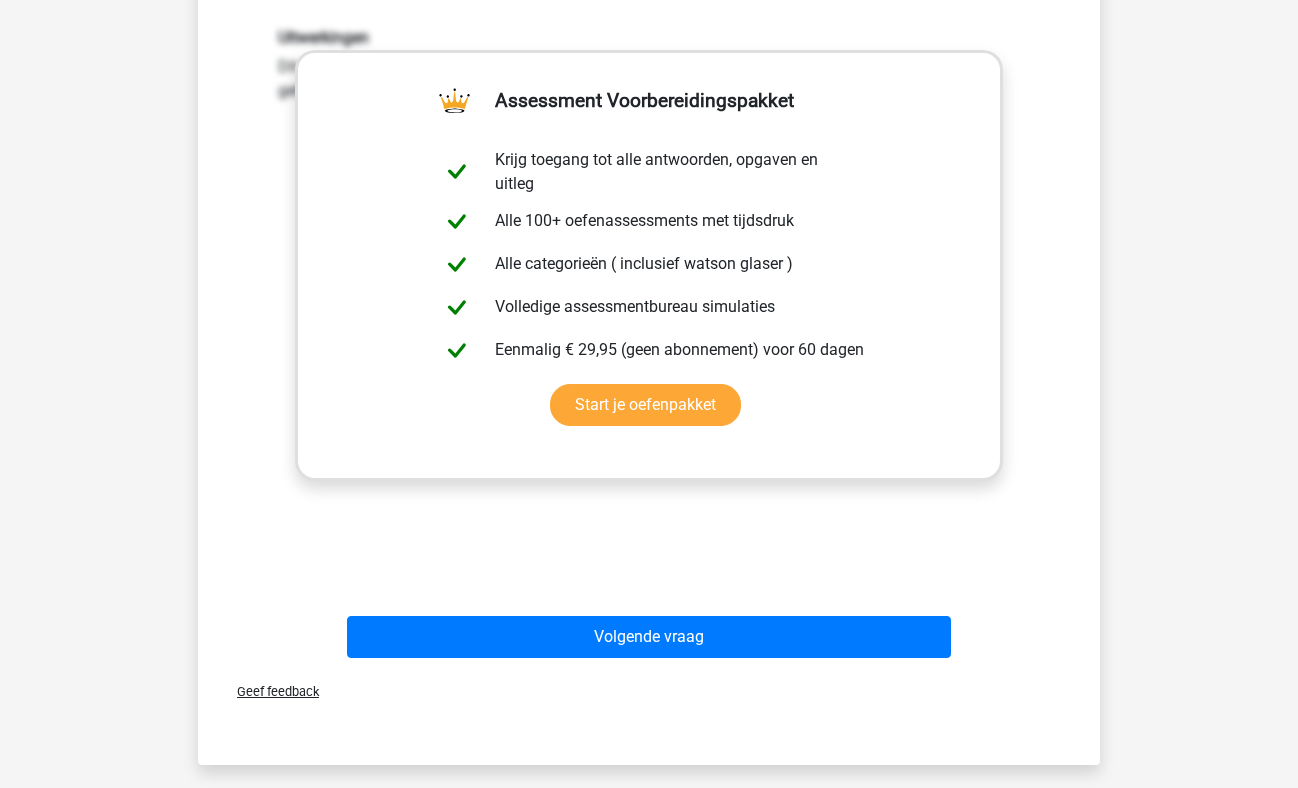 scroll, scrollTop: 639, scrollLeft: 0, axis: vertical 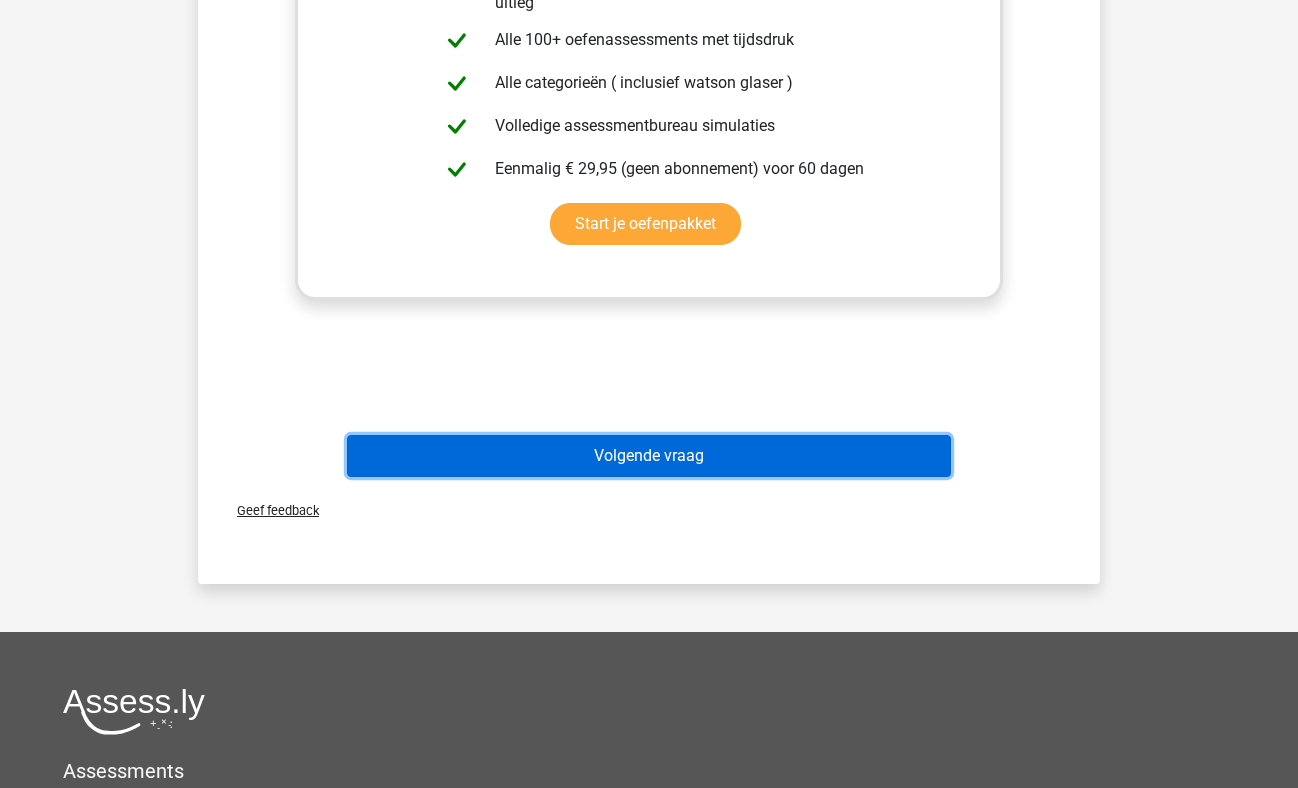 click on "Volgende vraag" at bounding box center [649, 456] 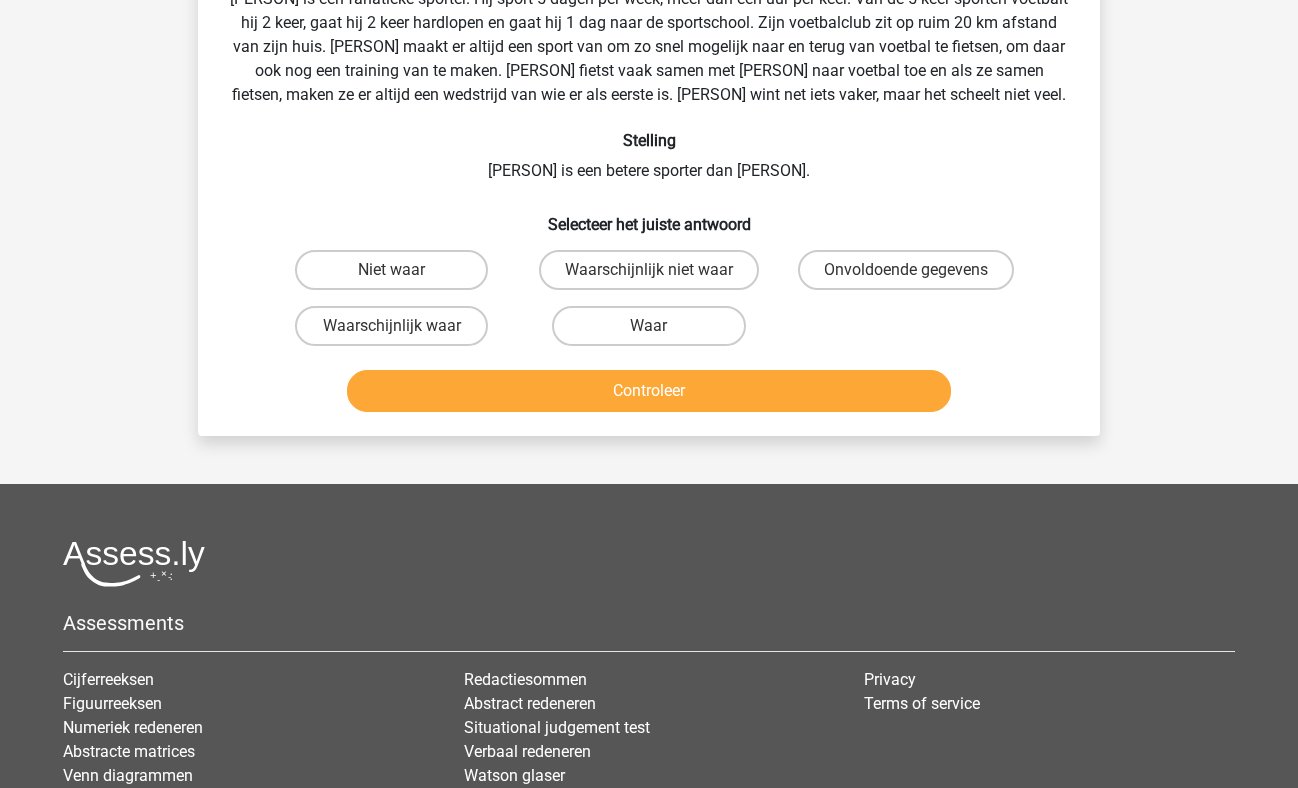 scroll, scrollTop: 92, scrollLeft: 0, axis: vertical 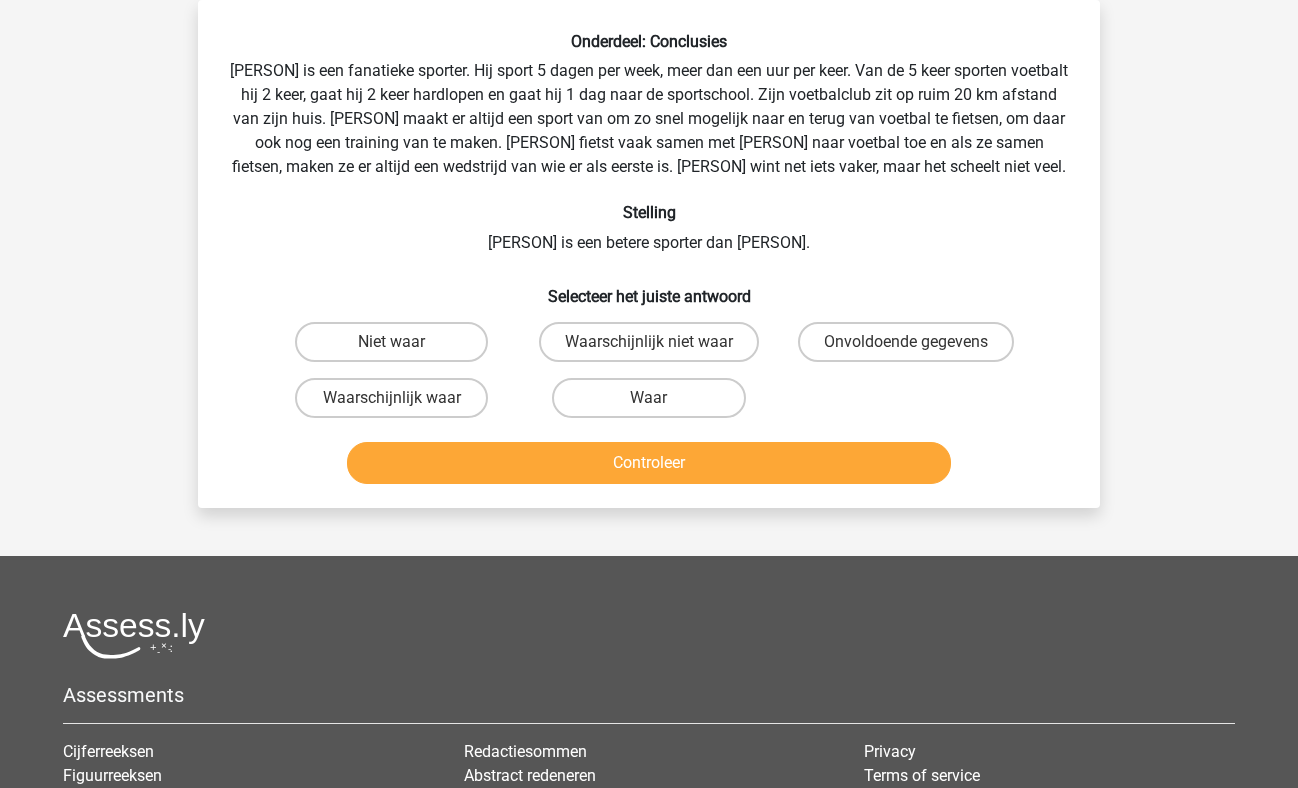click on "Waarschijnlijk waar" at bounding box center (398, 404) 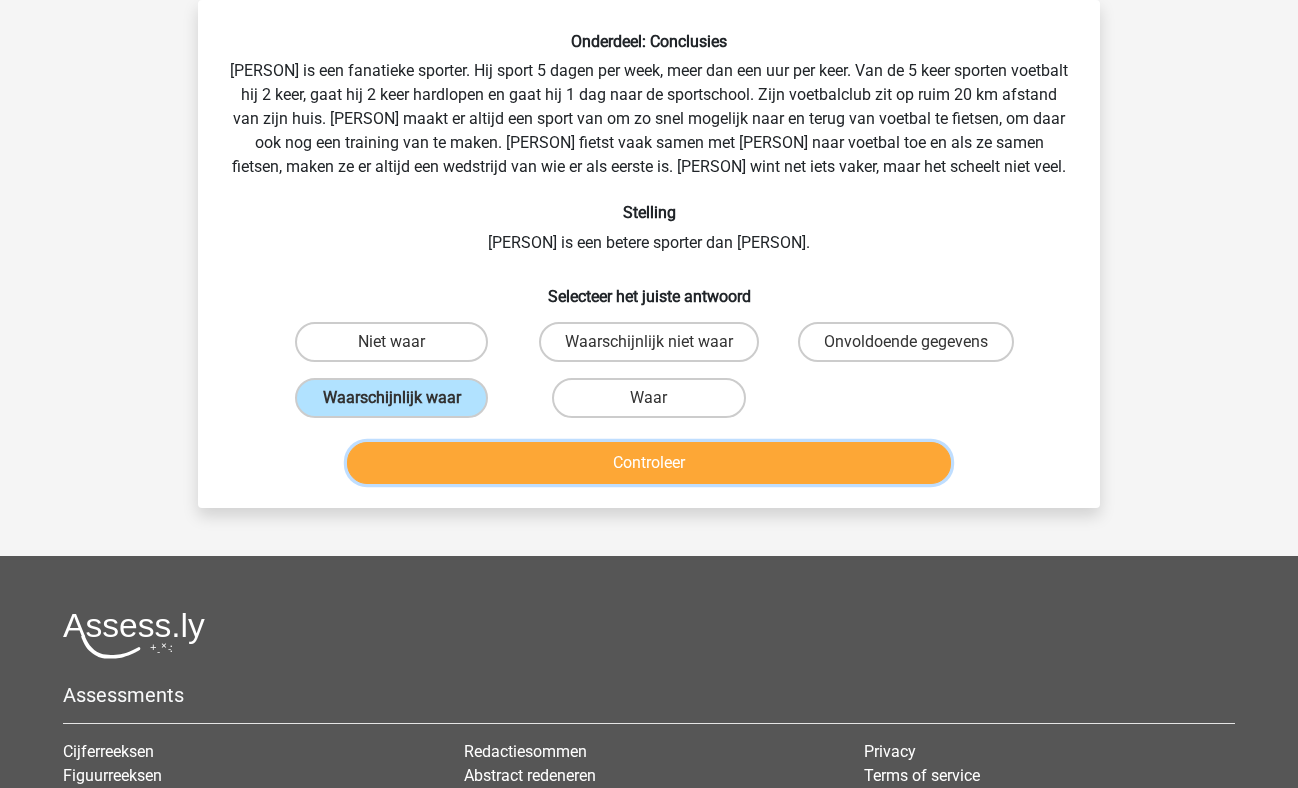 click on "Controleer" at bounding box center [649, 463] 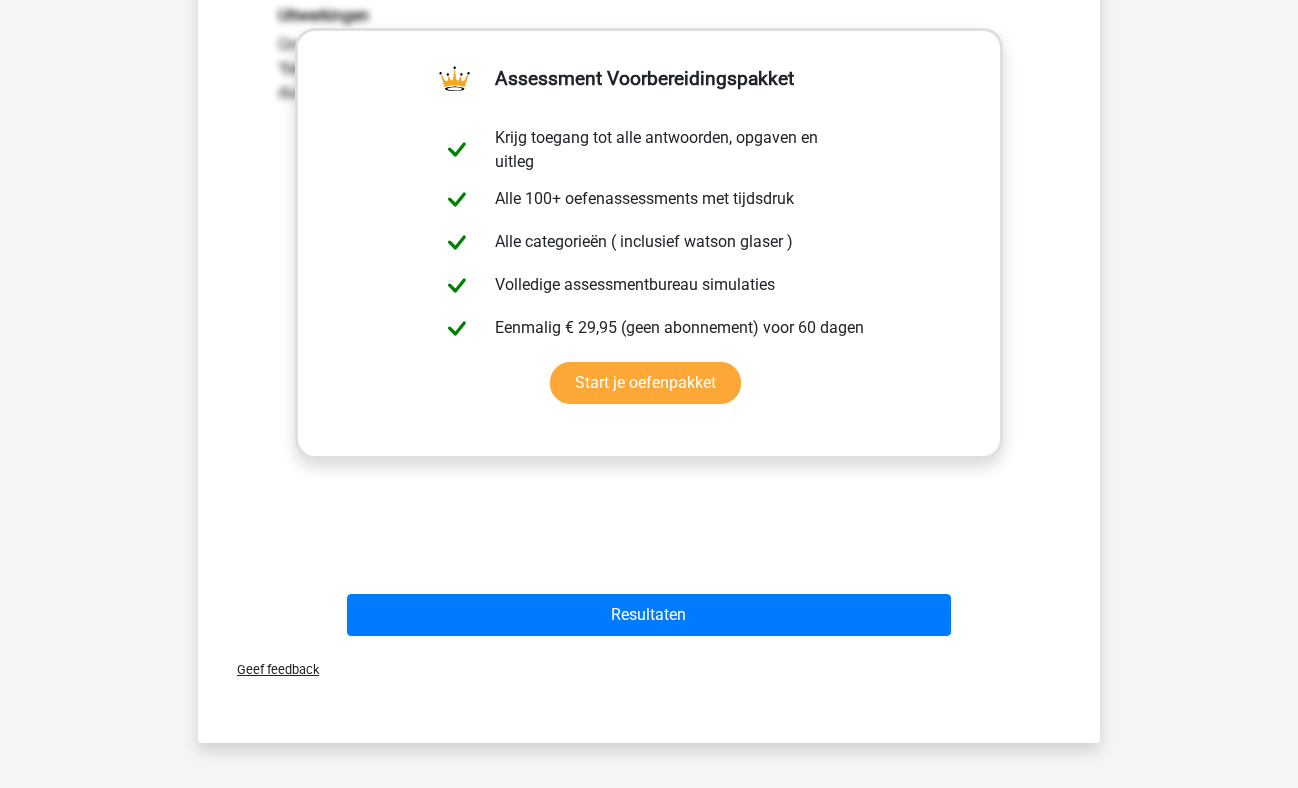 scroll, scrollTop: 615, scrollLeft: 0, axis: vertical 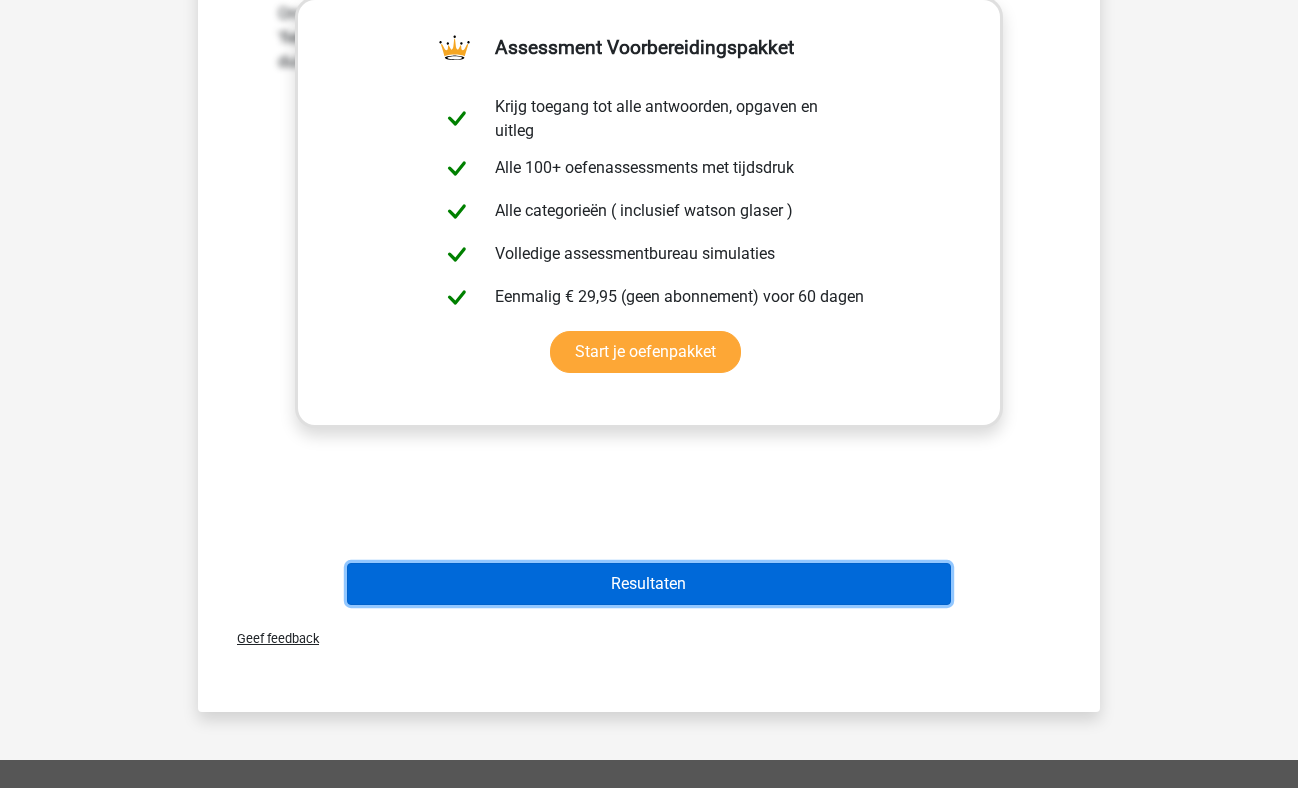 click on "Resultaten" at bounding box center [649, 584] 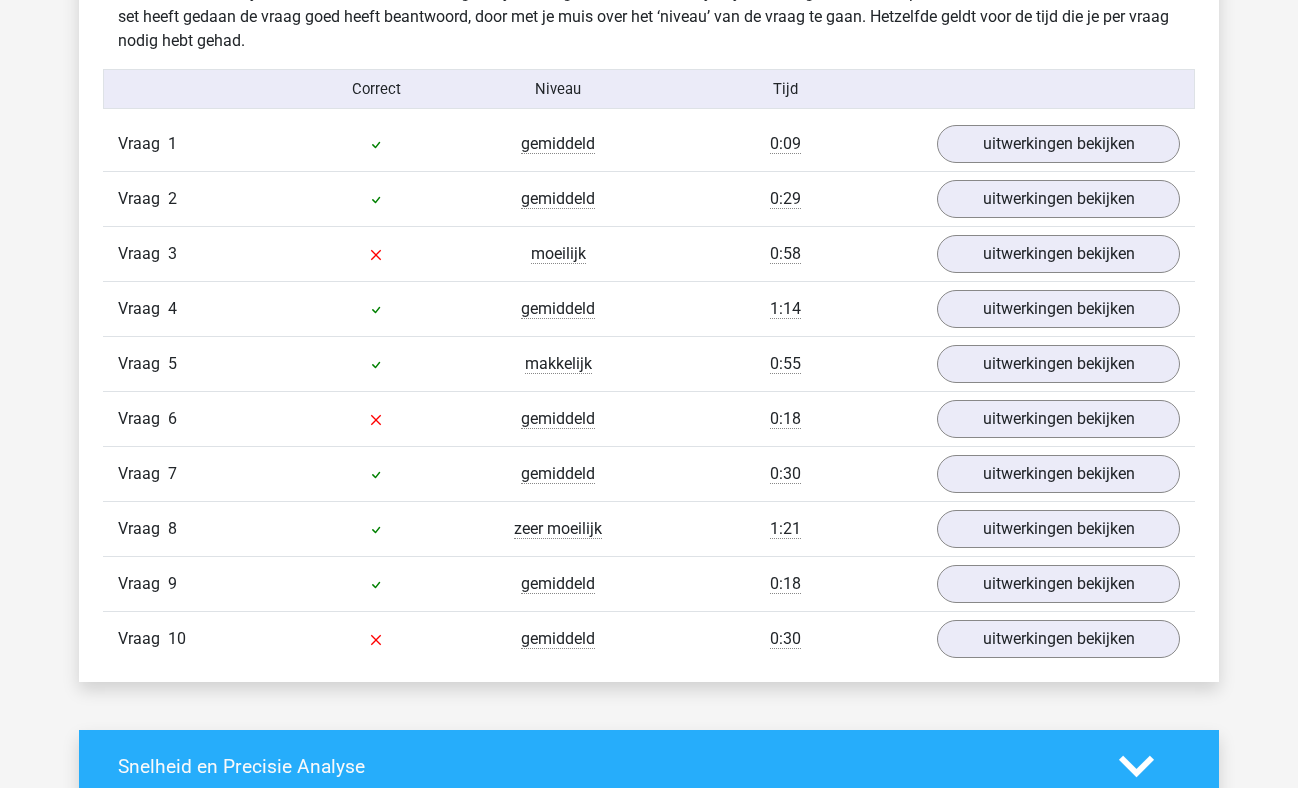 scroll, scrollTop: 1621, scrollLeft: 0, axis: vertical 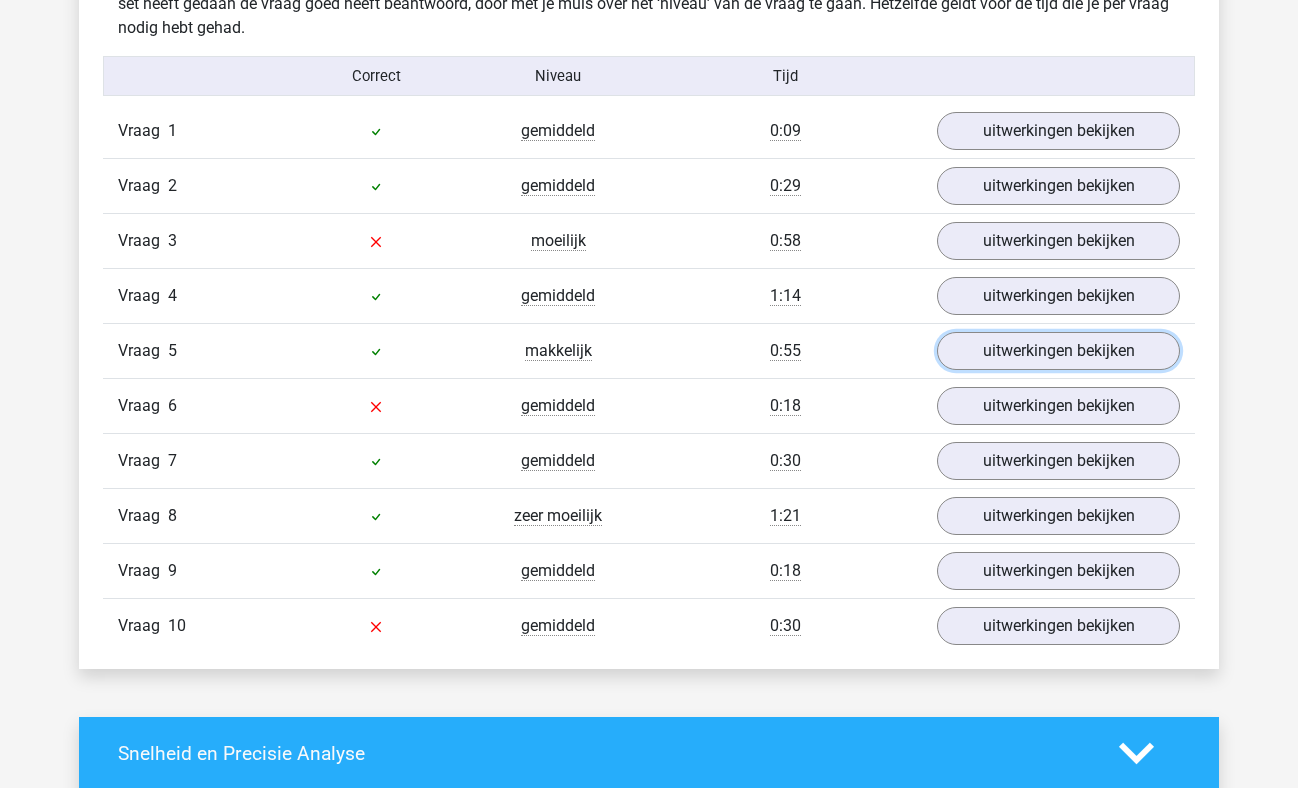 click on "uitwerkingen bekijken" at bounding box center [1058, 351] 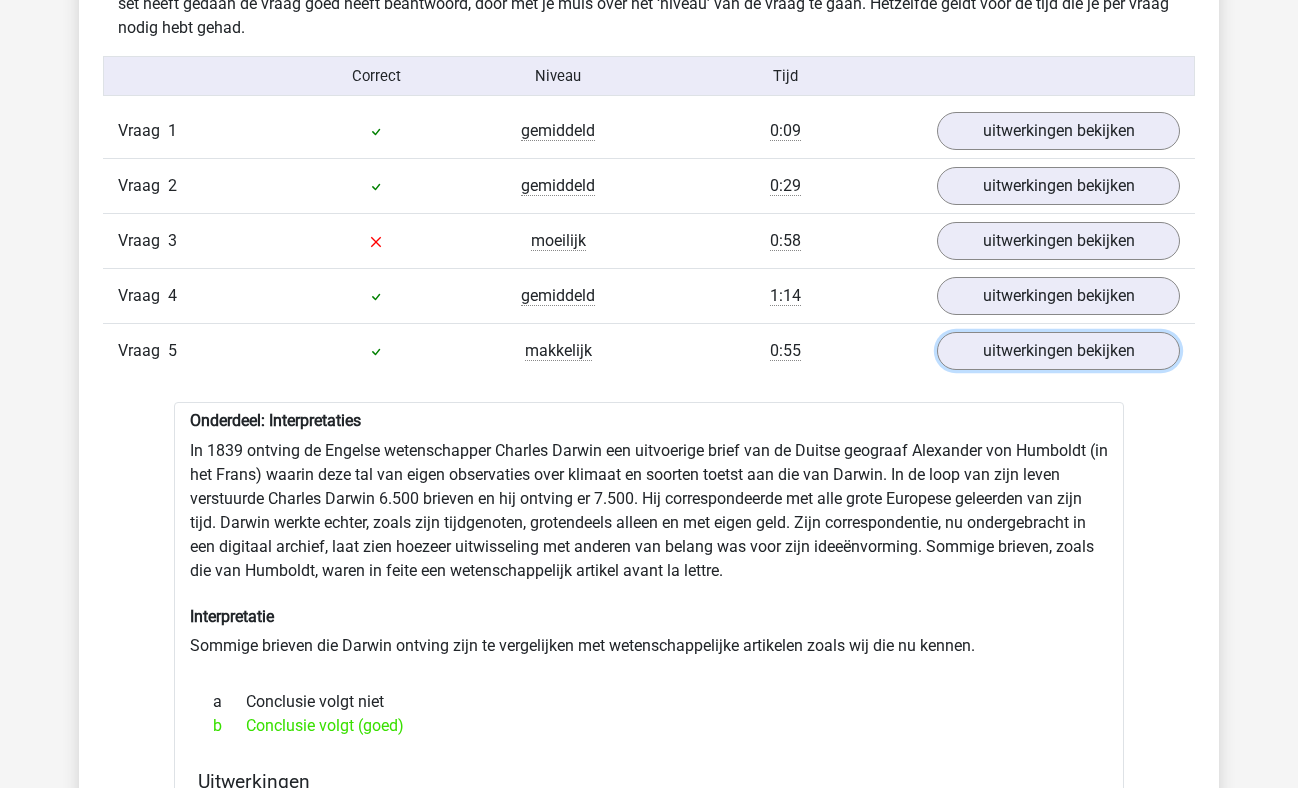 click on "uitwerkingen bekijken" at bounding box center [1058, 351] 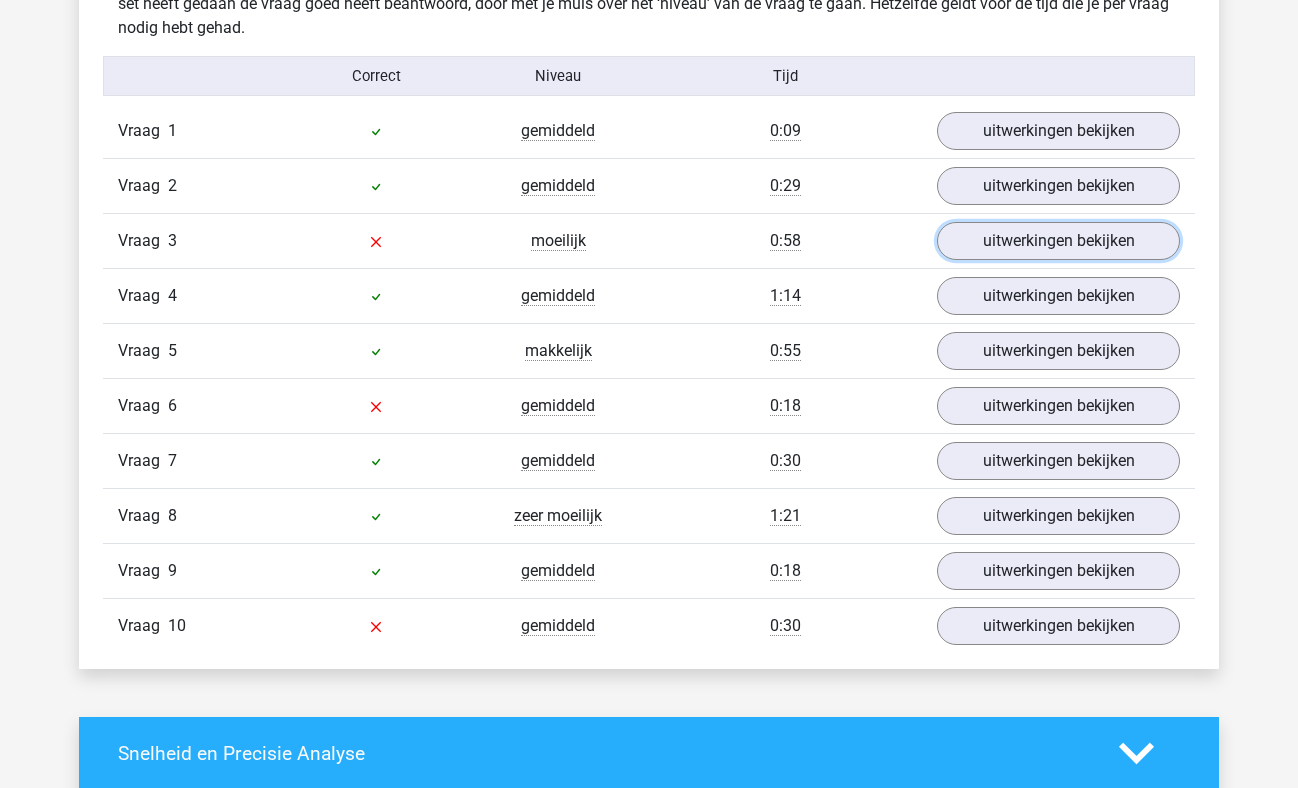 click on "uitwerkingen bekijken" at bounding box center [1058, 241] 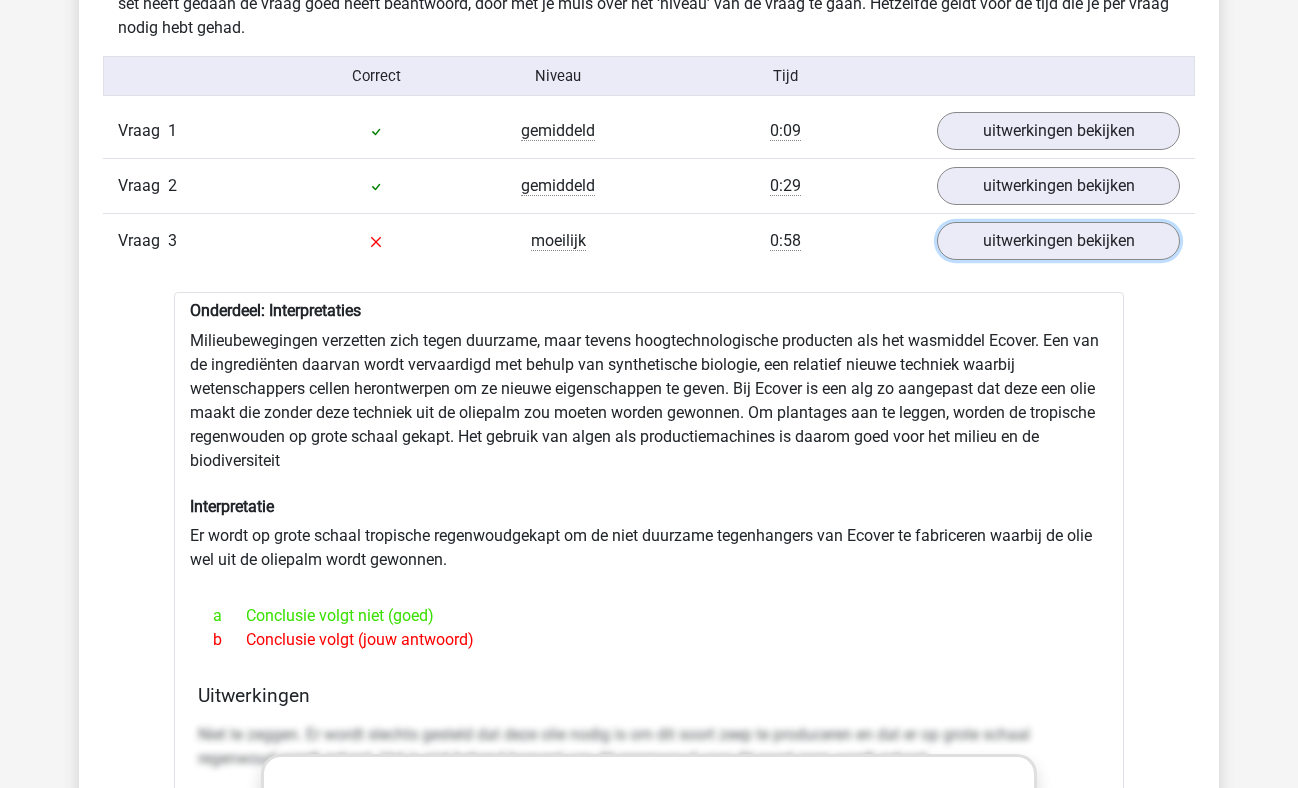 click on "uitwerkingen bekijken" at bounding box center (1058, 241) 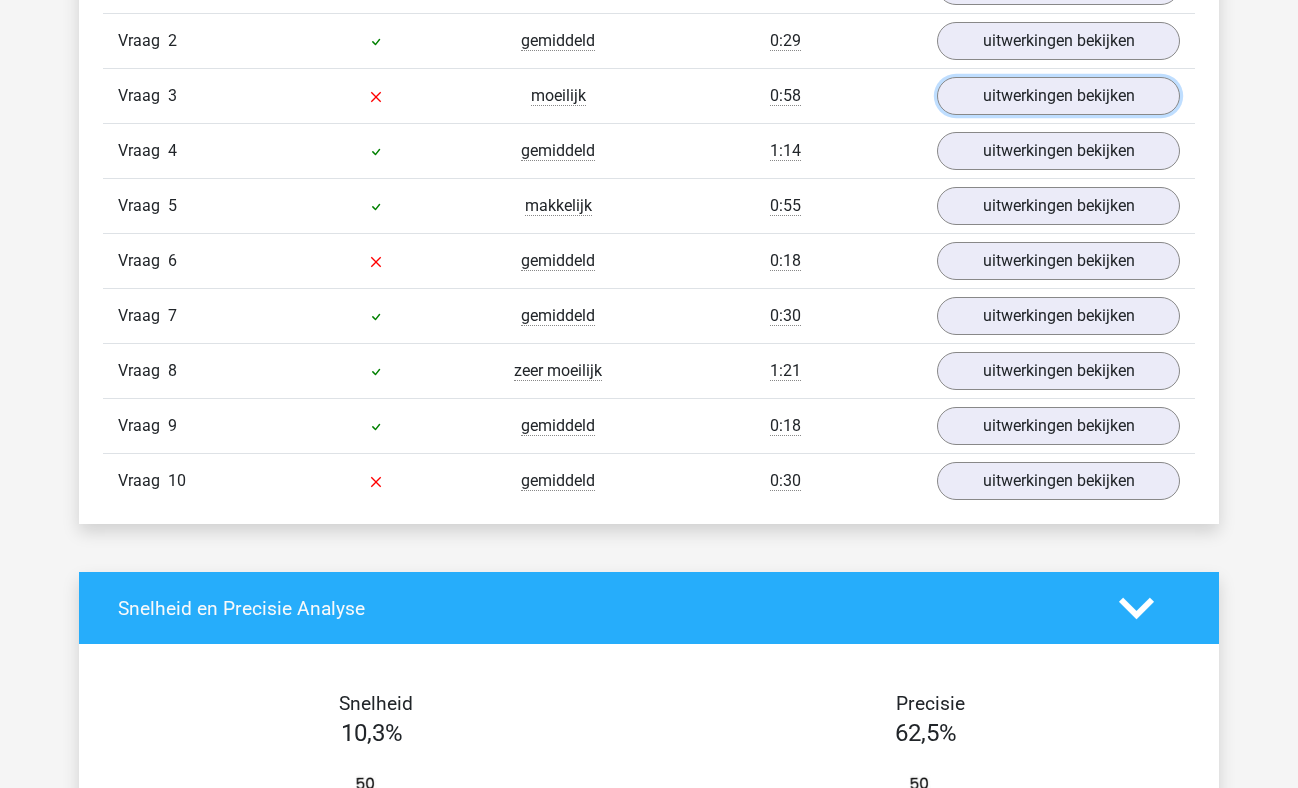 scroll, scrollTop: 1767, scrollLeft: 0, axis: vertical 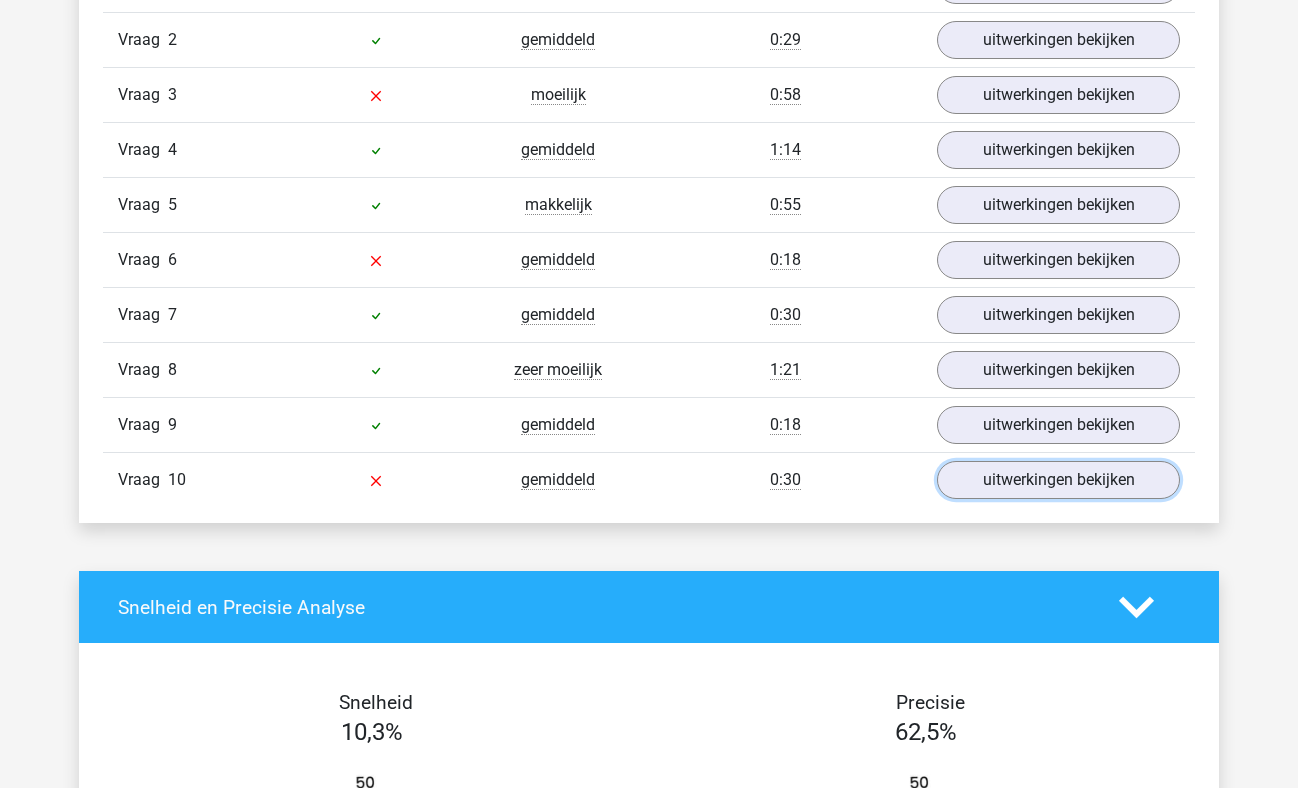 click on "uitwerkingen bekijken" at bounding box center [1058, 480] 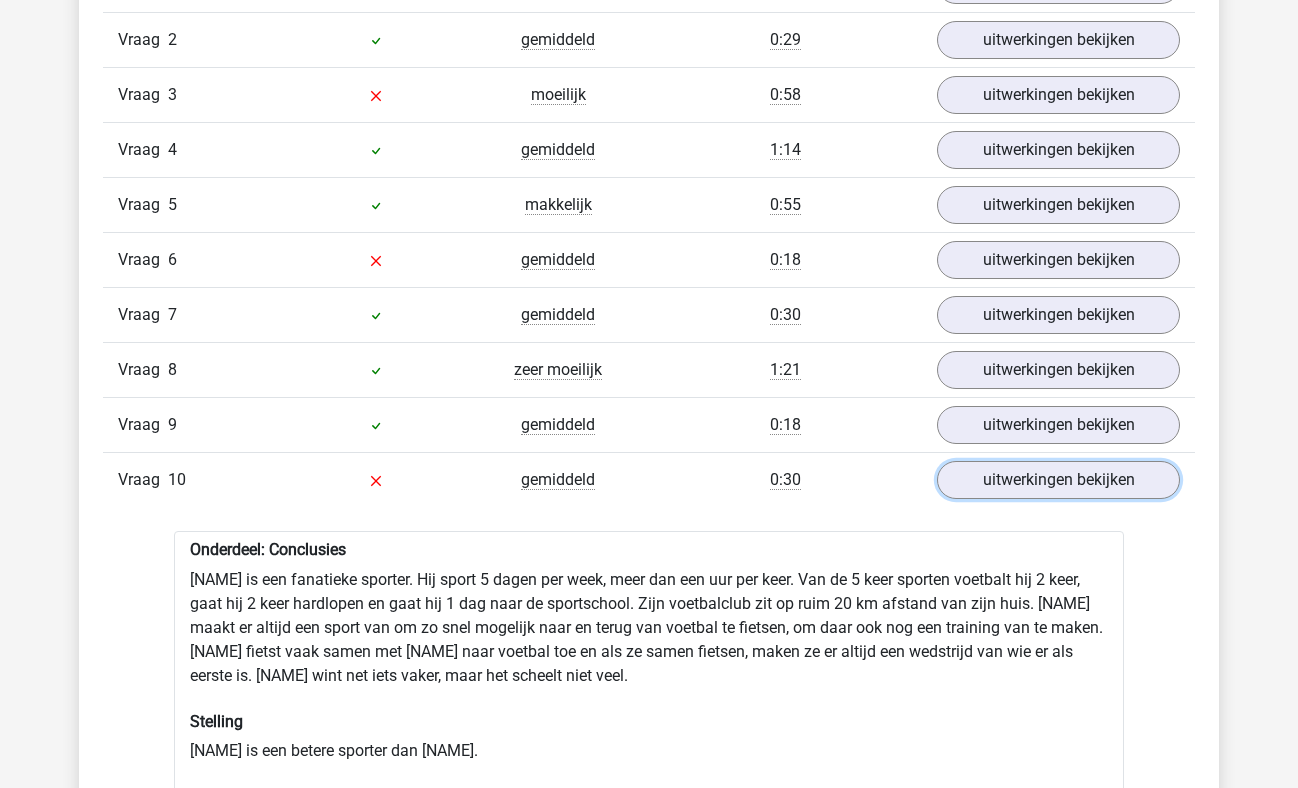 click on "uitwerkingen bekijken" at bounding box center (1058, 480) 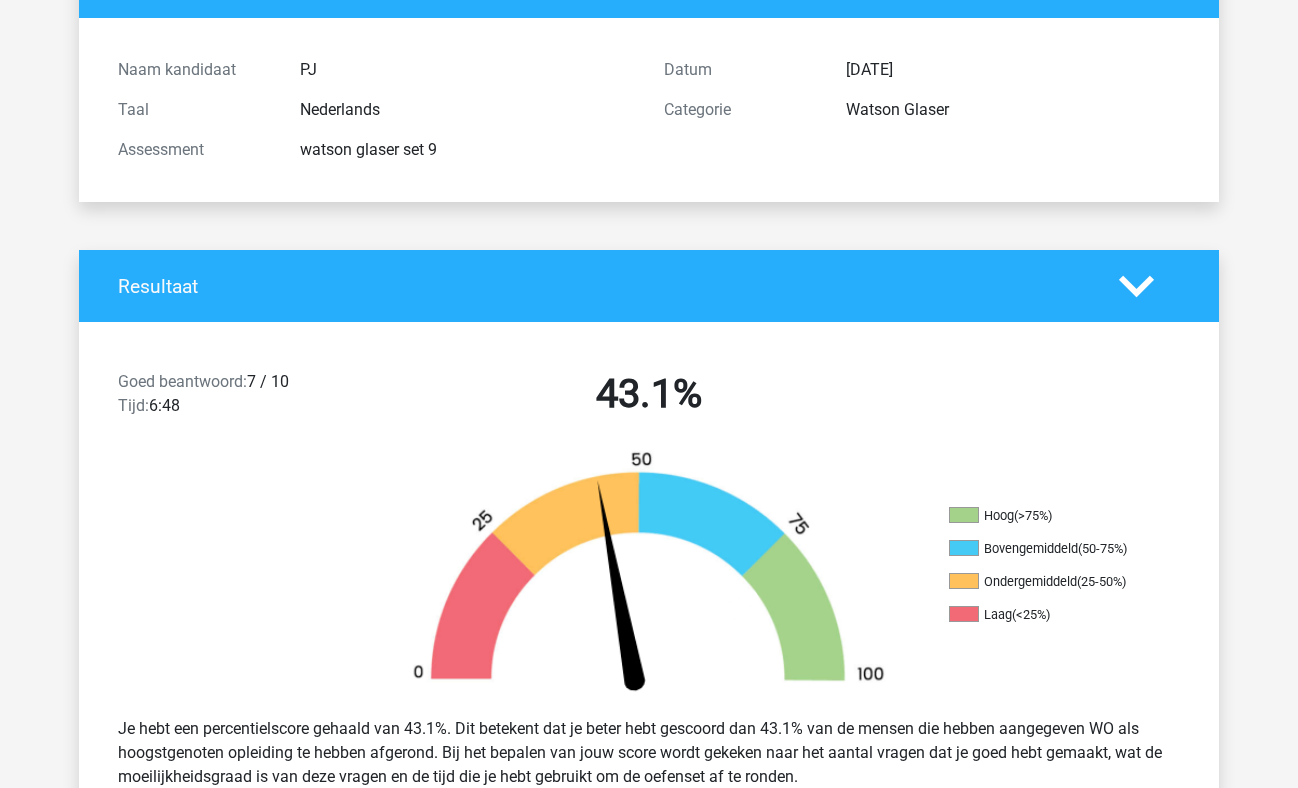 scroll, scrollTop: 0, scrollLeft: 0, axis: both 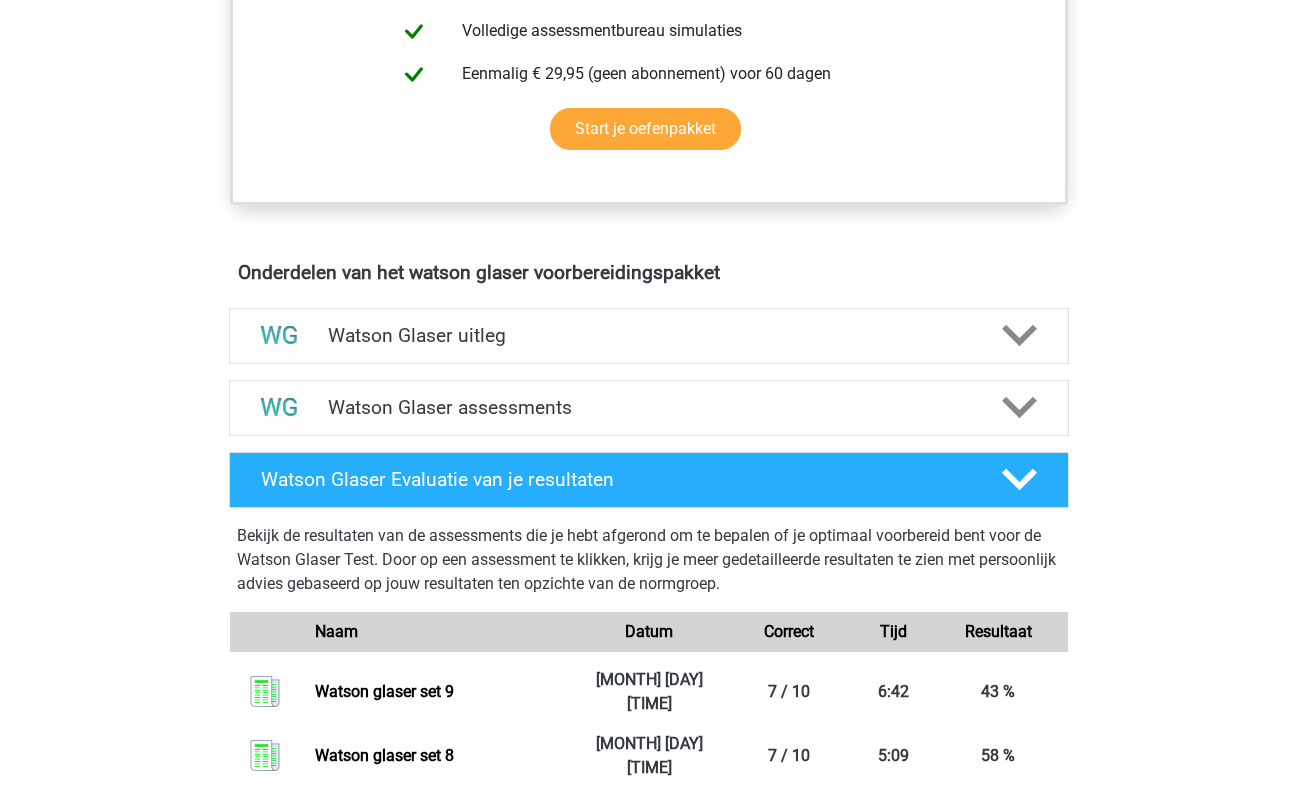 click on "Watson Glaser assessments" at bounding box center [649, 407] 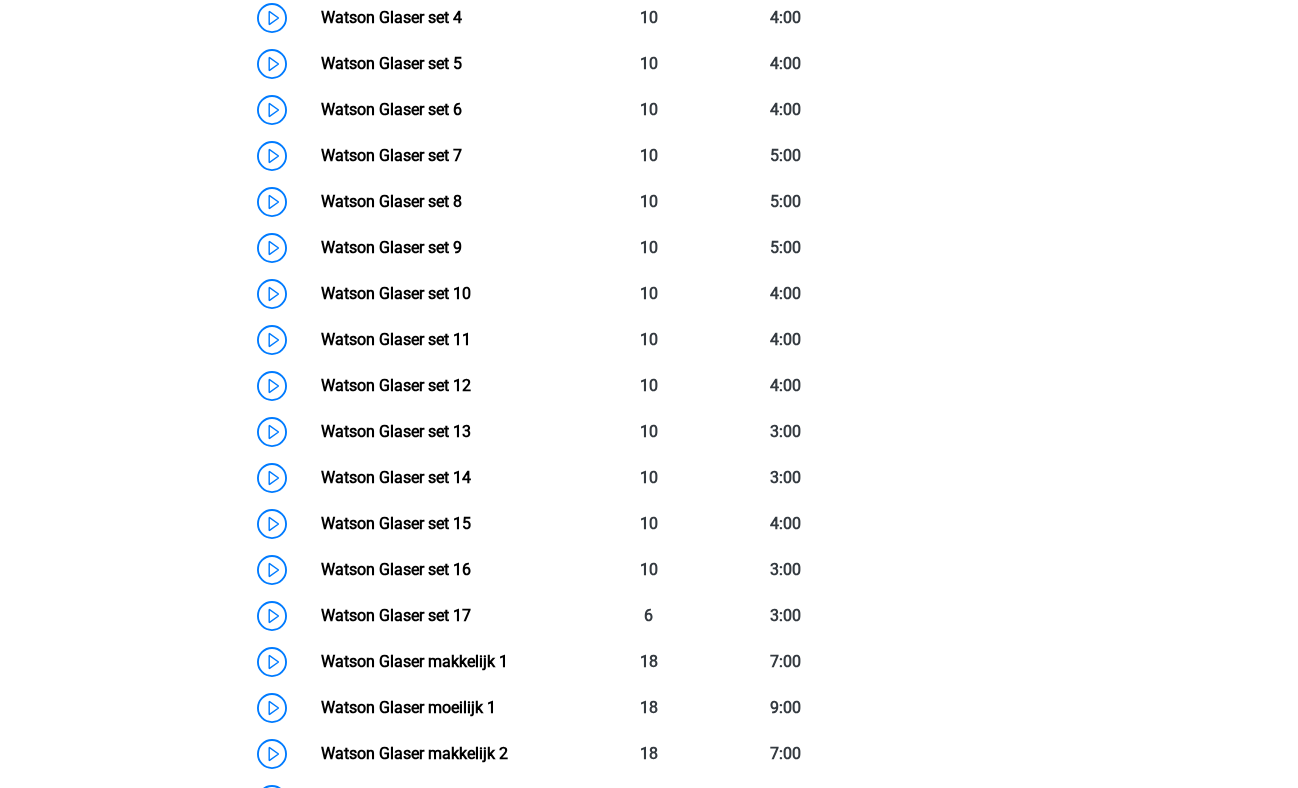 scroll, scrollTop: 1652, scrollLeft: 0, axis: vertical 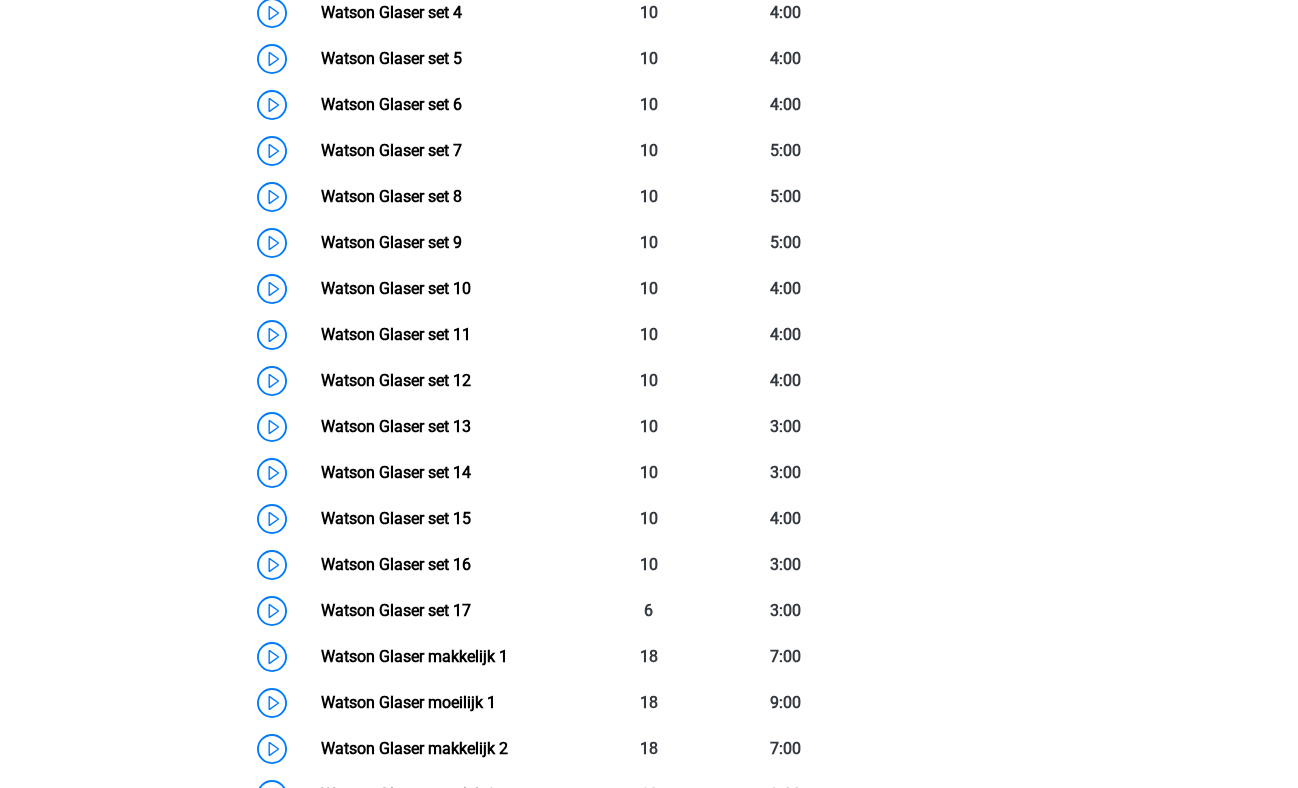 click on "Watson Glaser
set 10" at bounding box center [396, 288] 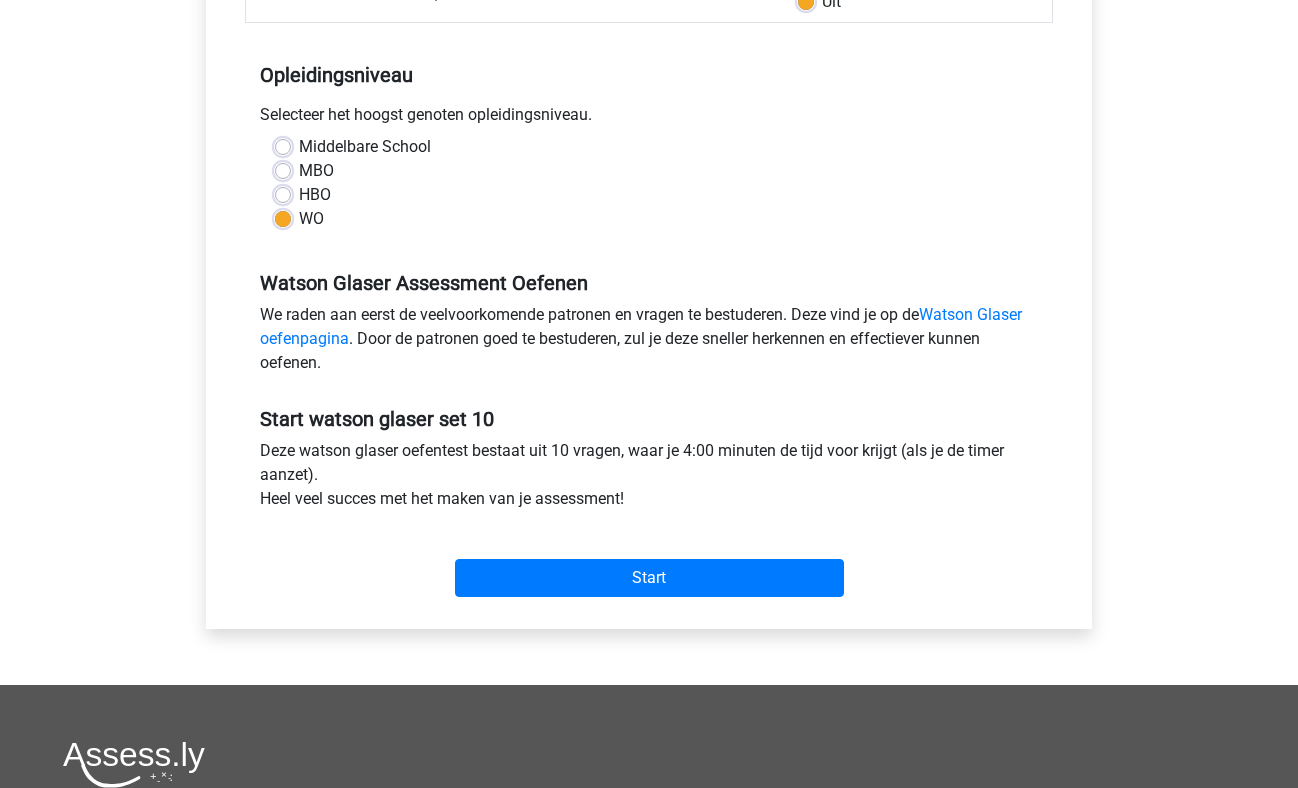 scroll, scrollTop: 369, scrollLeft: 0, axis: vertical 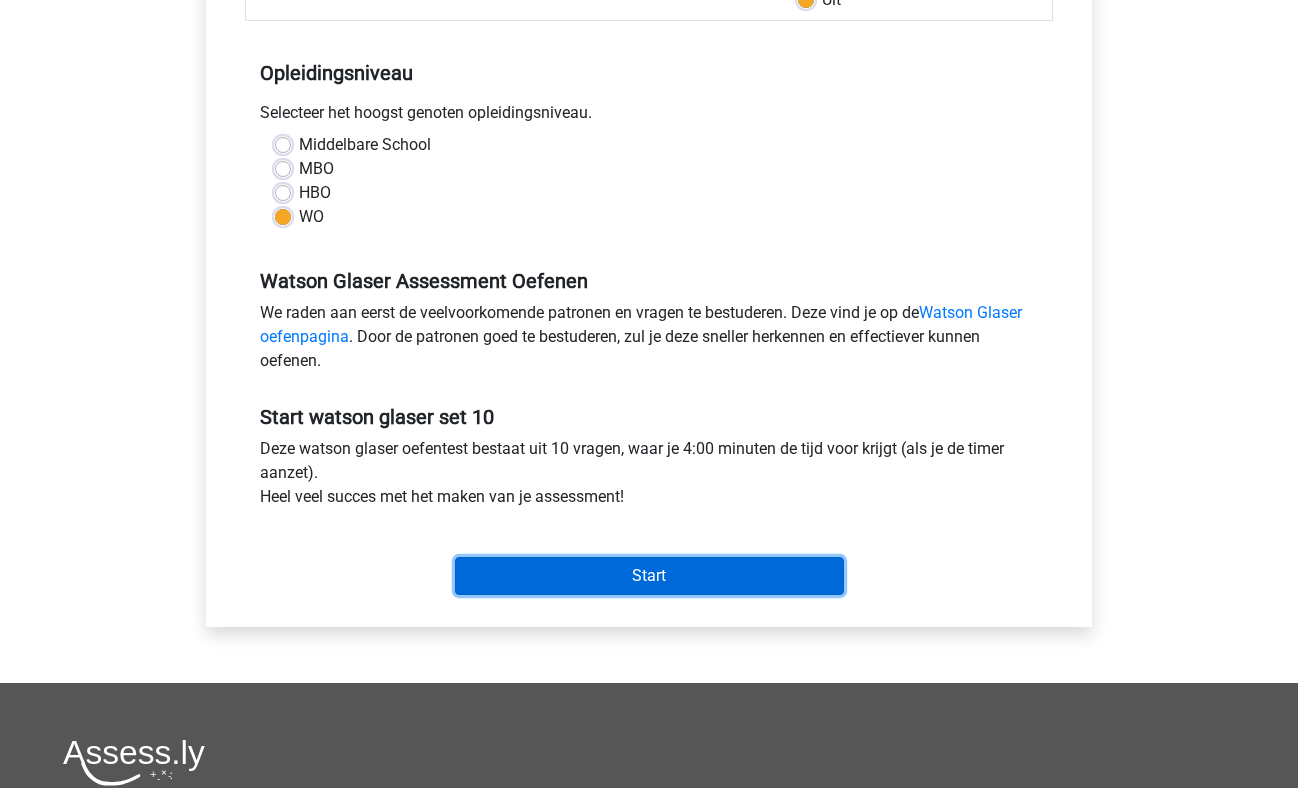 click on "Start" at bounding box center [649, 576] 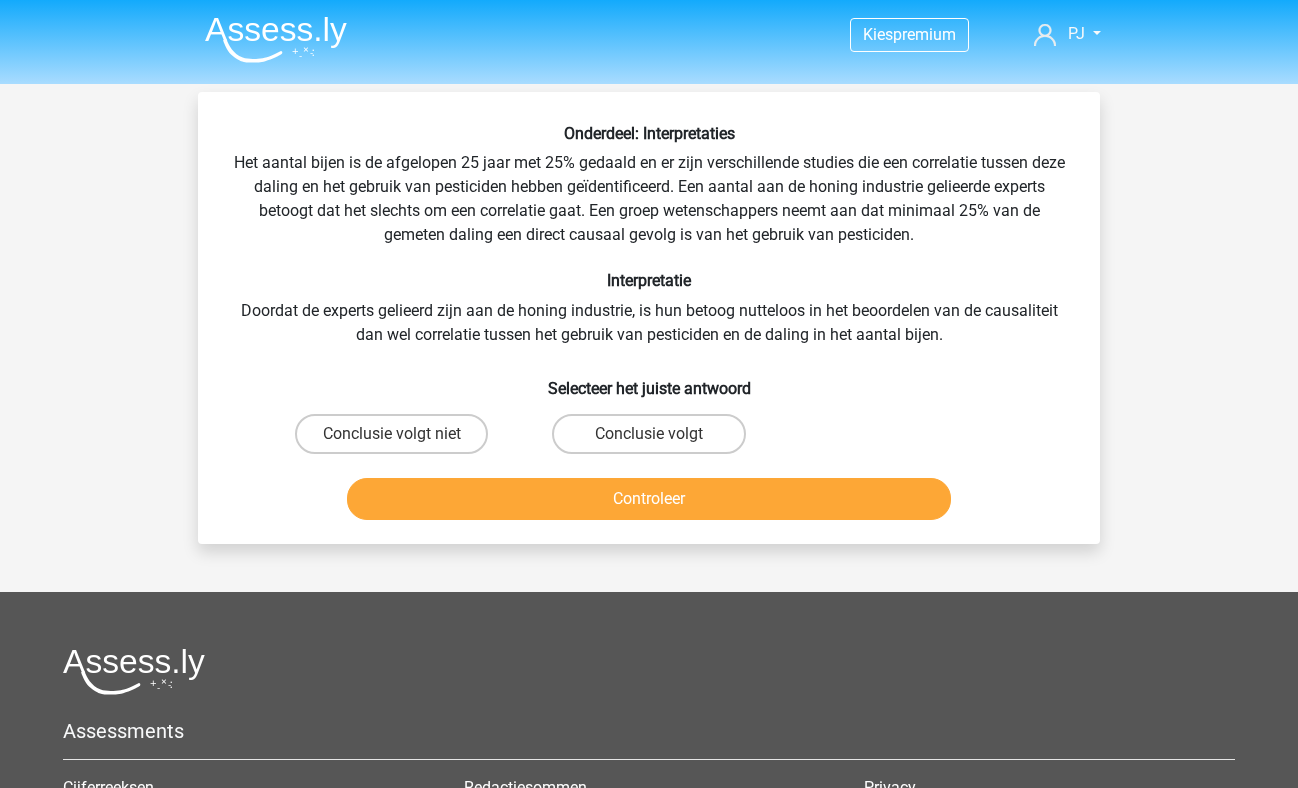 scroll, scrollTop: 0, scrollLeft: 0, axis: both 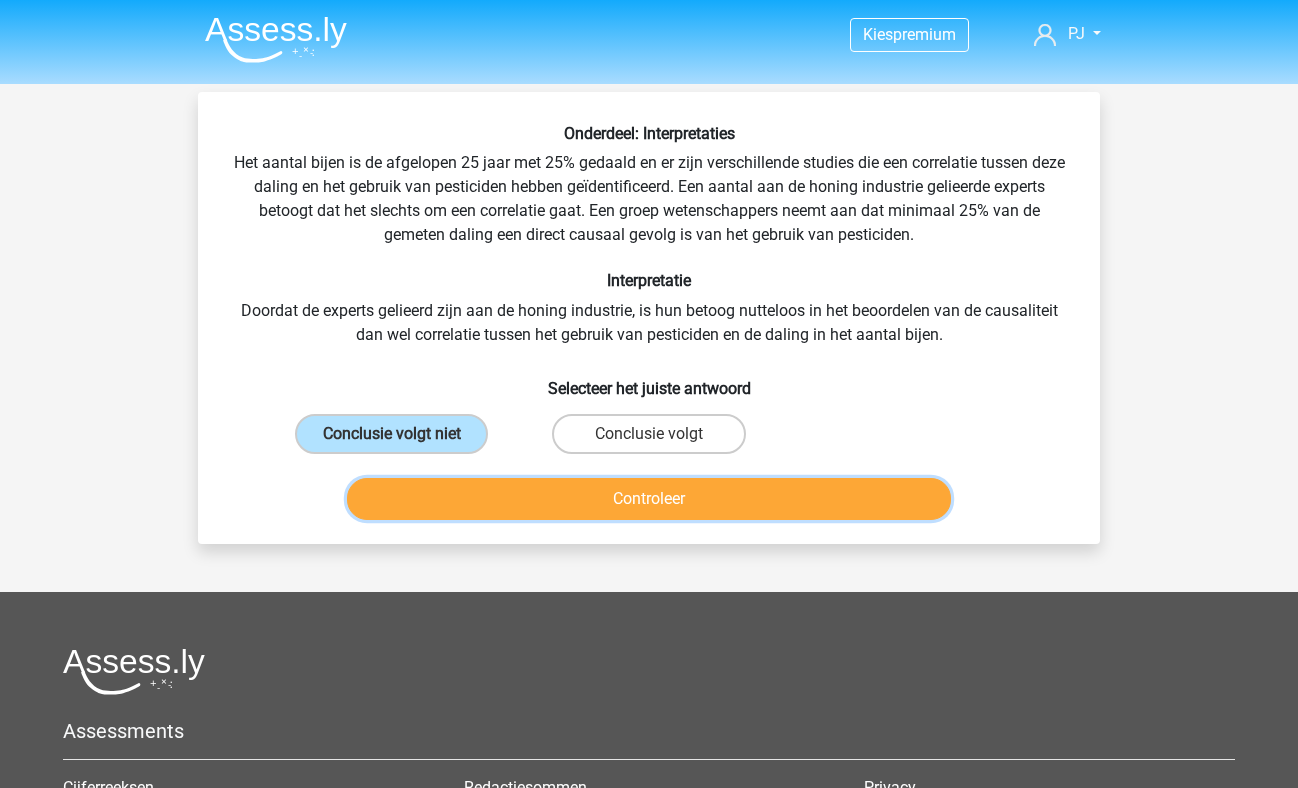 click on "Controleer" at bounding box center [649, 499] 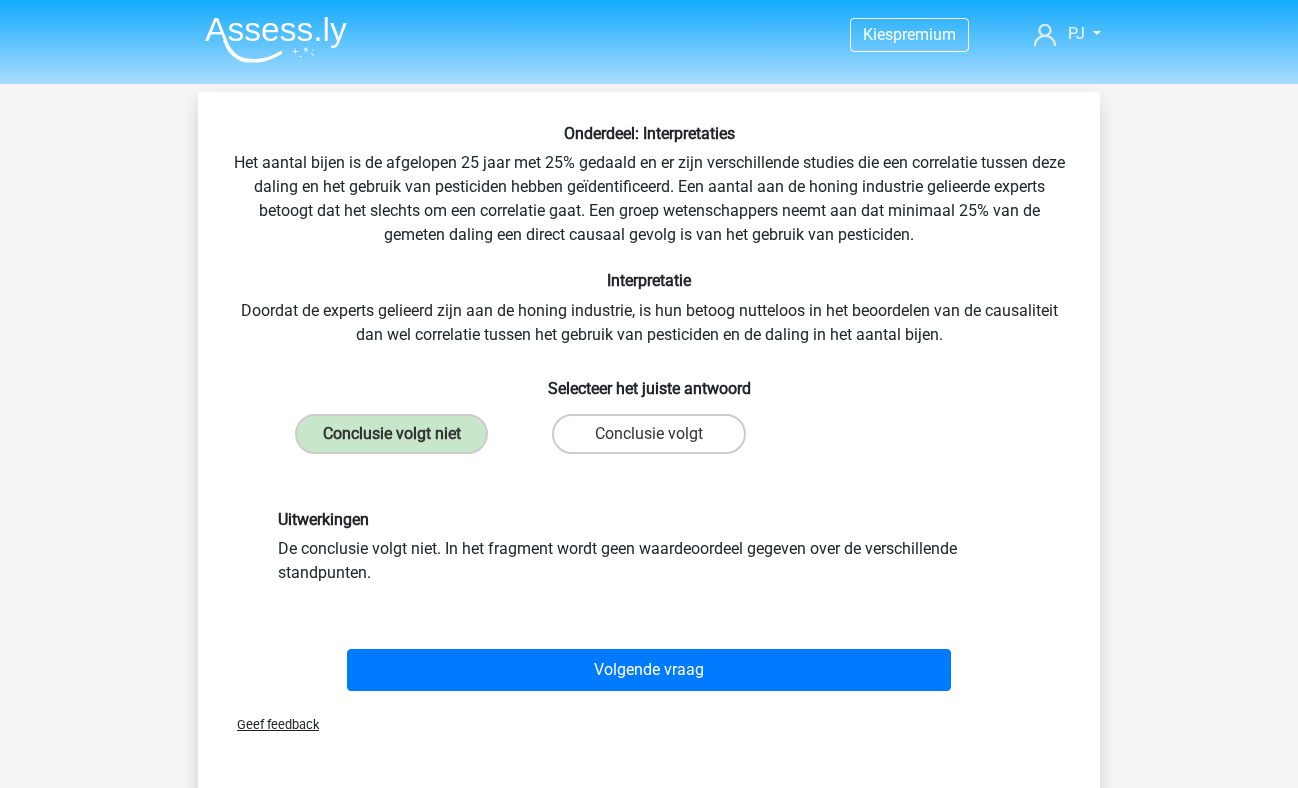 scroll, scrollTop: 95, scrollLeft: 0, axis: vertical 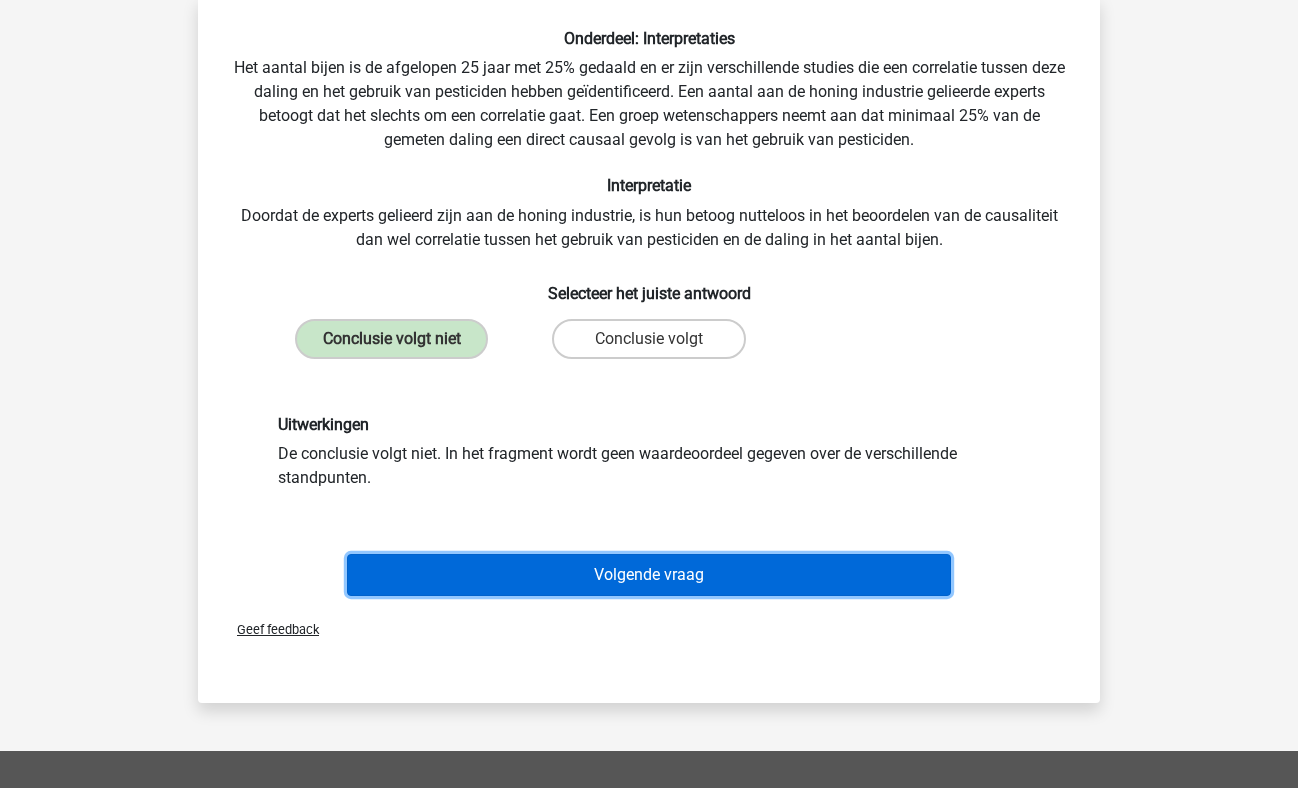 click on "Volgende vraag" at bounding box center [649, 575] 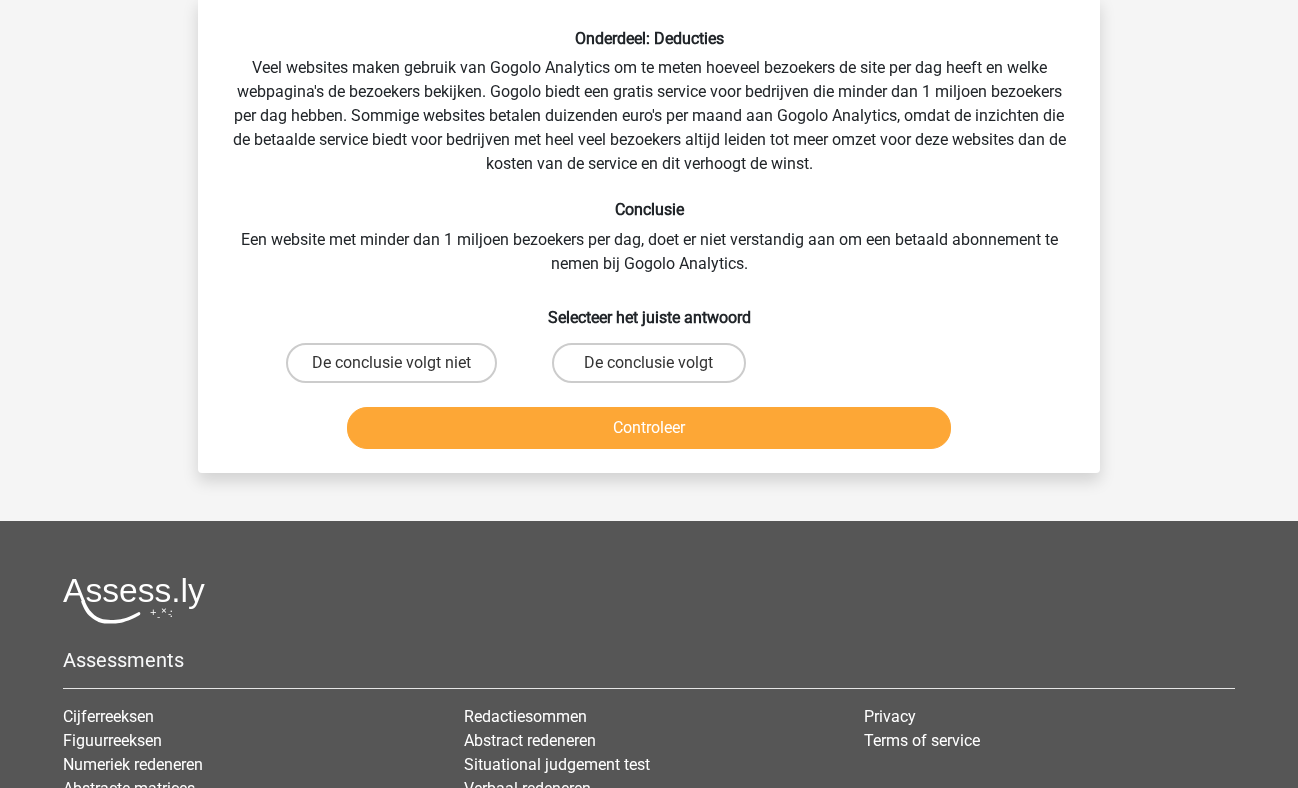 scroll, scrollTop: 92, scrollLeft: 0, axis: vertical 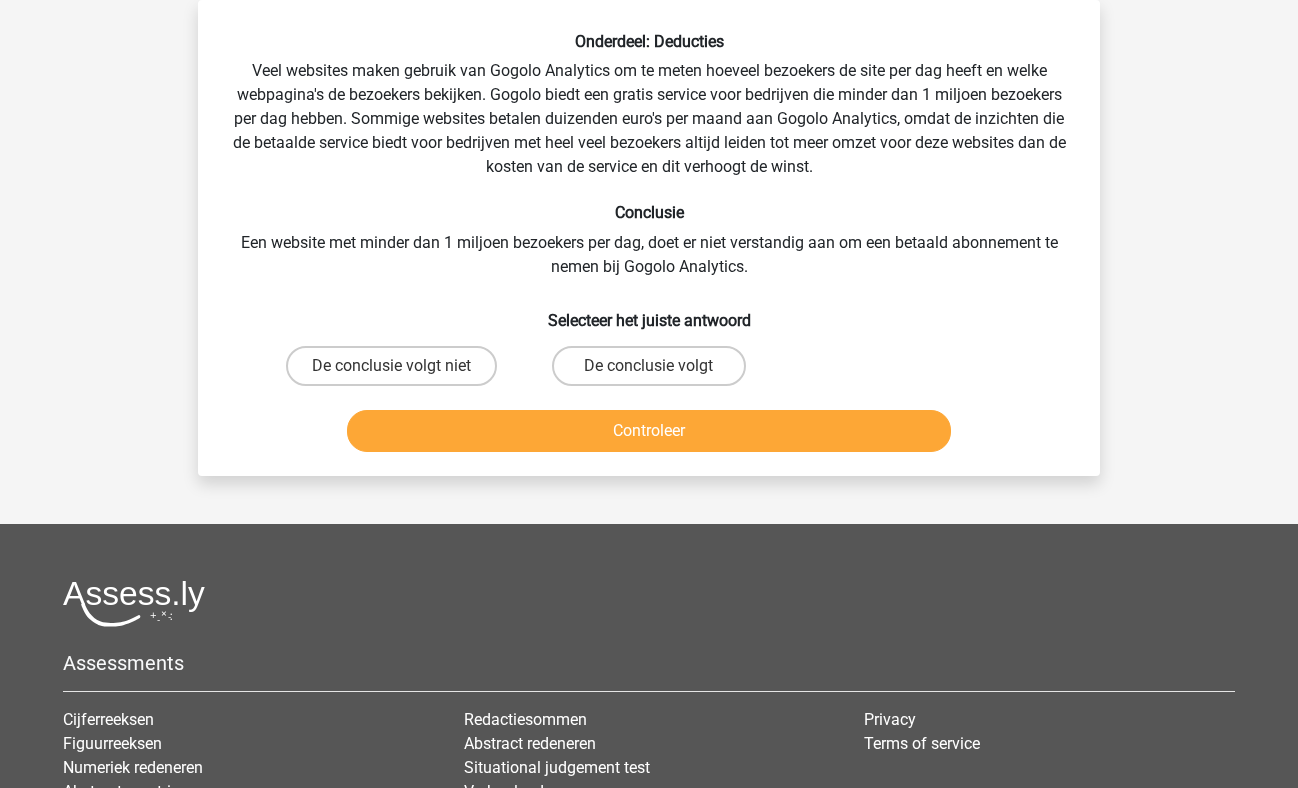 click on "De conclusie volgt niet" at bounding box center [391, 366] 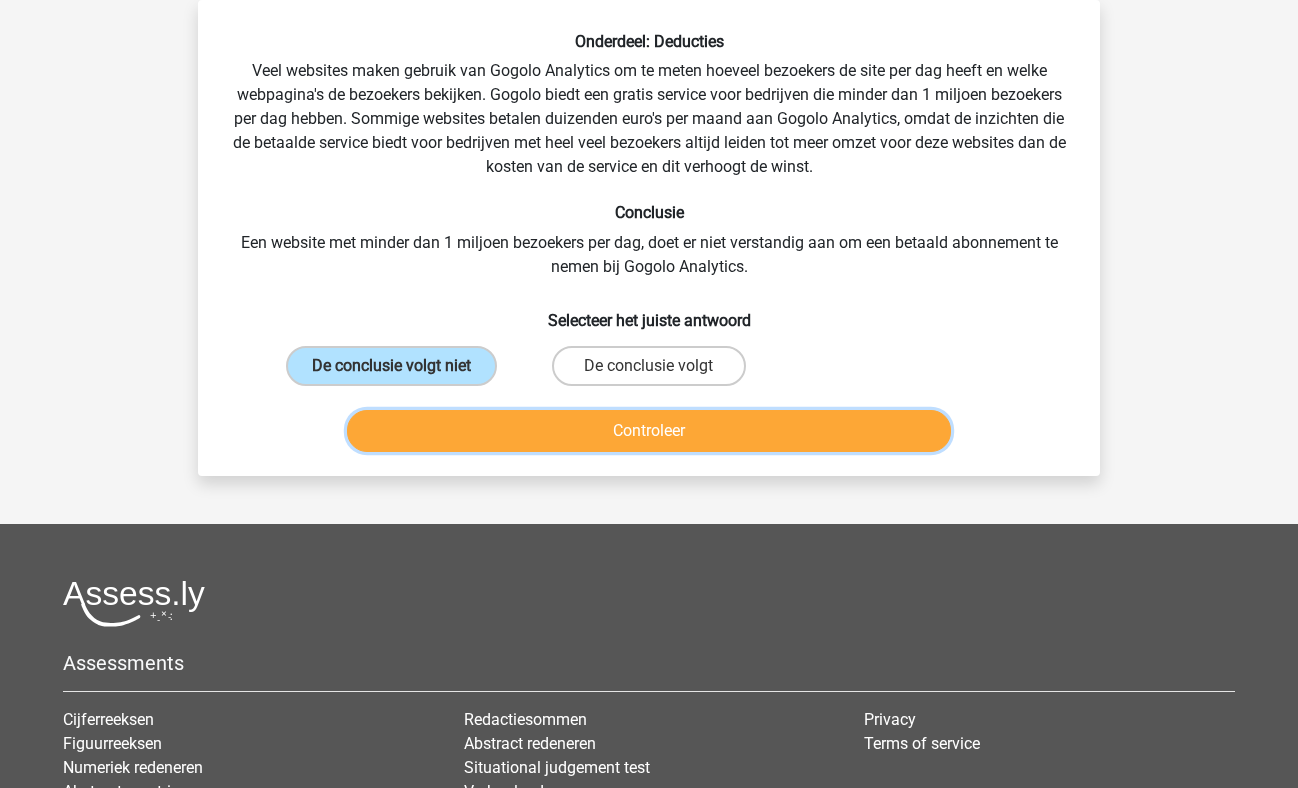 click on "Controleer" at bounding box center (649, 431) 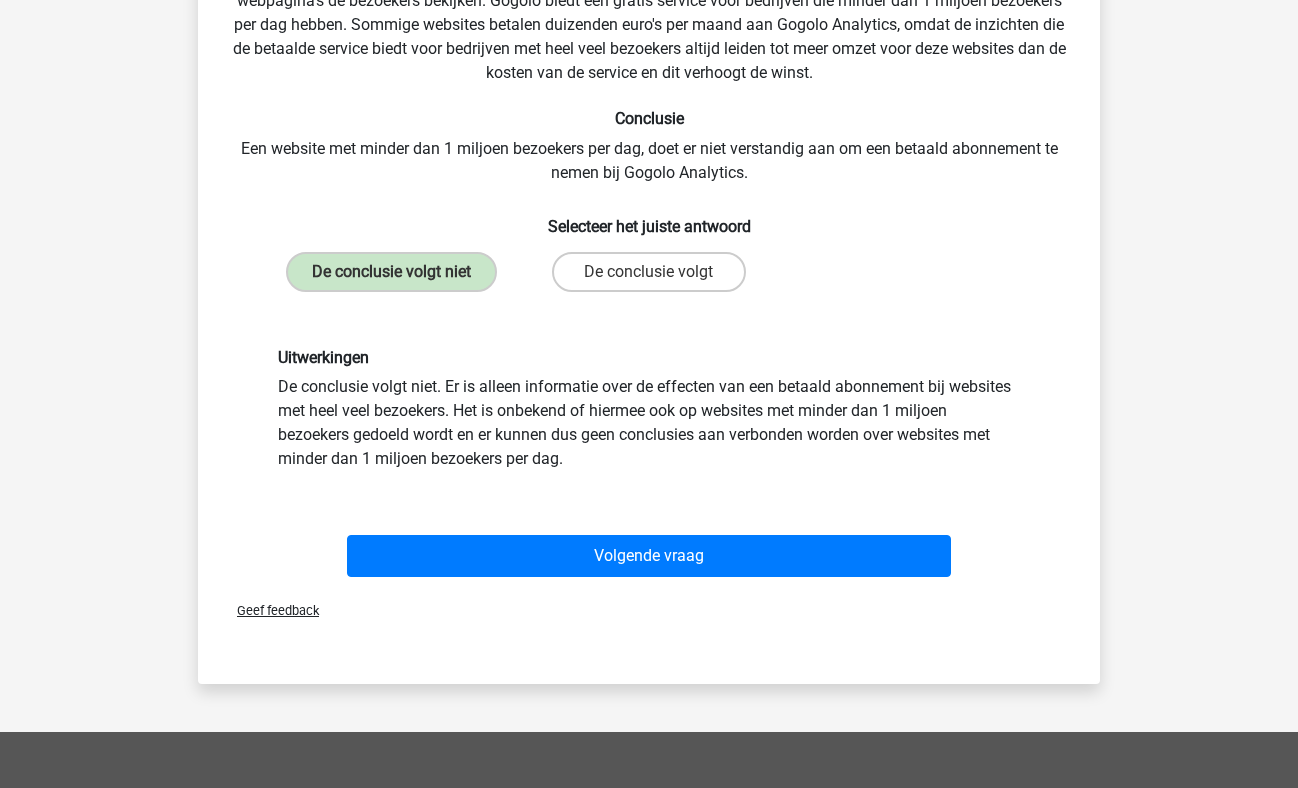 scroll, scrollTop: 189, scrollLeft: 0, axis: vertical 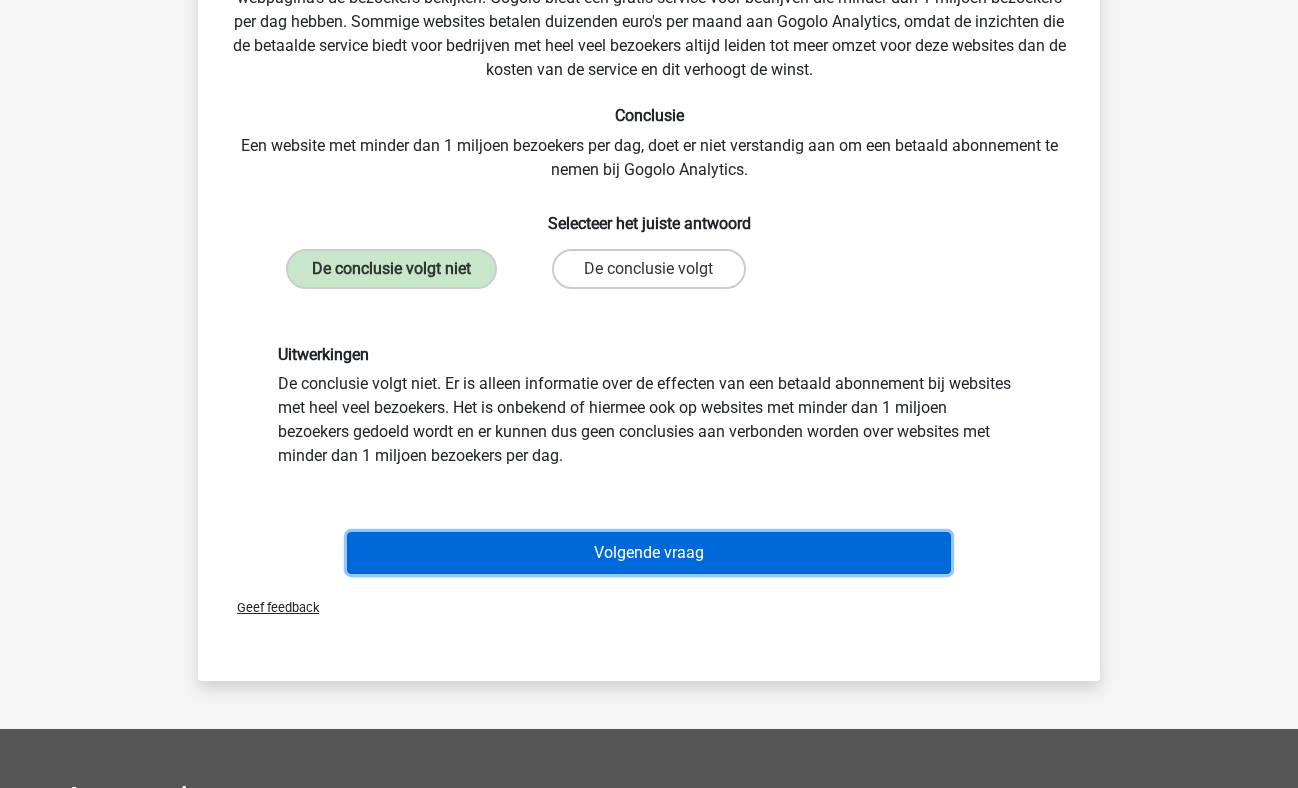 click on "Volgende vraag" at bounding box center (649, 553) 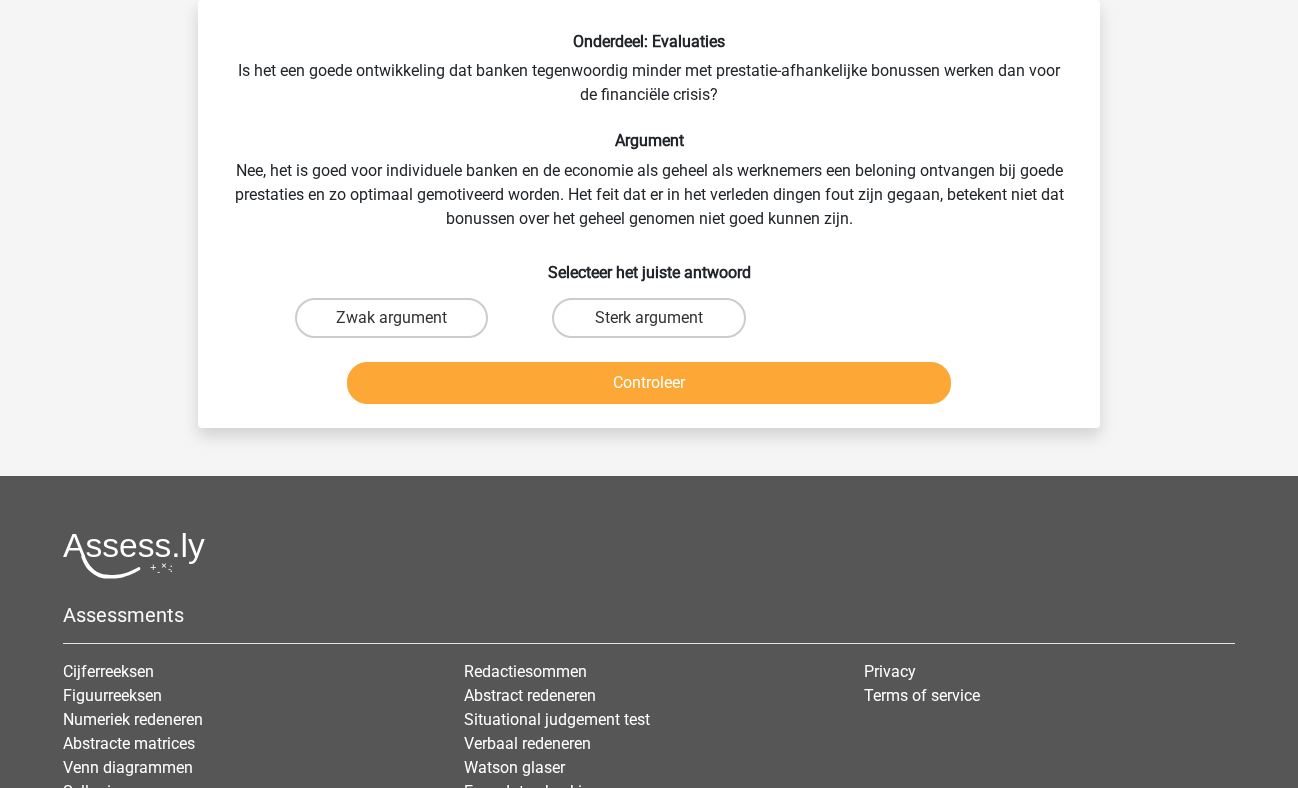 scroll, scrollTop: 0, scrollLeft: 0, axis: both 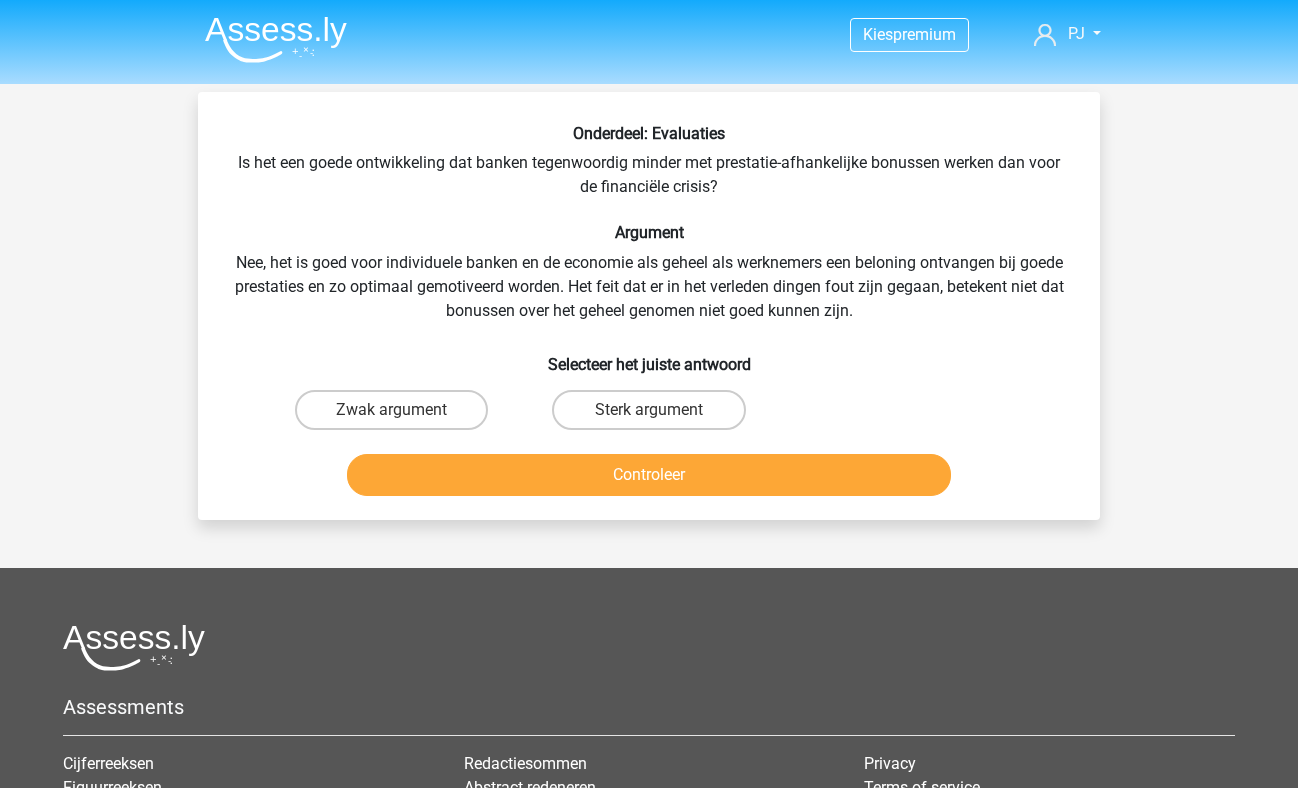 click on "Vraag 3
van de 10
Categorie:
watson glaser set 10
Onderdeel: Evaluaties Is het een goede ontwikkeling dat banken tegenwoordig minder met prestatie-afhankelijke bonussen werken dan voor de financiële crisis? Argument Nee, het is goed voor individuele banken en de economie als geheel als werknemers een beloning ontvangen bij goede prestaties en zo optimaal gemotiveerd worden. Het feit dat er in het verleden dingen fout zijn gegaan, betekent niet dat bonussen over het geheel genomen niet goed kunnen zijn.
Selecteer het juiste antwoord" at bounding box center [649, 306] 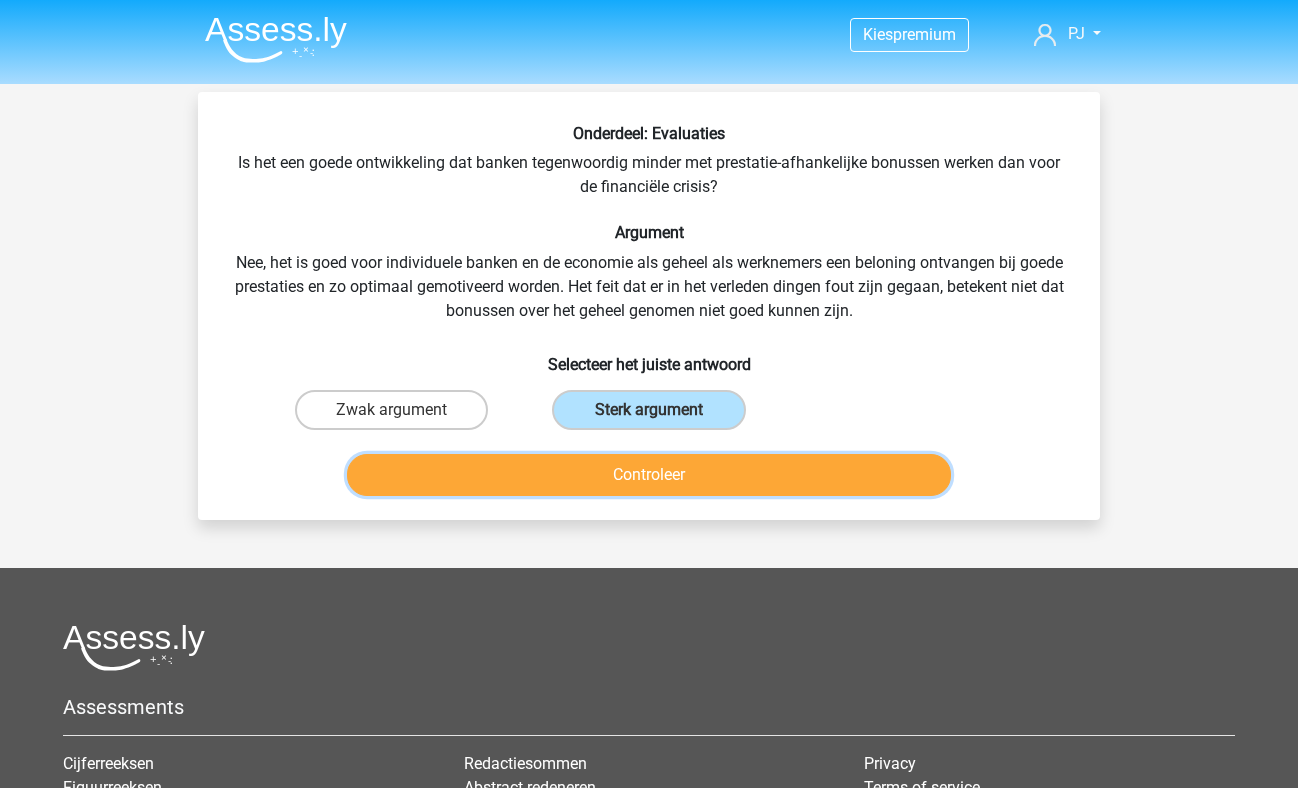 click on "Controleer" at bounding box center (649, 475) 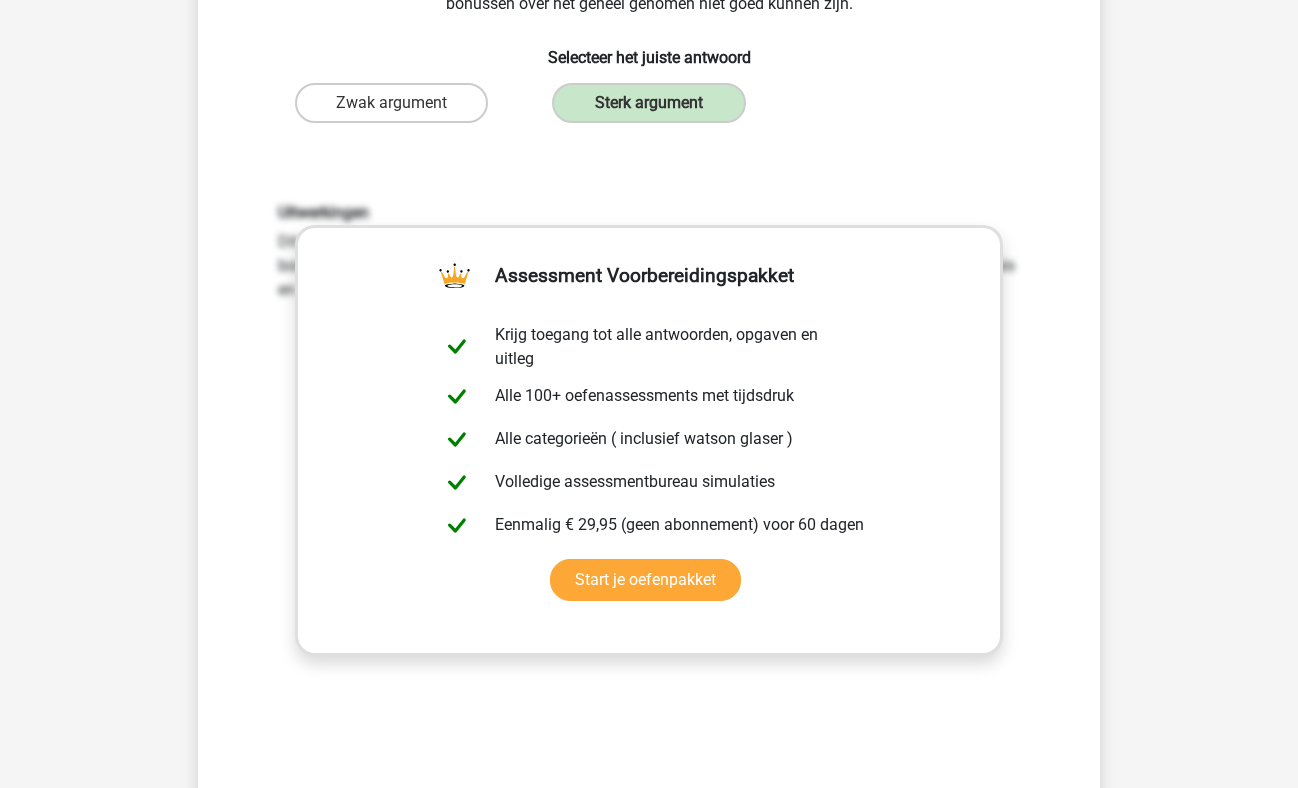 scroll, scrollTop: 408, scrollLeft: 0, axis: vertical 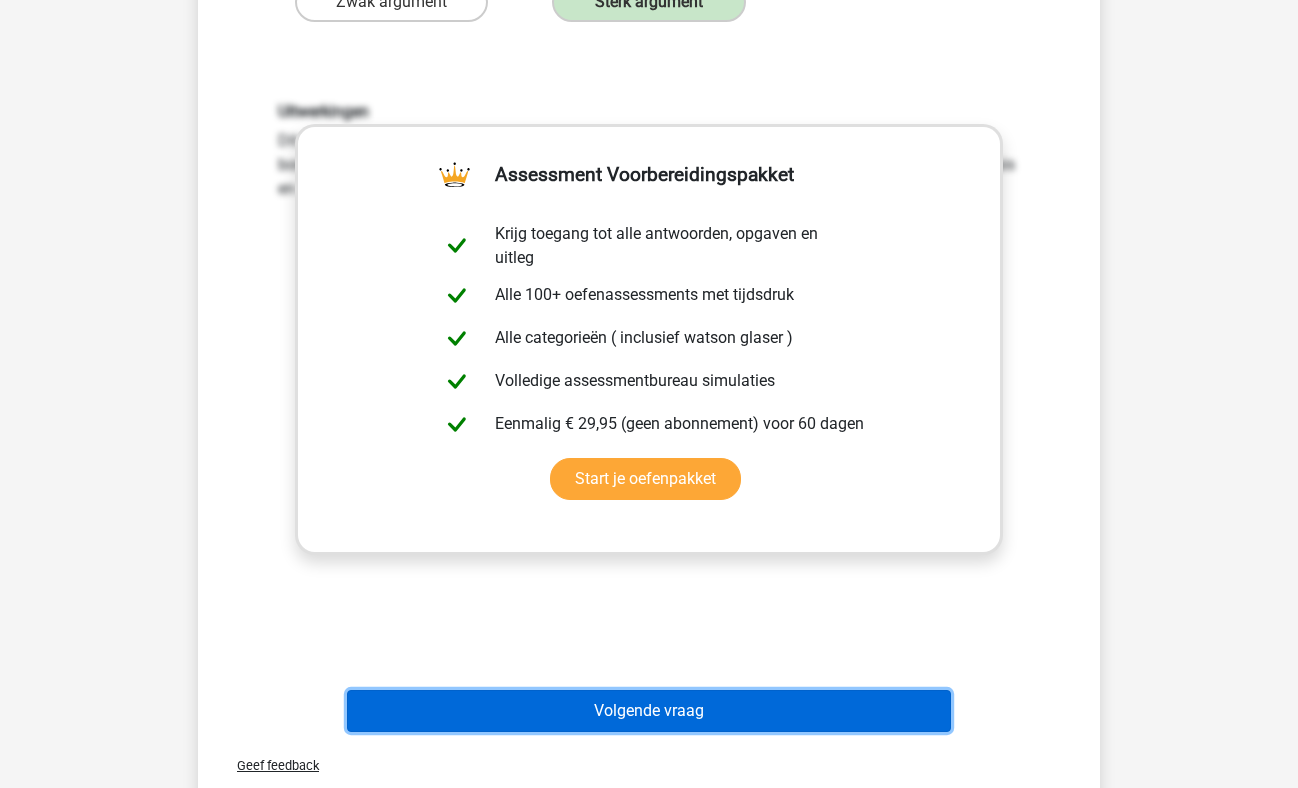 click on "Volgende vraag" at bounding box center (649, 711) 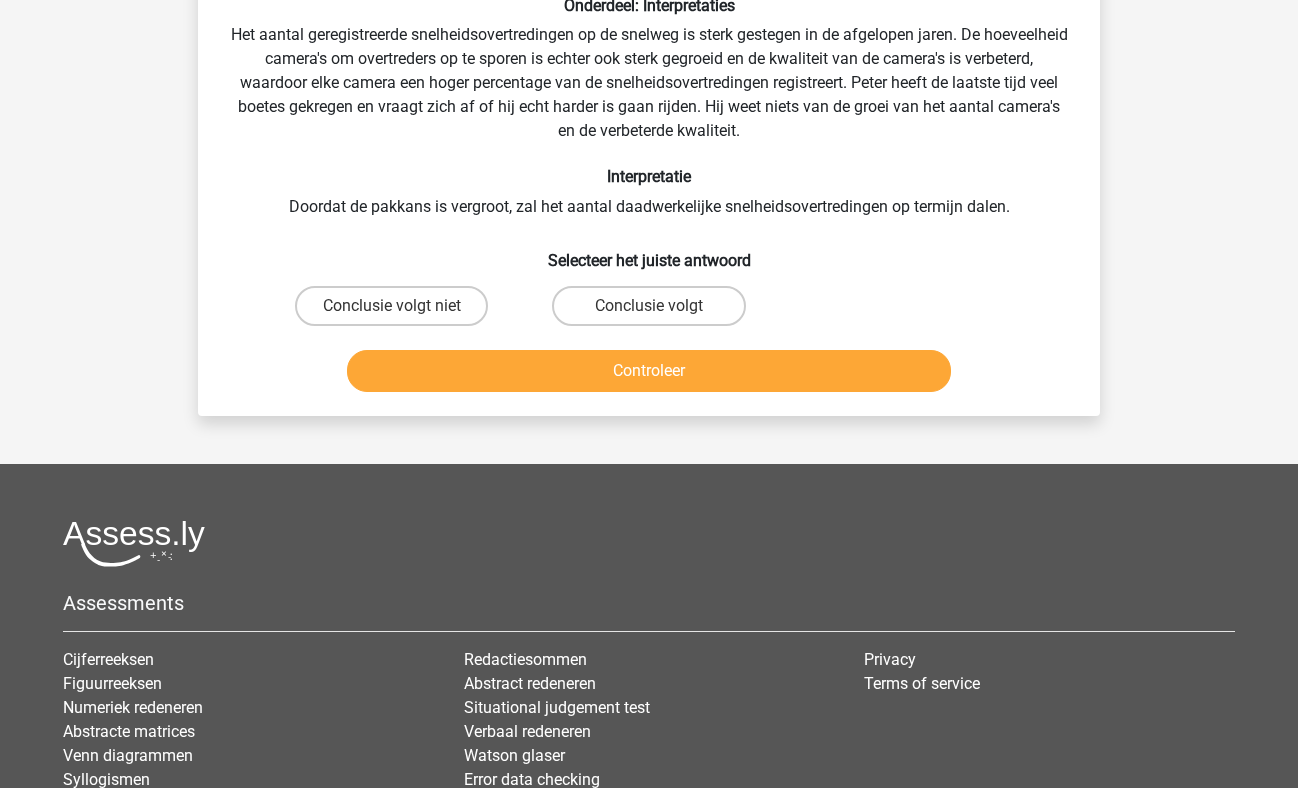 scroll, scrollTop: 92, scrollLeft: 0, axis: vertical 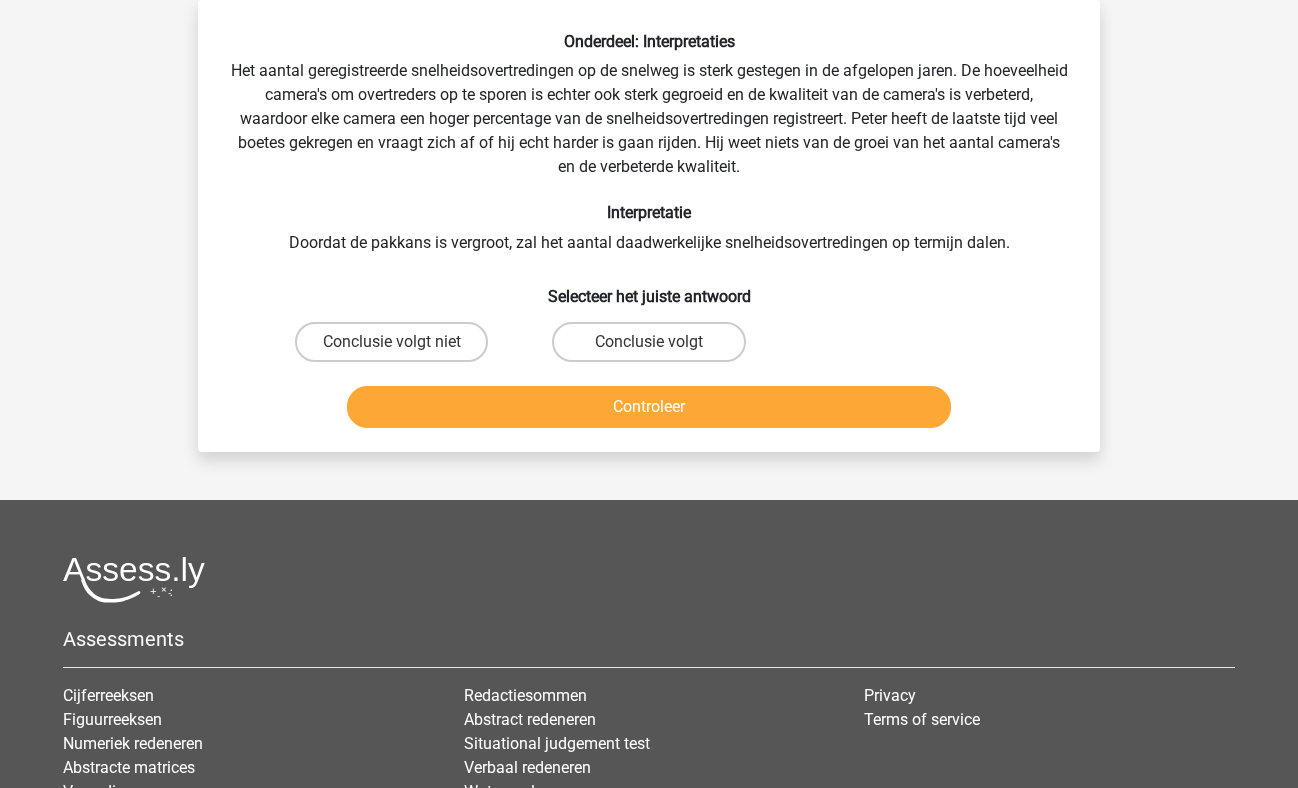 click on "Conclusie volgt niet" at bounding box center (391, 342) 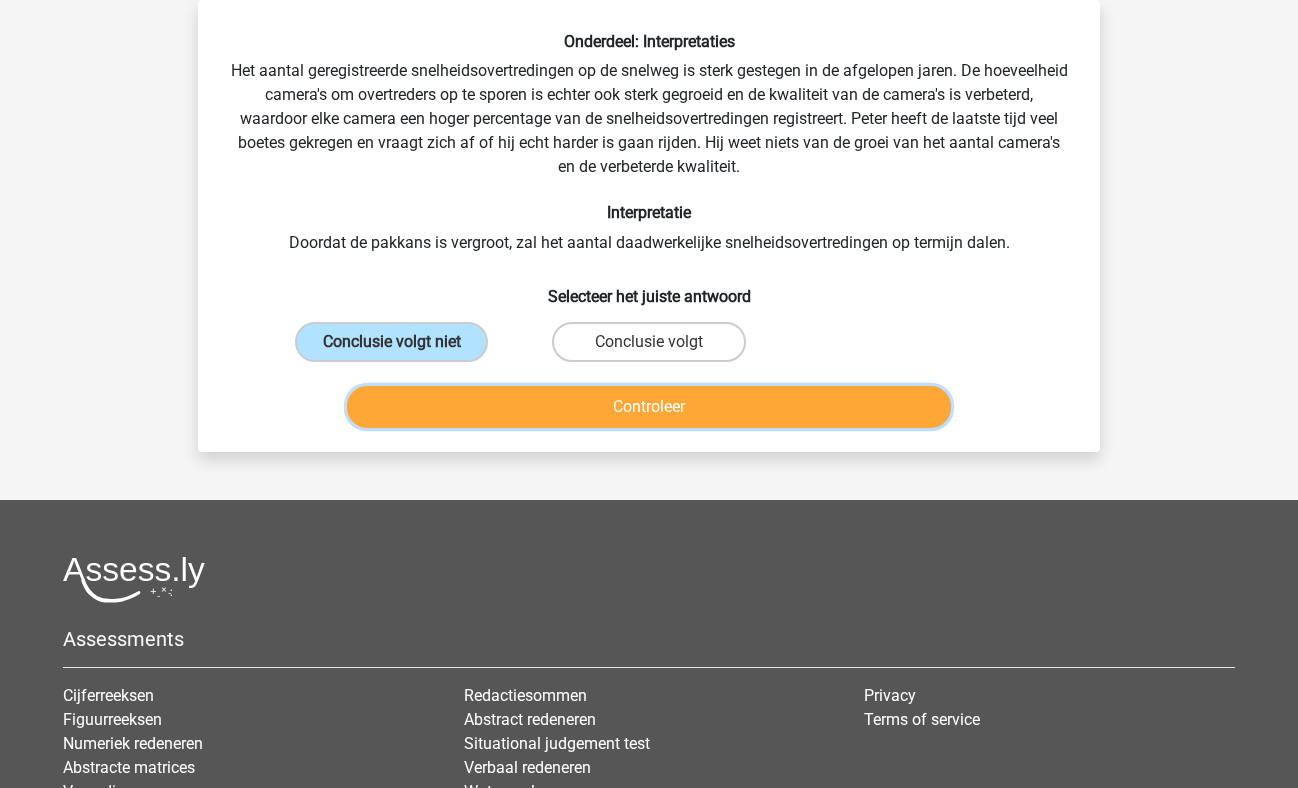 click on "Controleer" at bounding box center [649, 407] 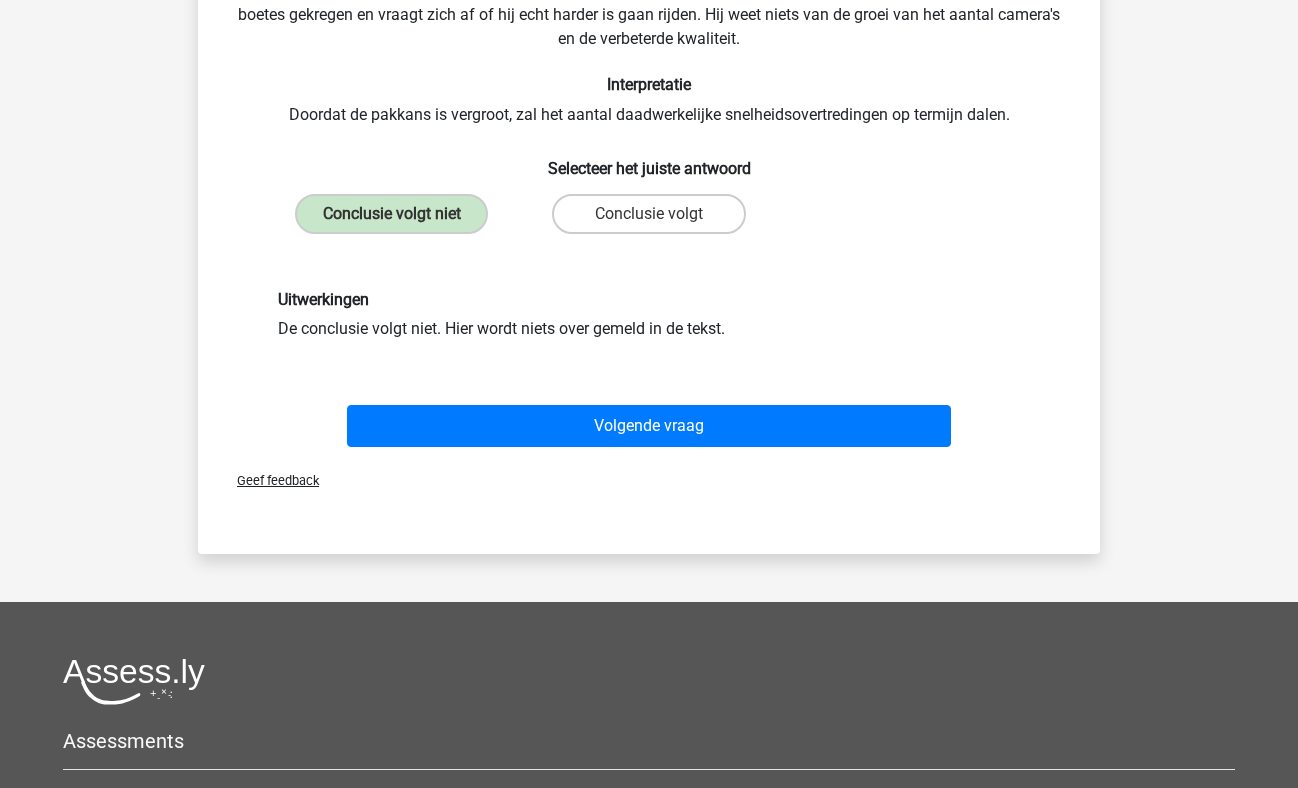 scroll, scrollTop: 224, scrollLeft: 0, axis: vertical 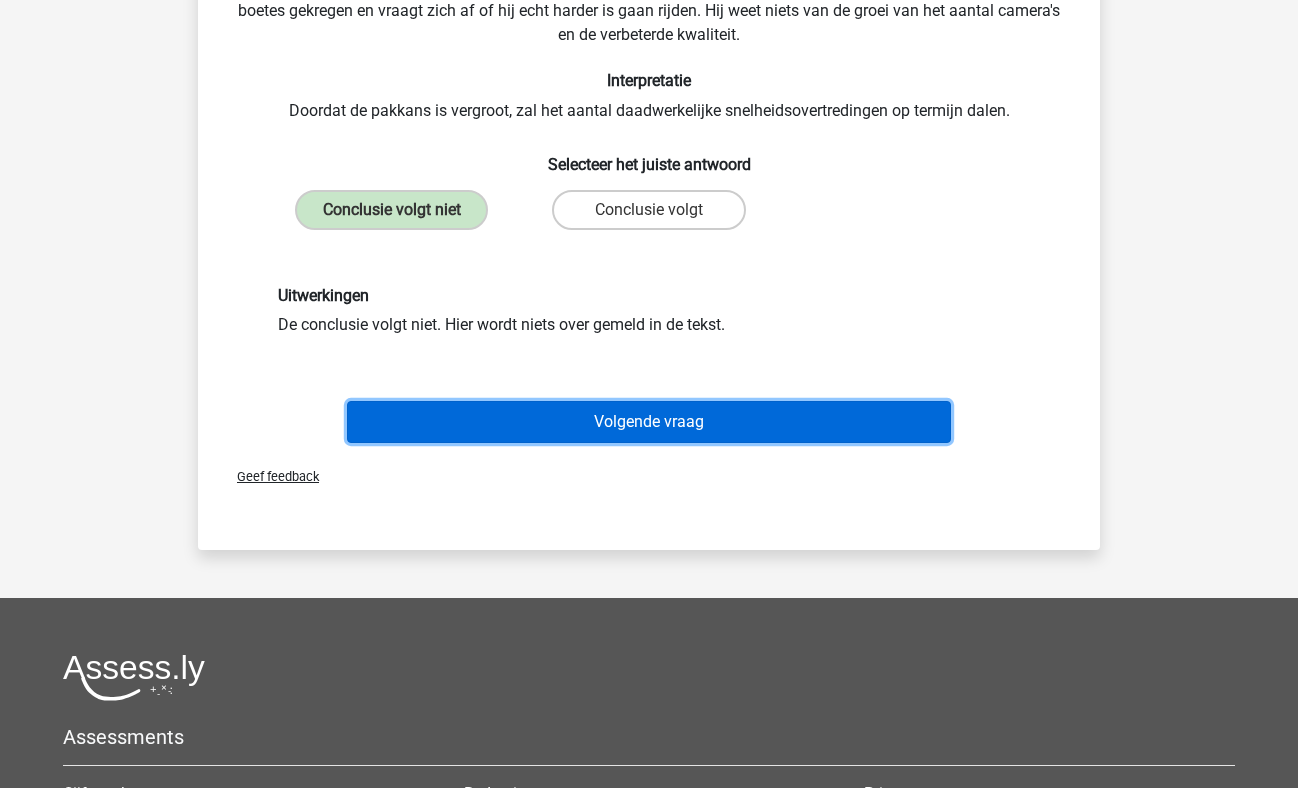 click on "Volgende vraag" at bounding box center [649, 422] 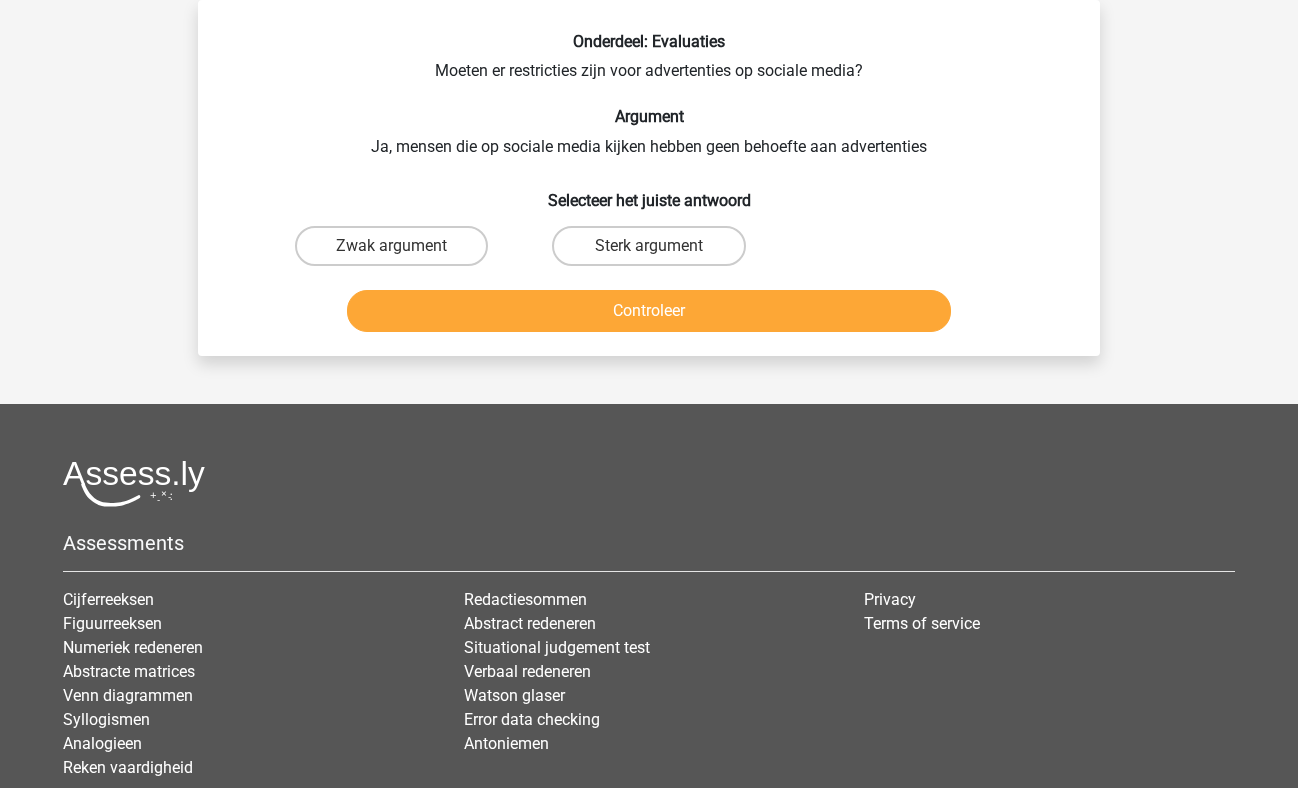 scroll, scrollTop: 0, scrollLeft: 0, axis: both 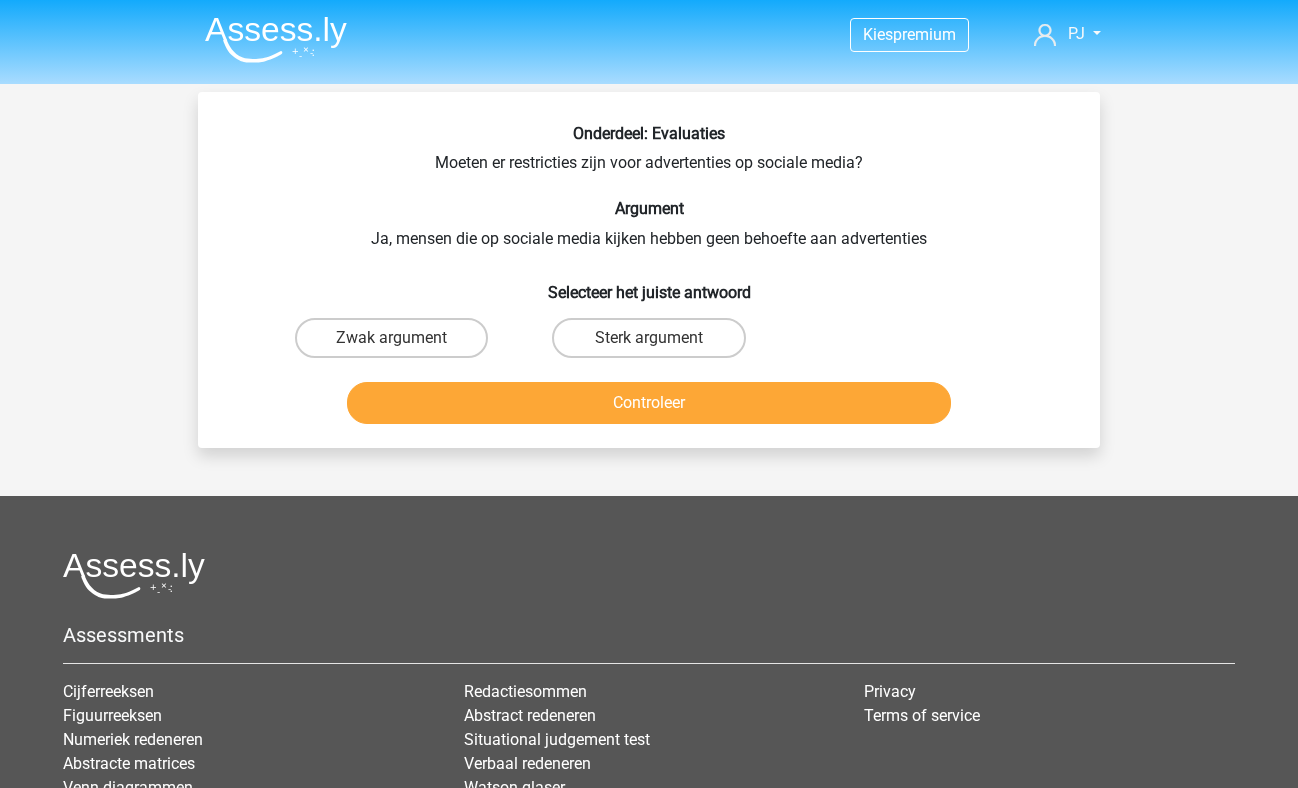 click on "Sterk argument" at bounding box center (648, 338) 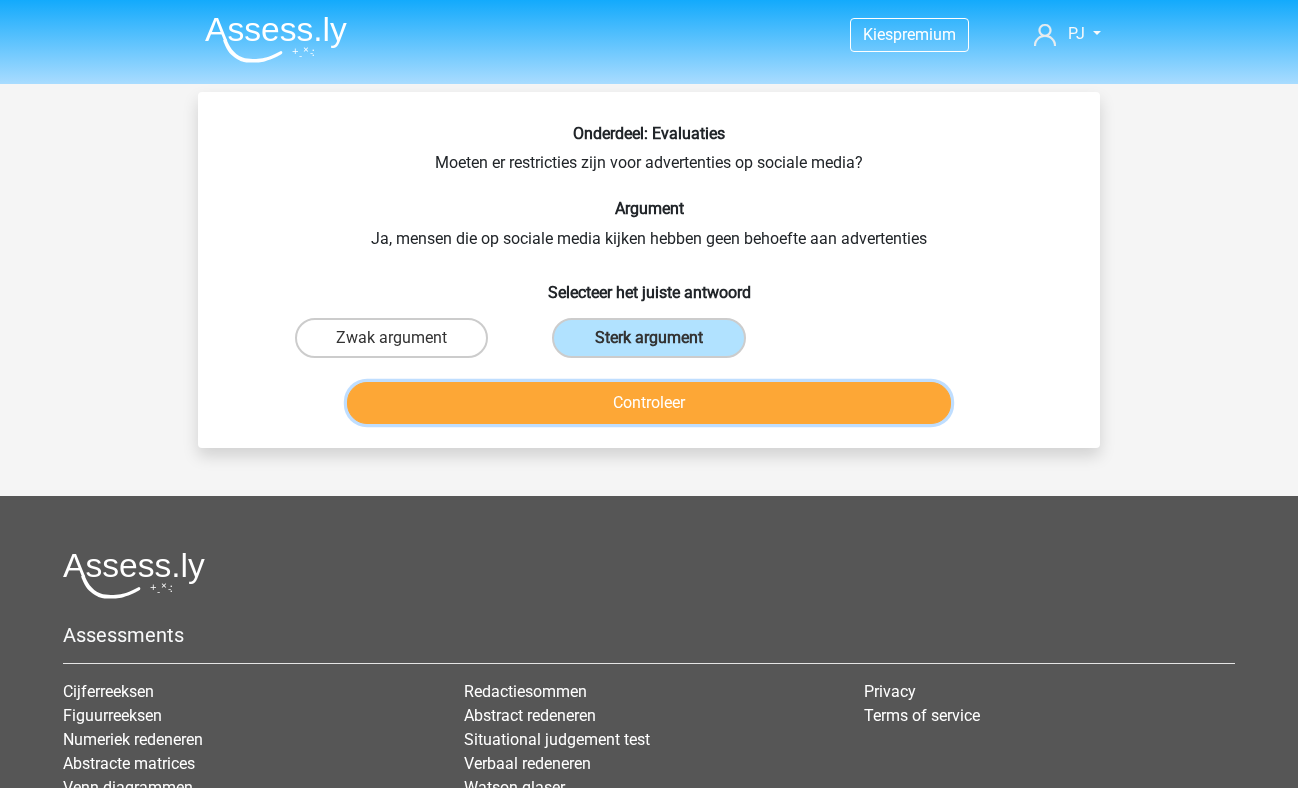 click on "Controleer" at bounding box center (649, 403) 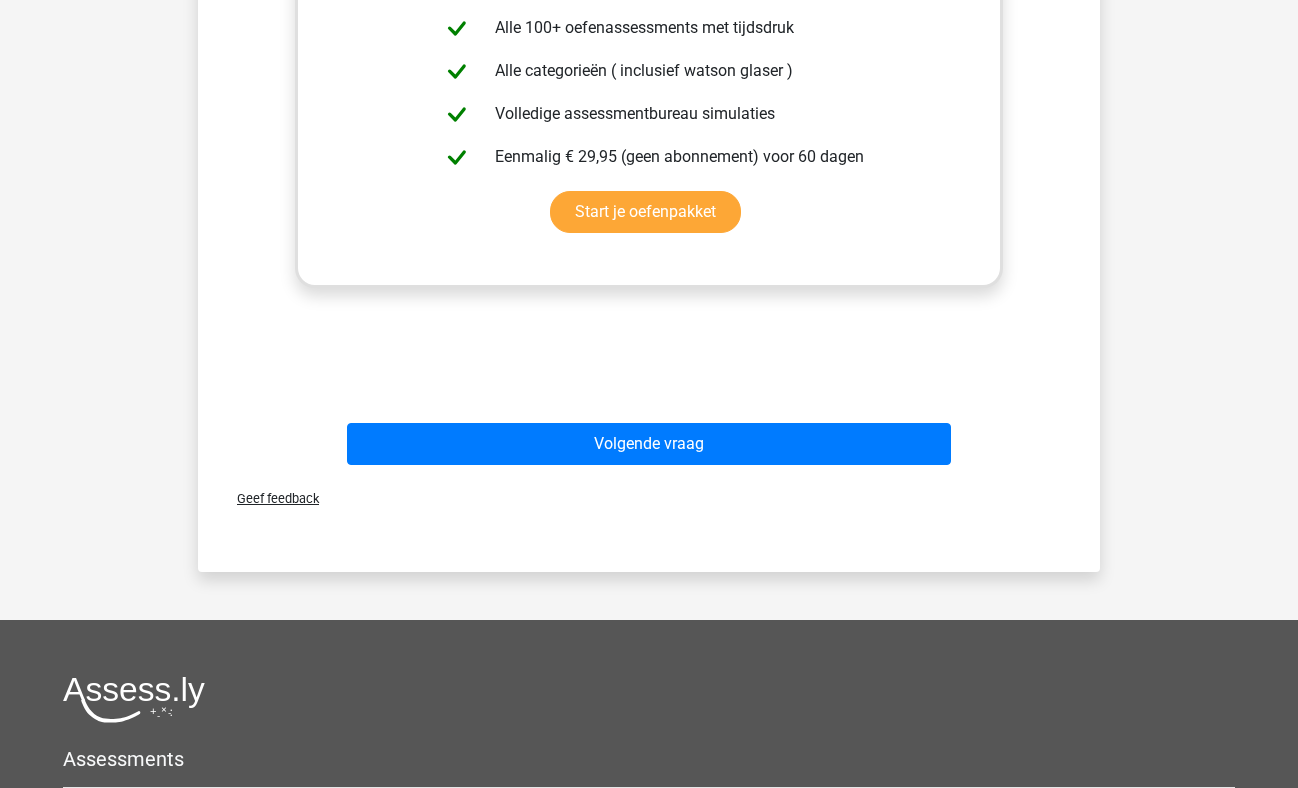 scroll, scrollTop: 612, scrollLeft: 0, axis: vertical 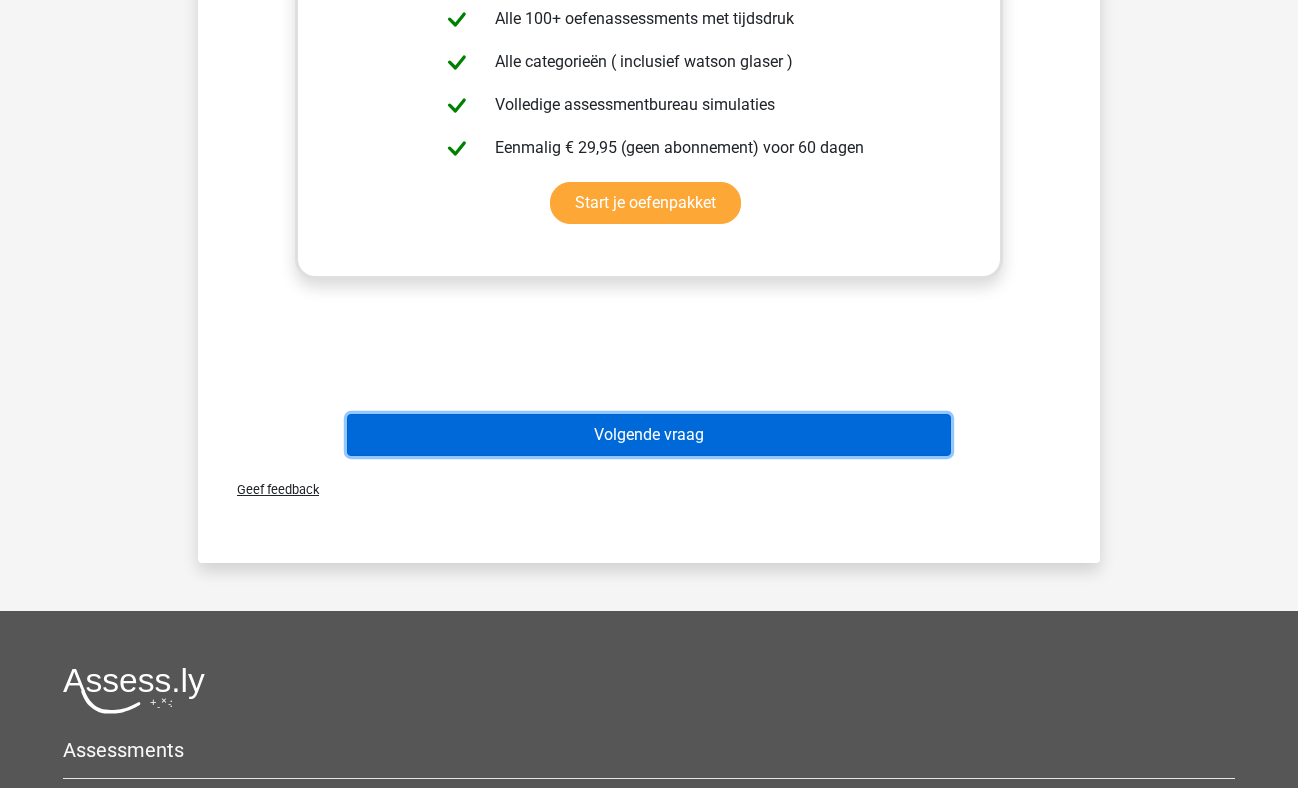 click on "Volgende vraag" at bounding box center (649, 435) 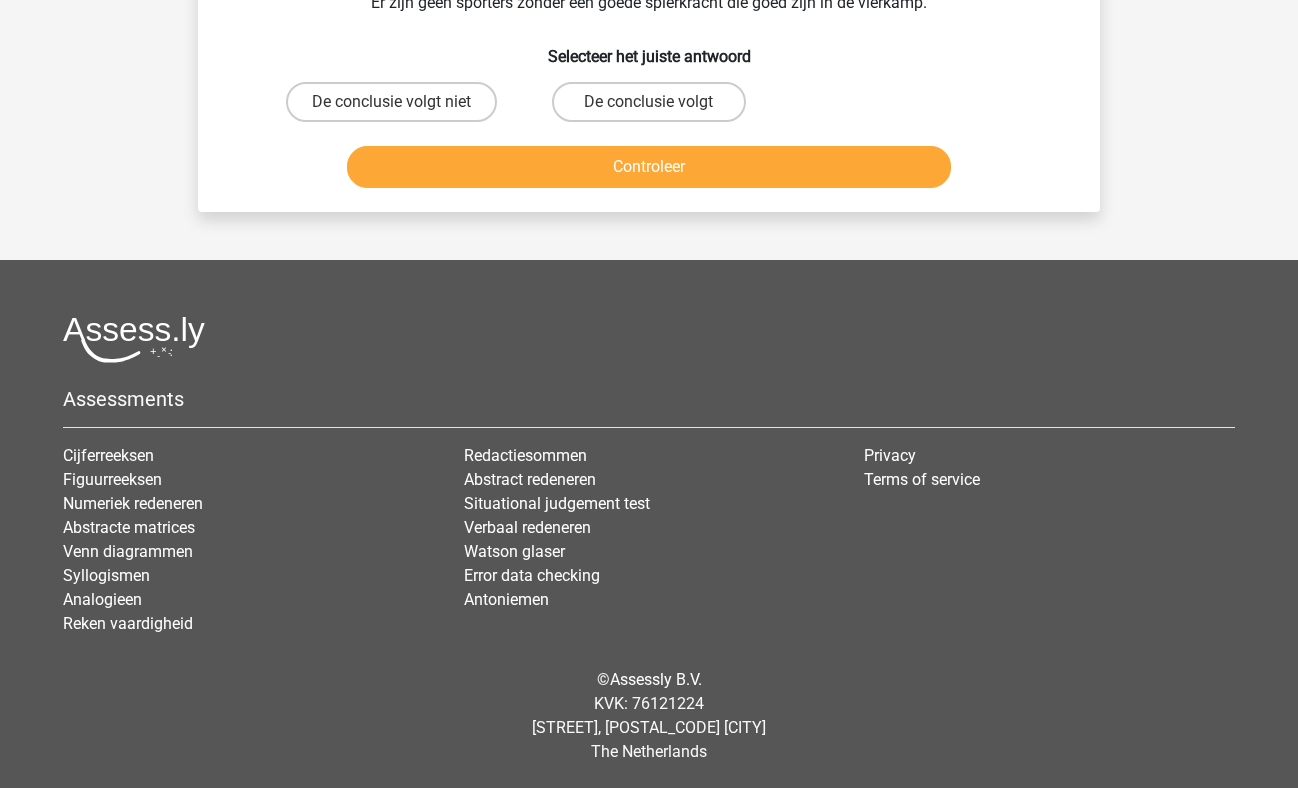 scroll, scrollTop: 0, scrollLeft: 0, axis: both 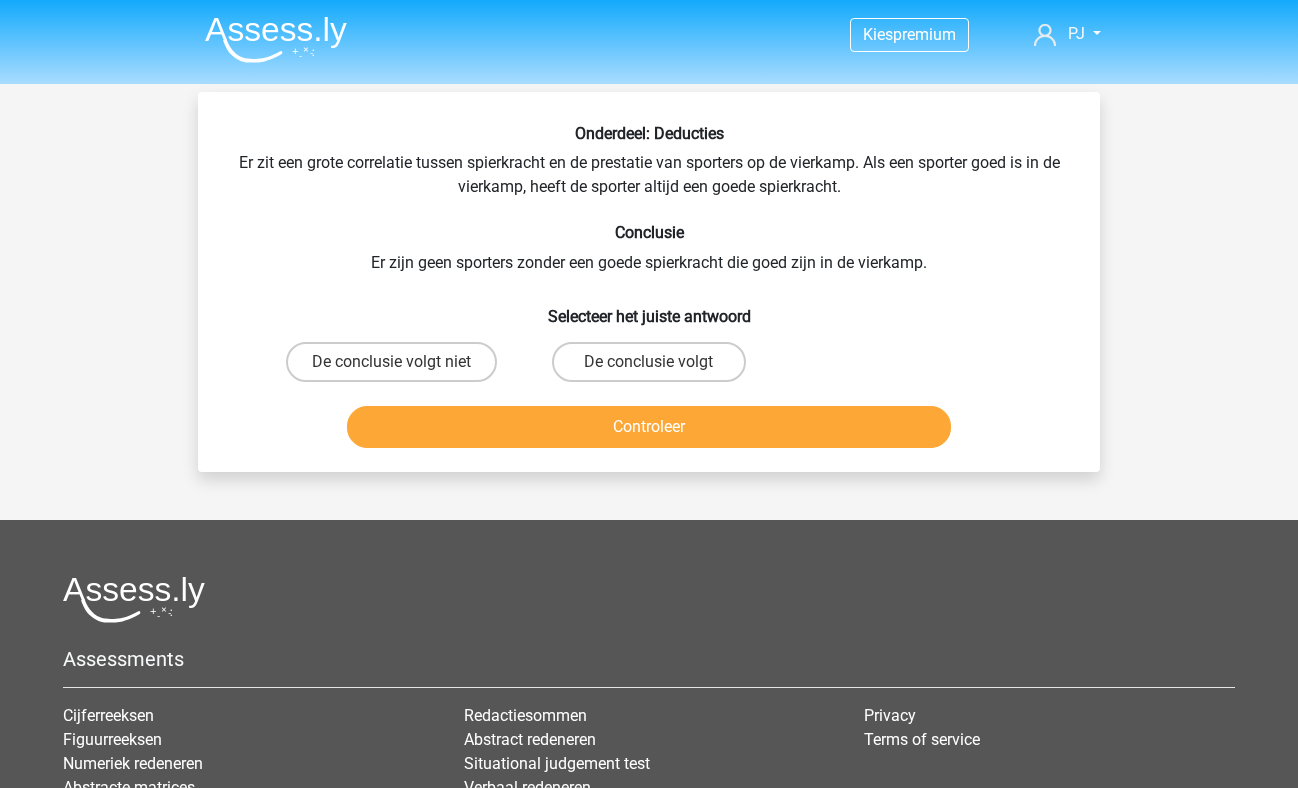 click on "De conclusie volgt" at bounding box center [648, 362] 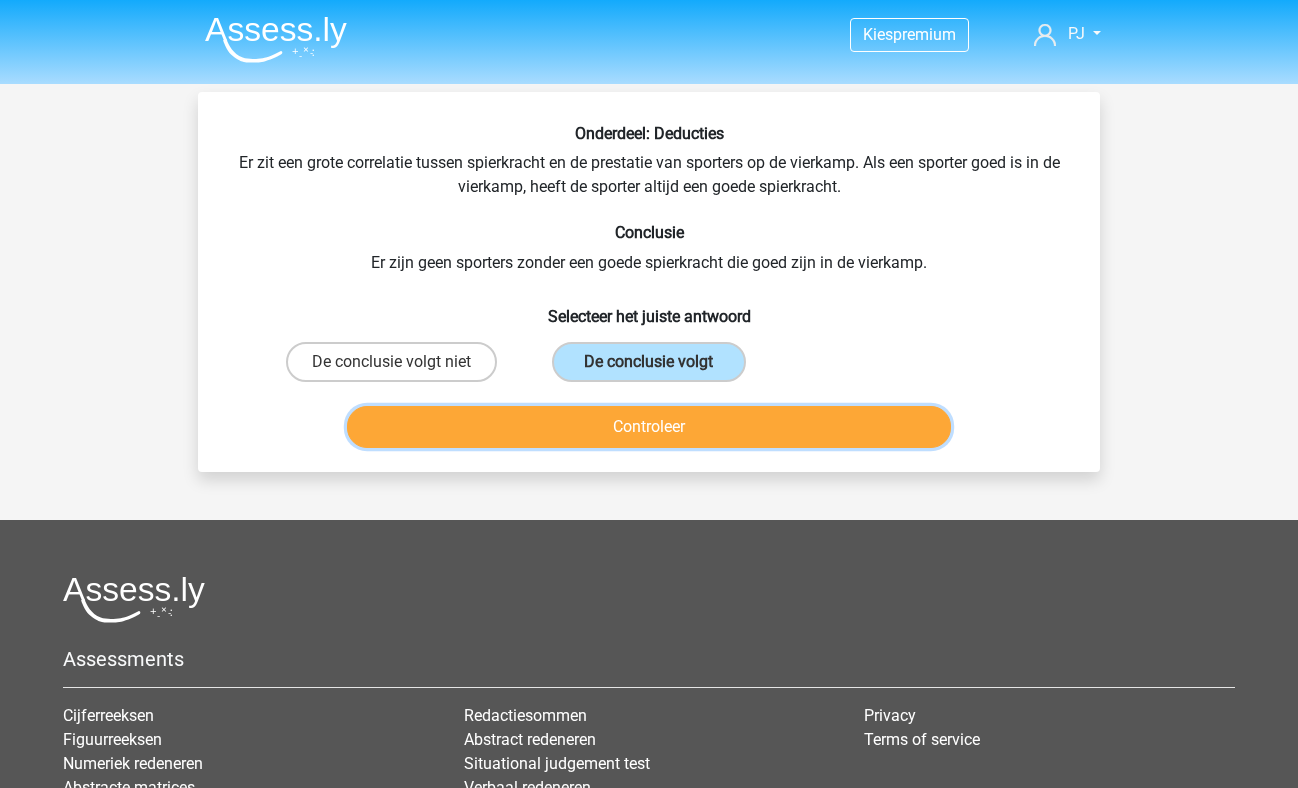 click on "Controleer" at bounding box center (649, 427) 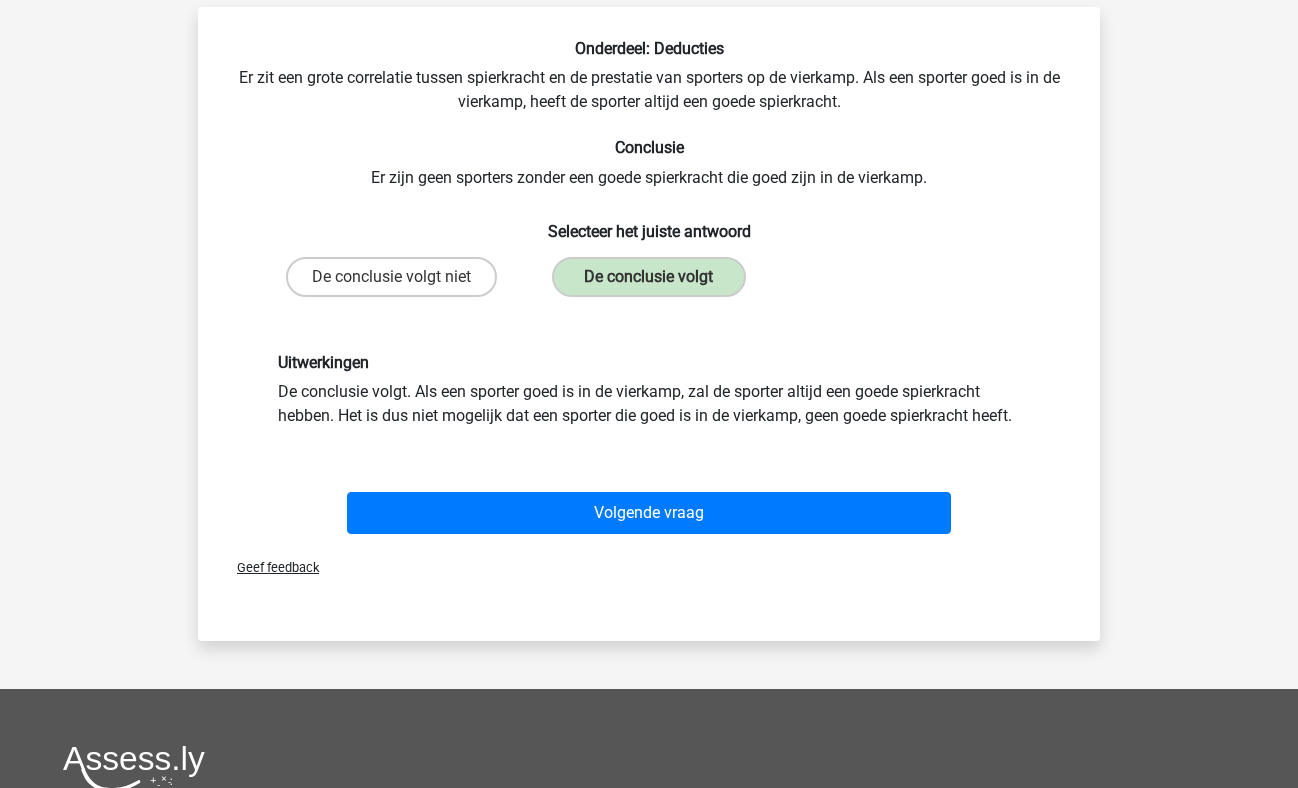 scroll, scrollTop: 86, scrollLeft: 0, axis: vertical 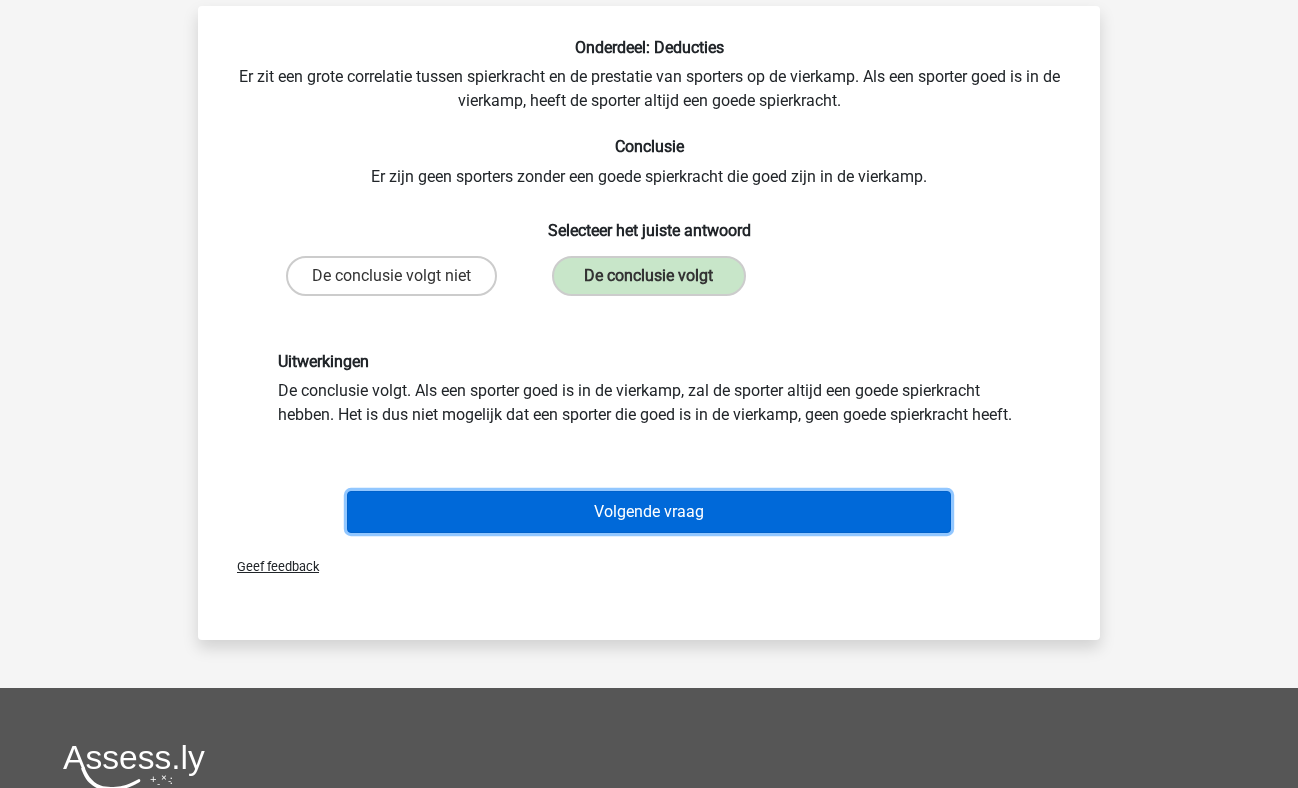 click on "Volgende vraag" at bounding box center [649, 512] 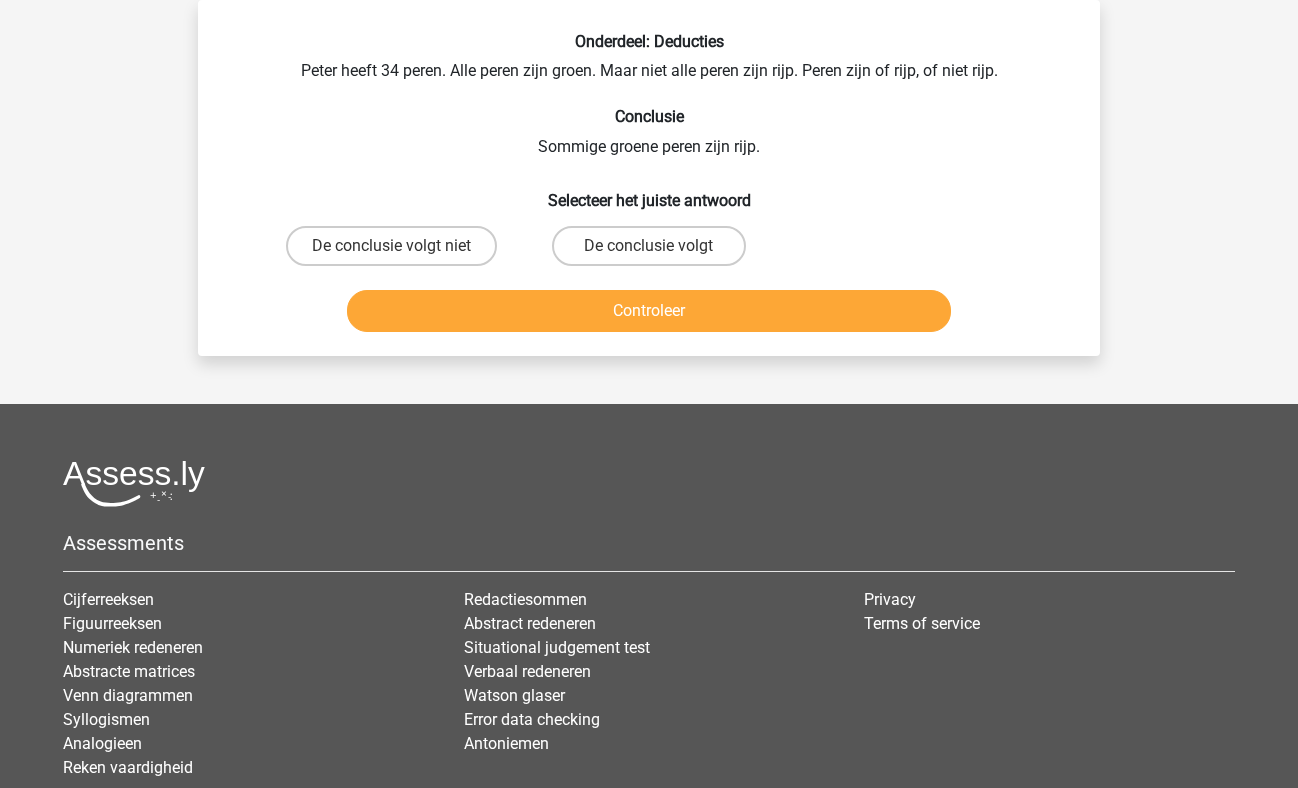 scroll, scrollTop: 0, scrollLeft: 0, axis: both 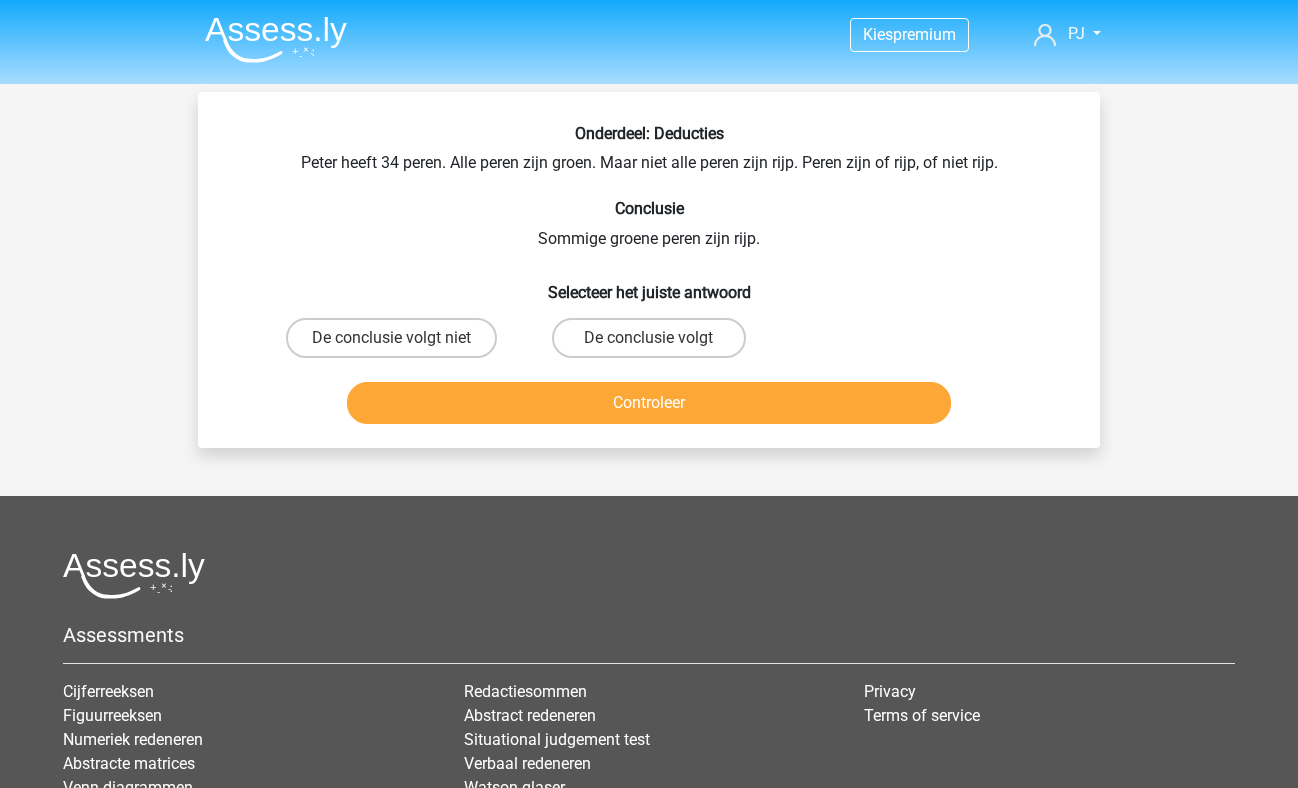 click on "De conclusie volgt niet" at bounding box center (391, 338) 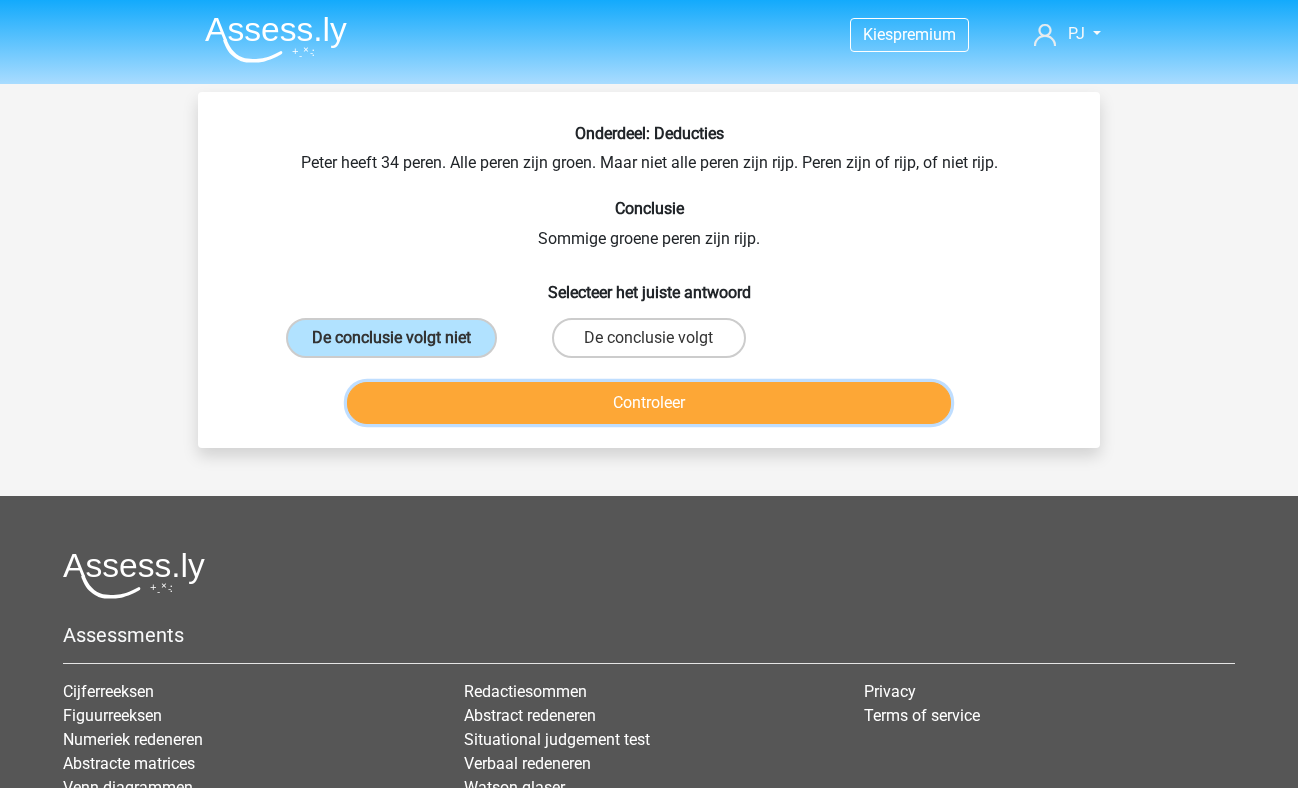 click on "Controleer" at bounding box center [649, 403] 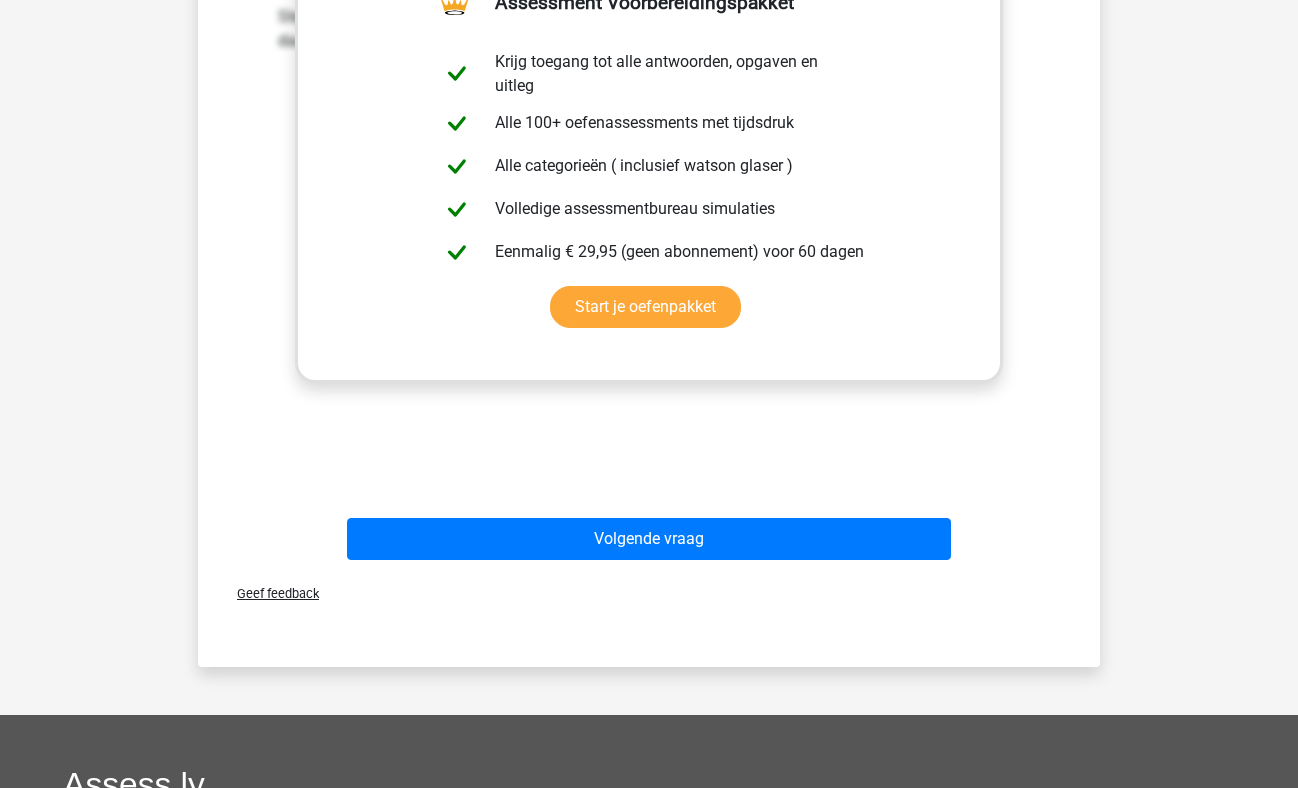 scroll, scrollTop: 528, scrollLeft: 0, axis: vertical 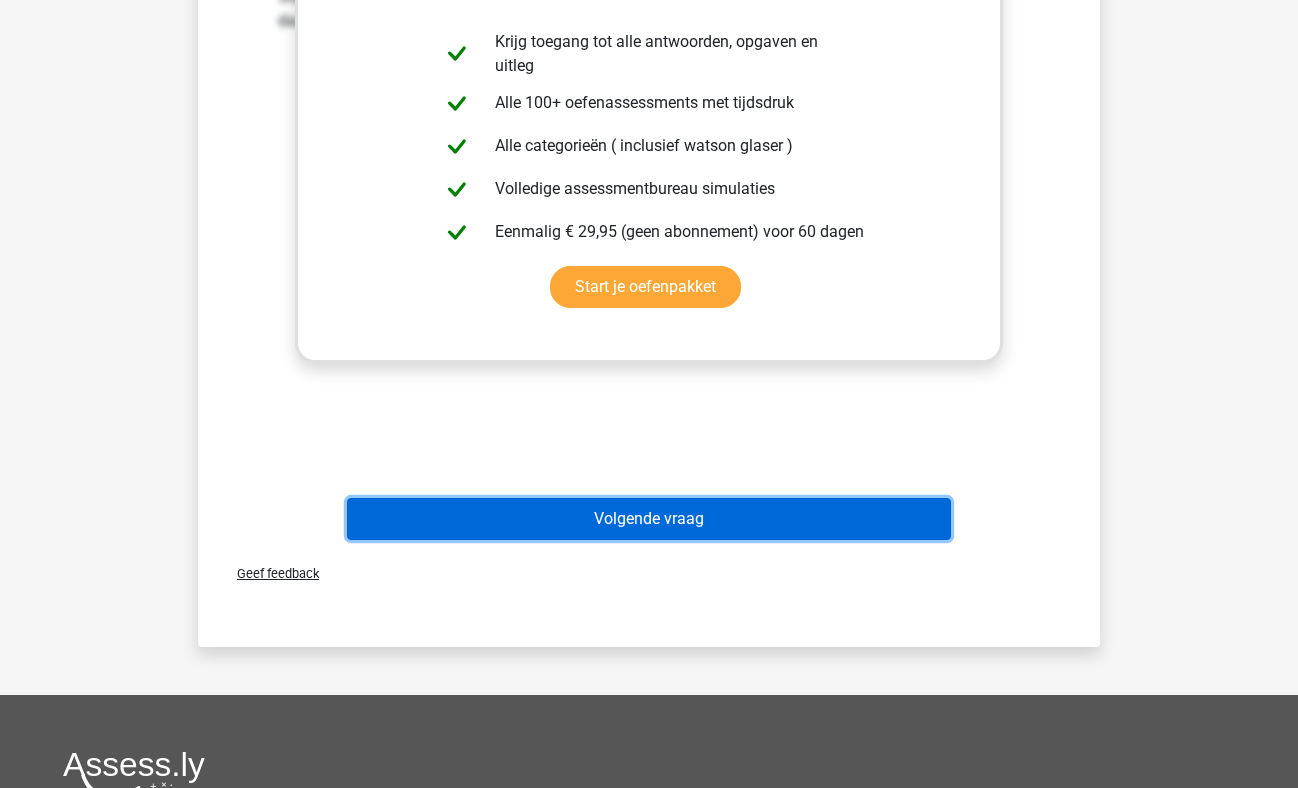 click on "Volgende vraag" at bounding box center [649, 519] 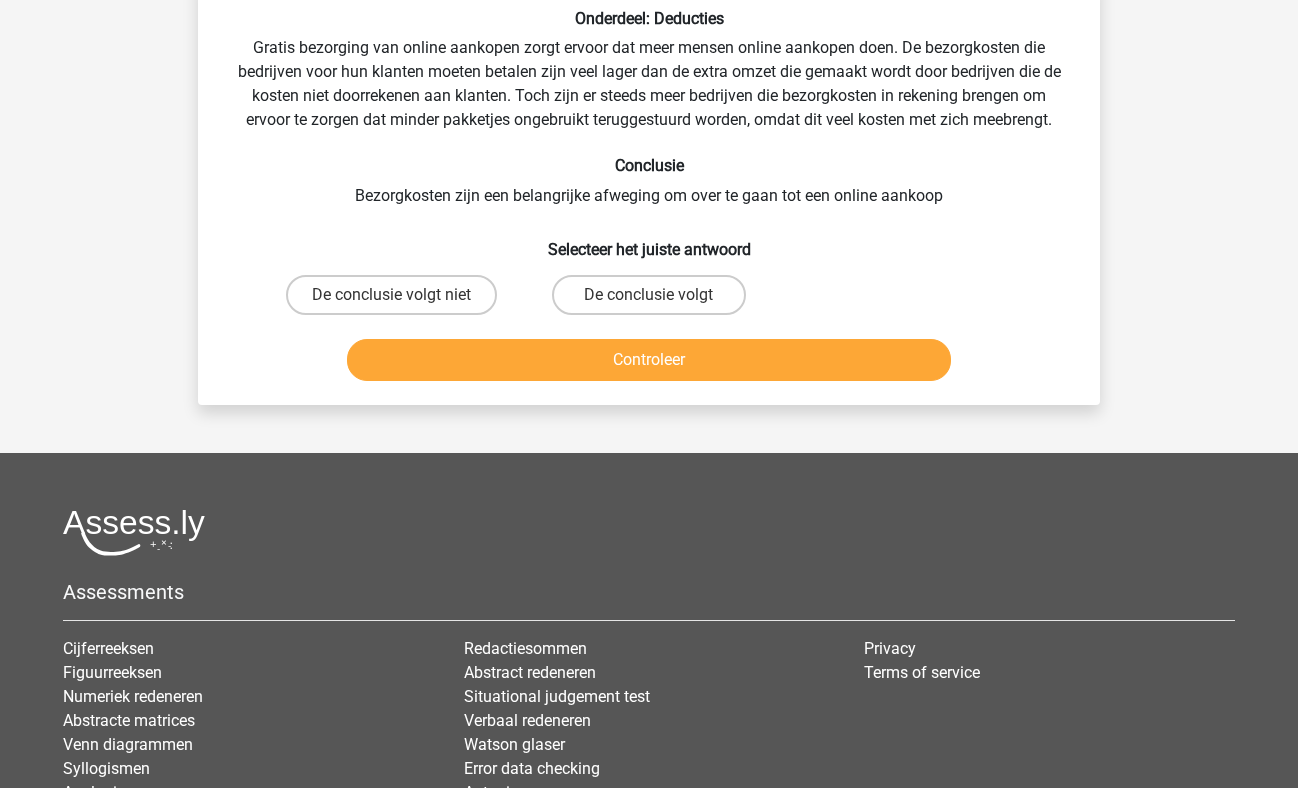 scroll, scrollTop: 114, scrollLeft: 0, axis: vertical 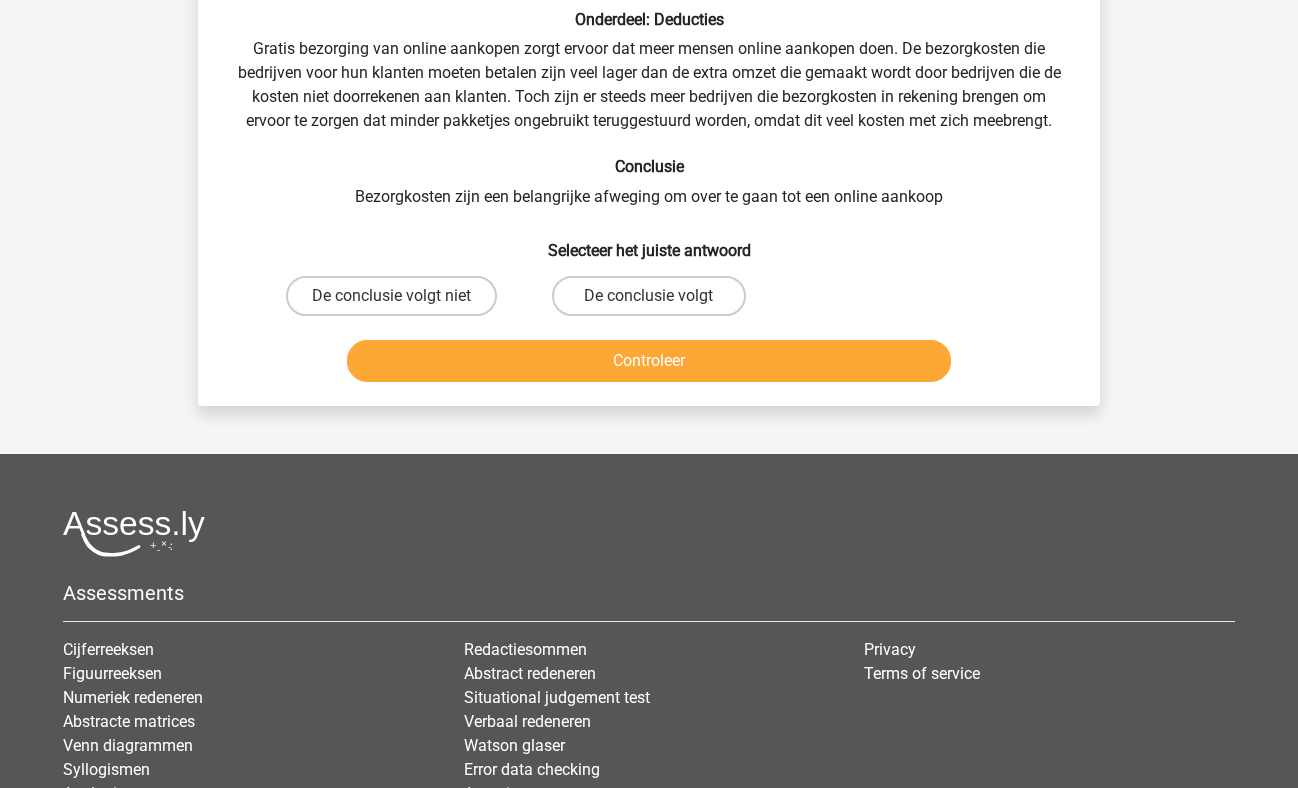 click on "De conclusie volgt niet" at bounding box center [391, 296] 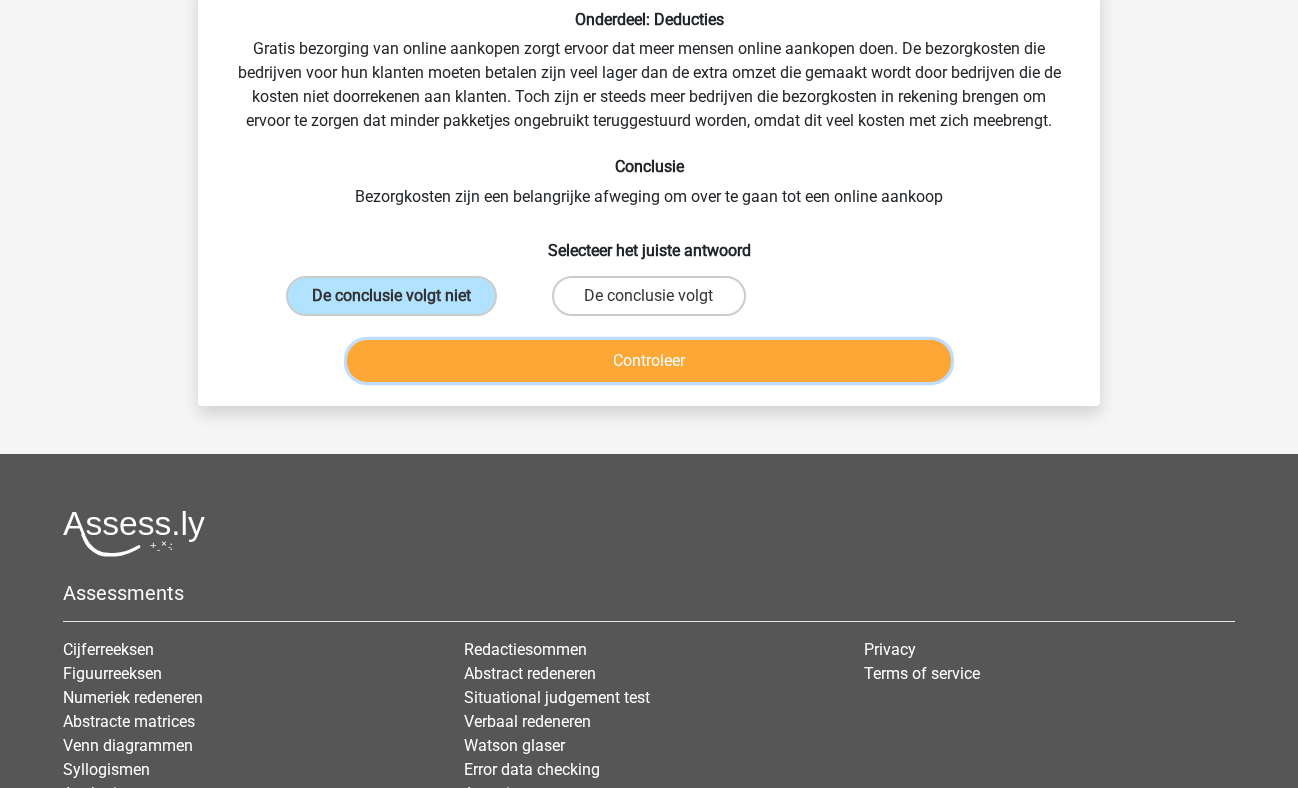 click on "Controleer" at bounding box center [649, 361] 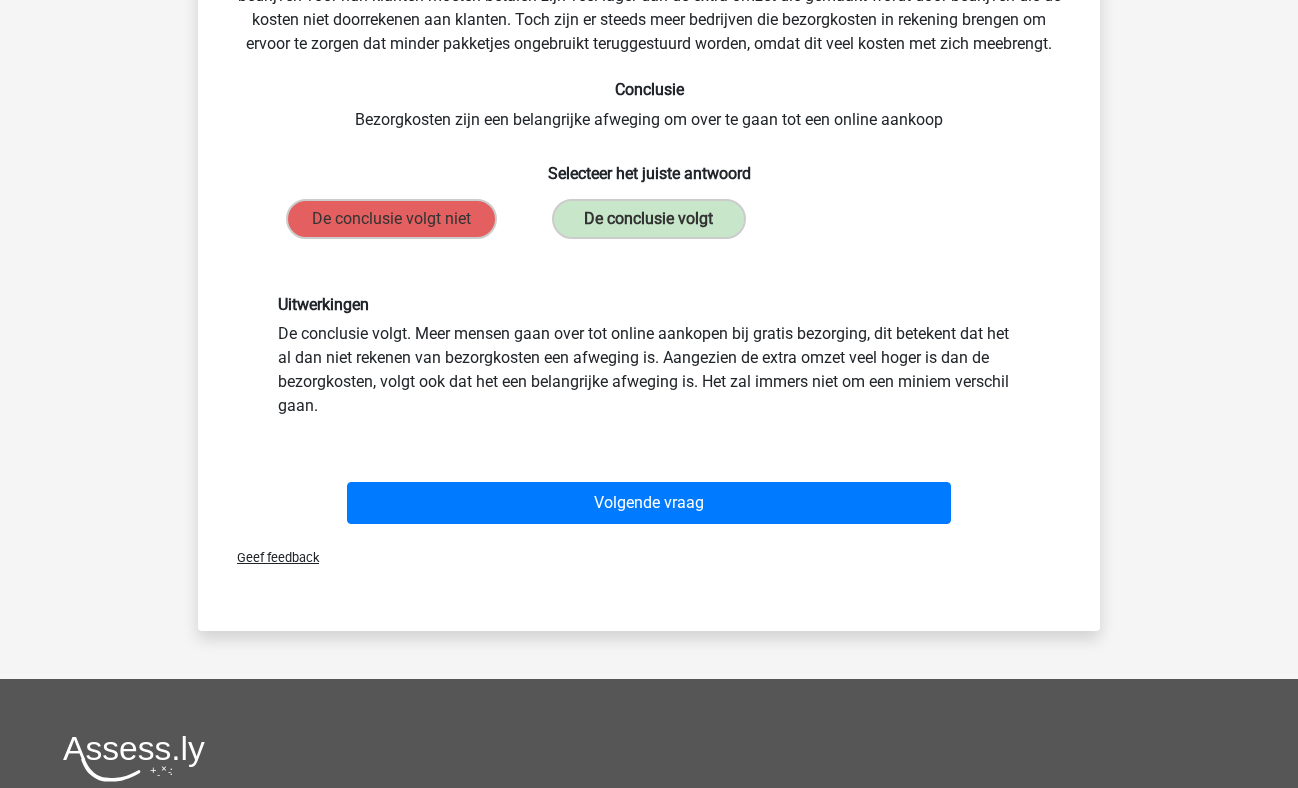 scroll, scrollTop: 192, scrollLeft: 0, axis: vertical 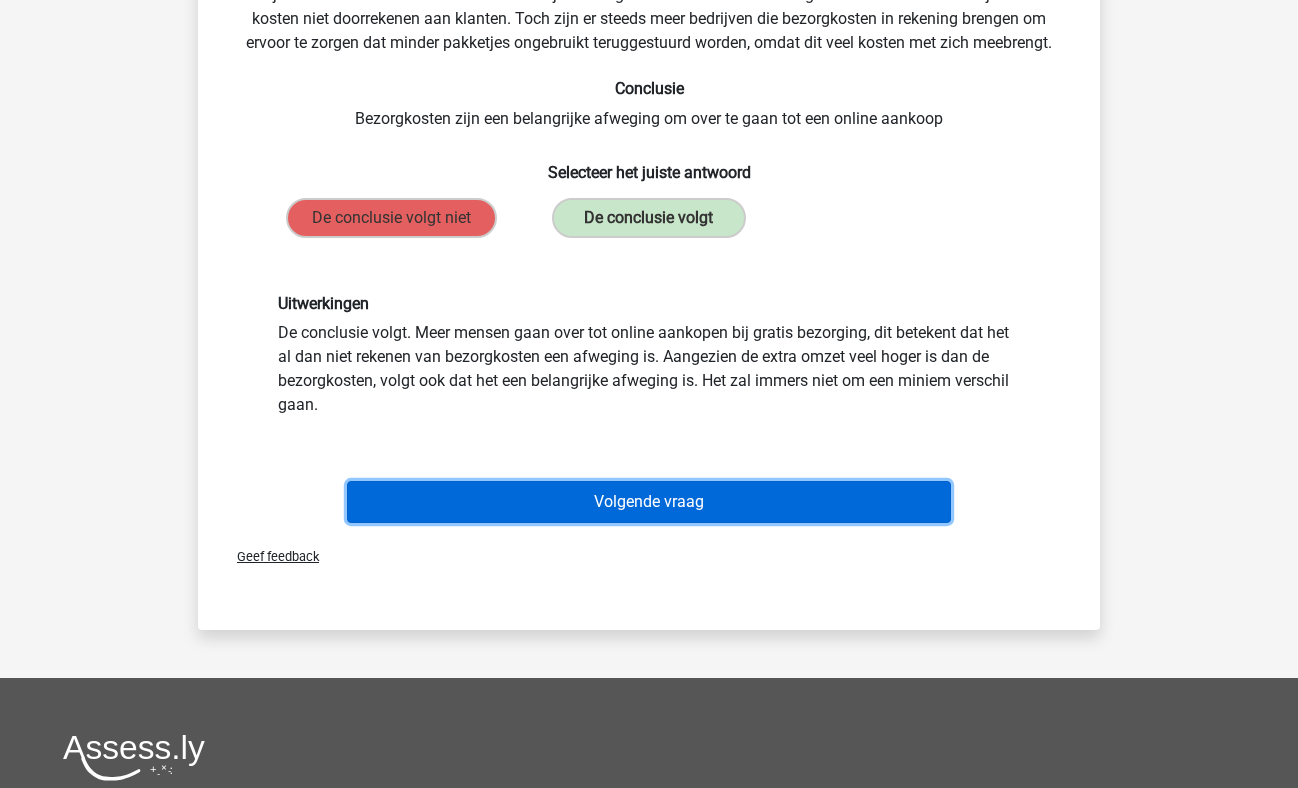 click on "Volgende vraag" at bounding box center [649, 502] 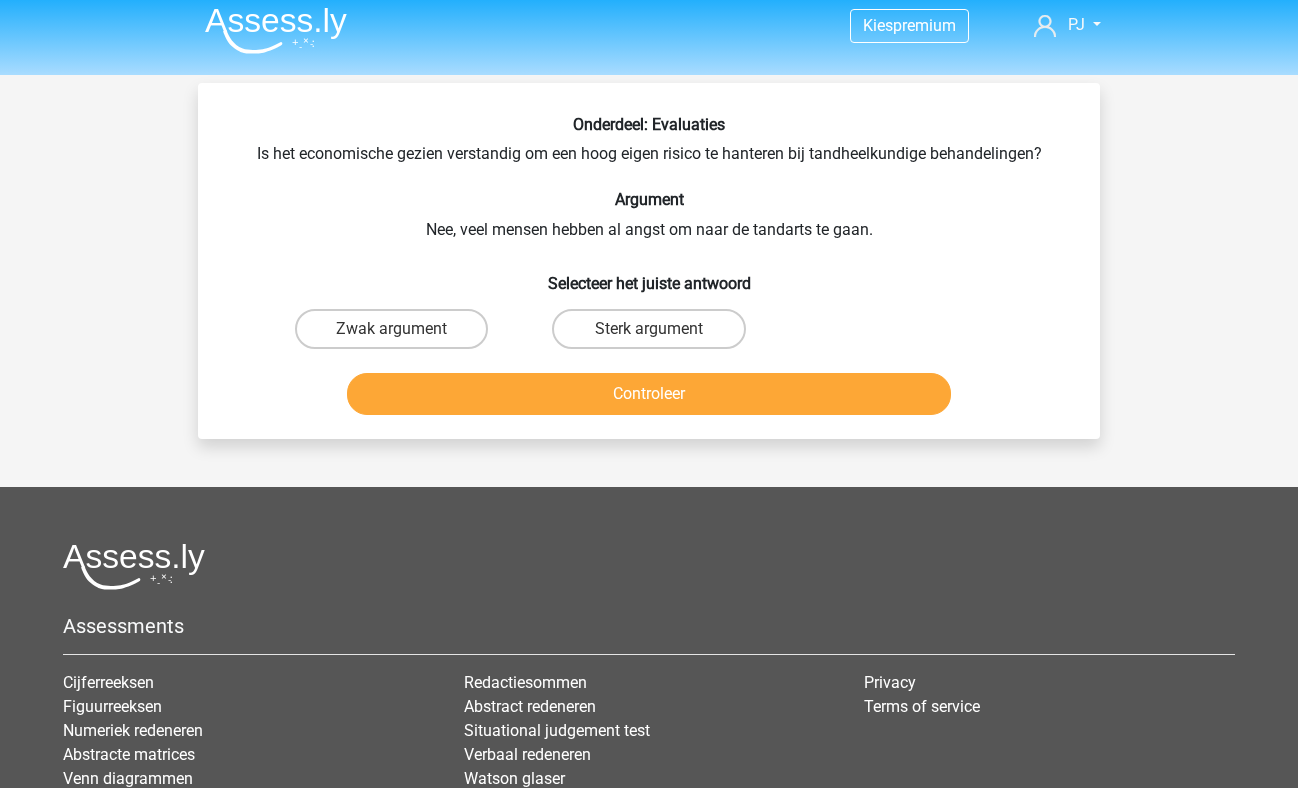 scroll, scrollTop: 7, scrollLeft: 0, axis: vertical 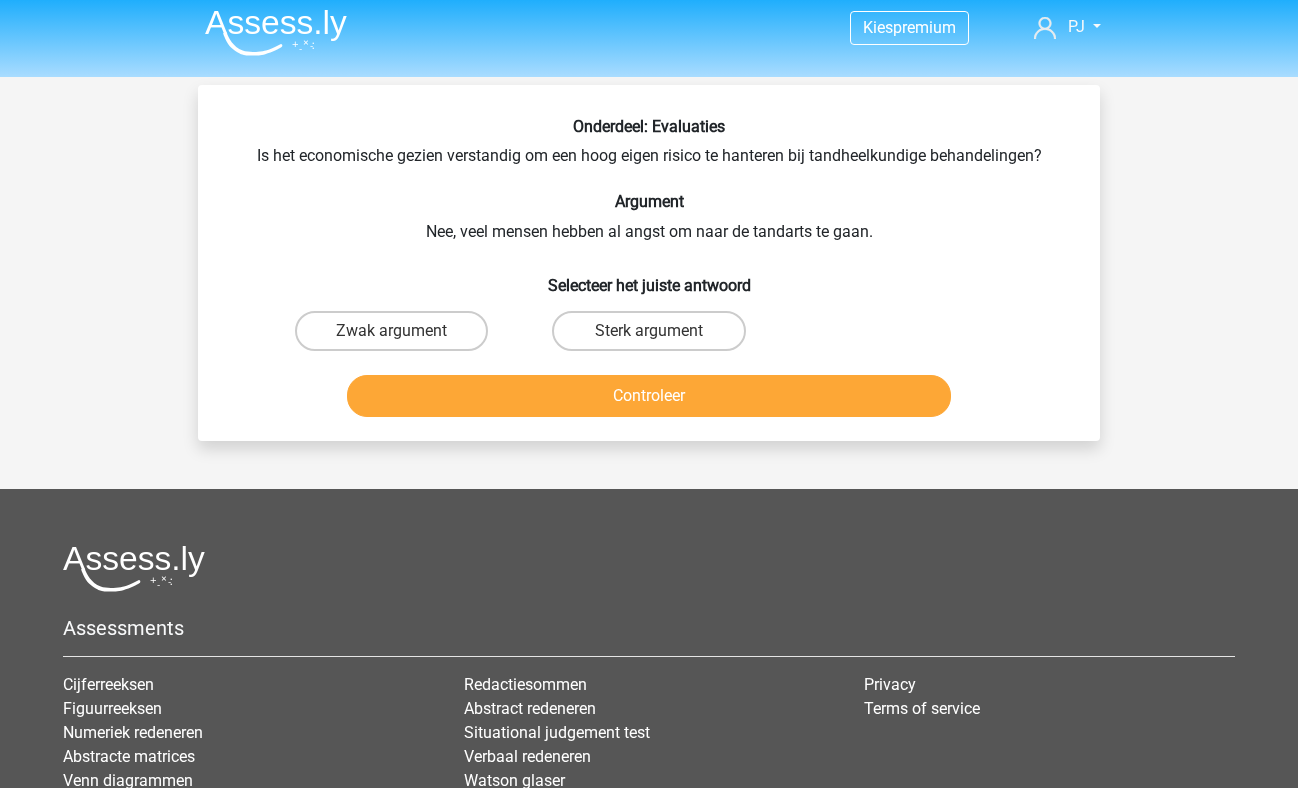click on "Zwak argument" at bounding box center (391, 331) 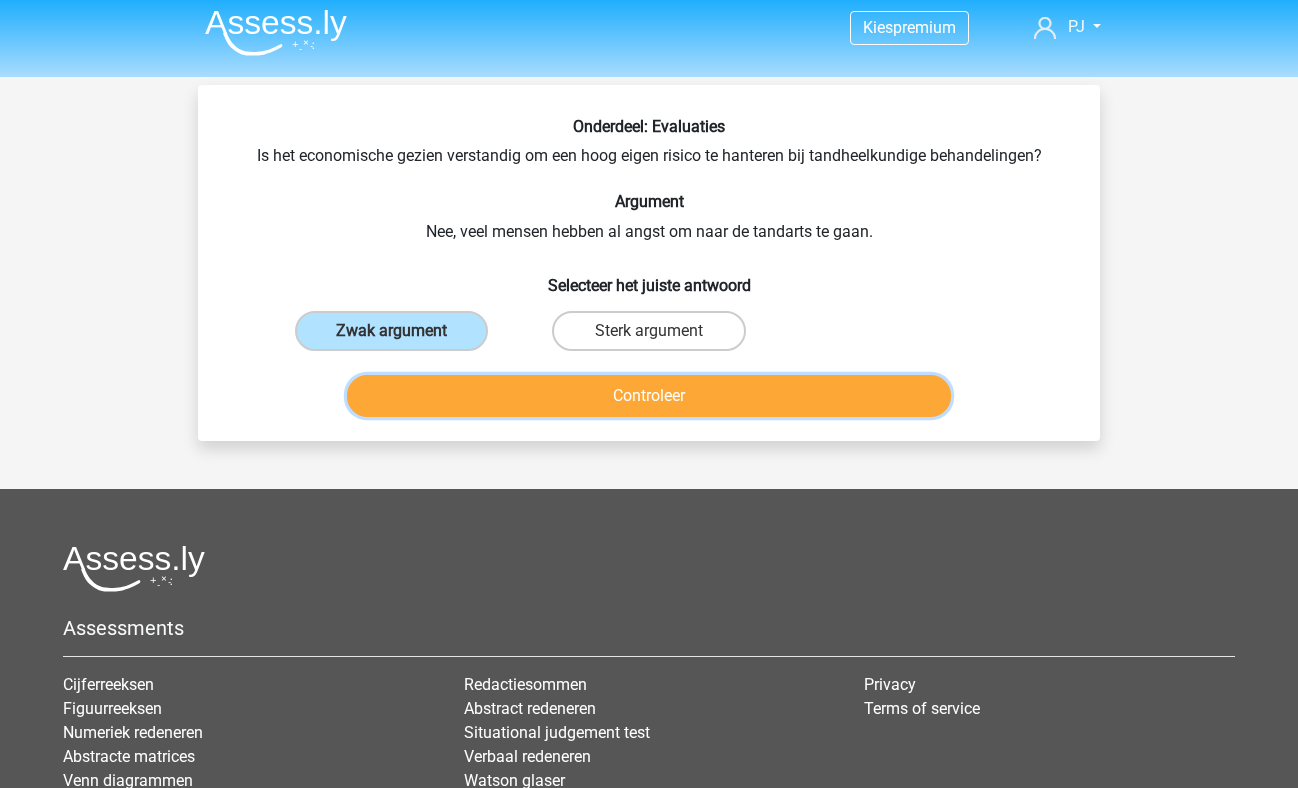 click on "Controleer" at bounding box center (649, 396) 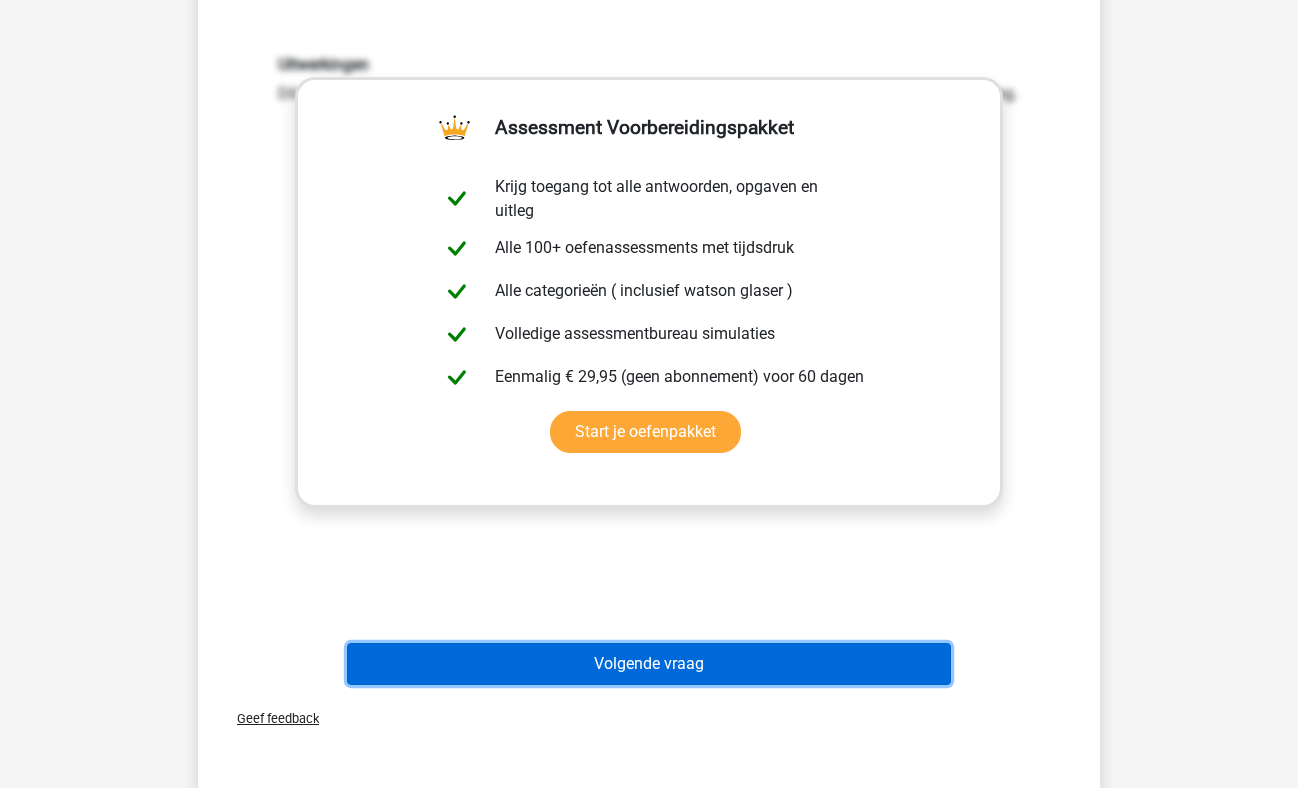 click on "Volgende vraag" at bounding box center (649, 664) 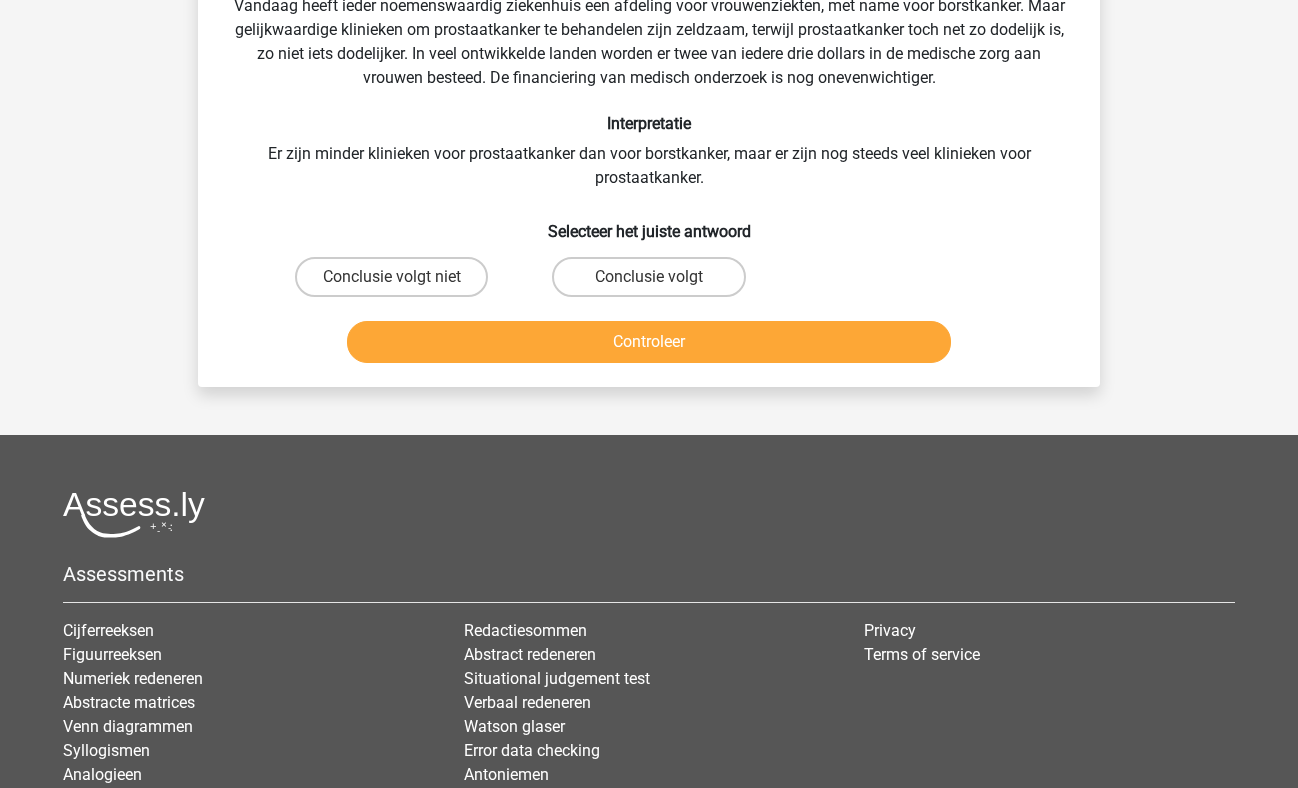 scroll, scrollTop: 92, scrollLeft: 0, axis: vertical 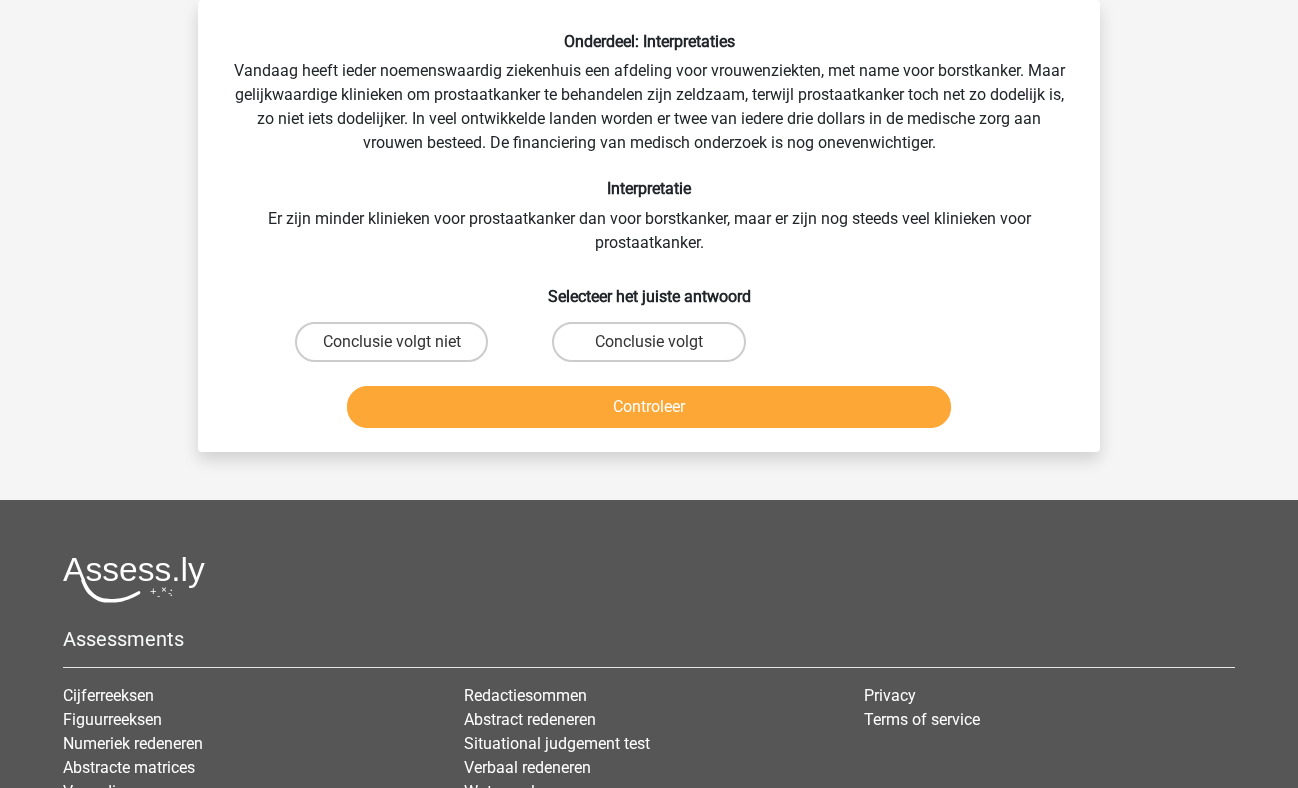 click on "Conclusie volgt niet" at bounding box center (391, 342) 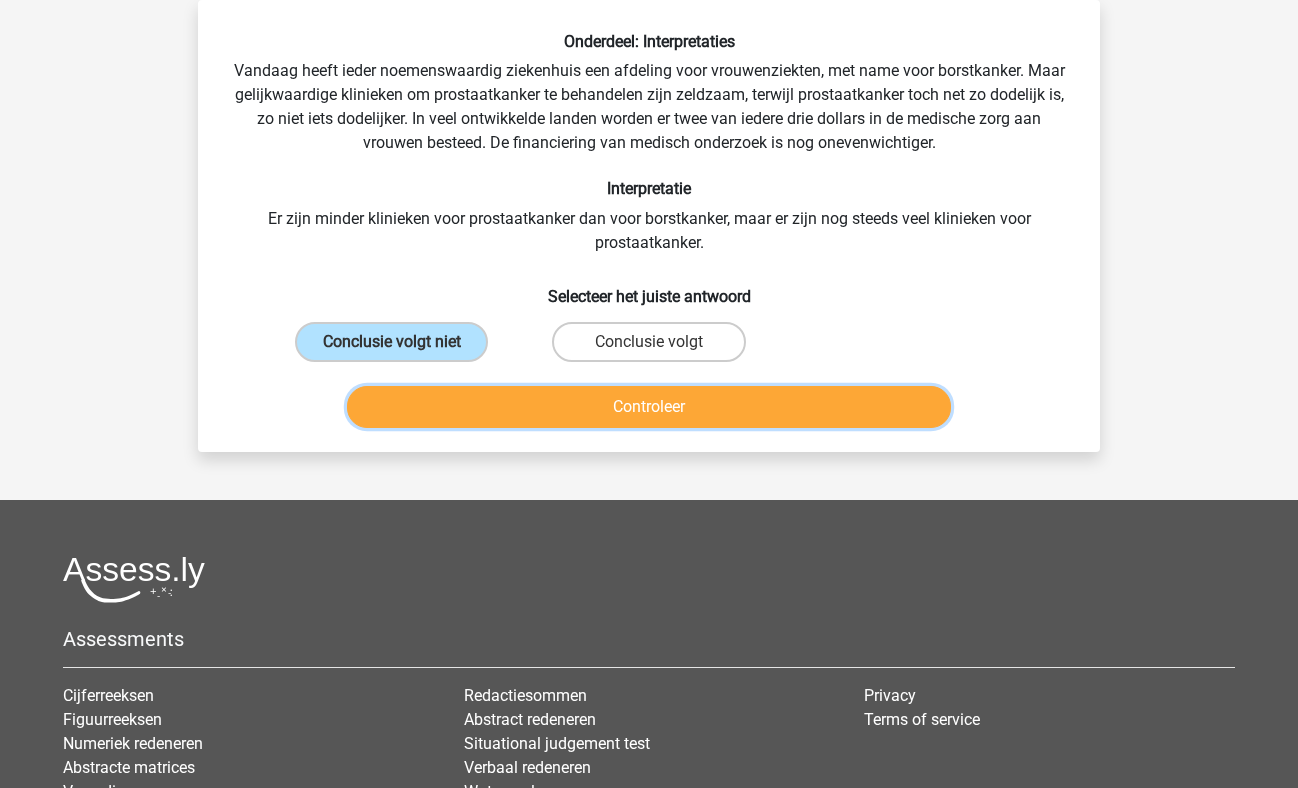 click on "Controleer" at bounding box center (649, 407) 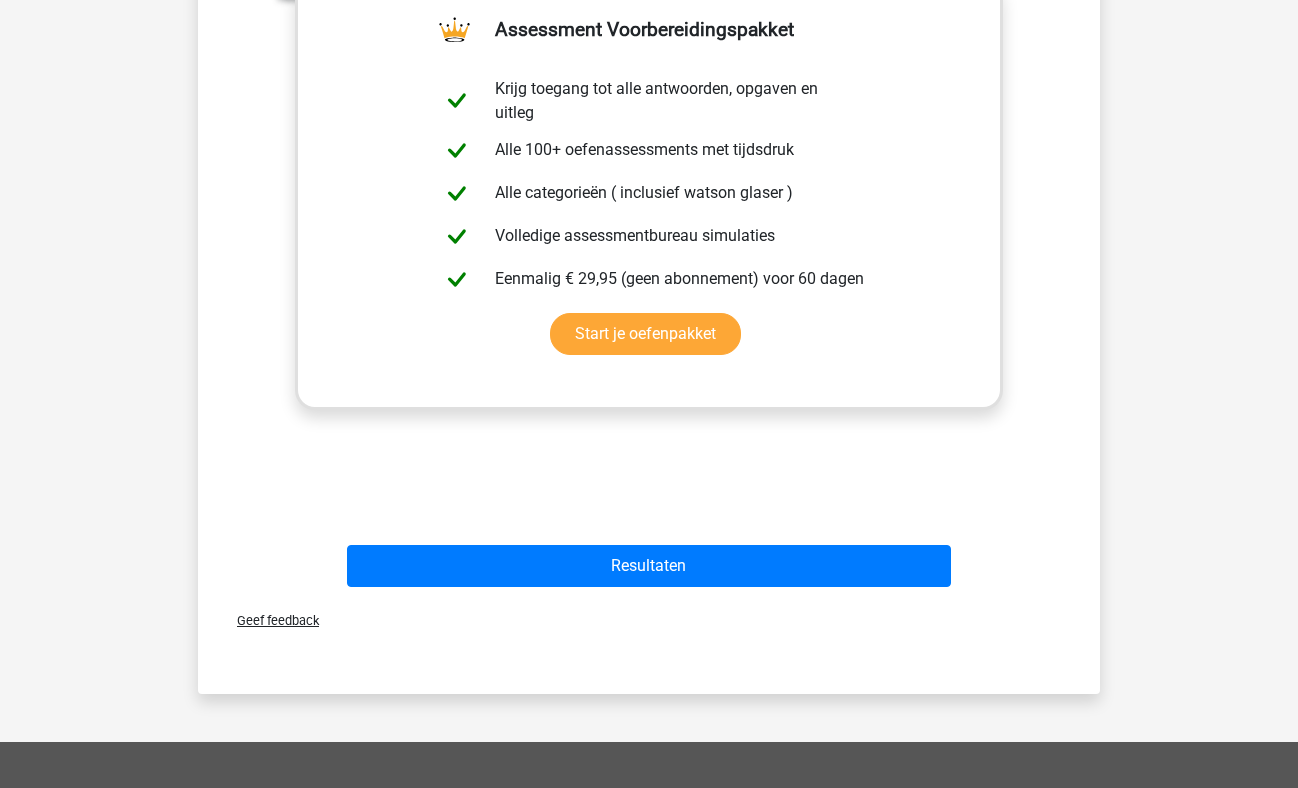 scroll, scrollTop: 596, scrollLeft: 0, axis: vertical 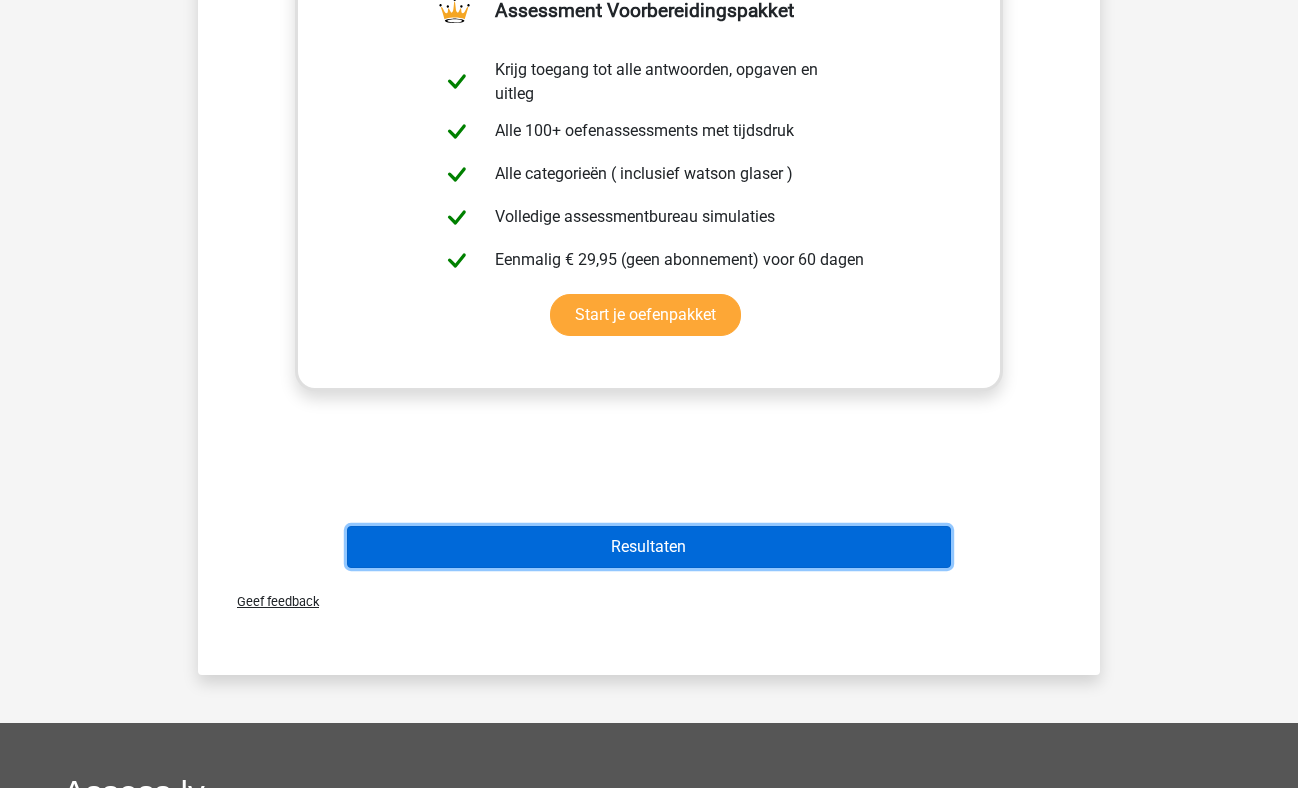 click on "Resultaten" at bounding box center (649, 547) 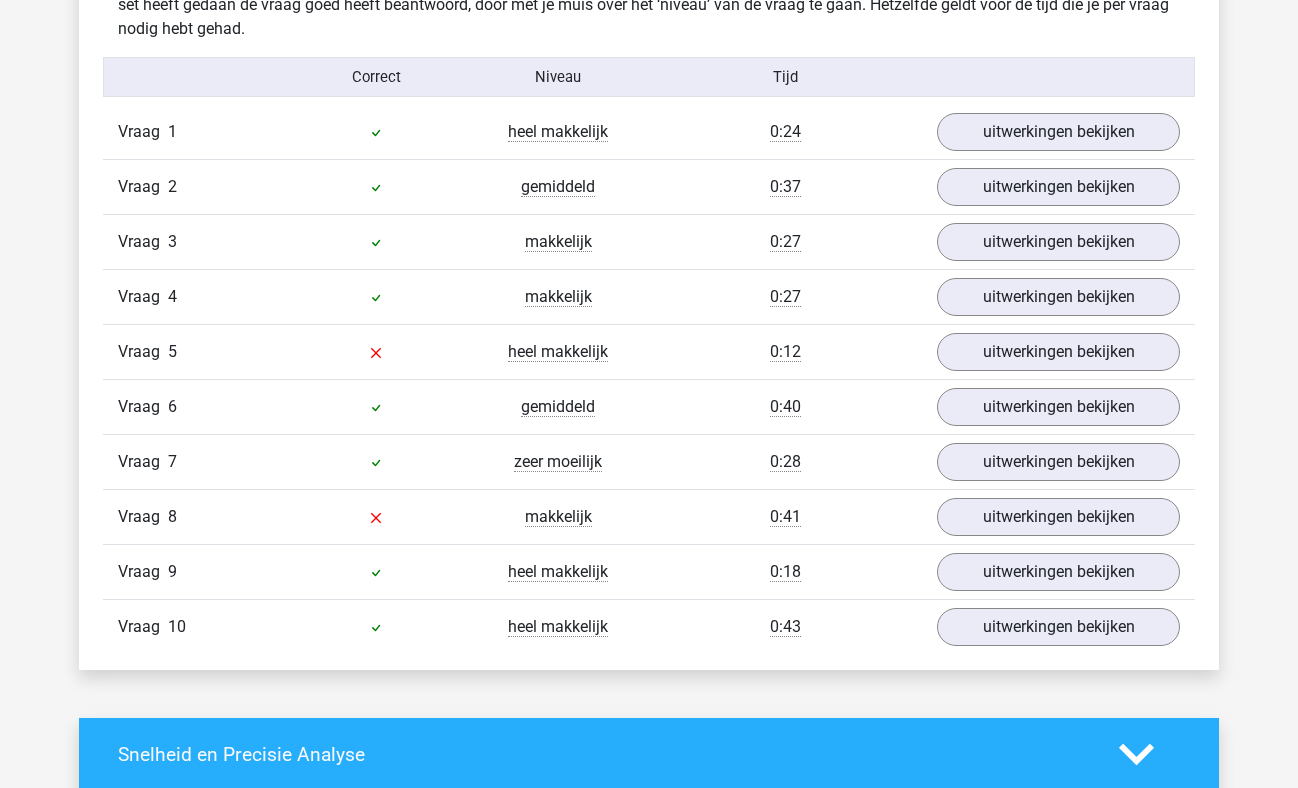 scroll, scrollTop: 1600, scrollLeft: 0, axis: vertical 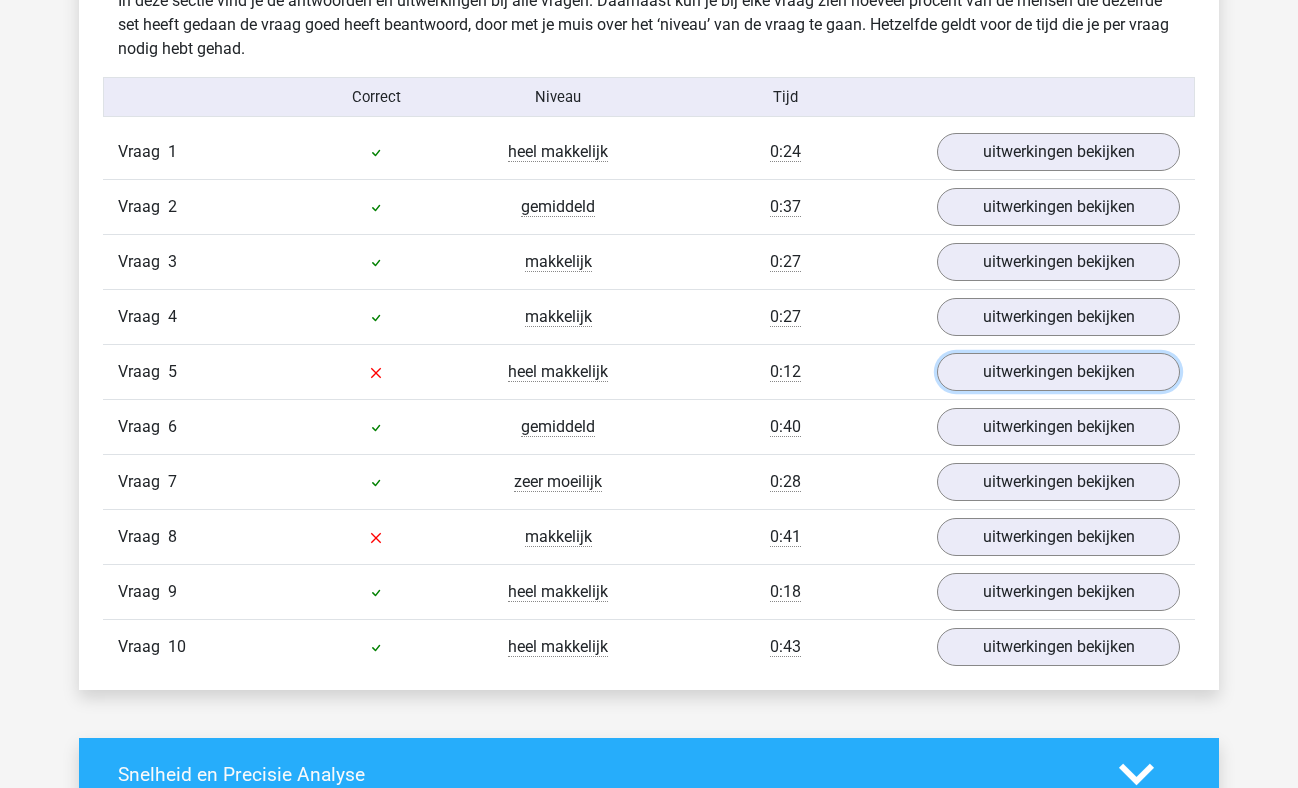 click on "uitwerkingen bekijken" at bounding box center [1058, 372] 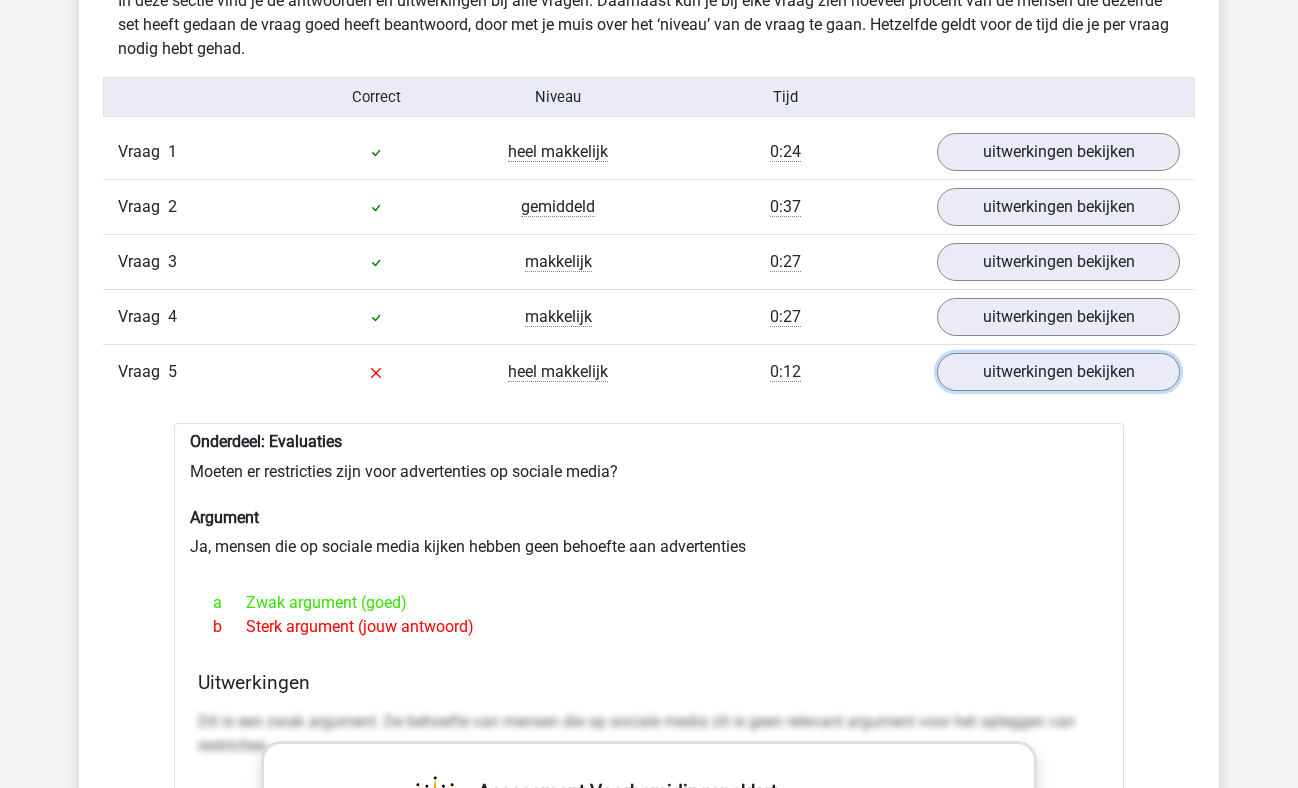 click on "uitwerkingen bekijken" at bounding box center [1058, 372] 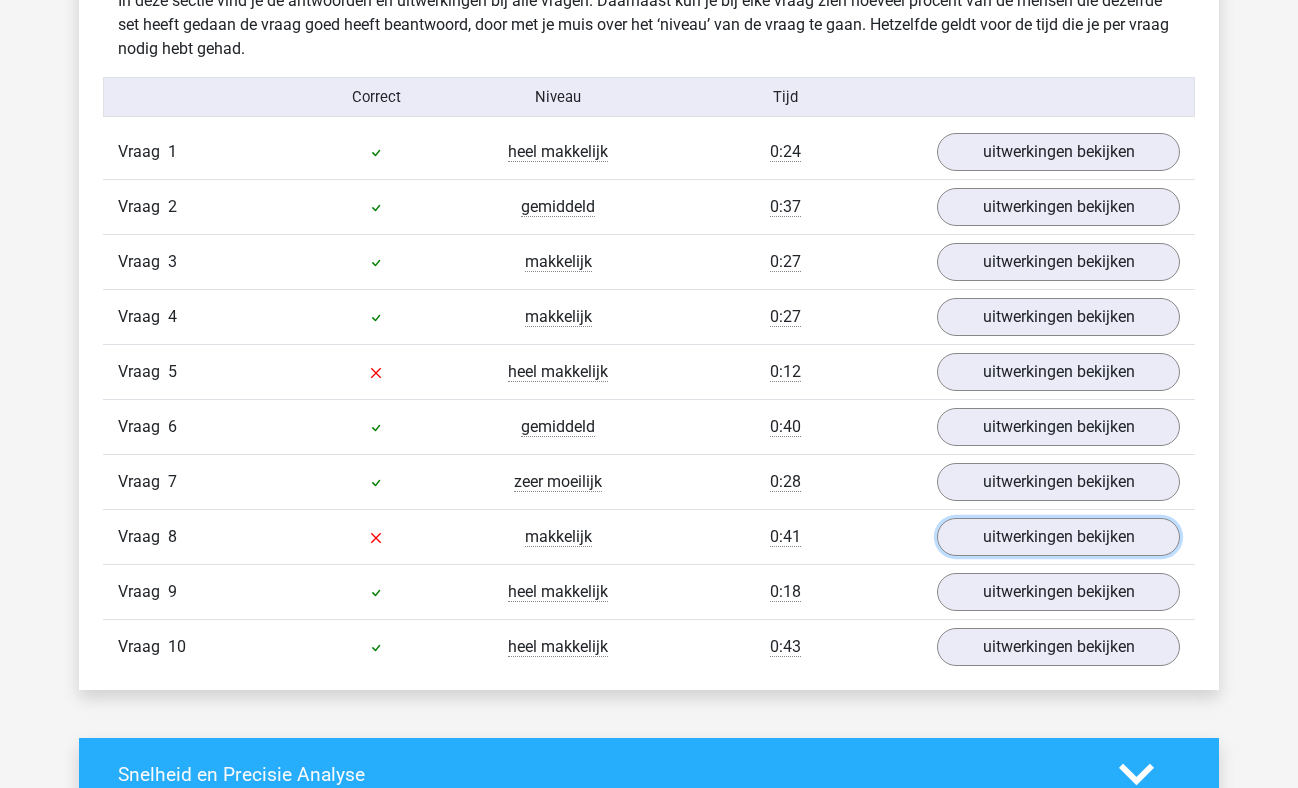 click on "uitwerkingen bekijken" at bounding box center (1058, 537) 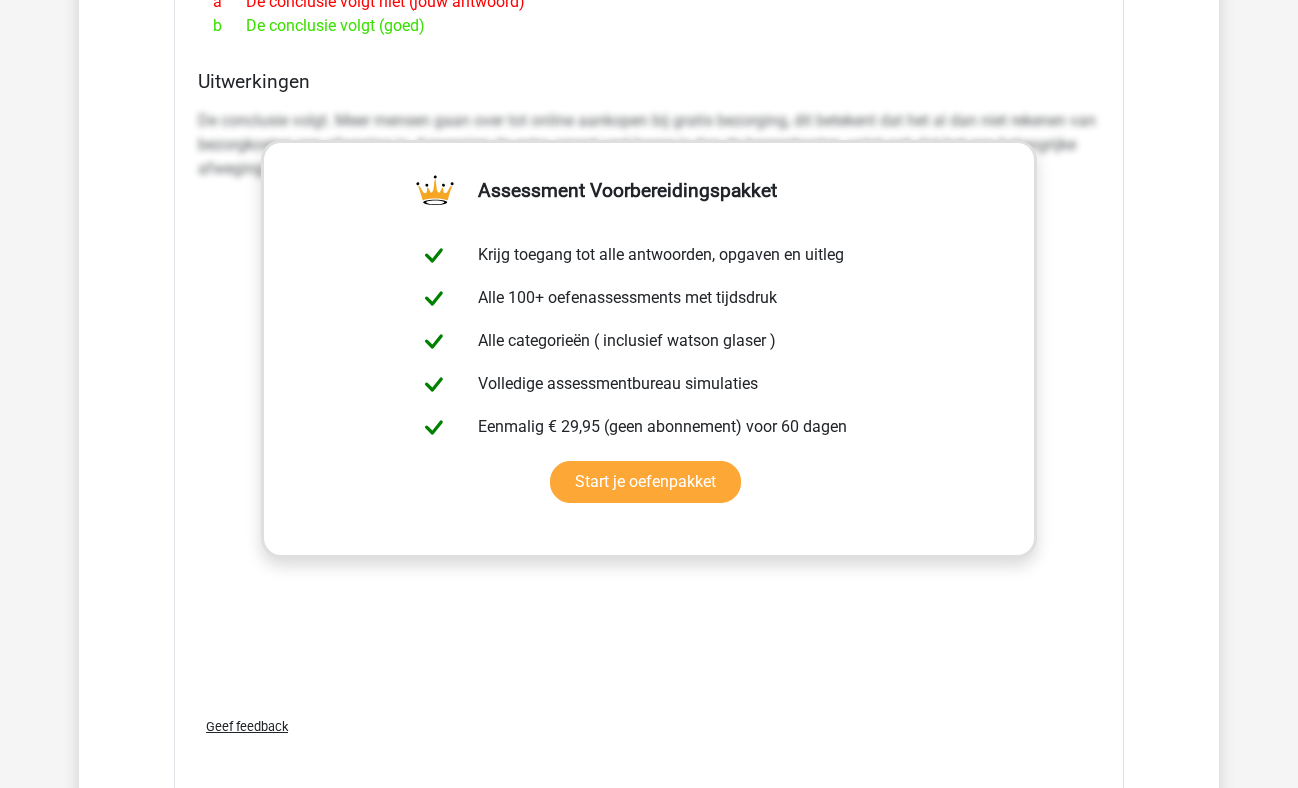 scroll, scrollTop: 2440, scrollLeft: 0, axis: vertical 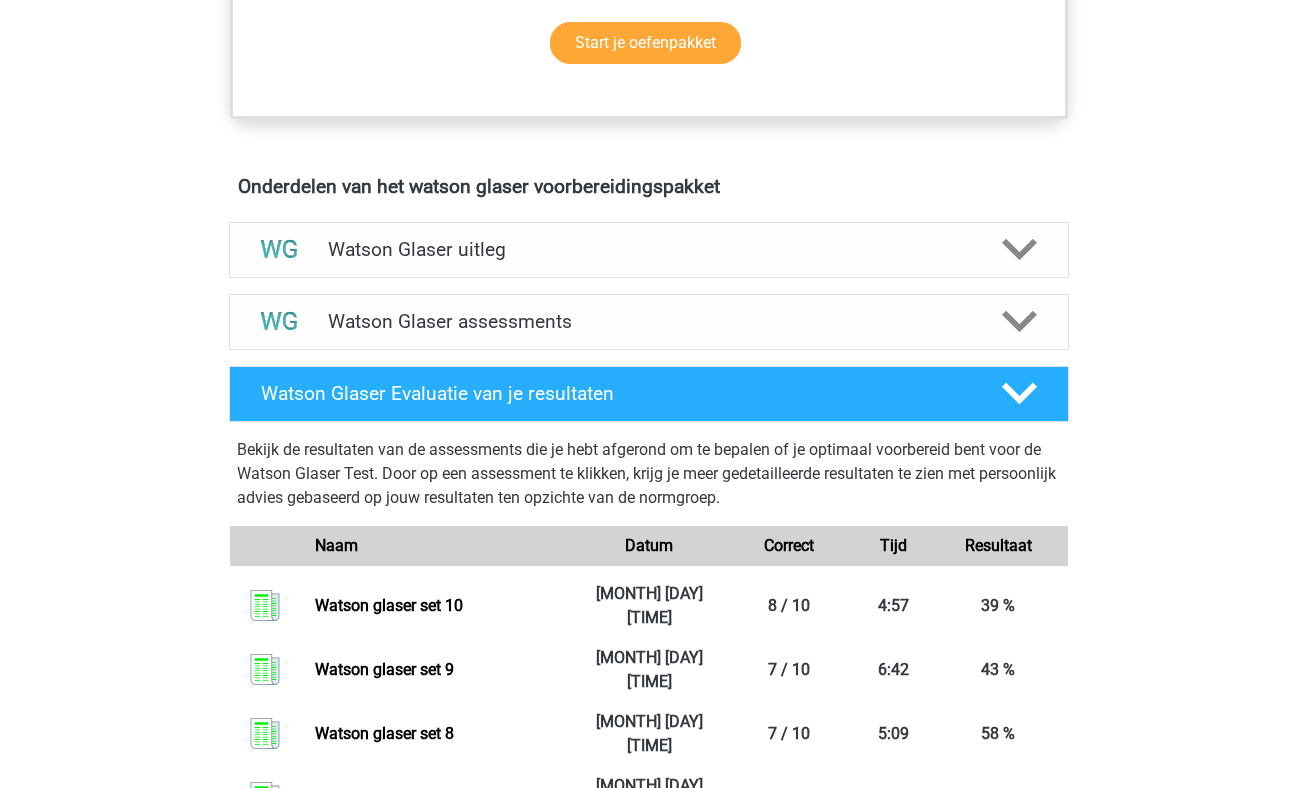 click on "Watson Glaser assessments" at bounding box center (649, 322) 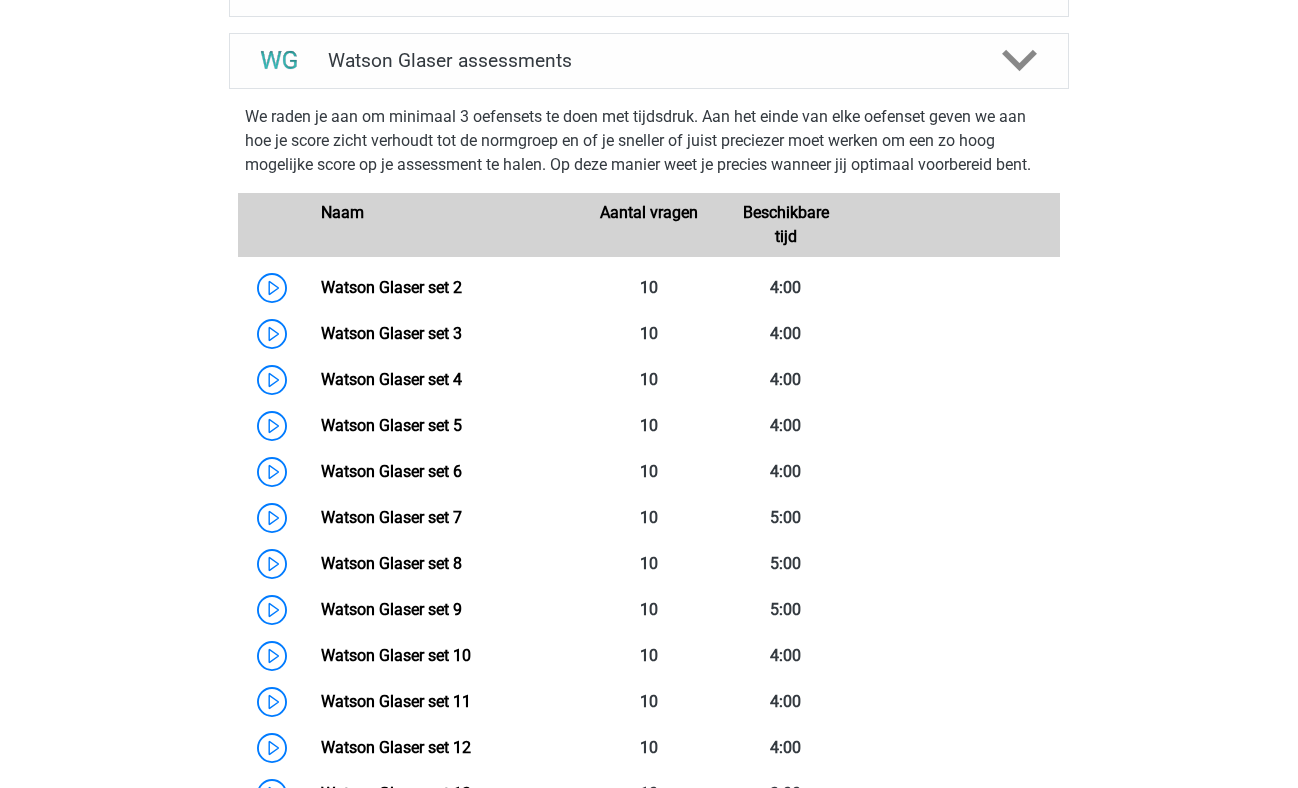 scroll, scrollTop: 1513, scrollLeft: 0, axis: vertical 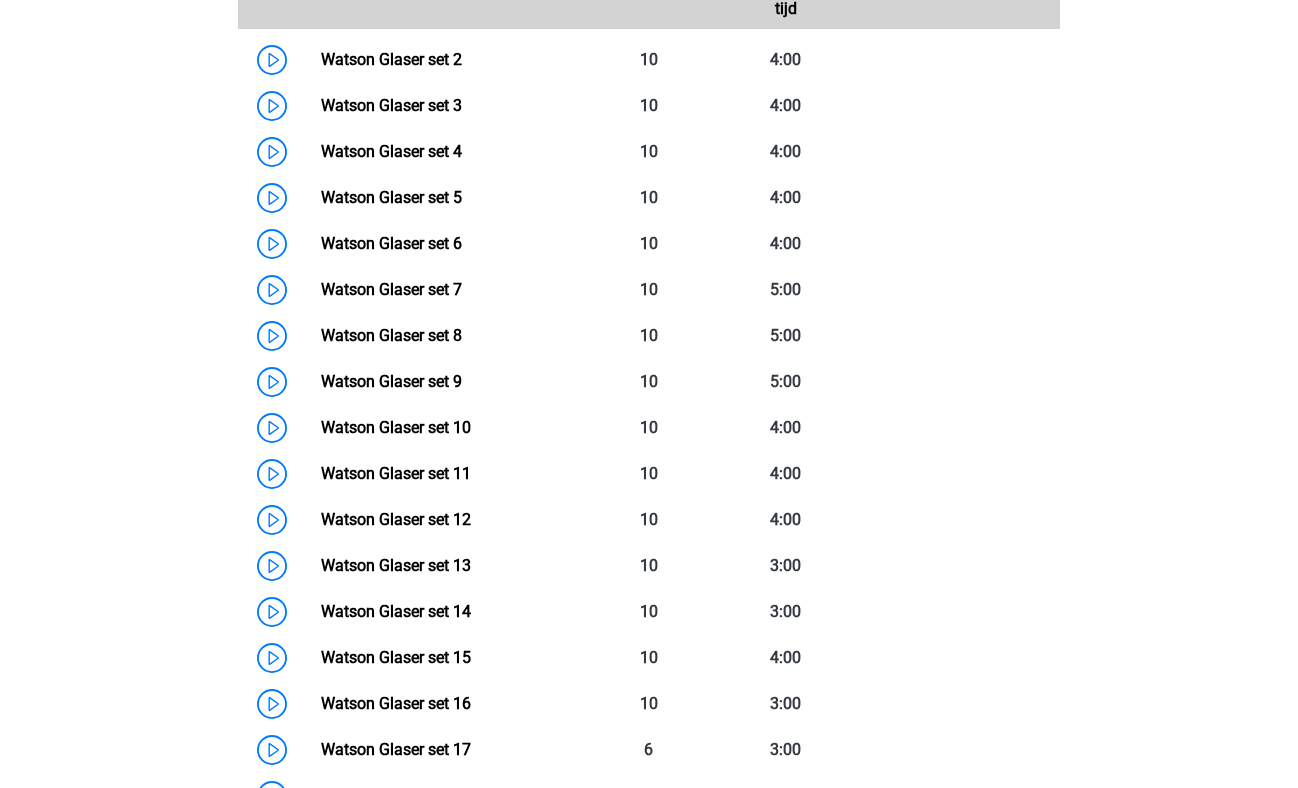 click on "Watson Glaser
set 11" at bounding box center [396, 473] 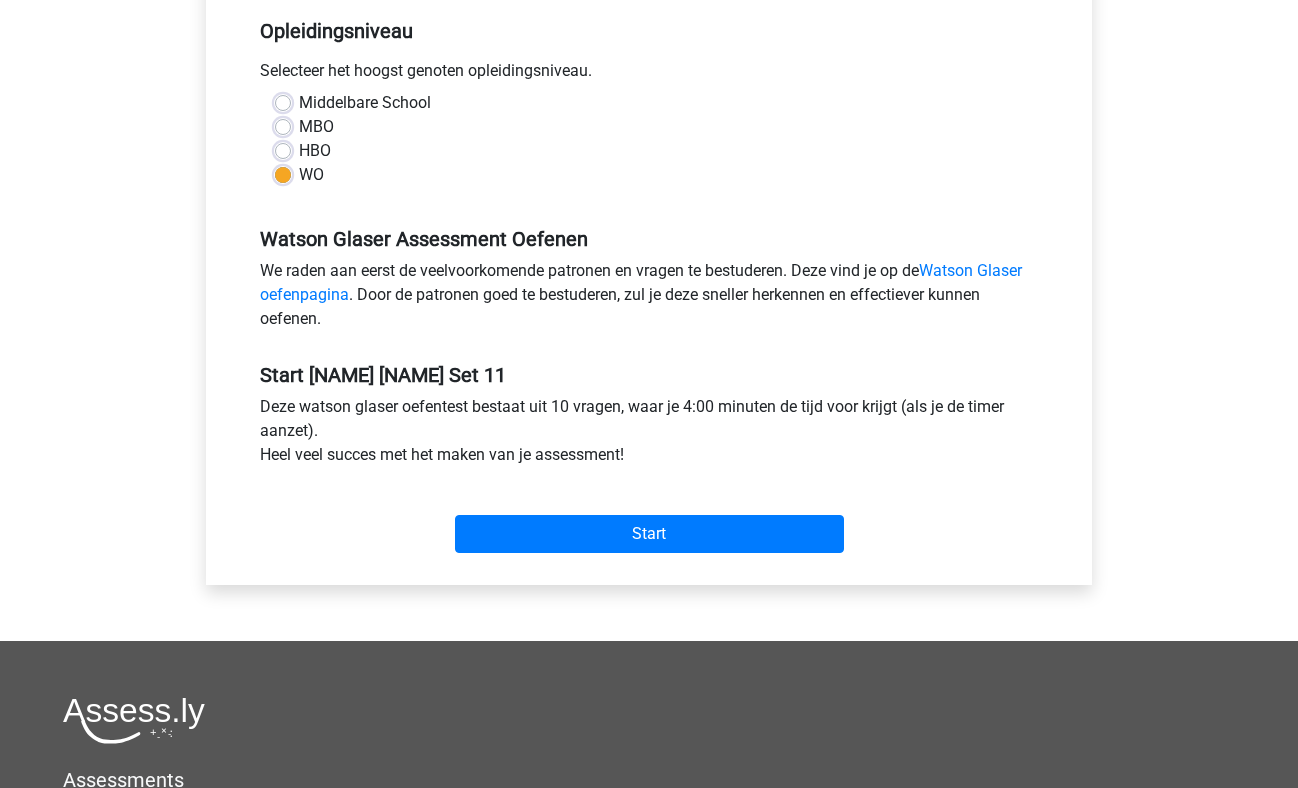 scroll, scrollTop: 406, scrollLeft: 0, axis: vertical 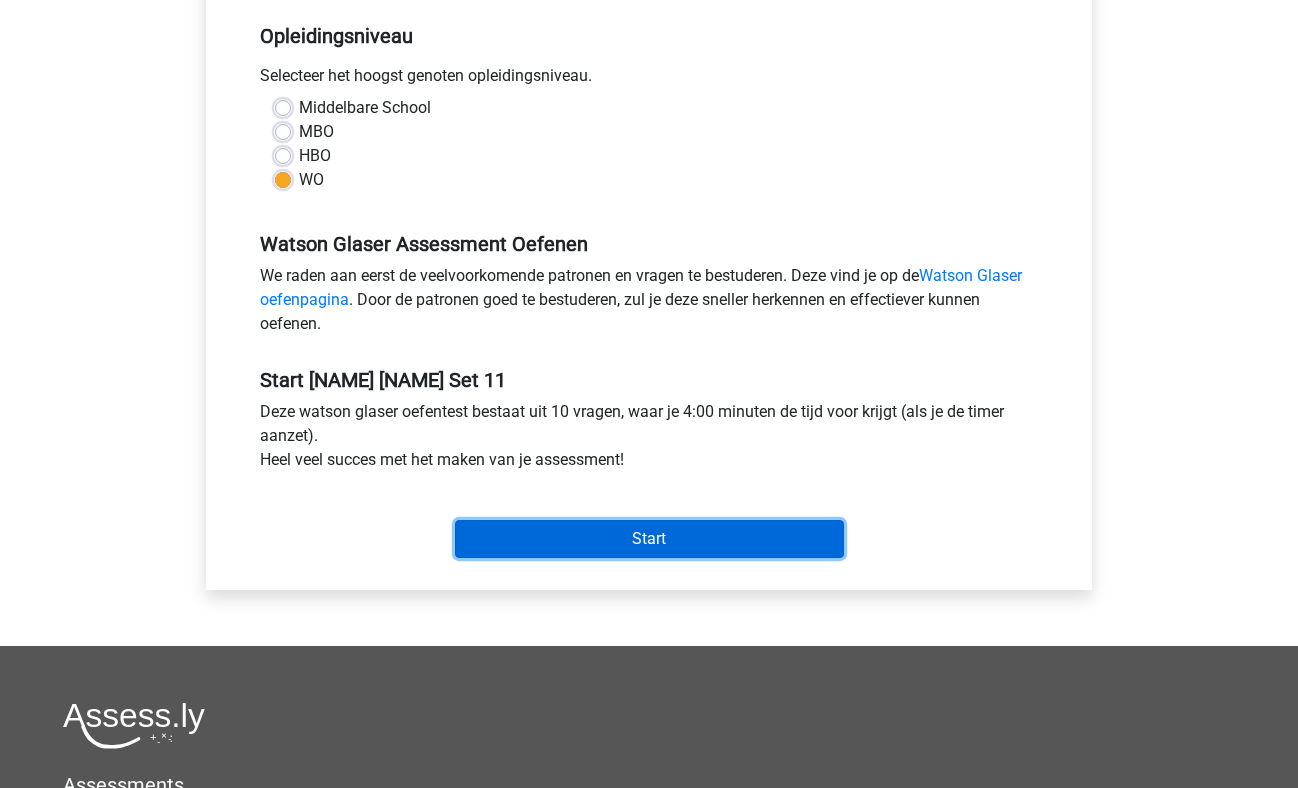click on "Start" at bounding box center [649, 539] 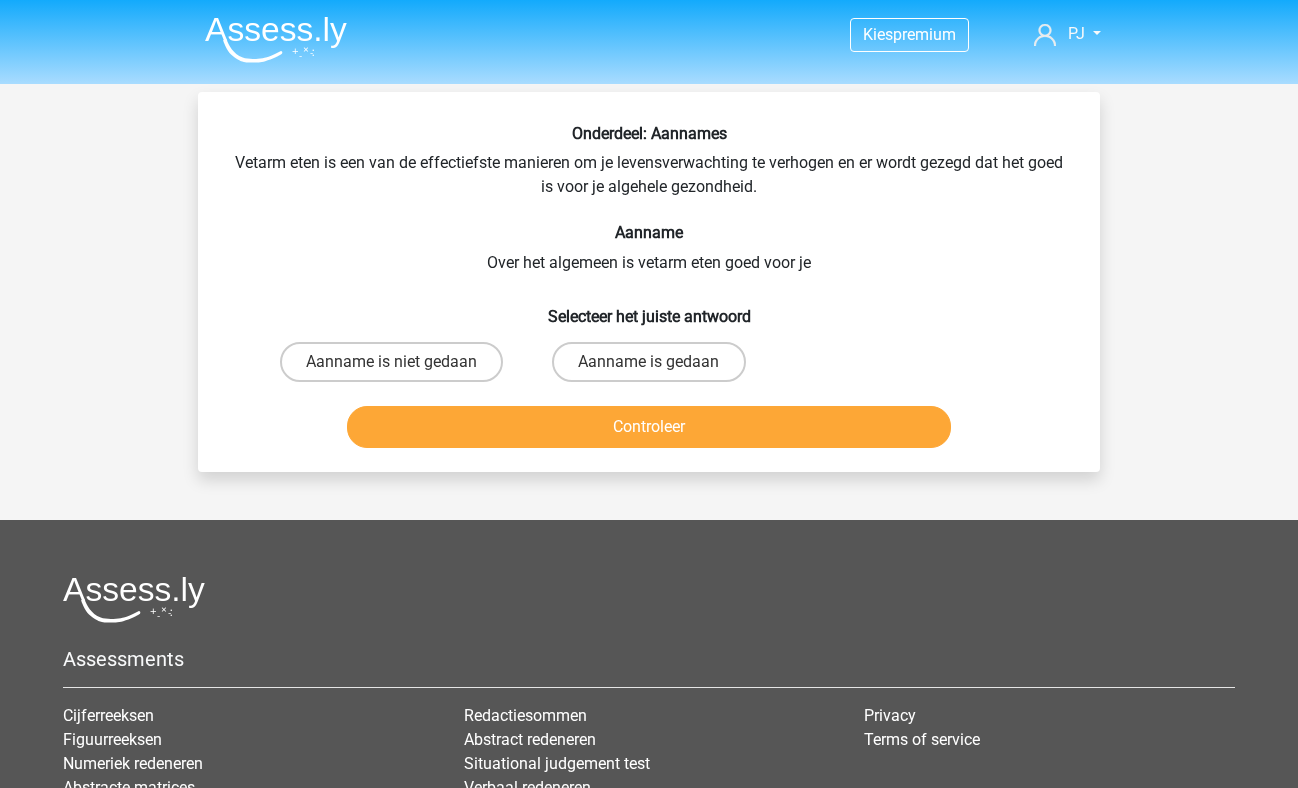 scroll, scrollTop: 0, scrollLeft: 0, axis: both 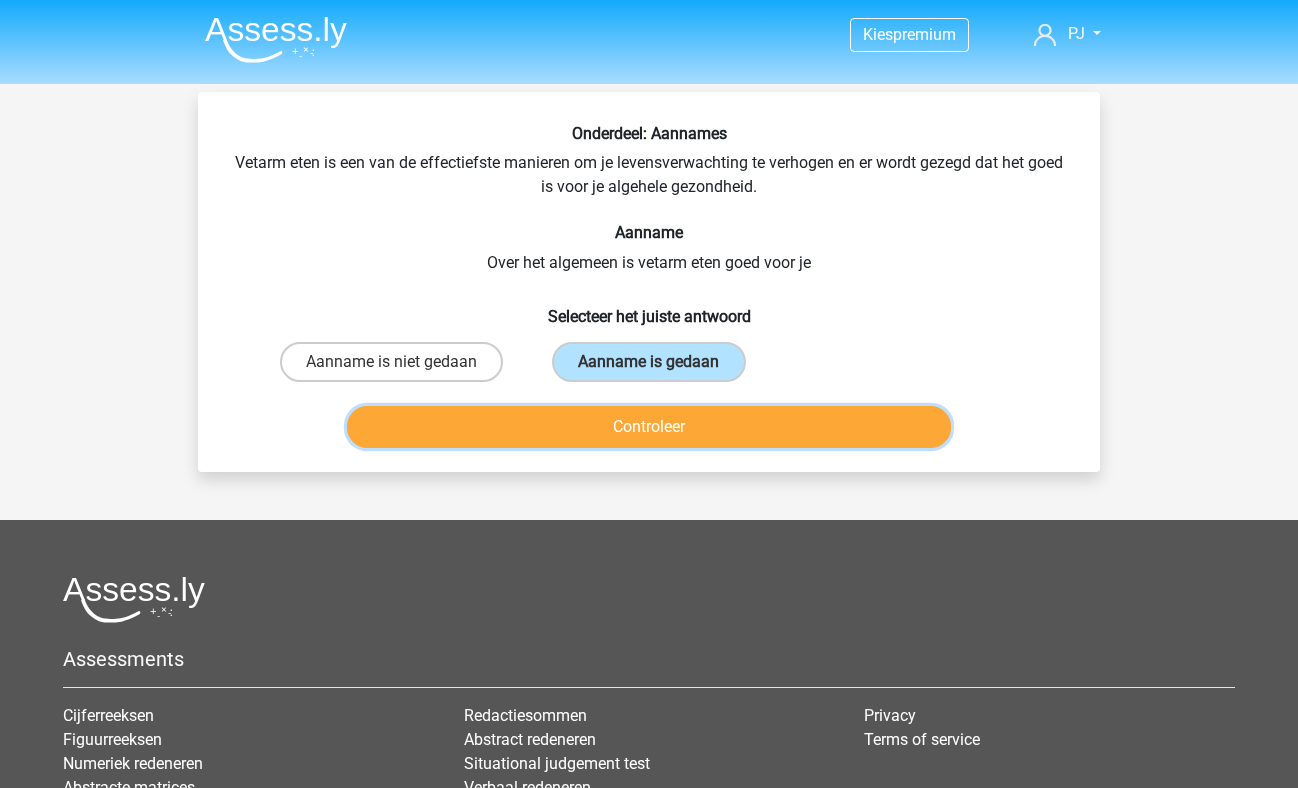 click on "Controleer" at bounding box center (649, 427) 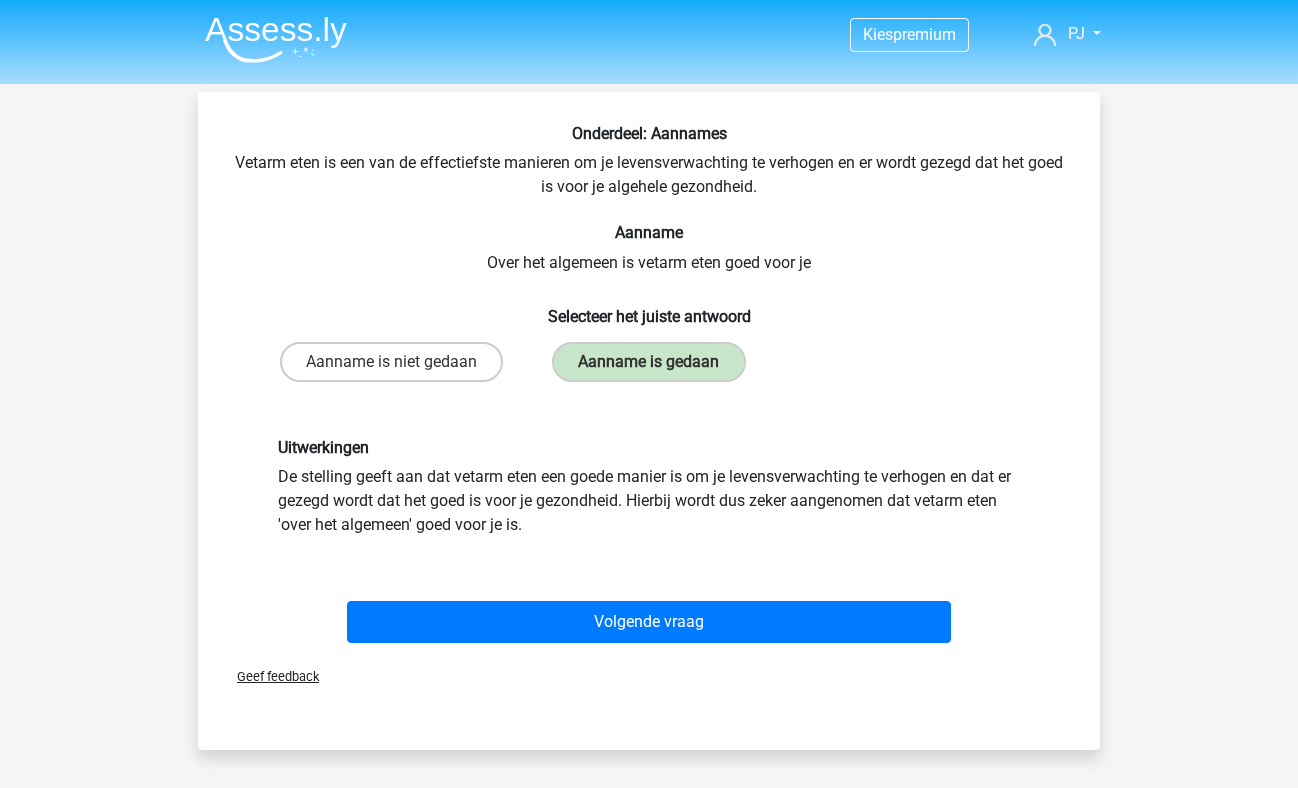 scroll, scrollTop: 129, scrollLeft: 0, axis: vertical 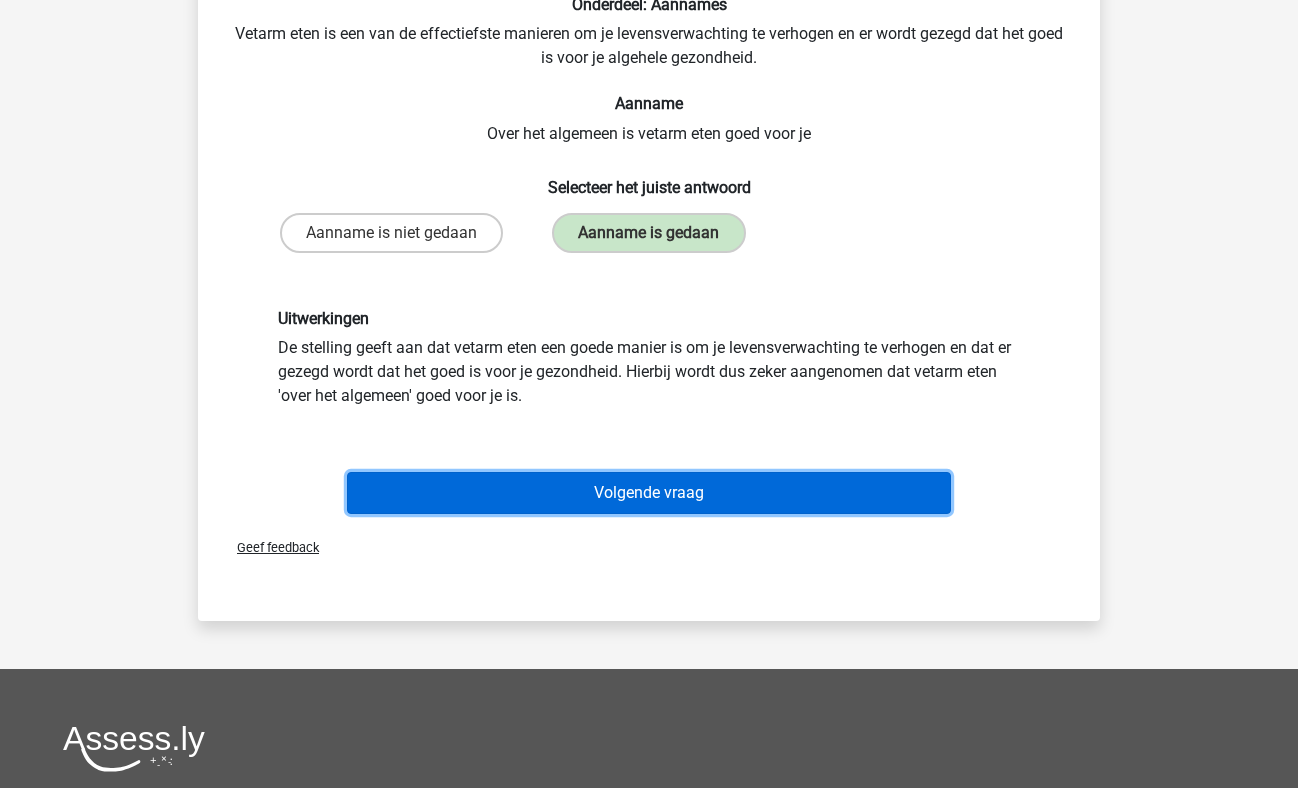 click on "Volgende vraag" at bounding box center [649, 493] 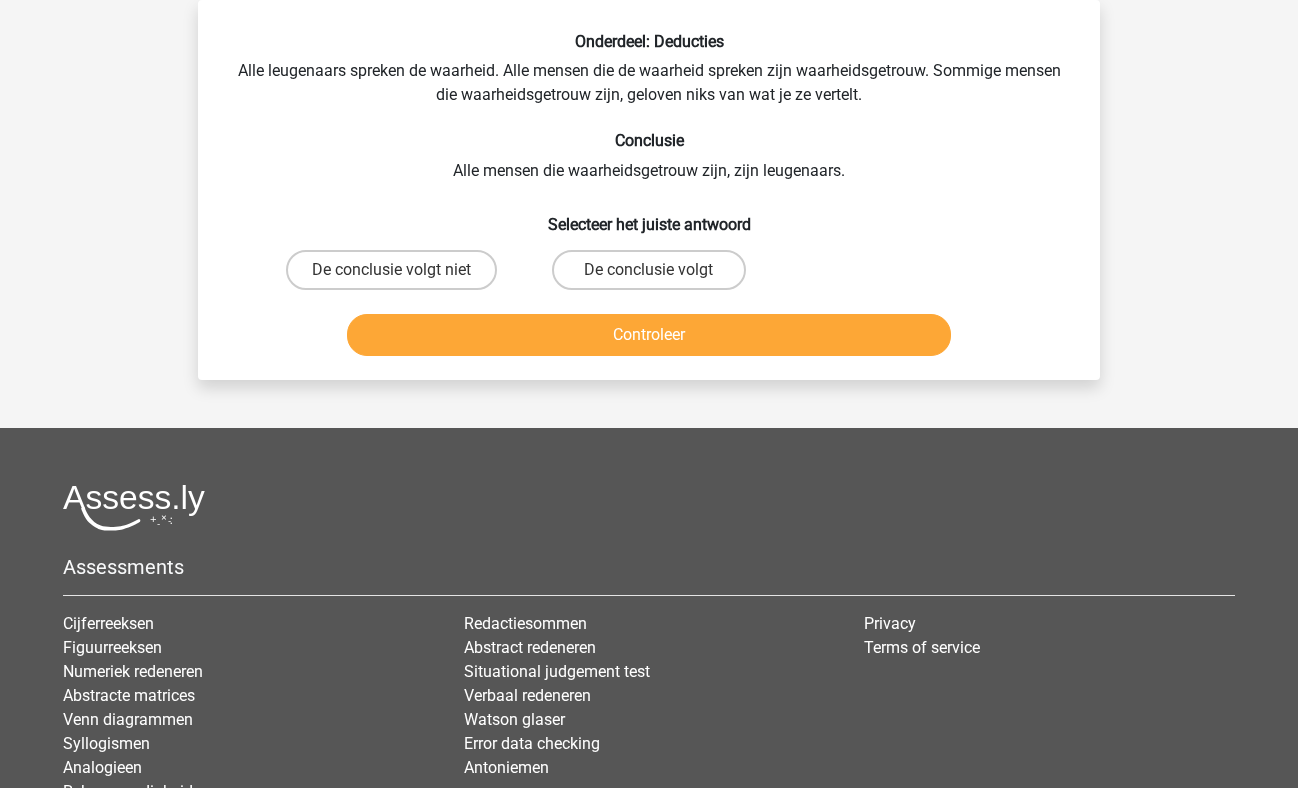scroll, scrollTop: 0, scrollLeft: 0, axis: both 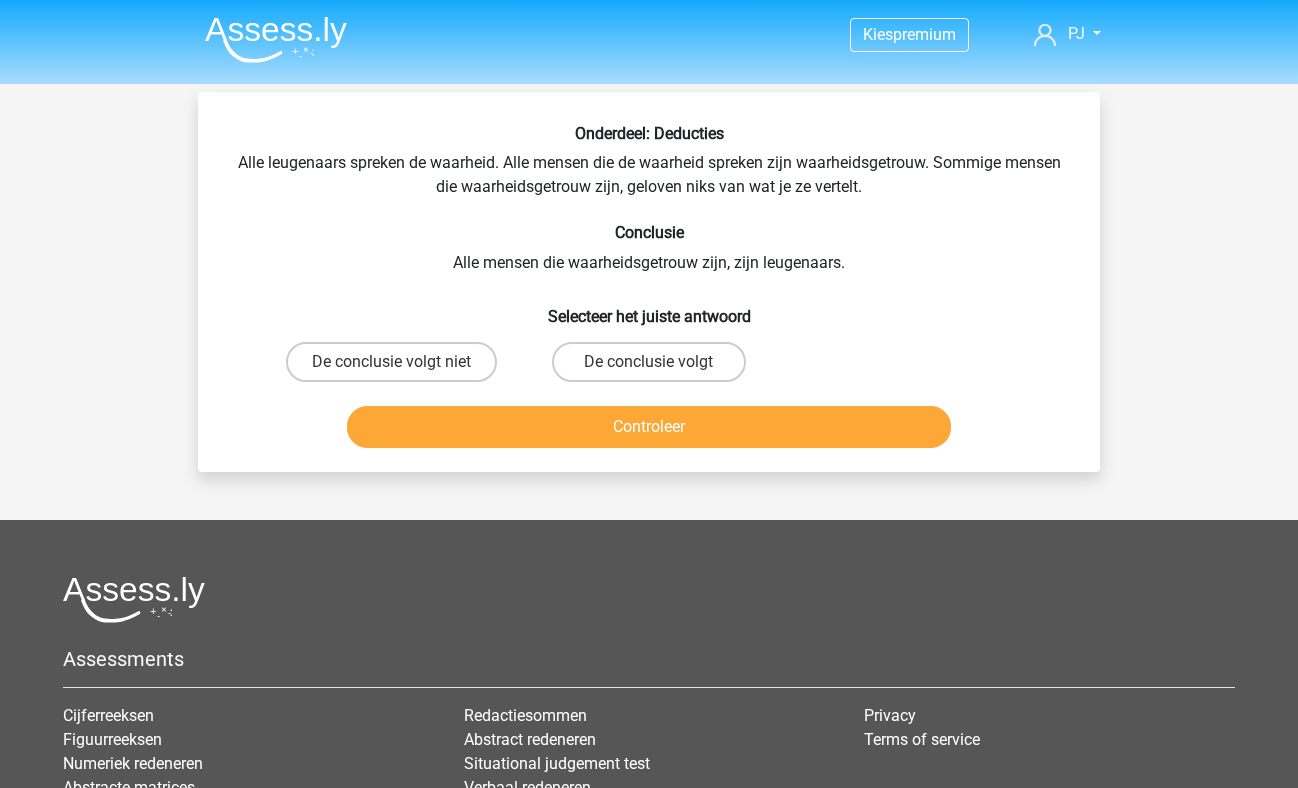 click on "De conclusie volgt niet" at bounding box center (391, 362) 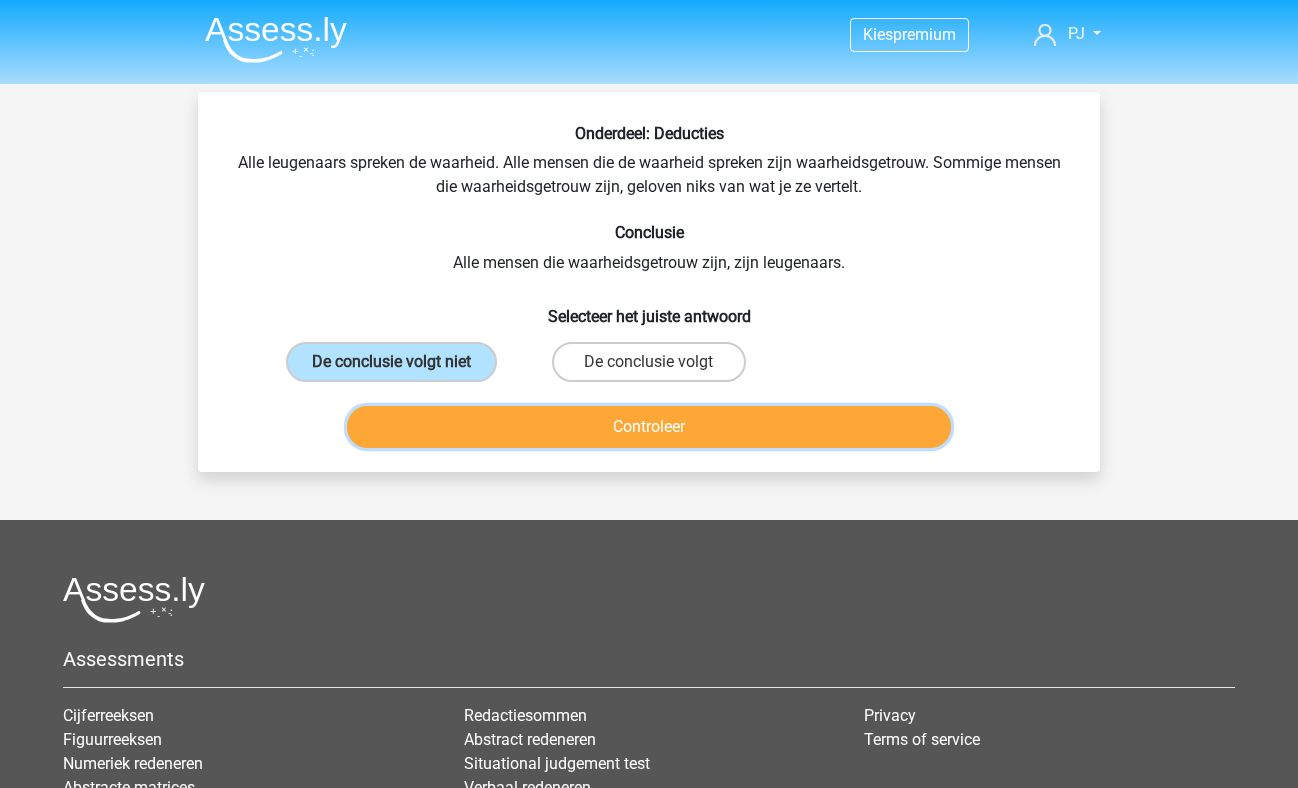 click on "Controleer" at bounding box center [649, 427] 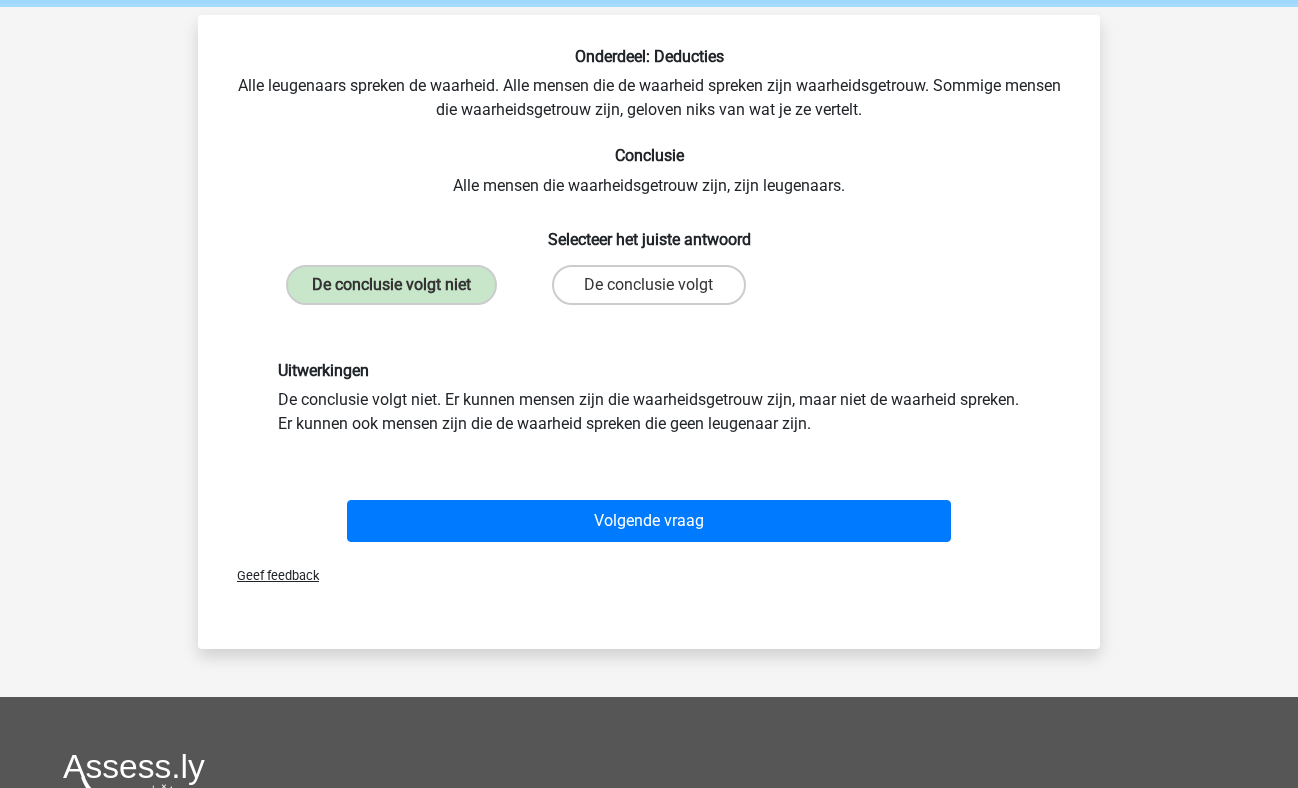 scroll, scrollTop: 78, scrollLeft: 0, axis: vertical 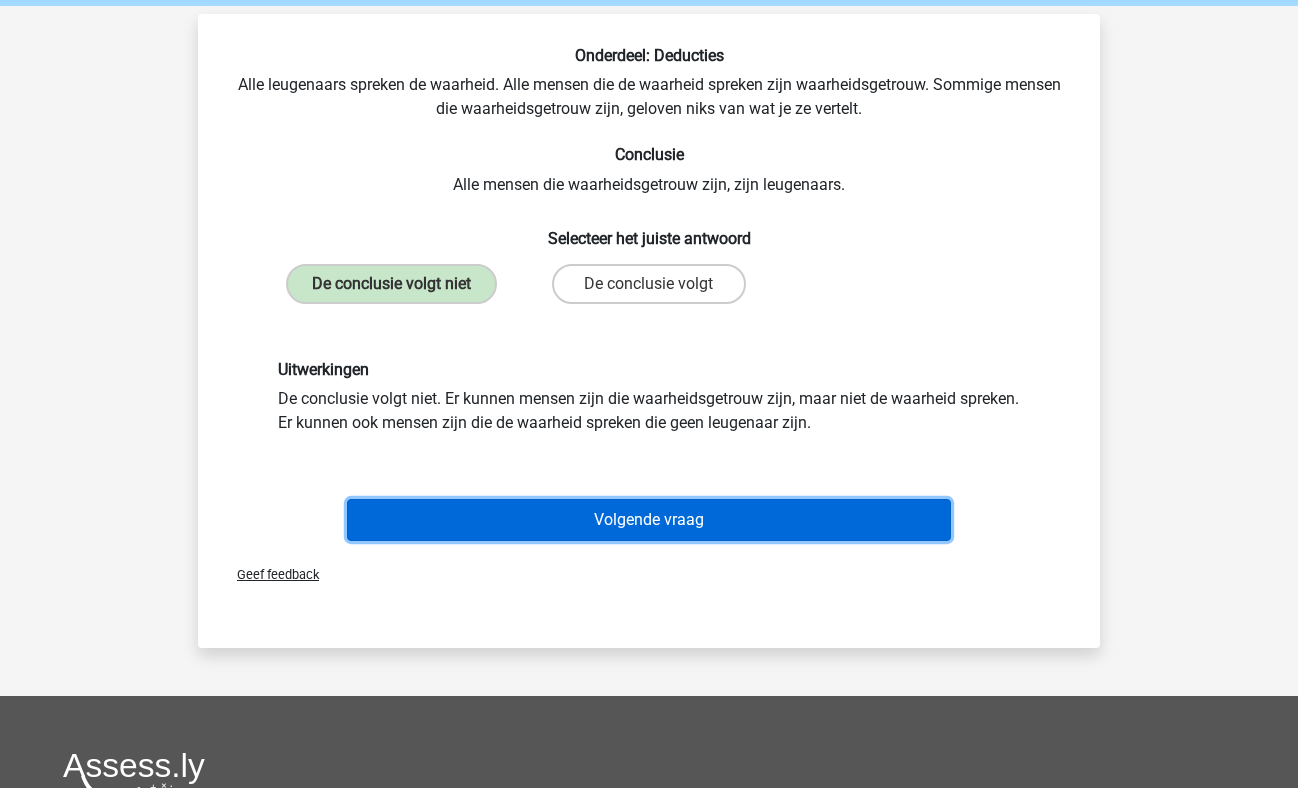 click on "Volgende vraag" at bounding box center (649, 520) 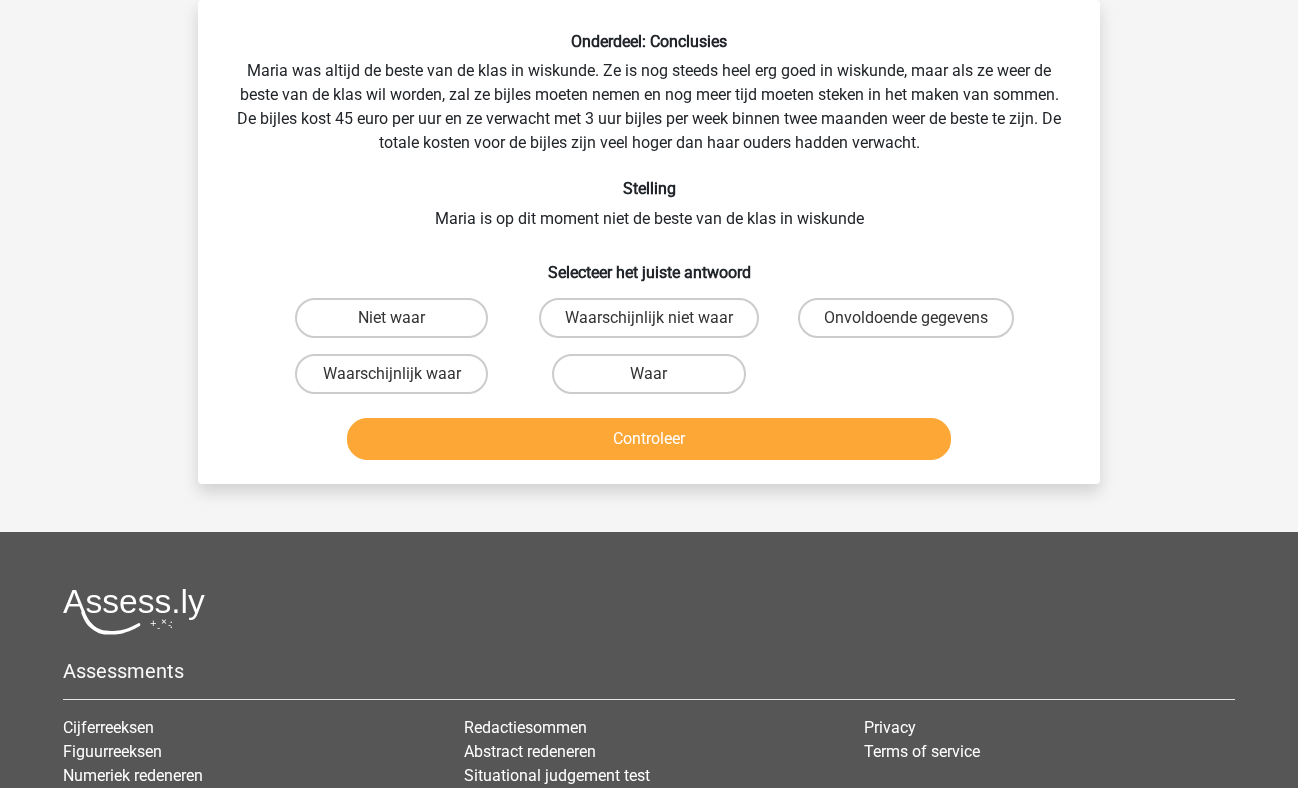 scroll, scrollTop: 0, scrollLeft: 0, axis: both 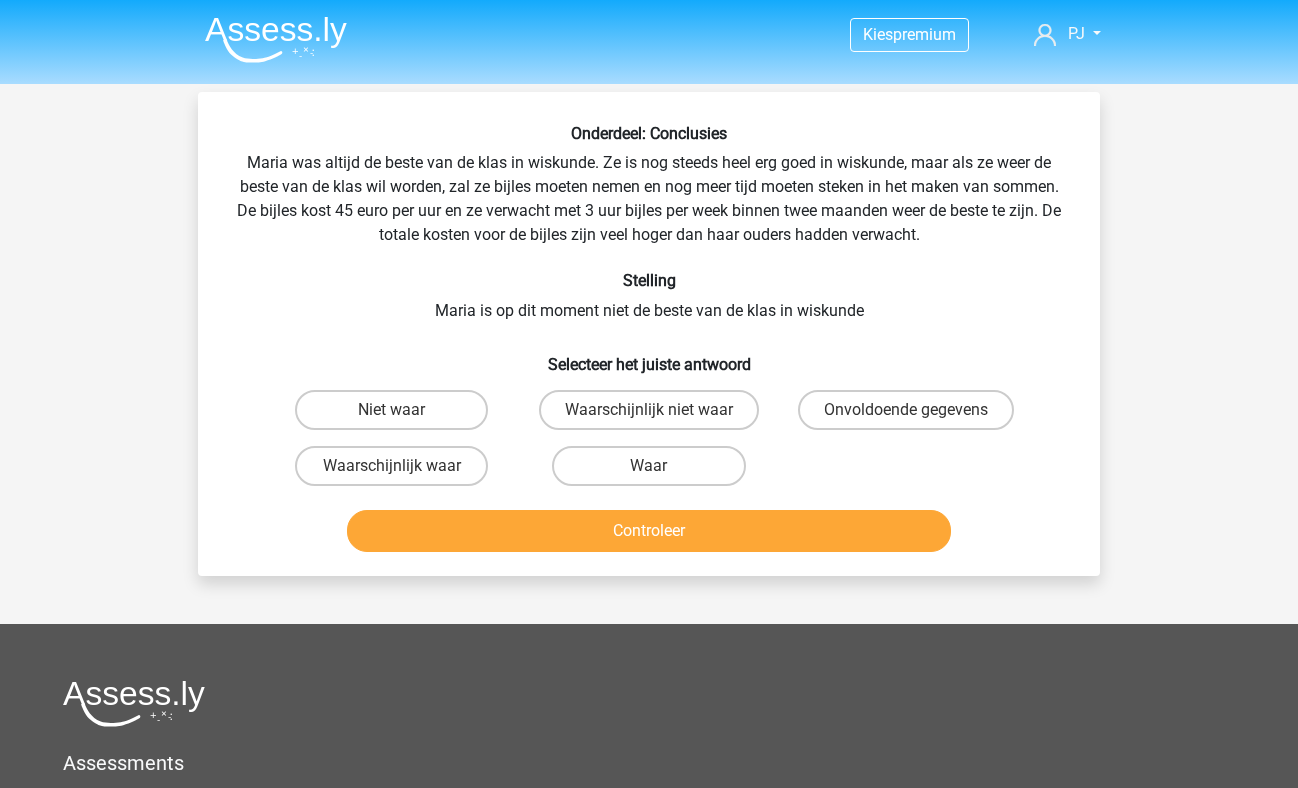 click on "Onvoldoende gegevens" at bounding box center (906, 410) 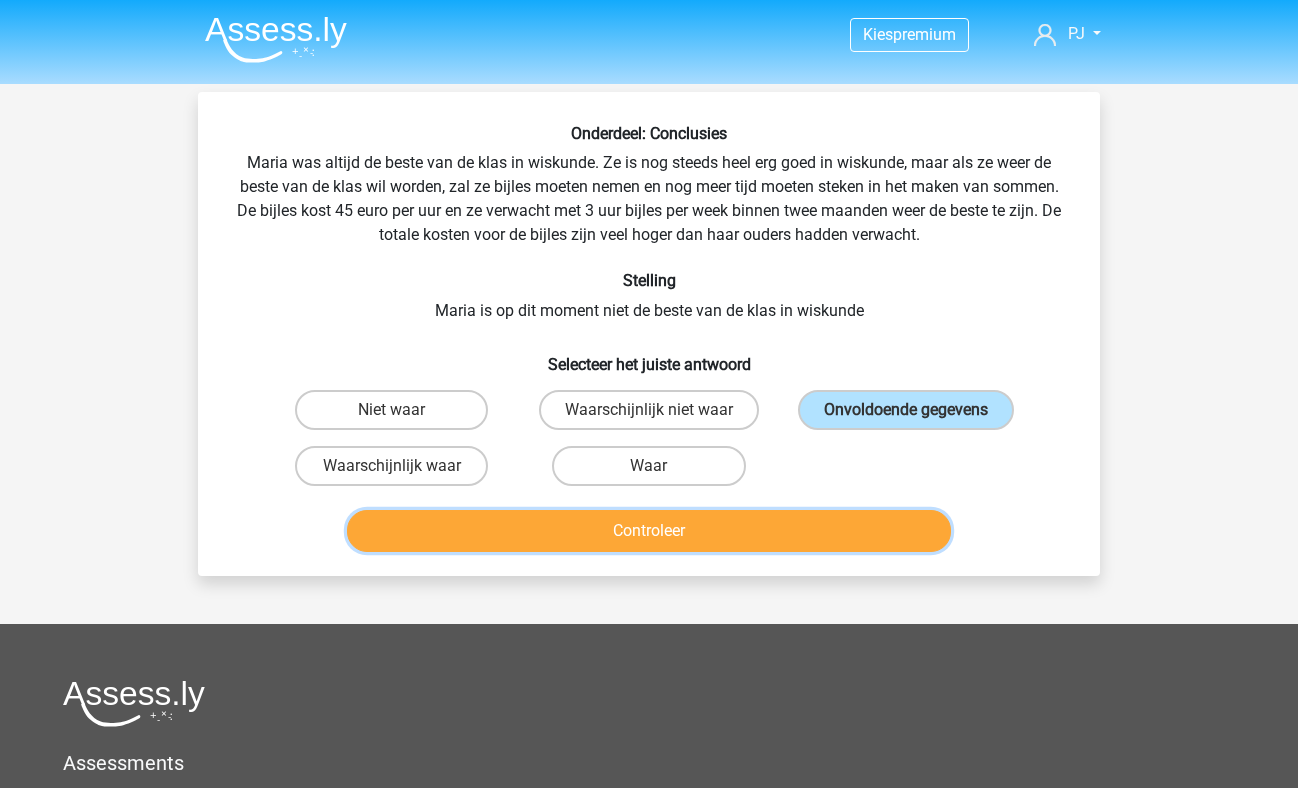 click on "Controleer" at bounding box center (649, 531) 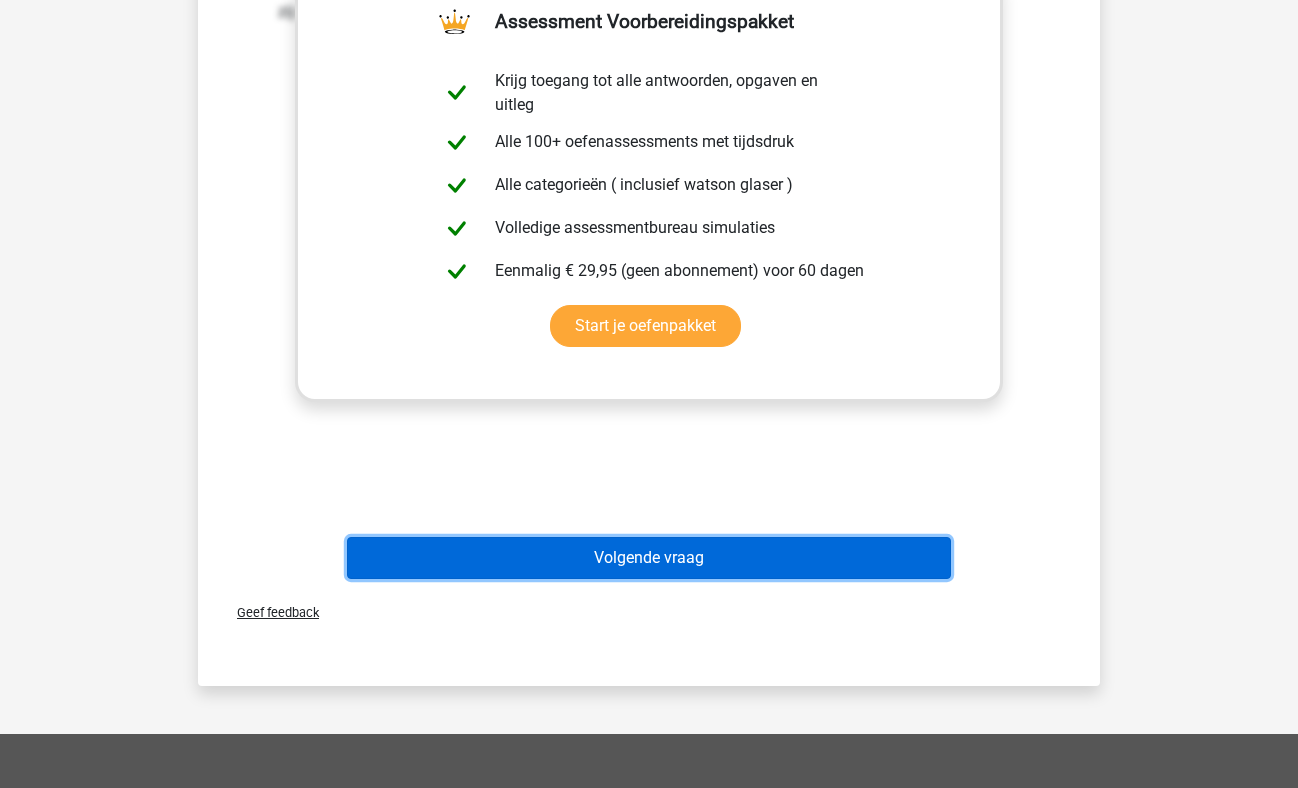 click on "Volgende vraag" at bounding box center (649, 558) 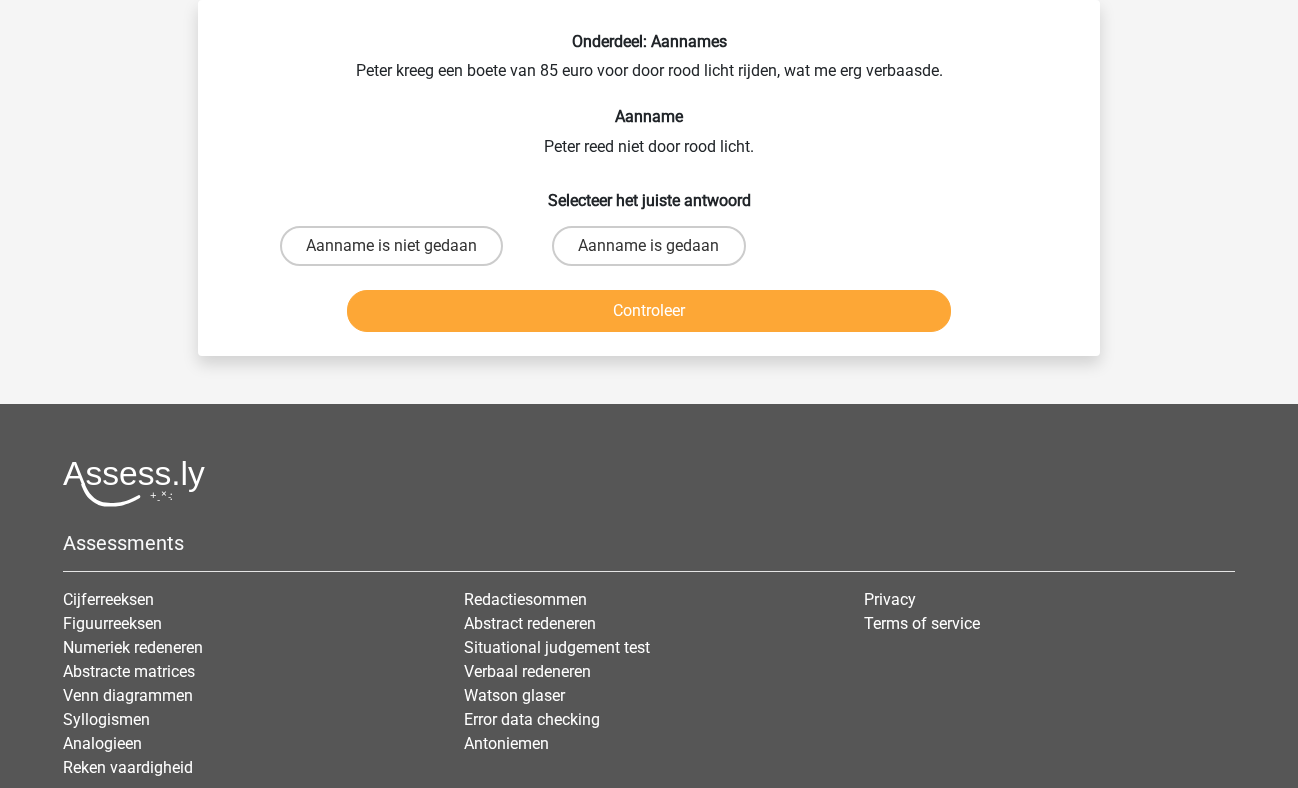 scroll, scrollTop: 0, scrollLeft: 0, axis: both 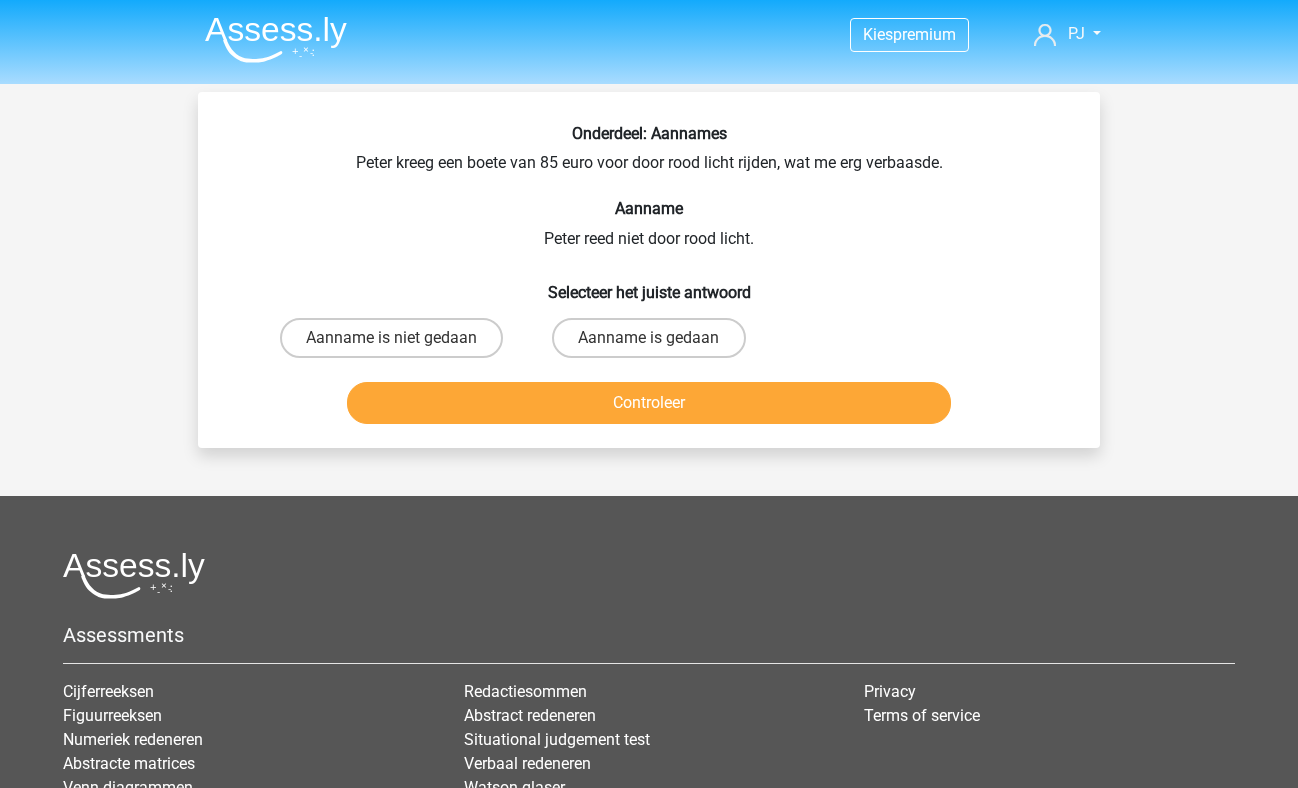 click on "Aanname is niet gedaan" at bounding box center [391, 338] 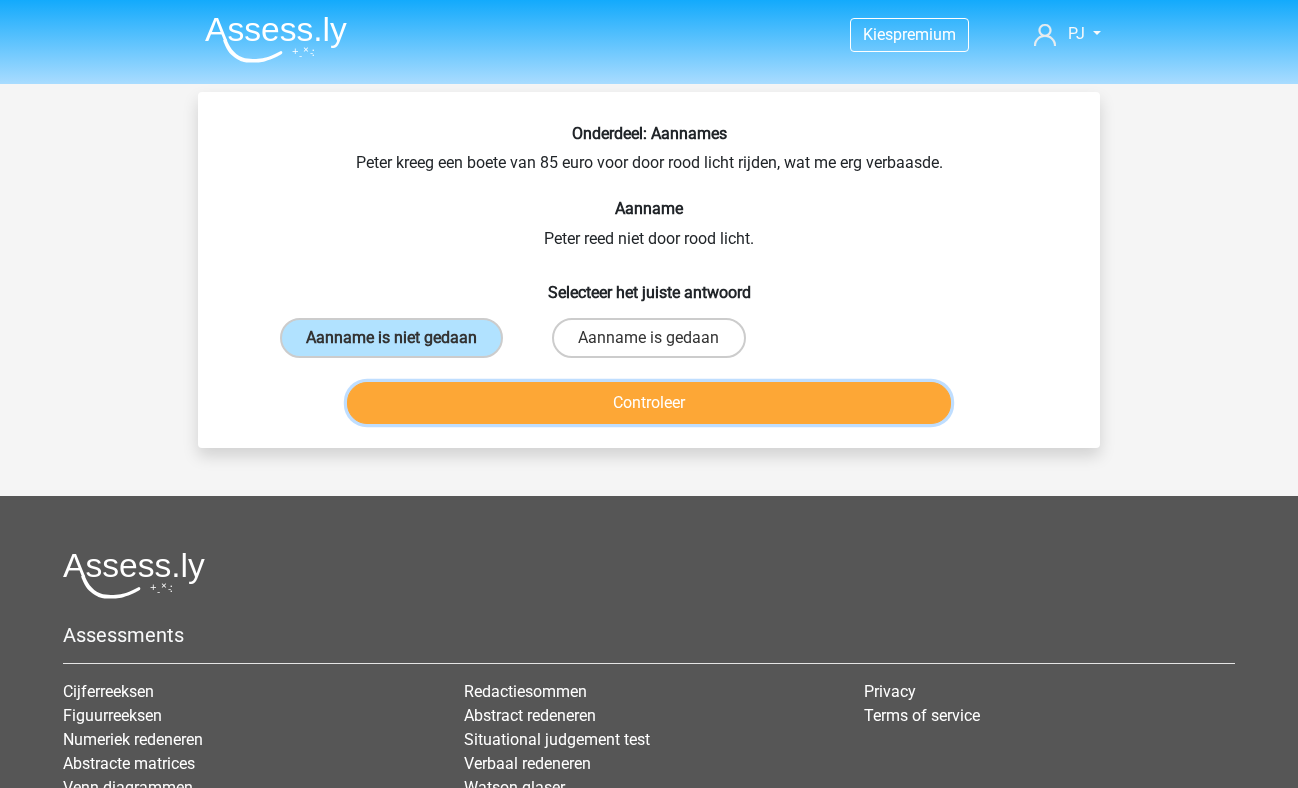 click on "Controleer" at bounding box center [649, 403] 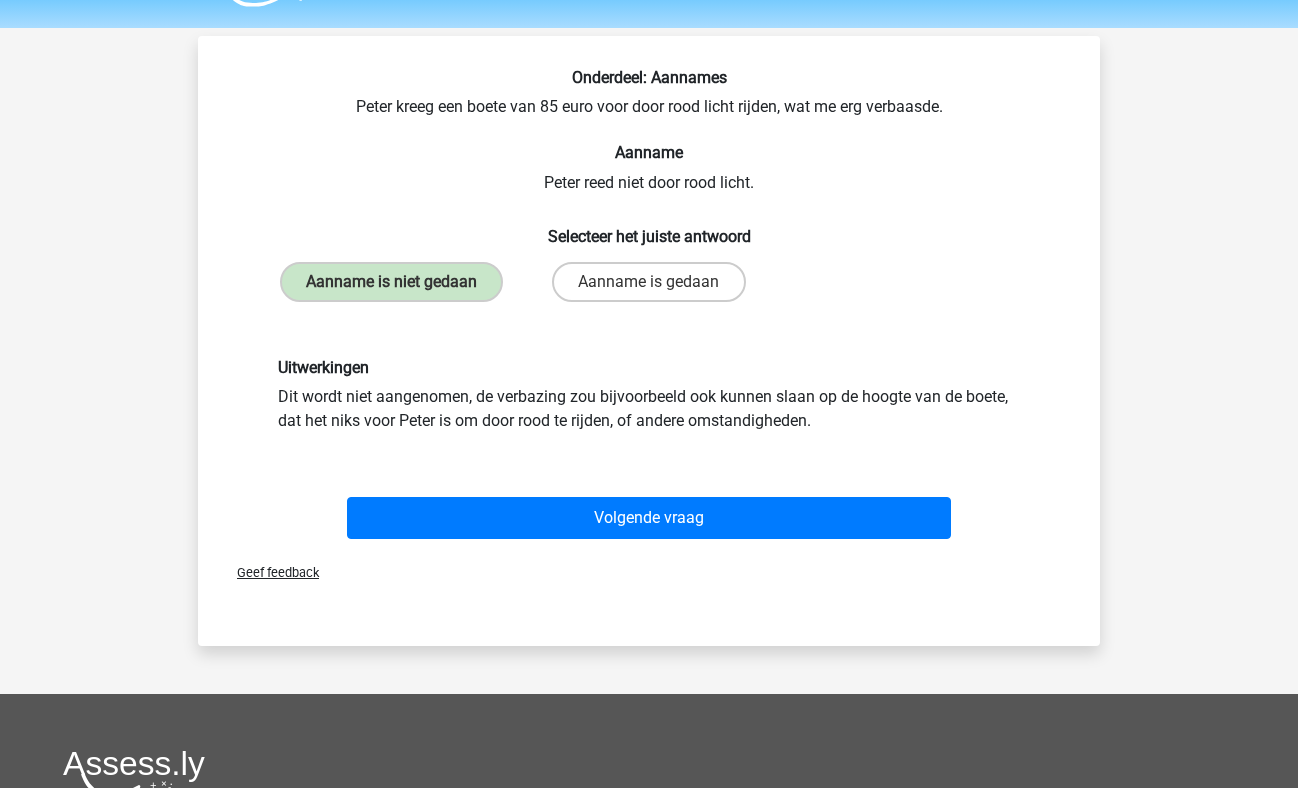 scroll, scrollTop: 57, scrollLeft: 0, axis: vertical 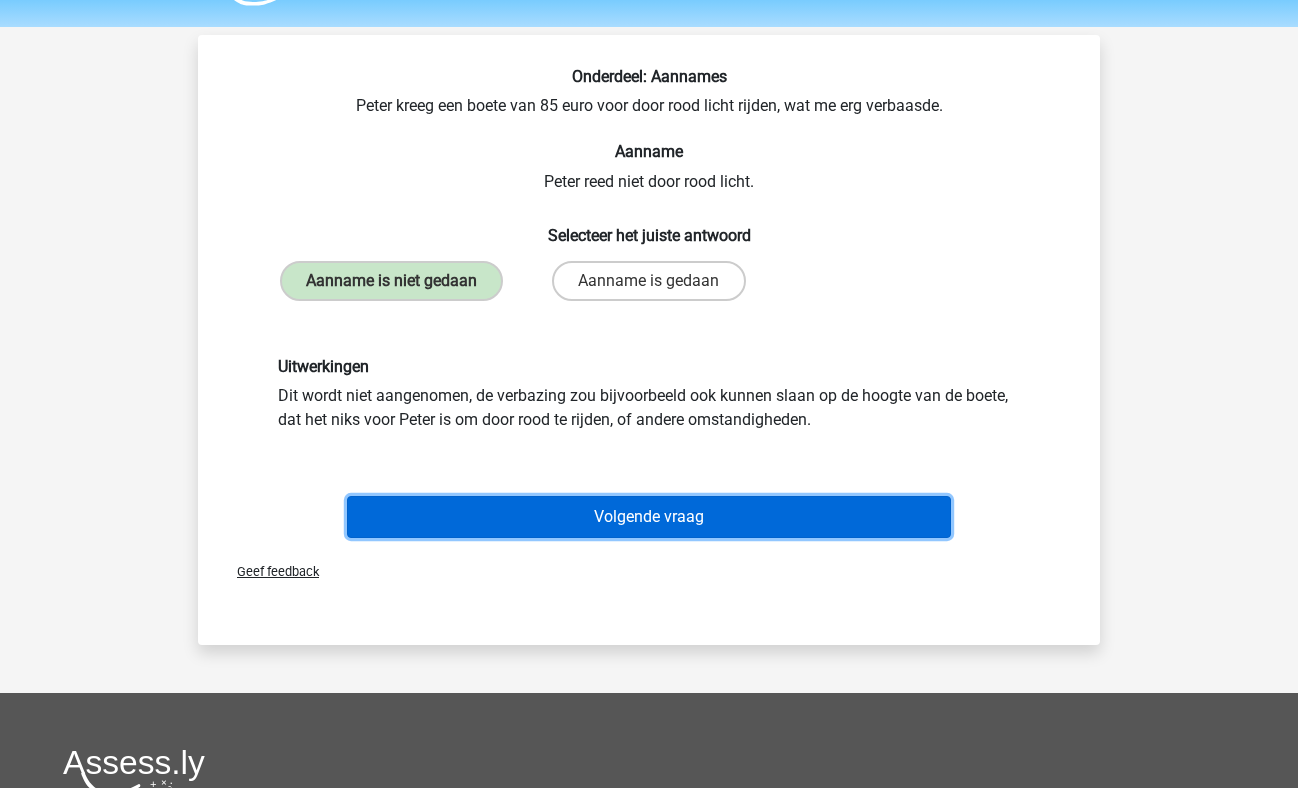 click on "Volgende vraag" at bounding box center (649, 517) 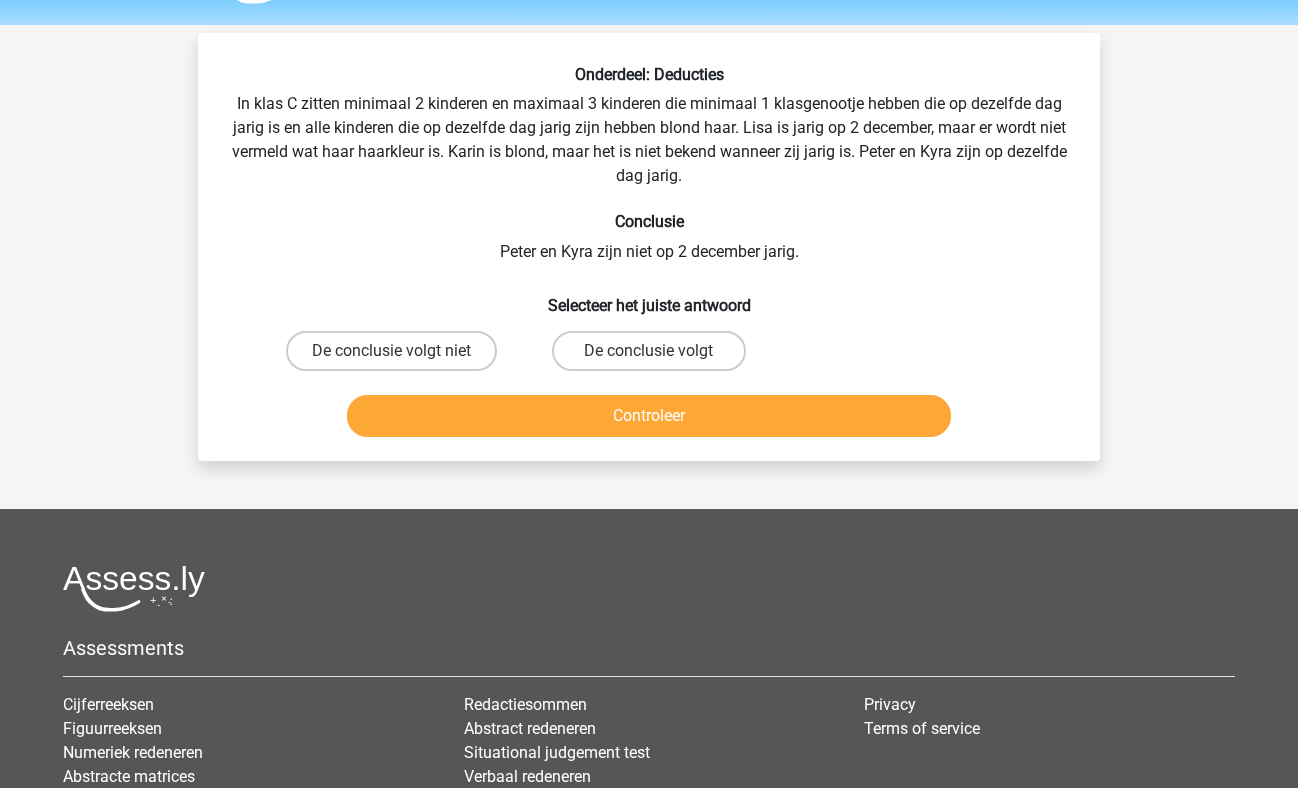 scroll, scrollTop: 45, scrollLeft: 0, axis: vertical 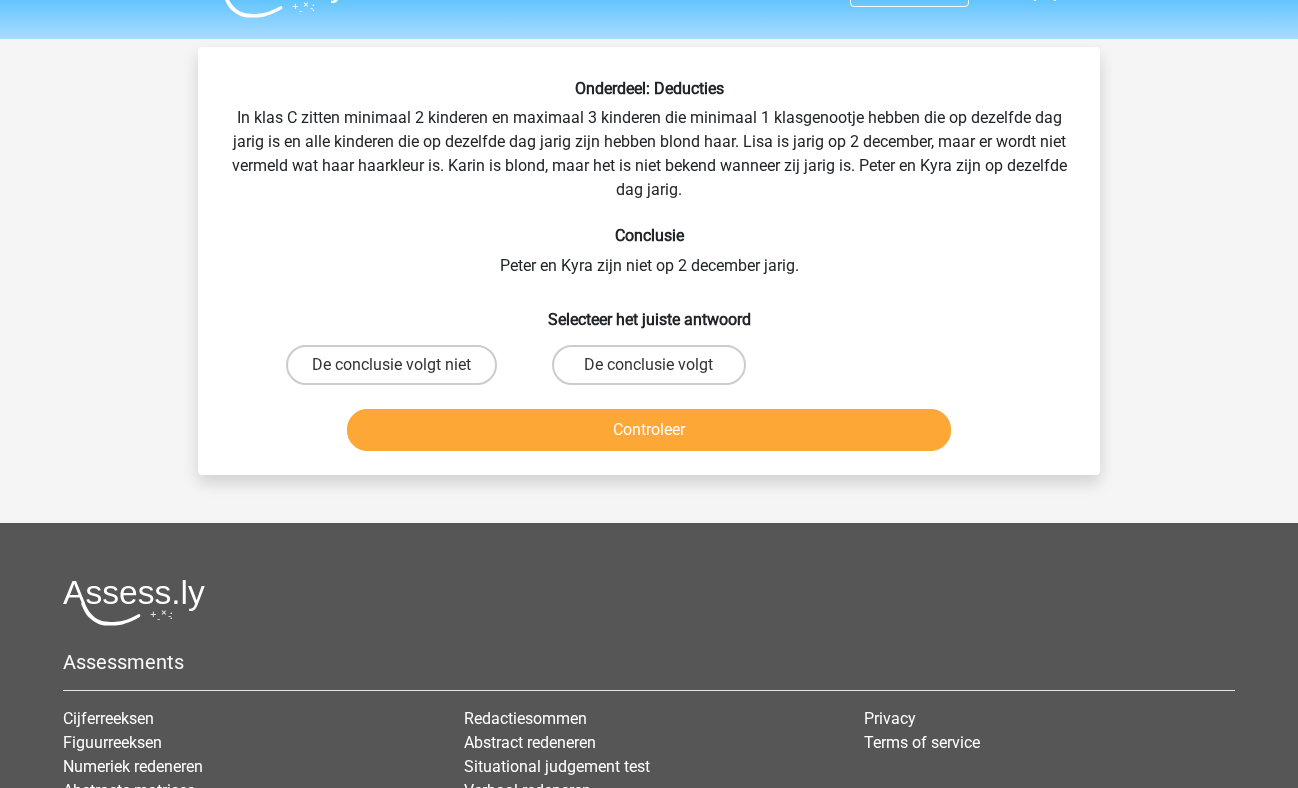 click on "De conclusie volgt niet" at bounding box center [391, 365] 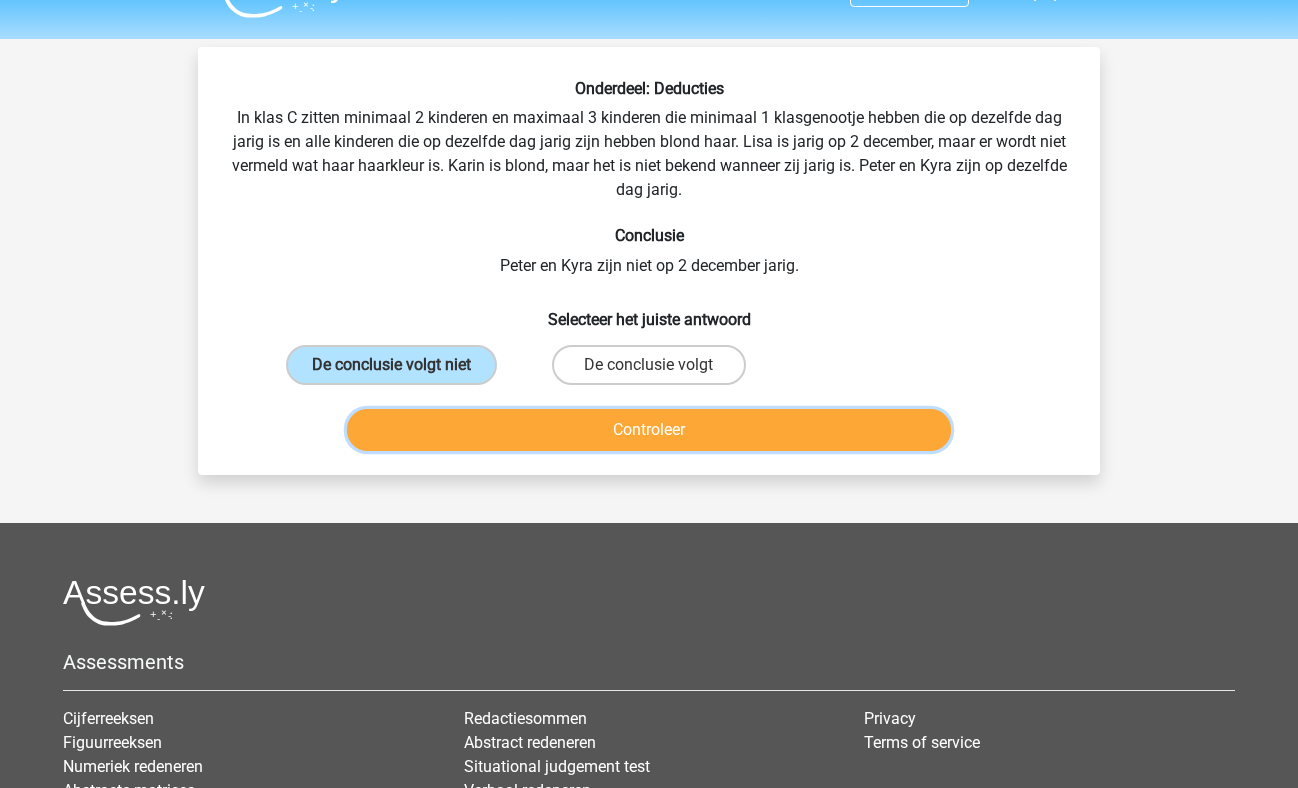 click on "Controleer" at bounding box center [649, 430] 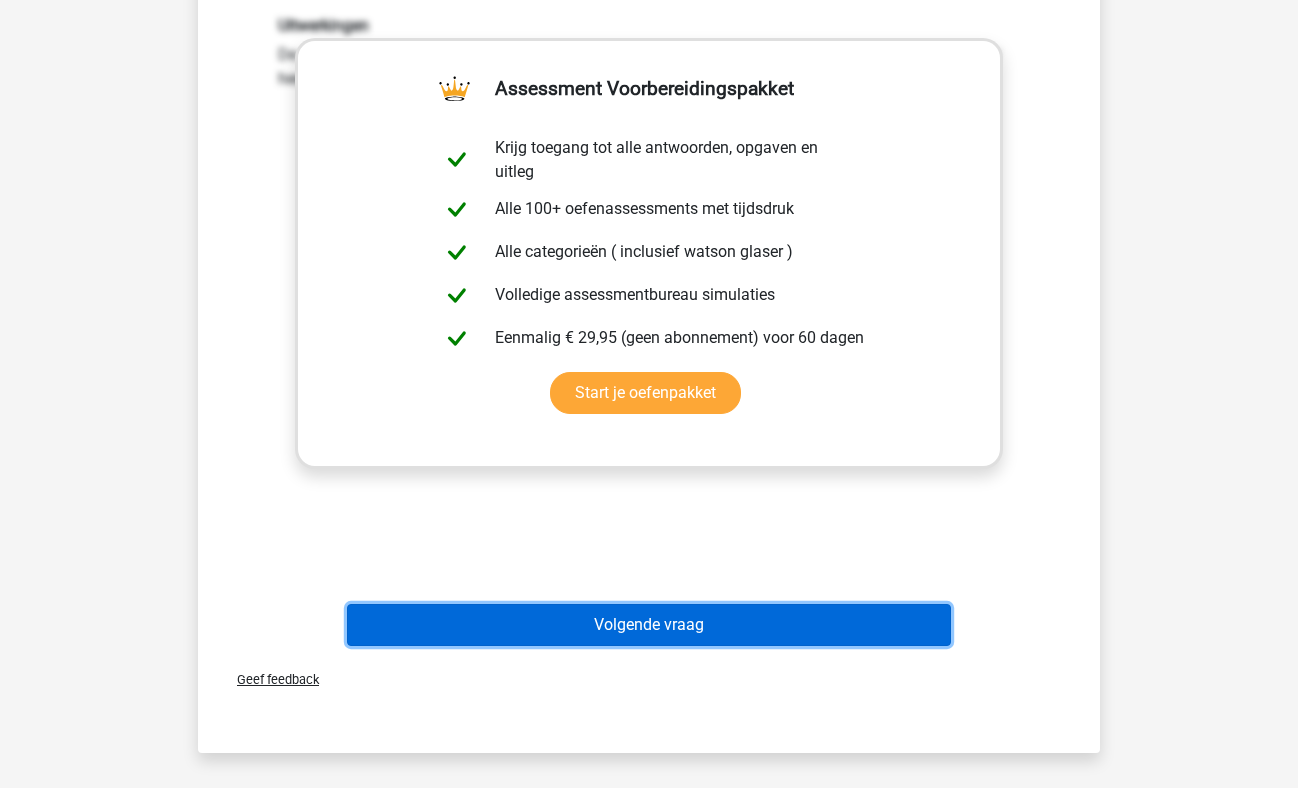 click on "Volgende vraag" at bounding box center [649, 625] 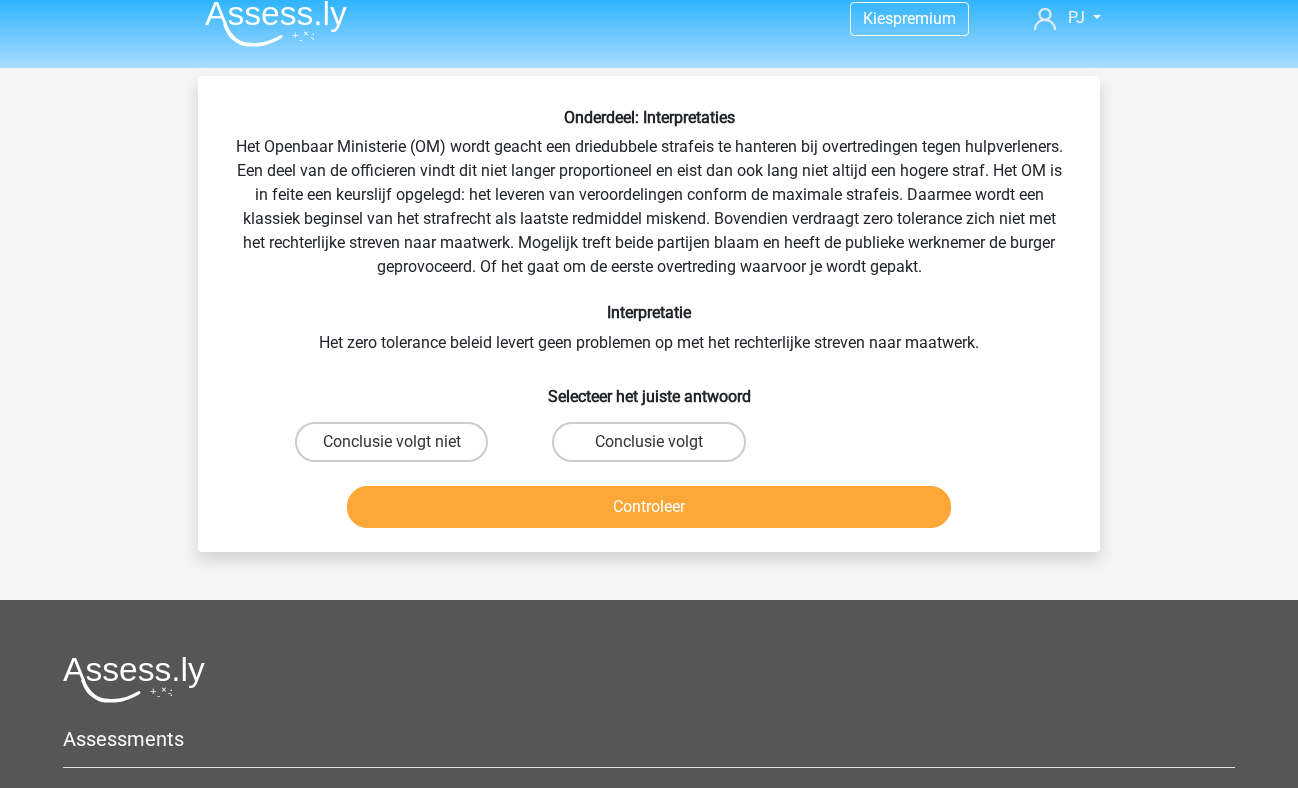 scroll, scrollTop: 4, scrollLeft: 0, axis: vertical 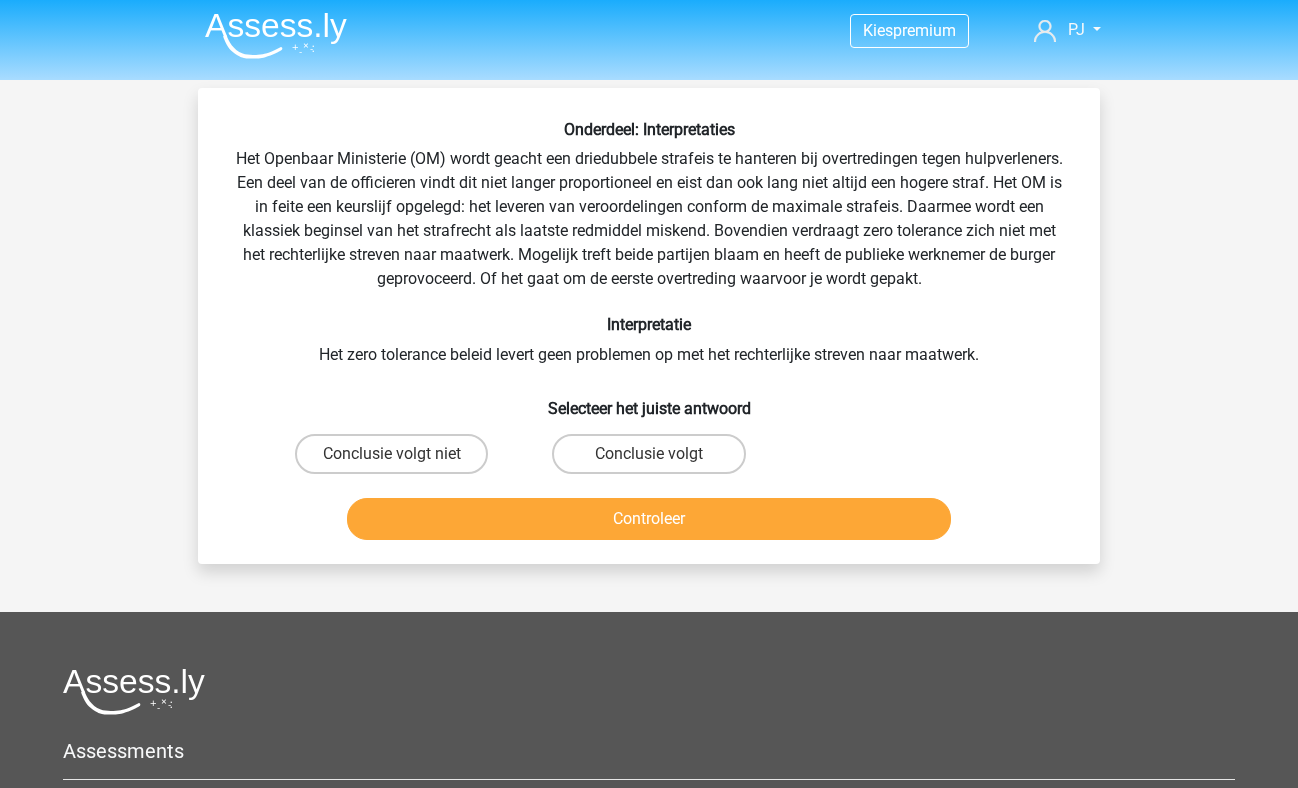 click on "Conclusie volgt niet" at bounding box center (391, 454) 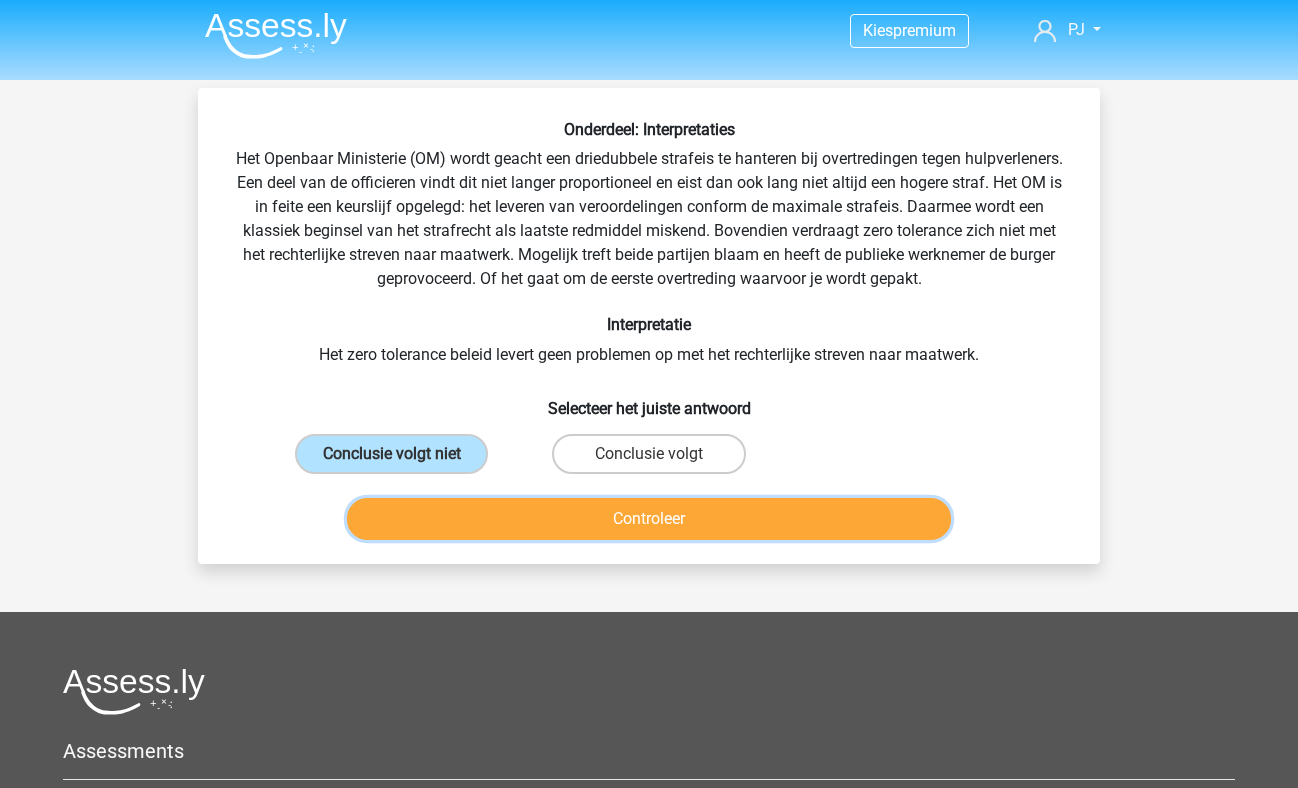 click on "Controleer" at bounding box center (649, 519) 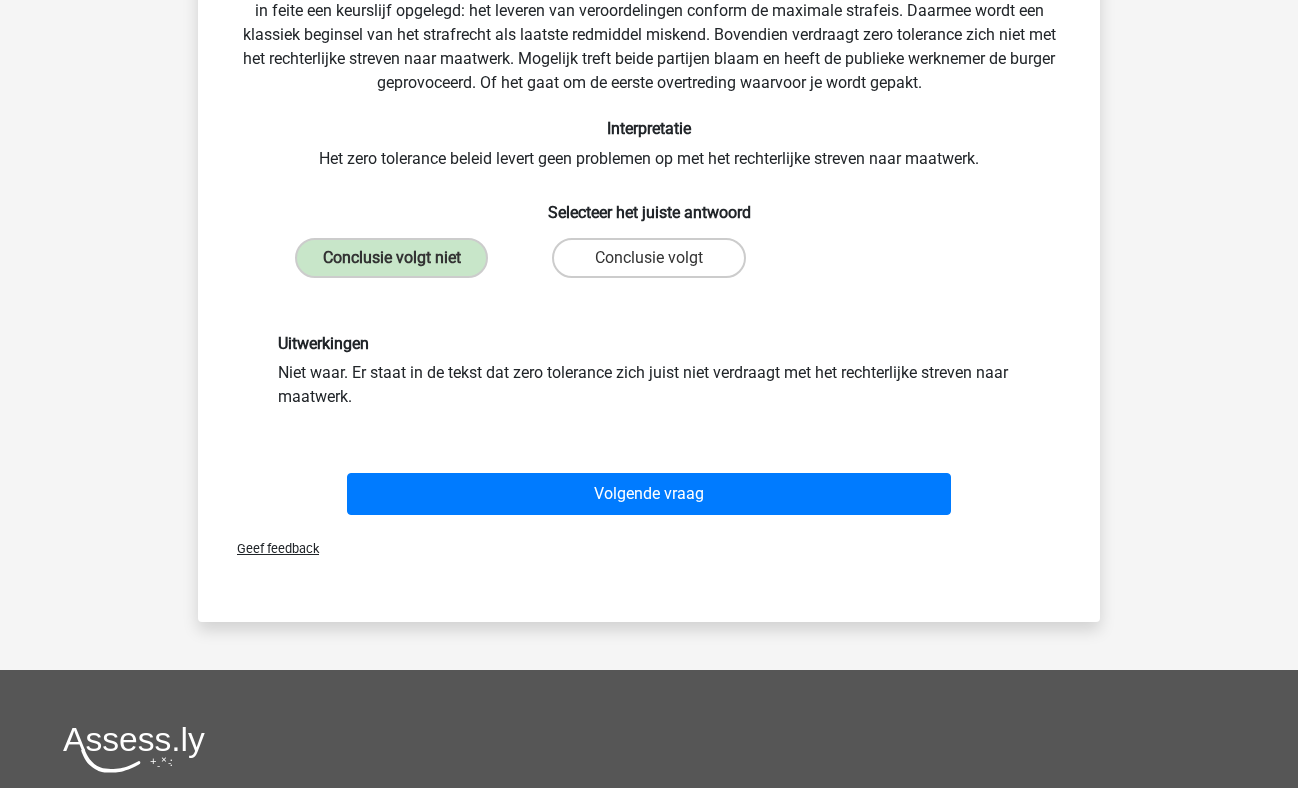 scroll, scrollTop: 202, scrollLeft: 0, axis: vertical 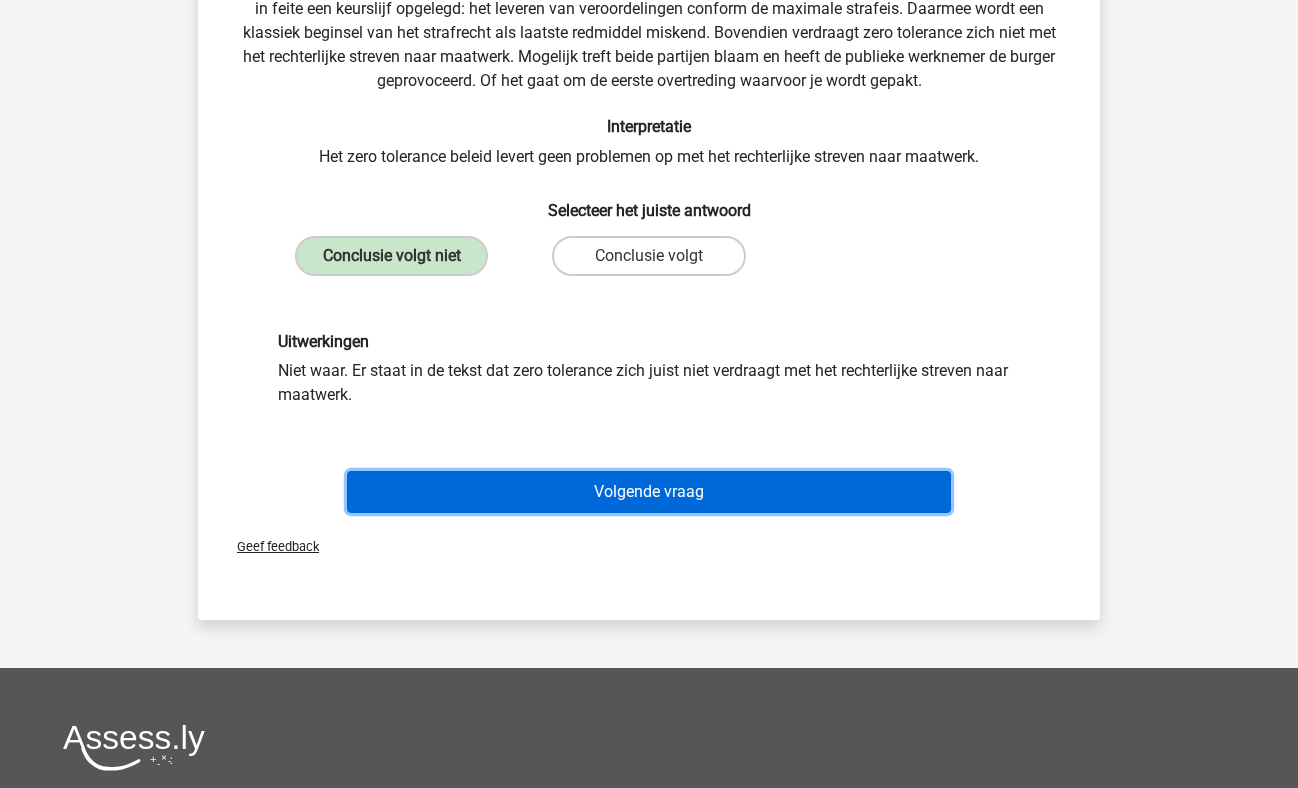 click on "Volgende vraag" at bounding box center [649, 492] 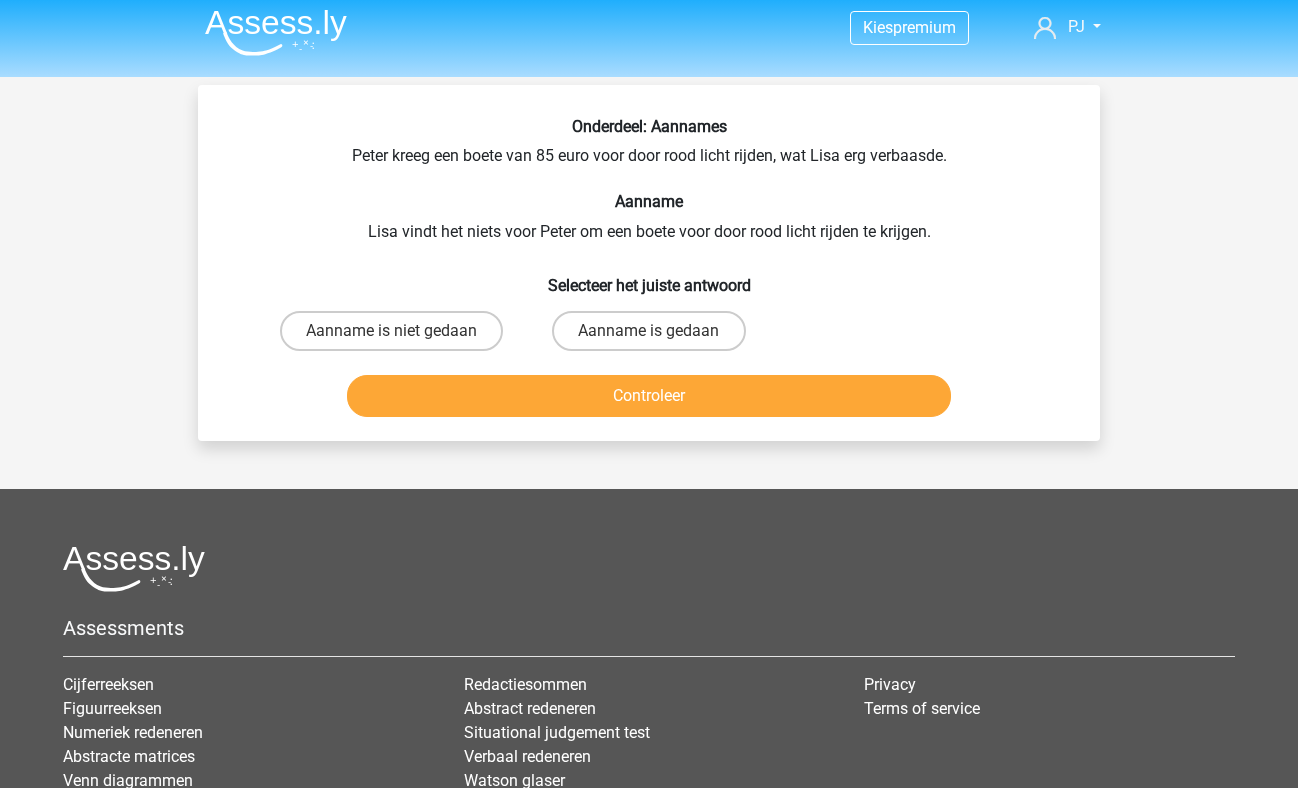 scroll, scrollTop: 0, scrollLeft: 0, axis: both 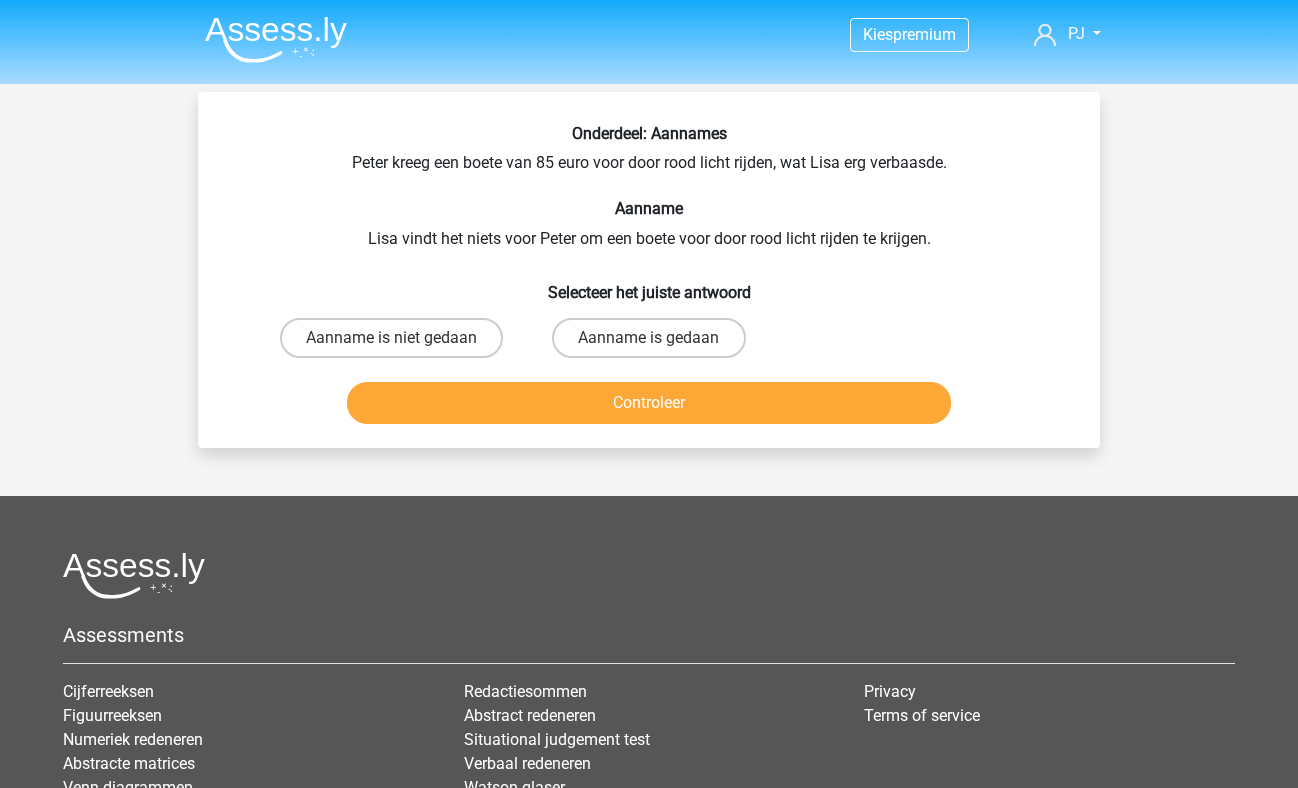 click on "Aanname is niet gedaan" at bounding box center (391, 338) 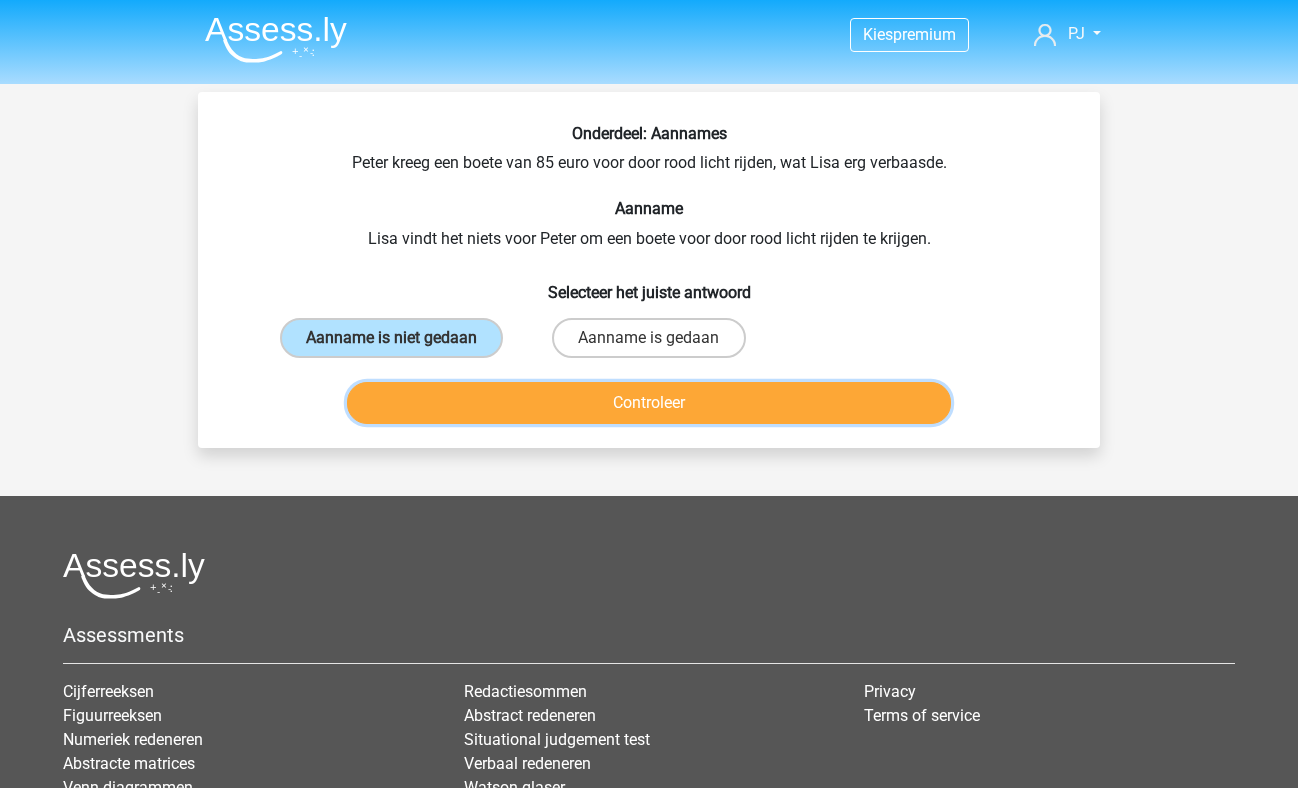 click on "Controleer" at bounding box center (649, 403) 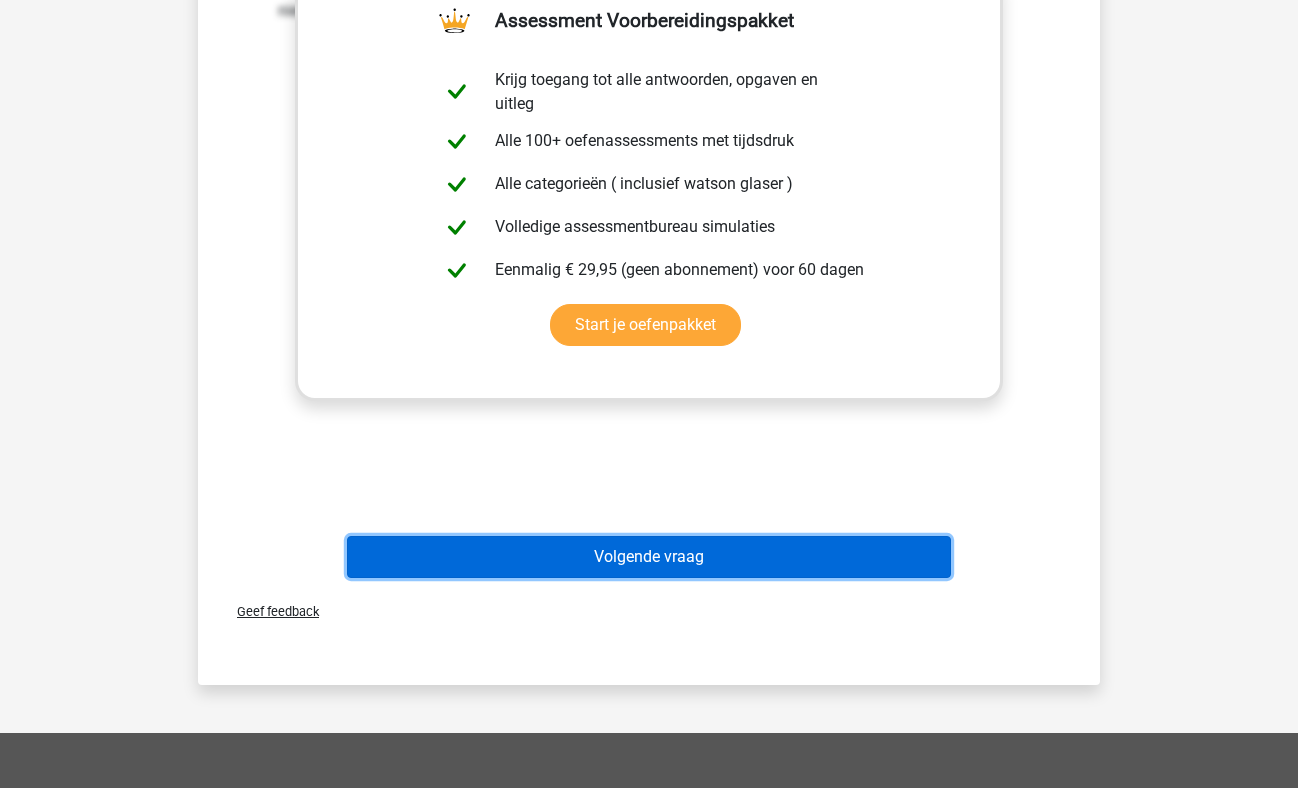 click on "Volgende vraag" at bounding box center (649, 557) 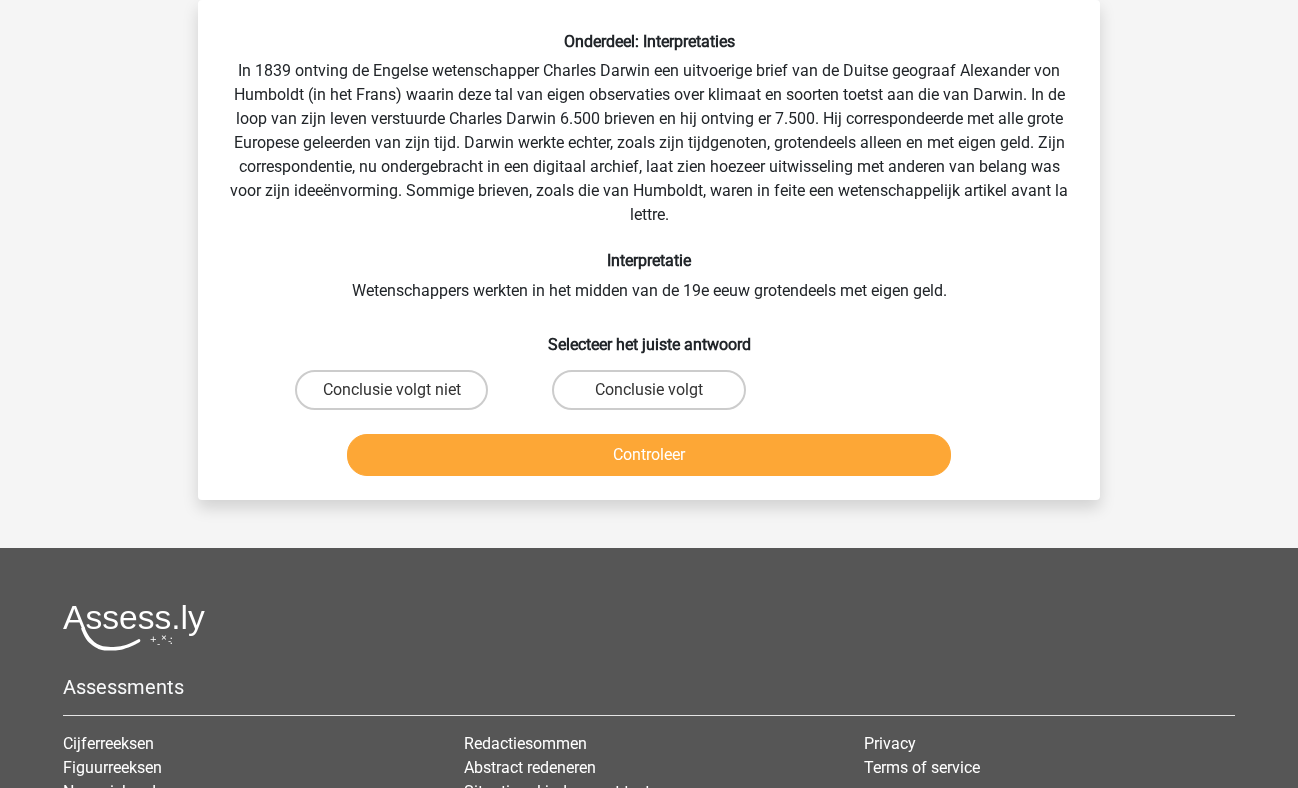 scroll, scrollTop: 0, scrollLeft: 0, axis: both 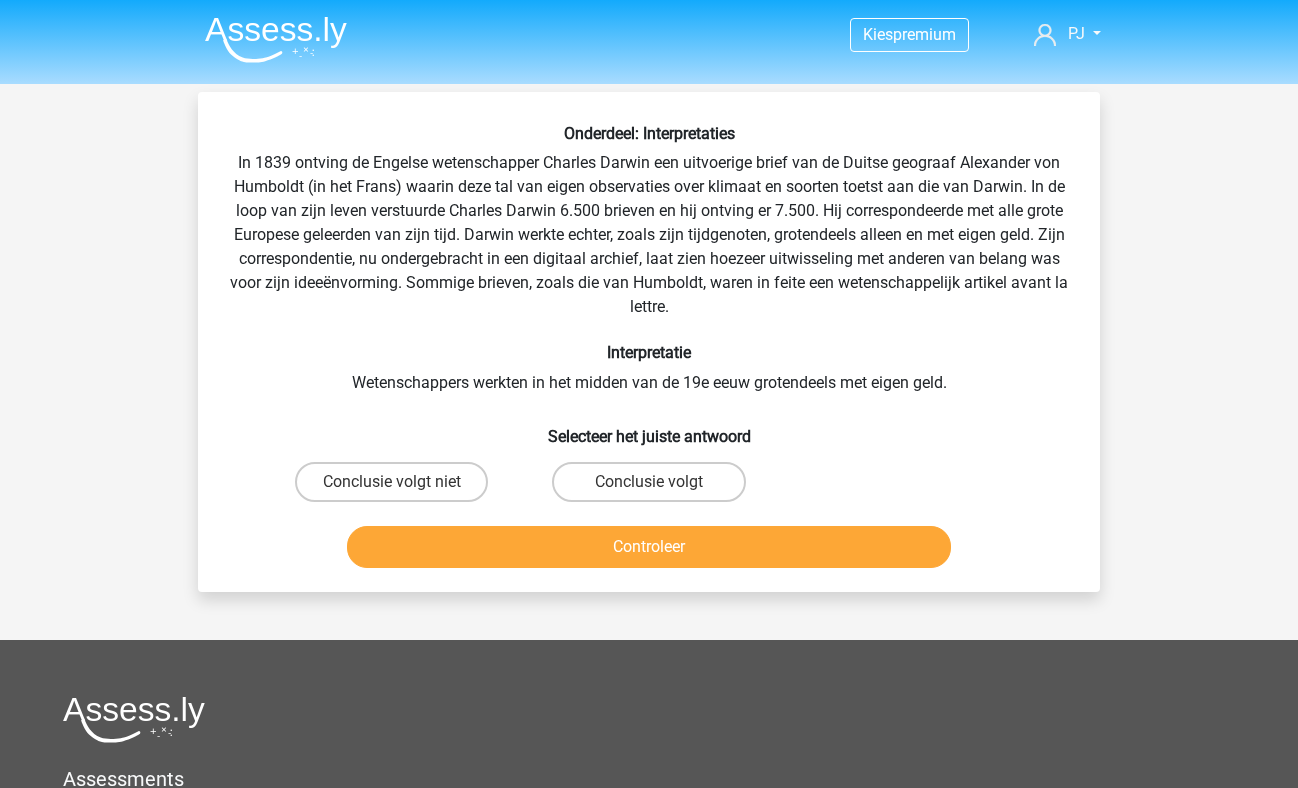click on "Conclusie volgt" at bounding box center [648, 482] 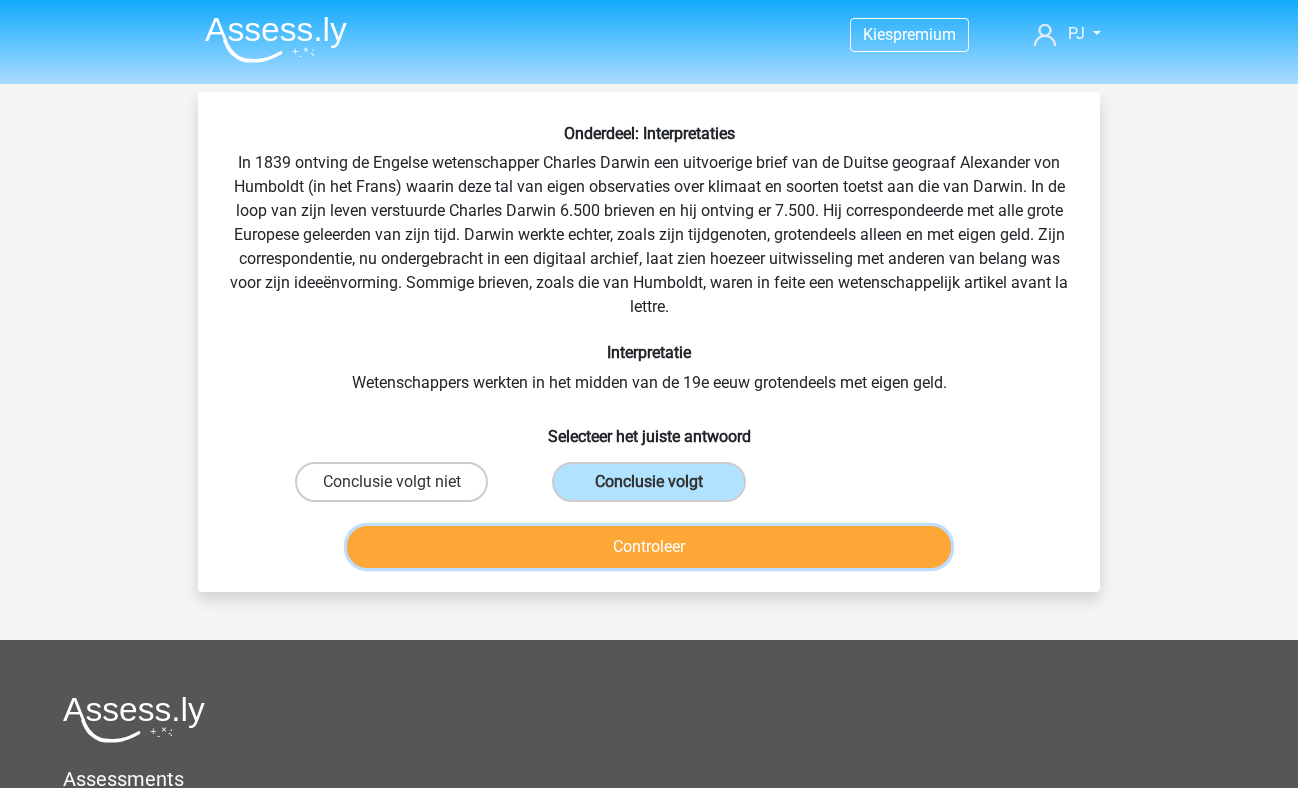 click on "Controleer" at bounding box center (649, 547) 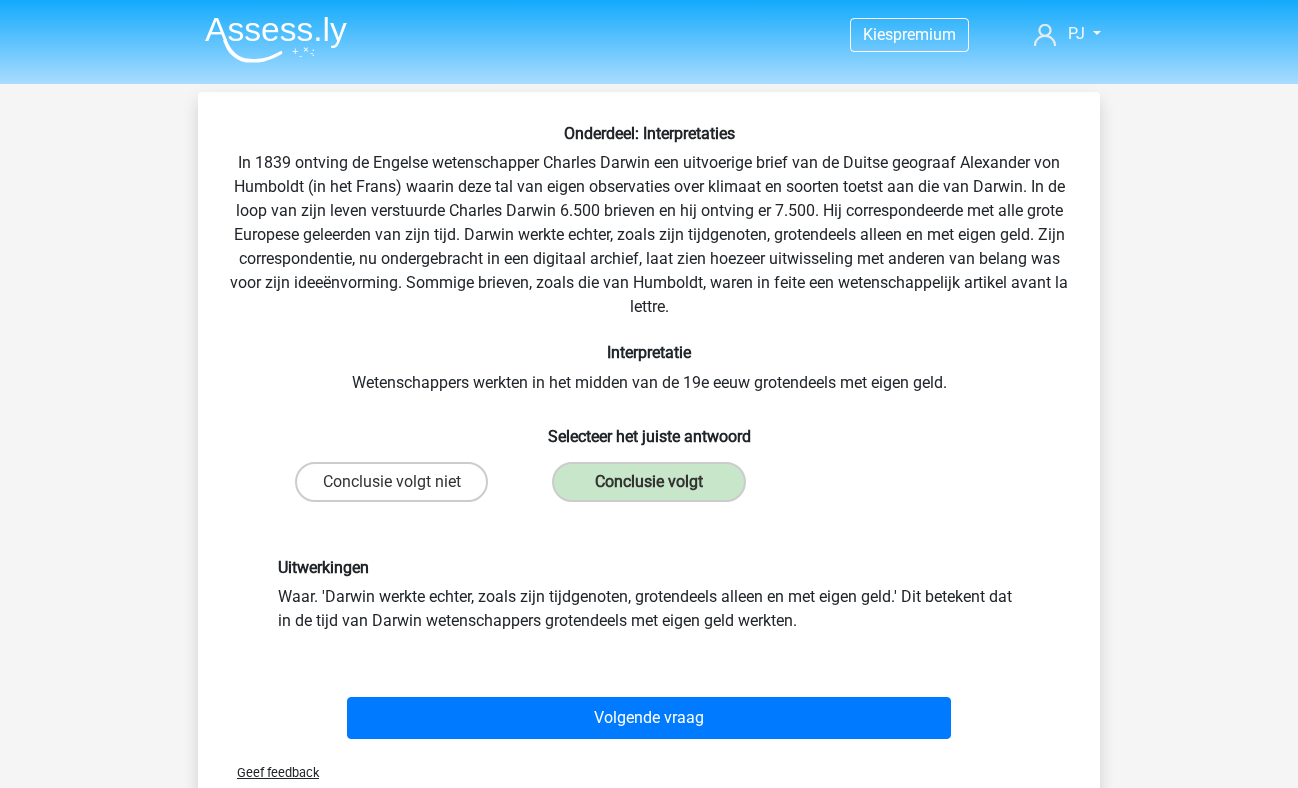 scroll, scrollTop: 182, scrollLeft: 0, axis: vertical 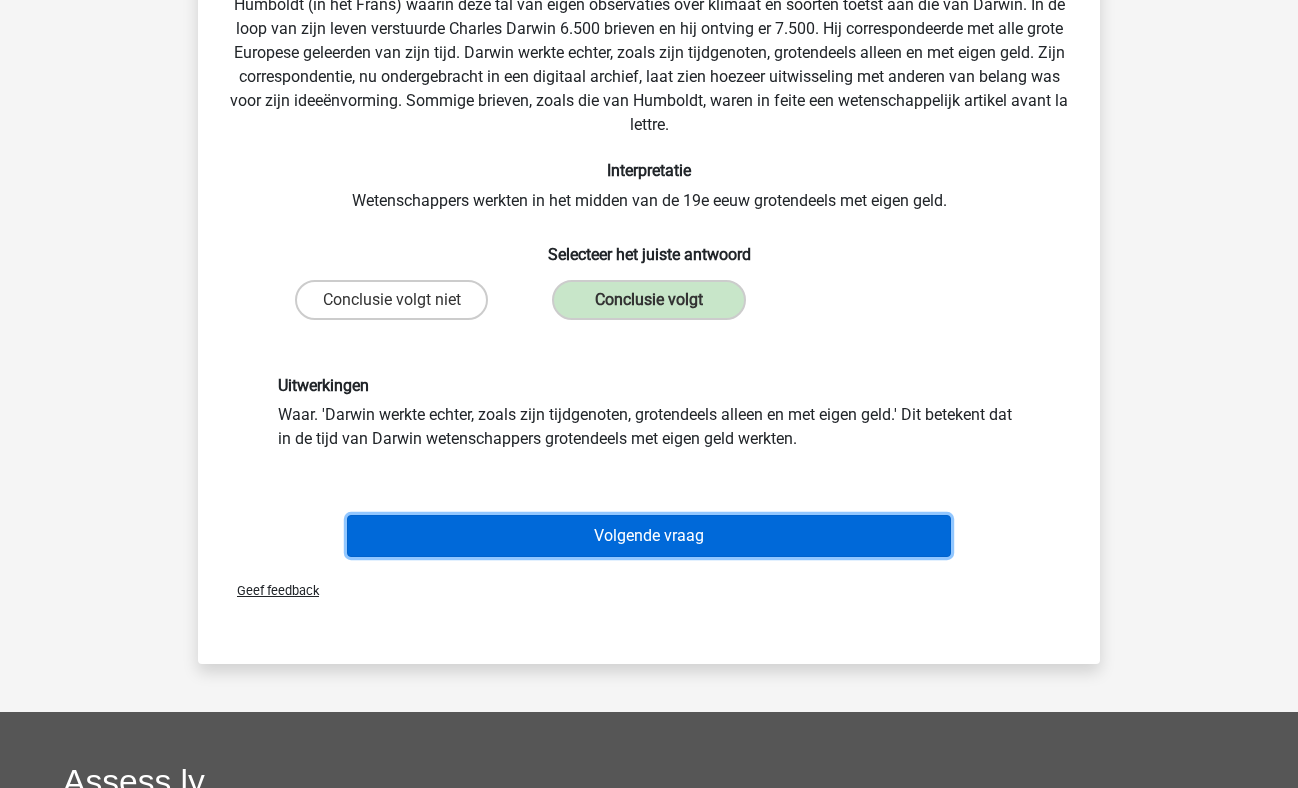 click on "Volgende vraag" at bounding box center (649, 536) 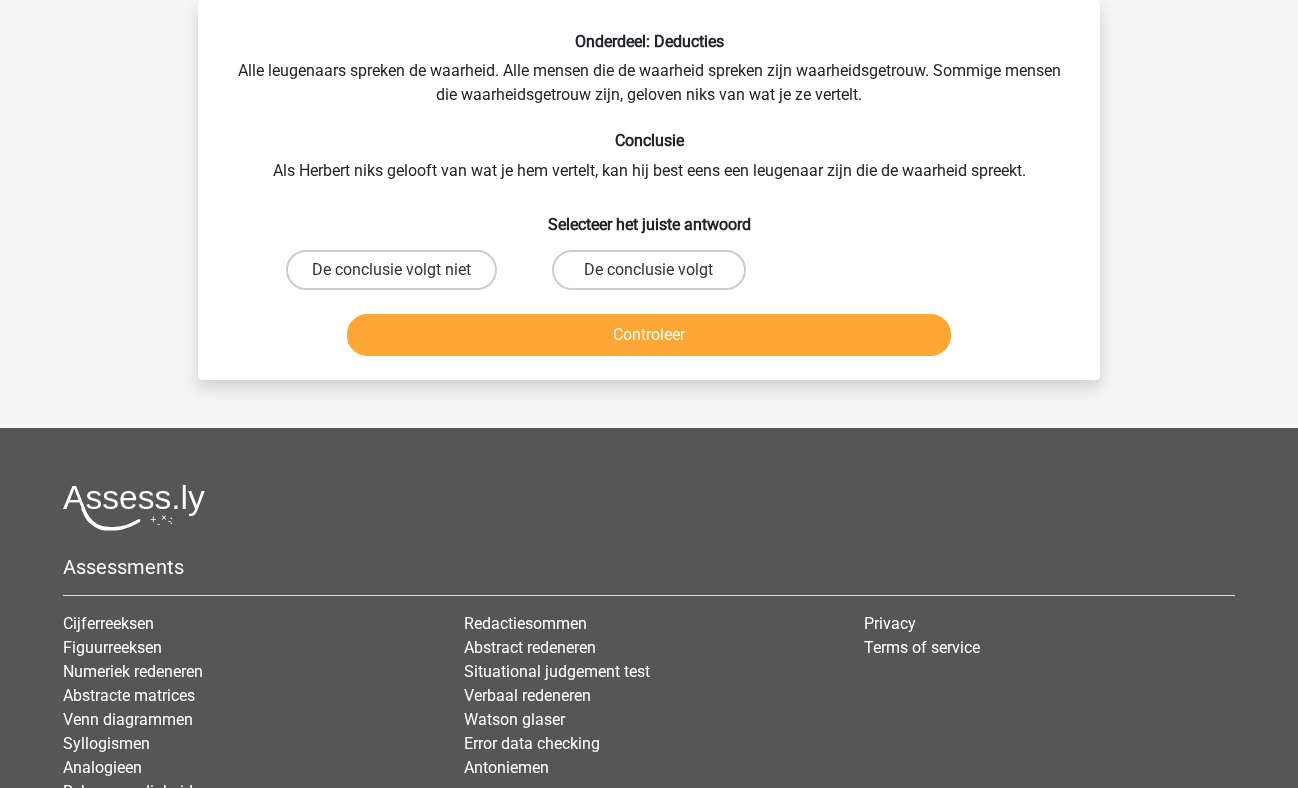 scroll, scrollTop: 0, scrollLeft: 0, axis: both 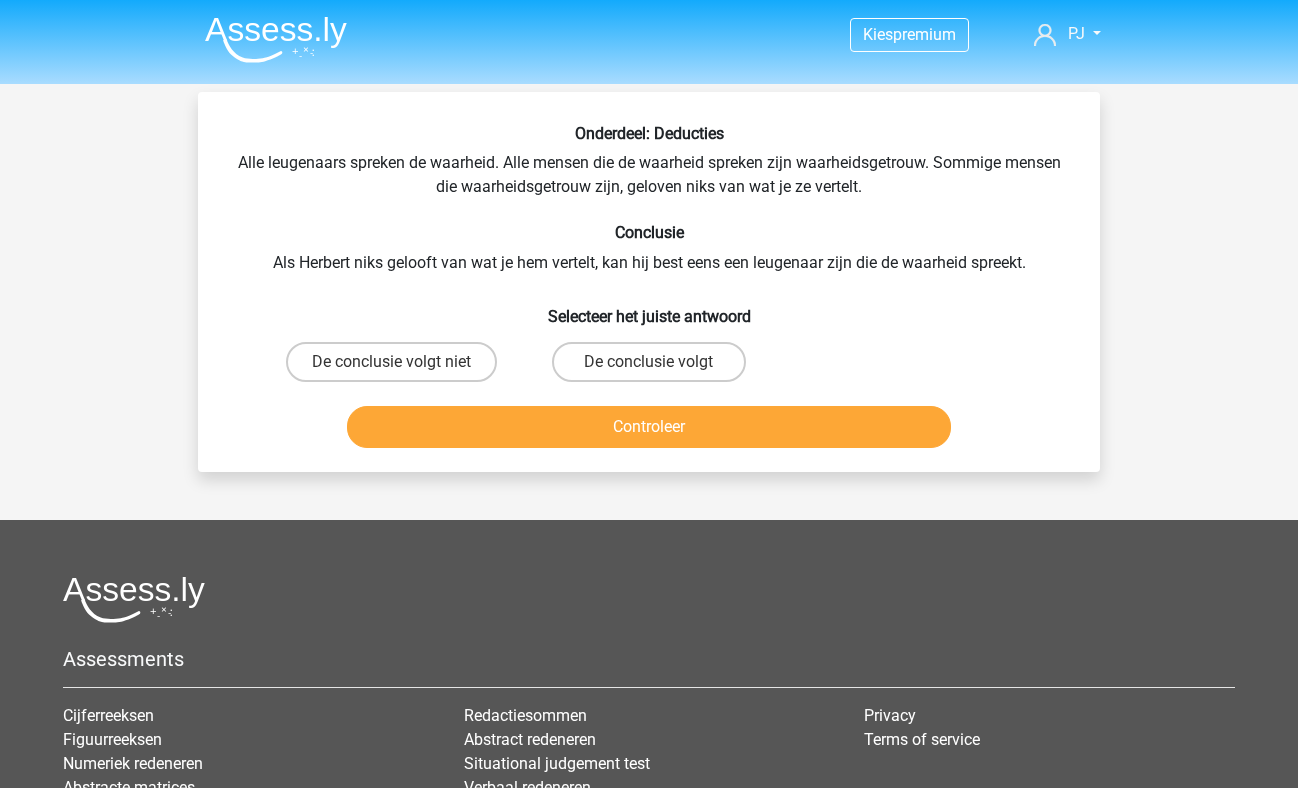 click on "De conclusie volgt" at bounding box center (648, 362) 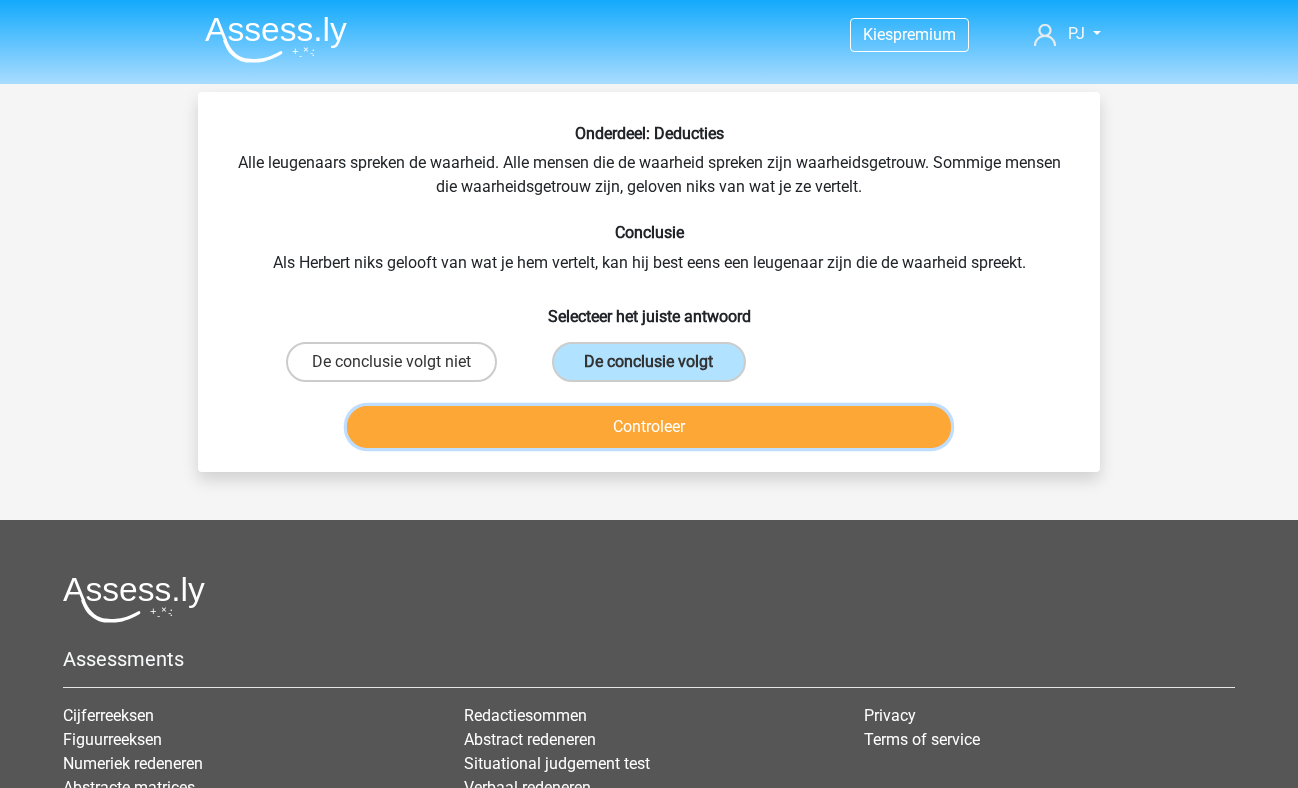 click on "Controleer" at bounding box center [649, 427] 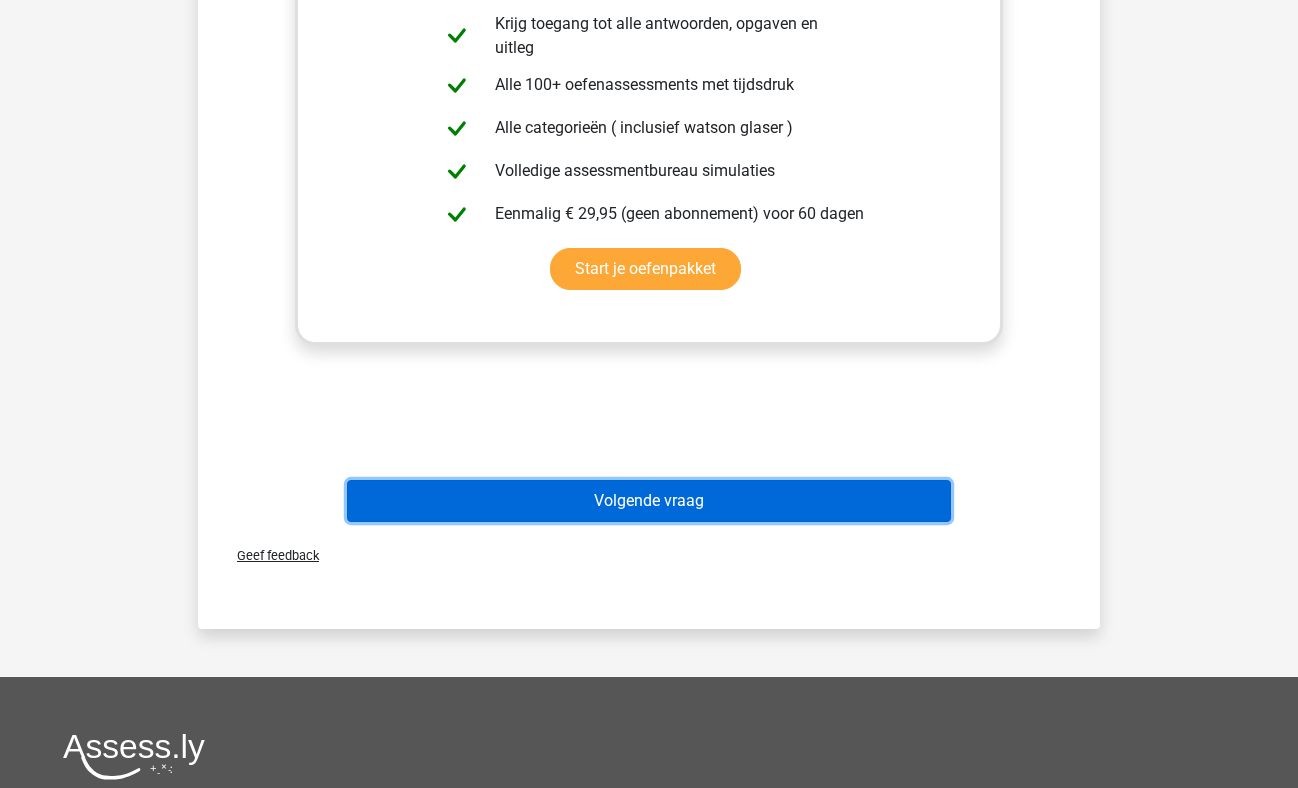 click on "Volgende vraag" at bounding box center [649, 501] 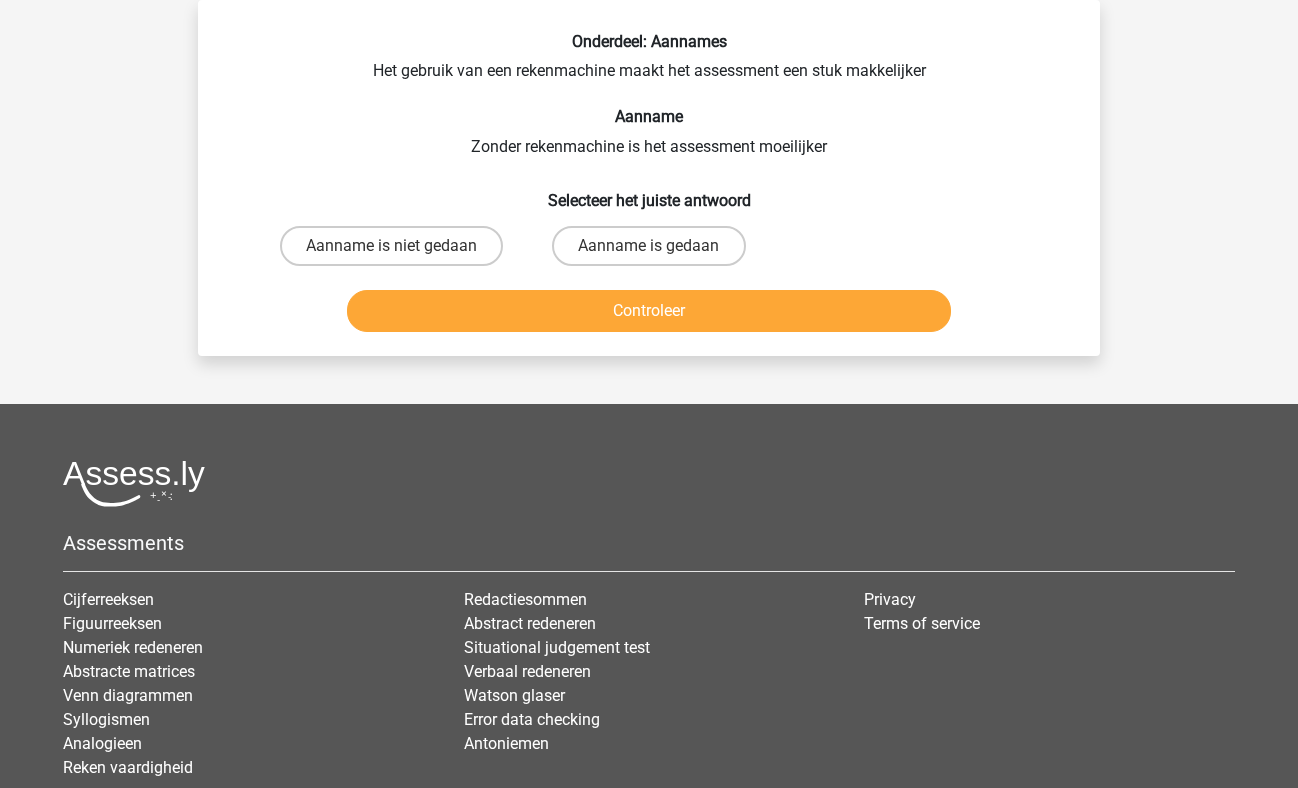 scroll, scrollTop: 11, scrollLeft: 0, axis: vertical 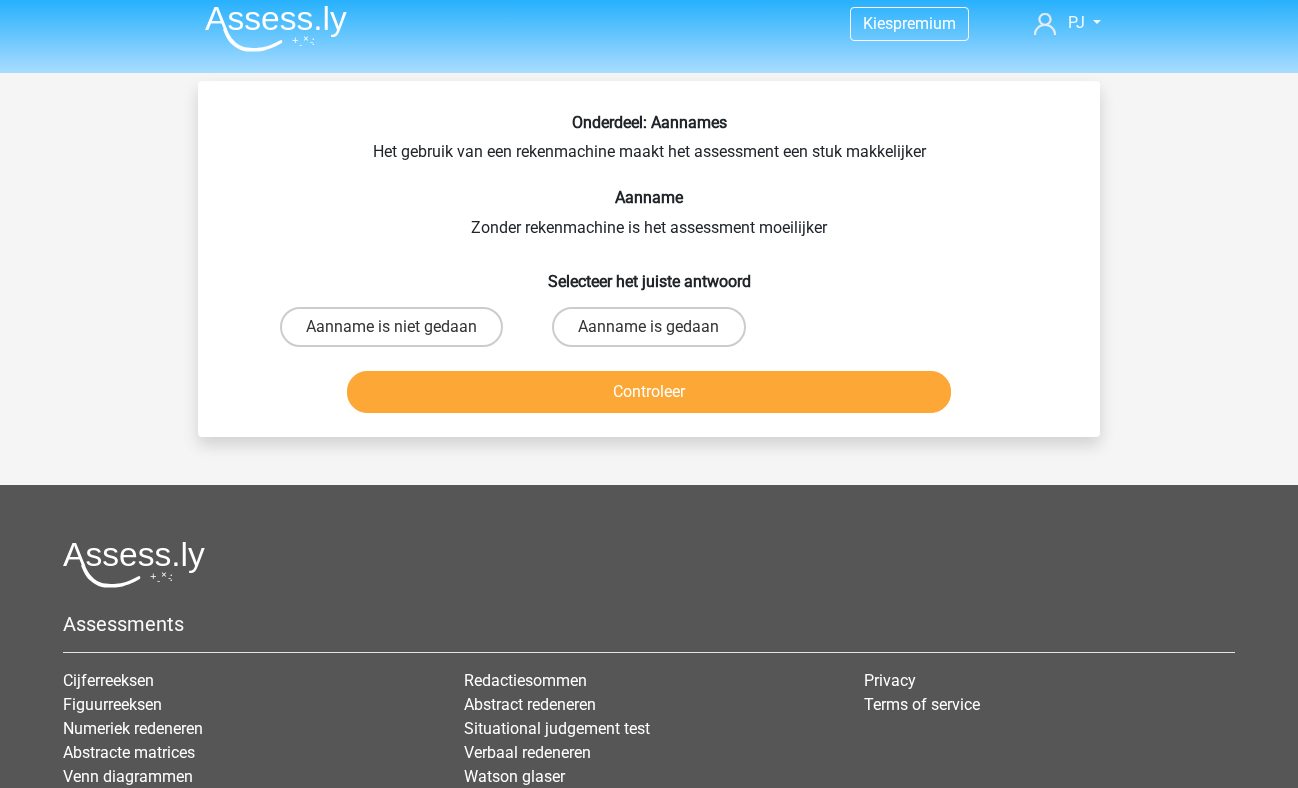 click on "Aanname is gedaan" at bounding box center (648, 327) 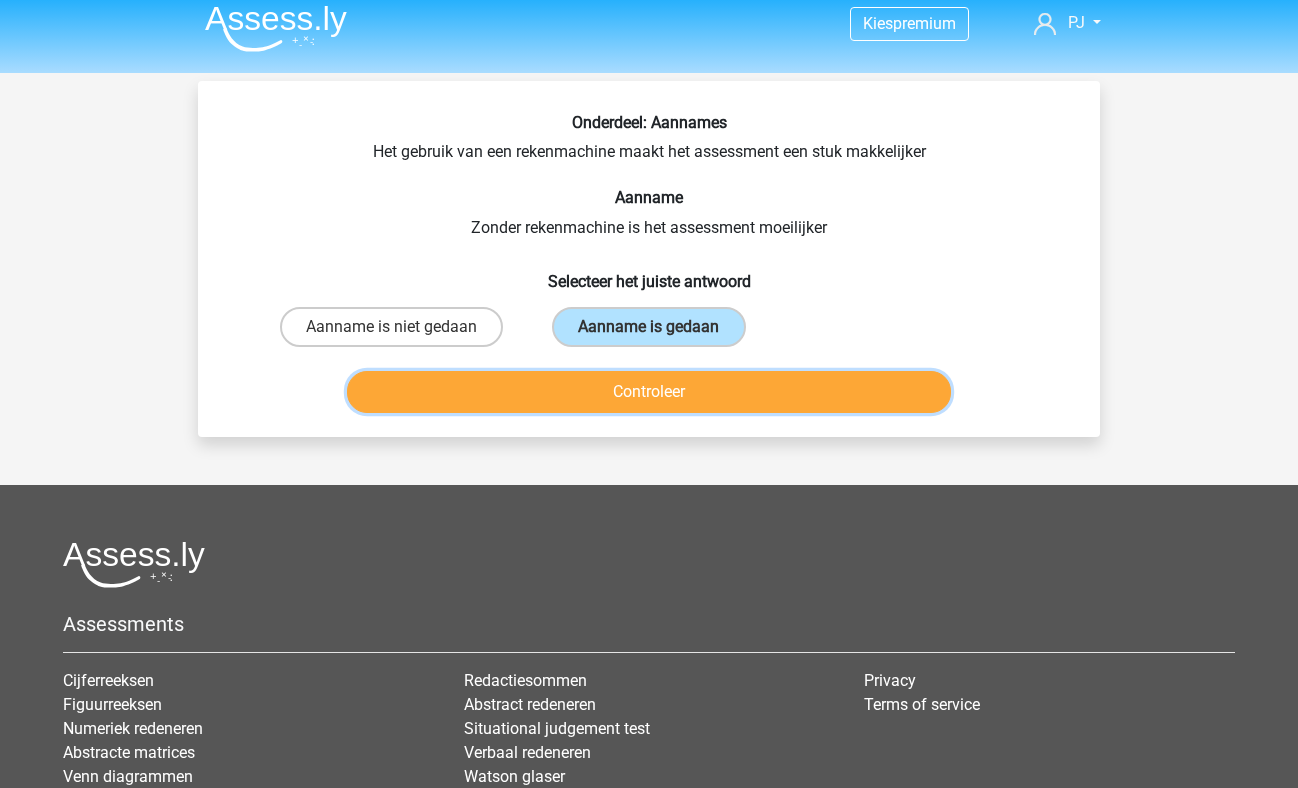 click on "Controleer" at bounding box center (649, 392) 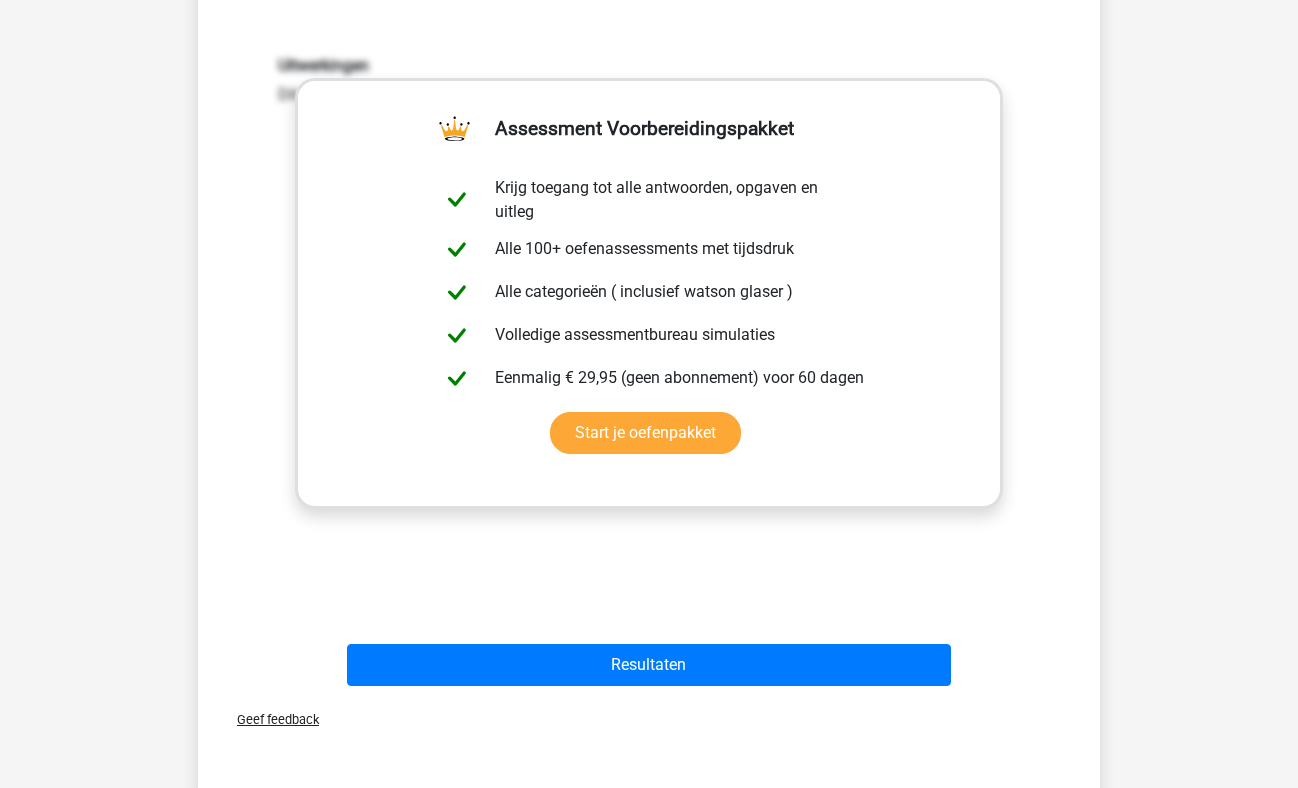 scroll, scrollTop: 383, scrollLeft: 0, axis: vertical 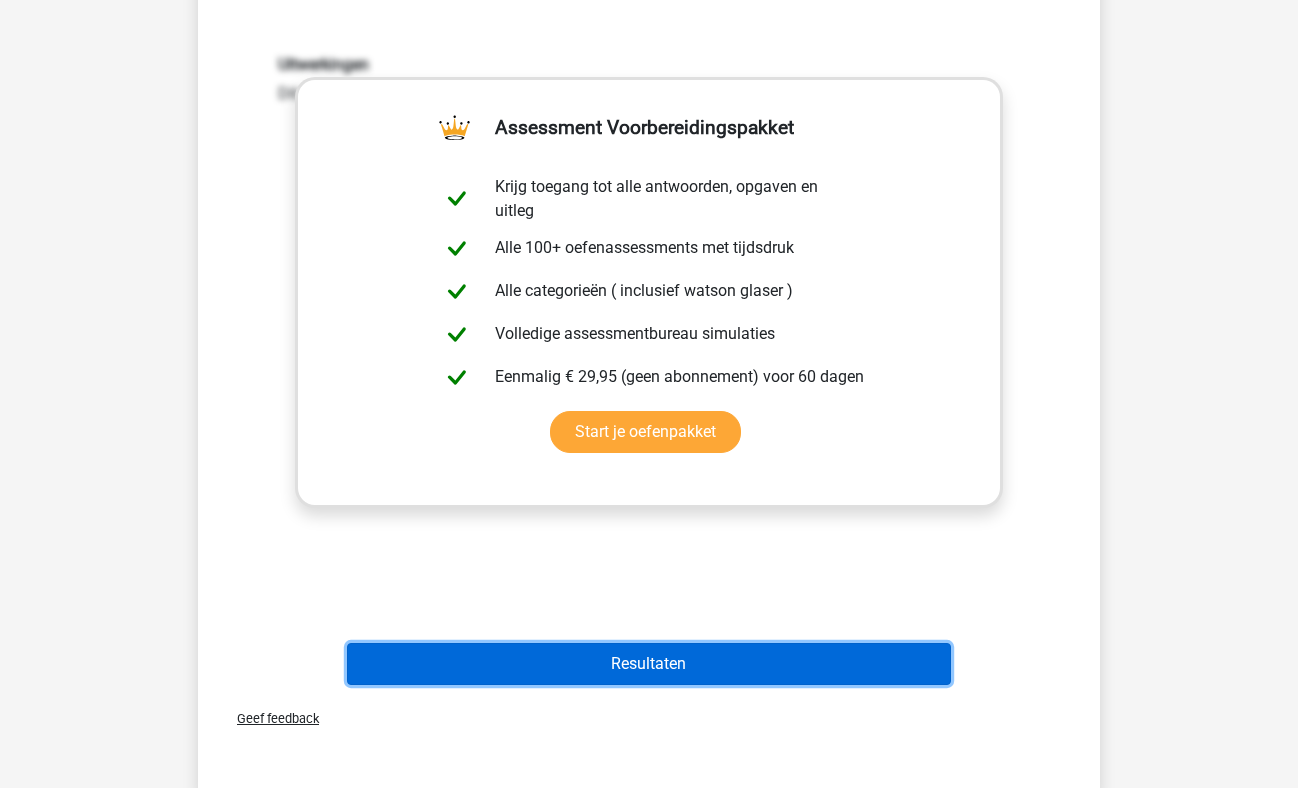 click on "Resultaten" at bounding box center [649, 664] 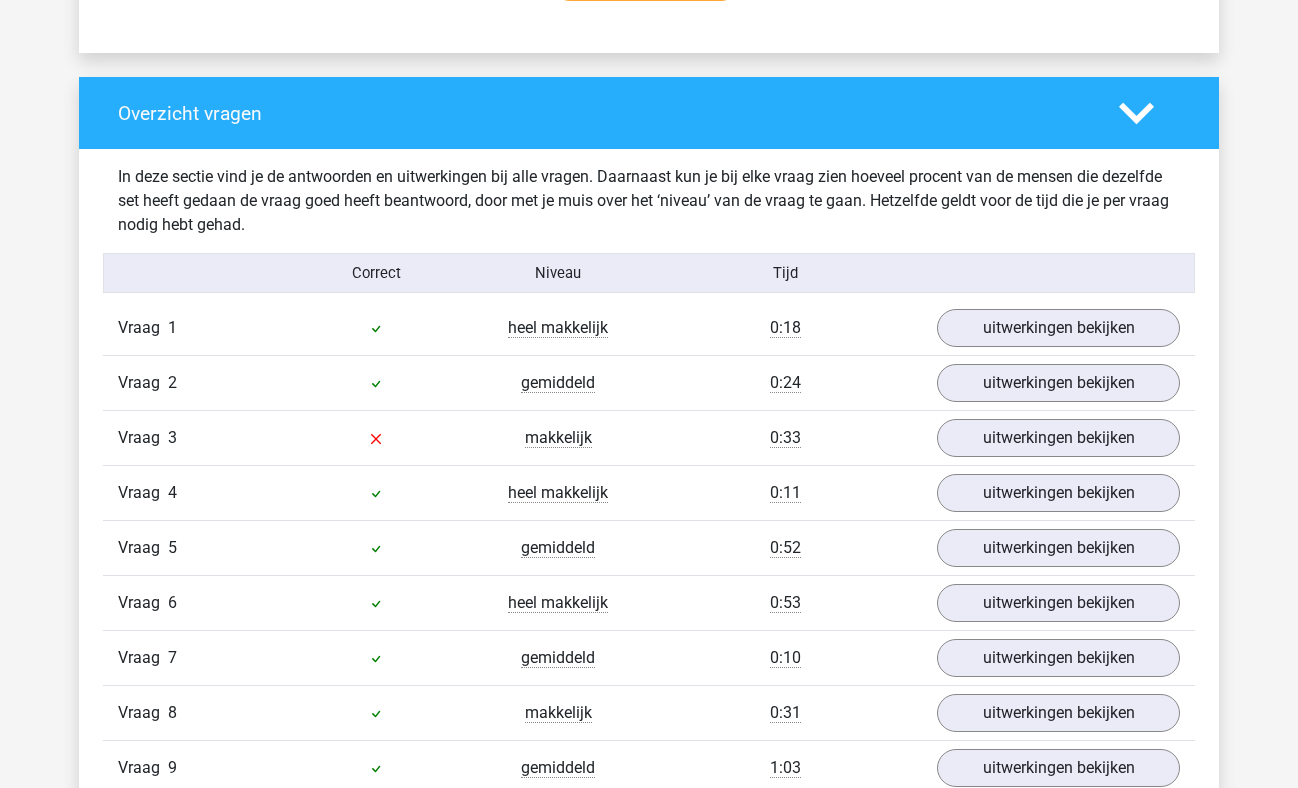 scroll, scrollTop: 1426, scrollLeft: 0, axis: vertical 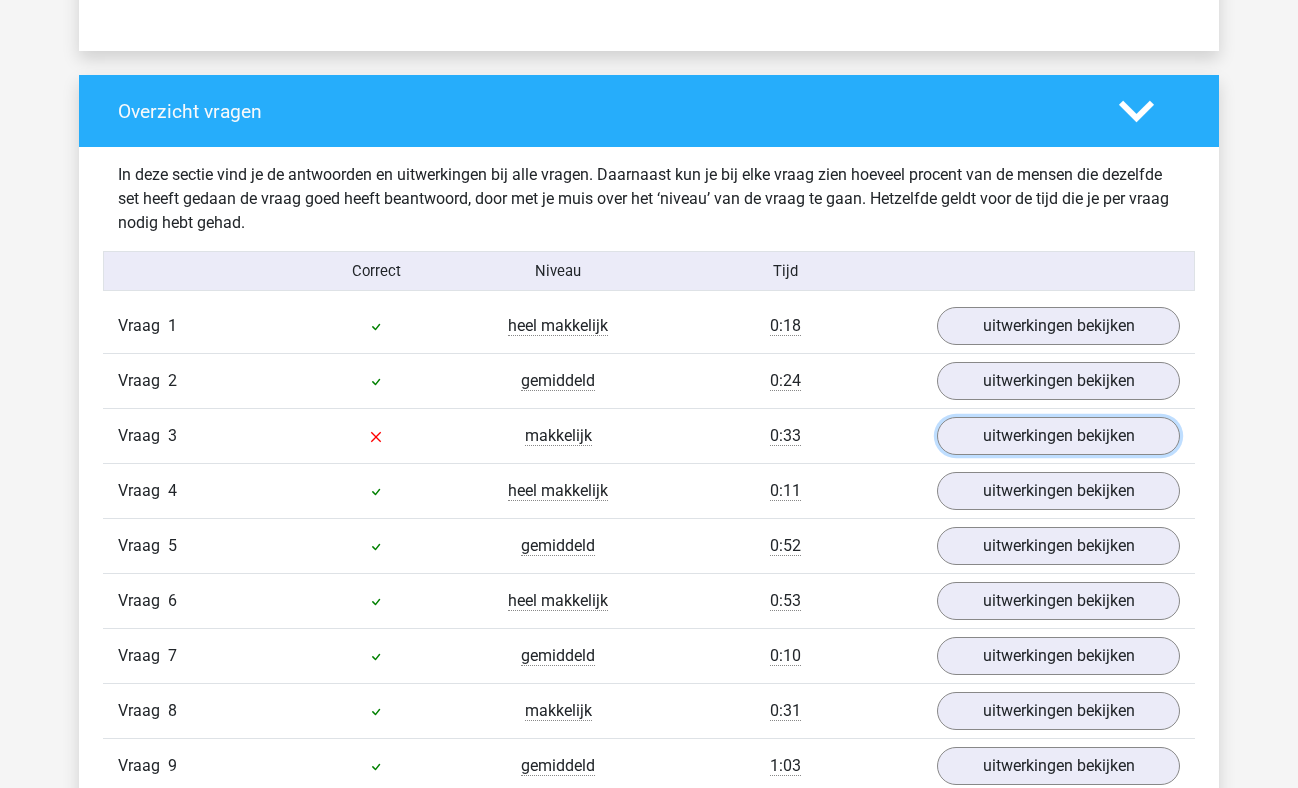 click on "uitwerkingen bekijken" at bounding box center (1058, 436) 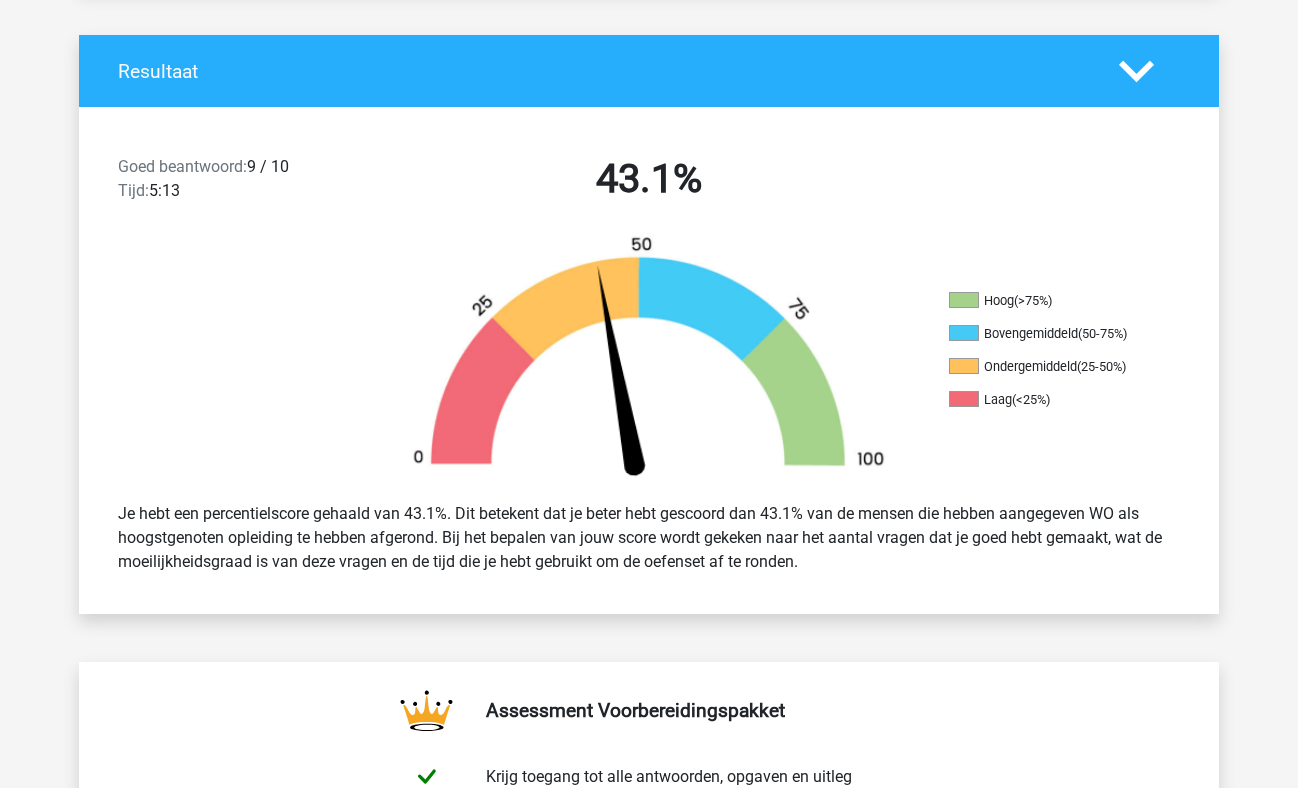 scroll, scrollTop: 0, scrollLeft: 0, axis: both 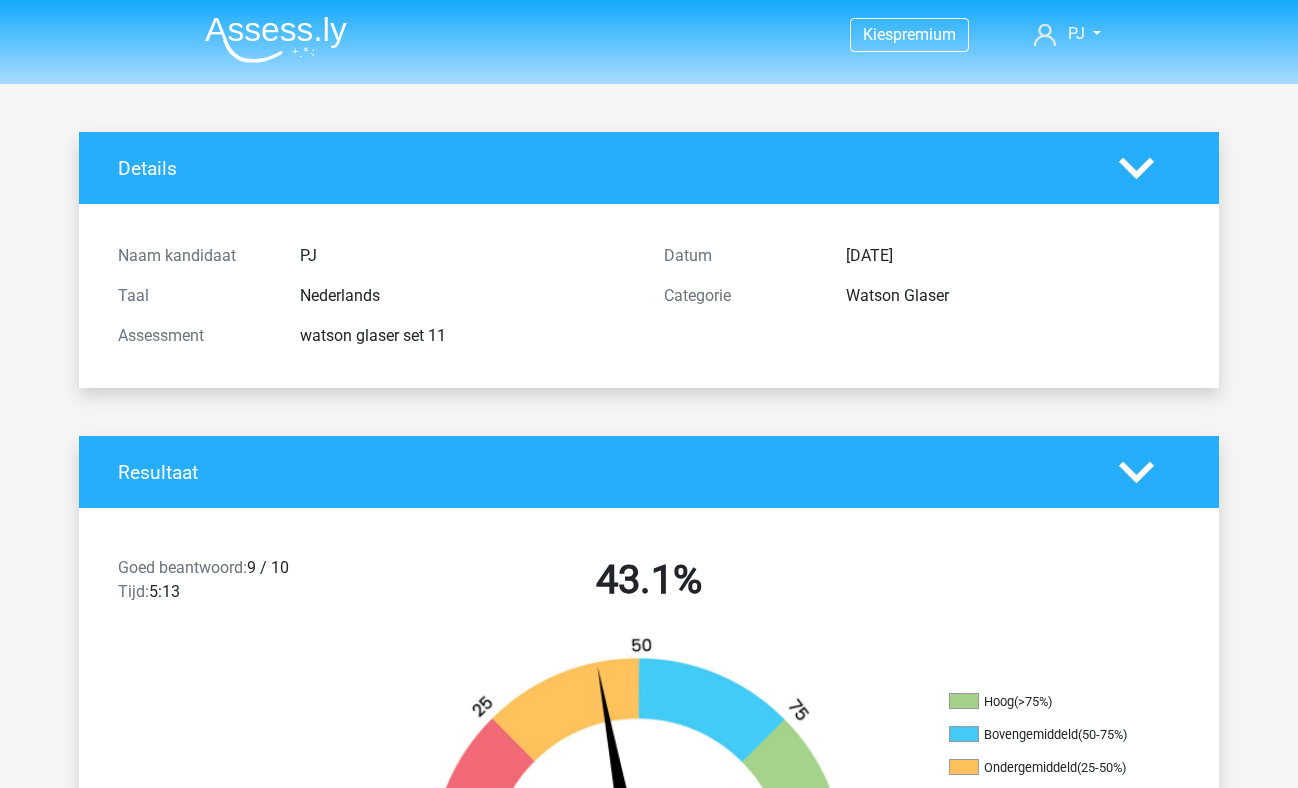 click at bounding box center [276, 39] 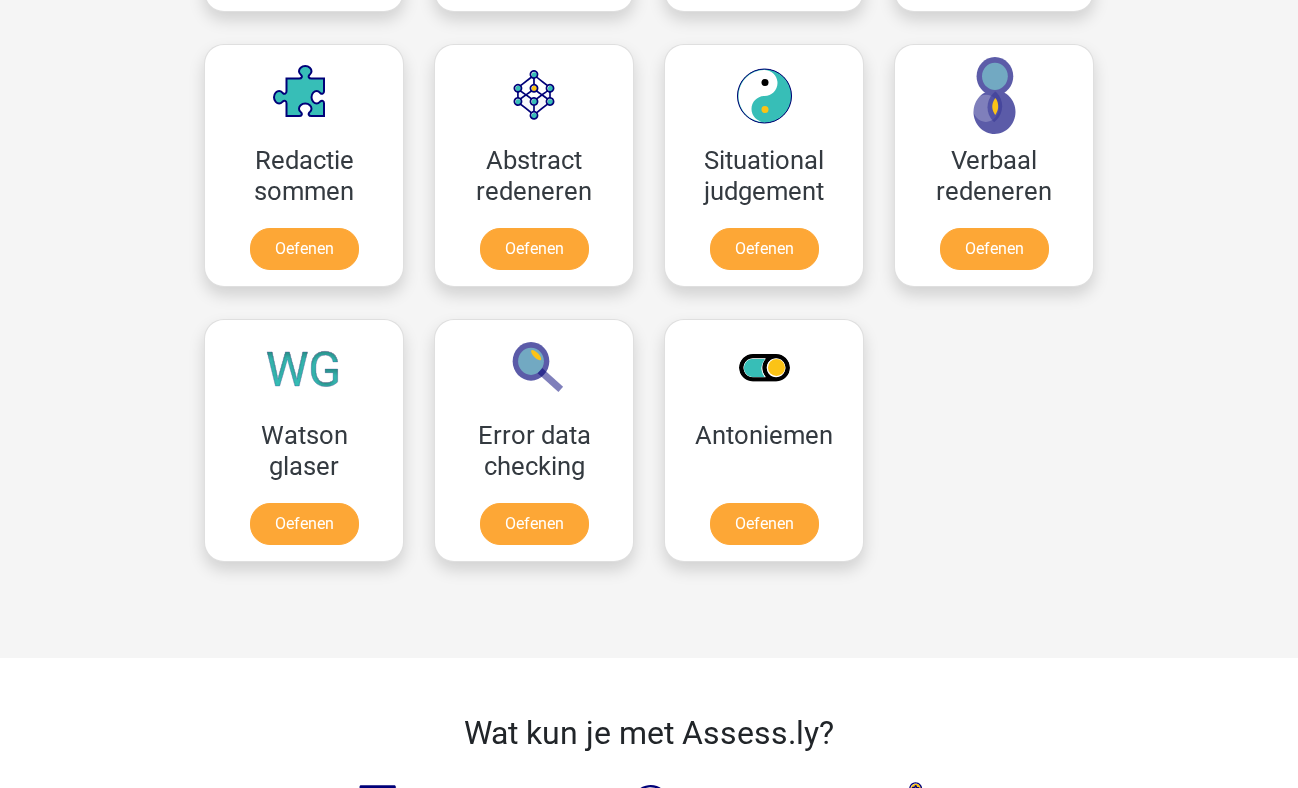 scroll, scrollTop: 1445, scrollLeft: 0, axis: vertical 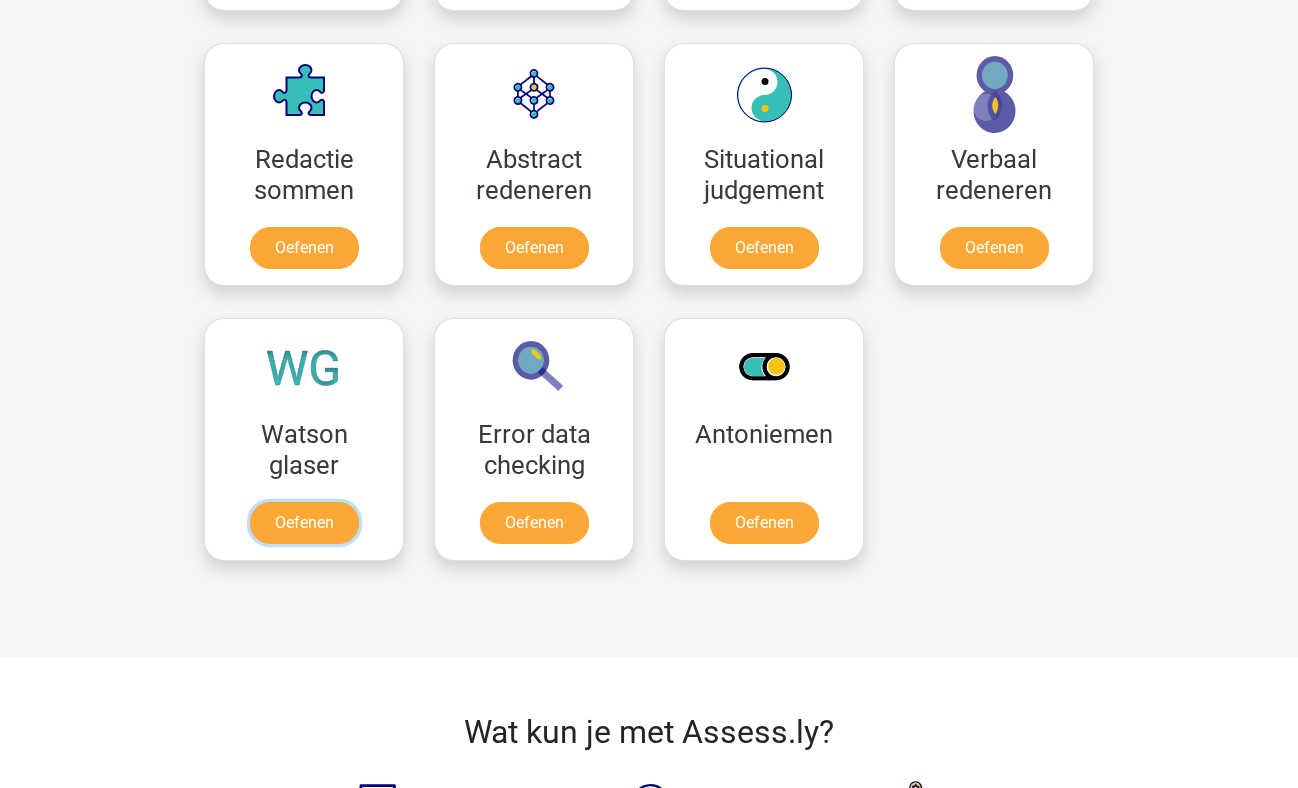click on "Oefenen" at bounding box center (304, 523) 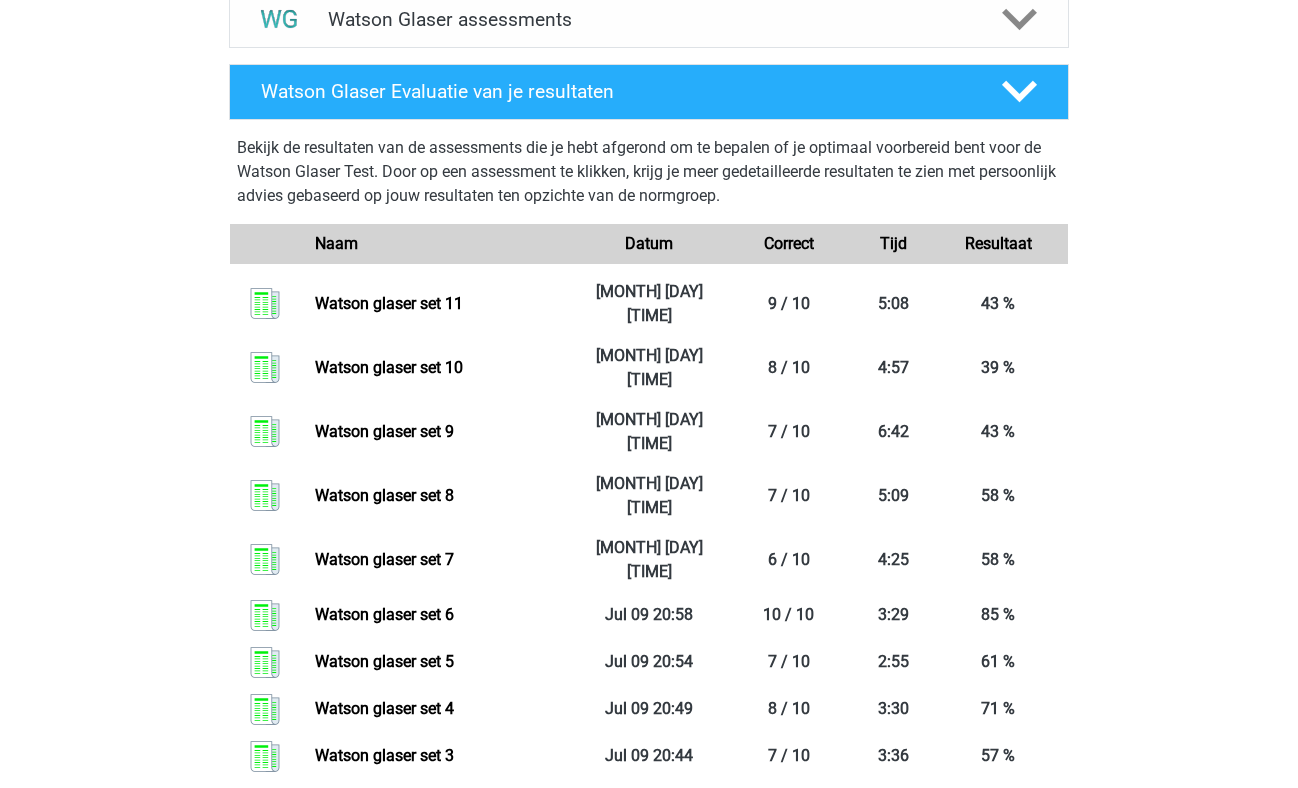 scroll, scrollTop: 1323, scrollLeft: 0, axis: vertical 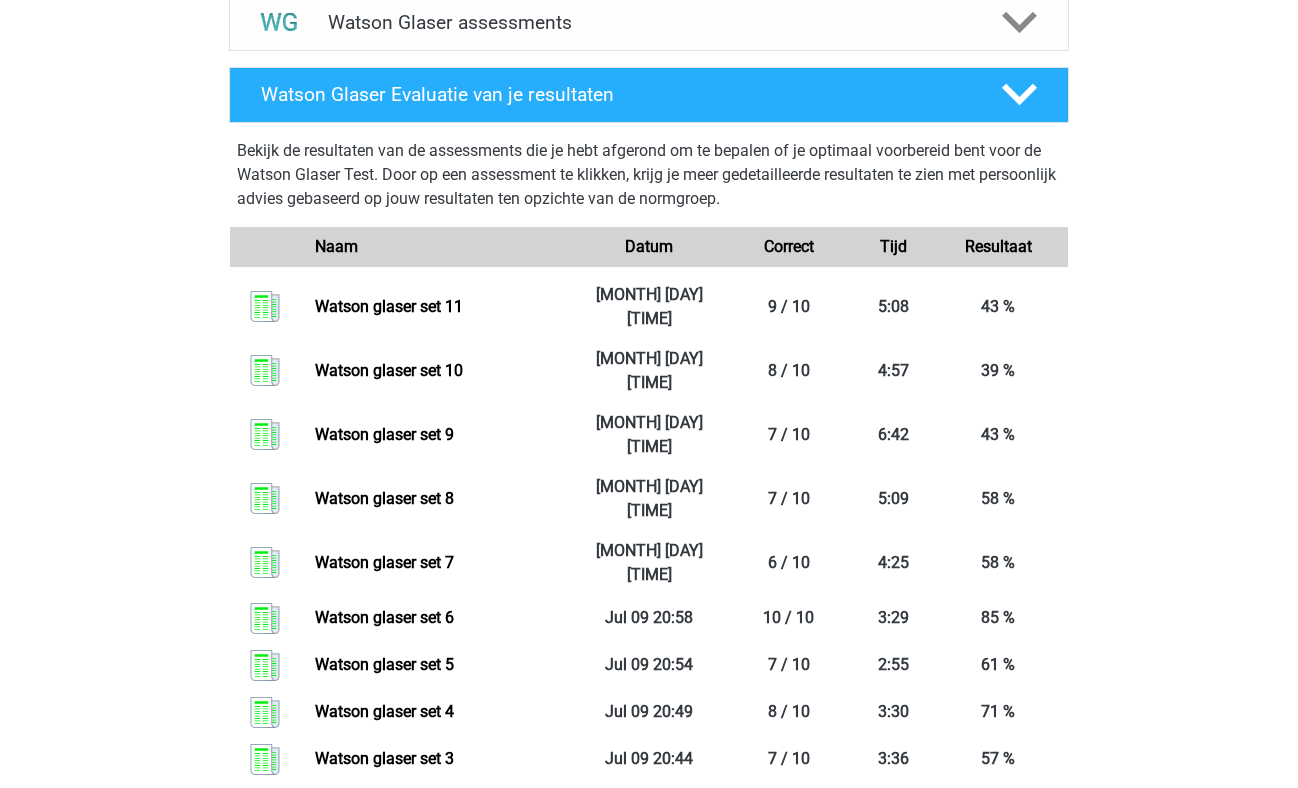 click on "Watson Glaser assessments" at bounding box center [649, 22] 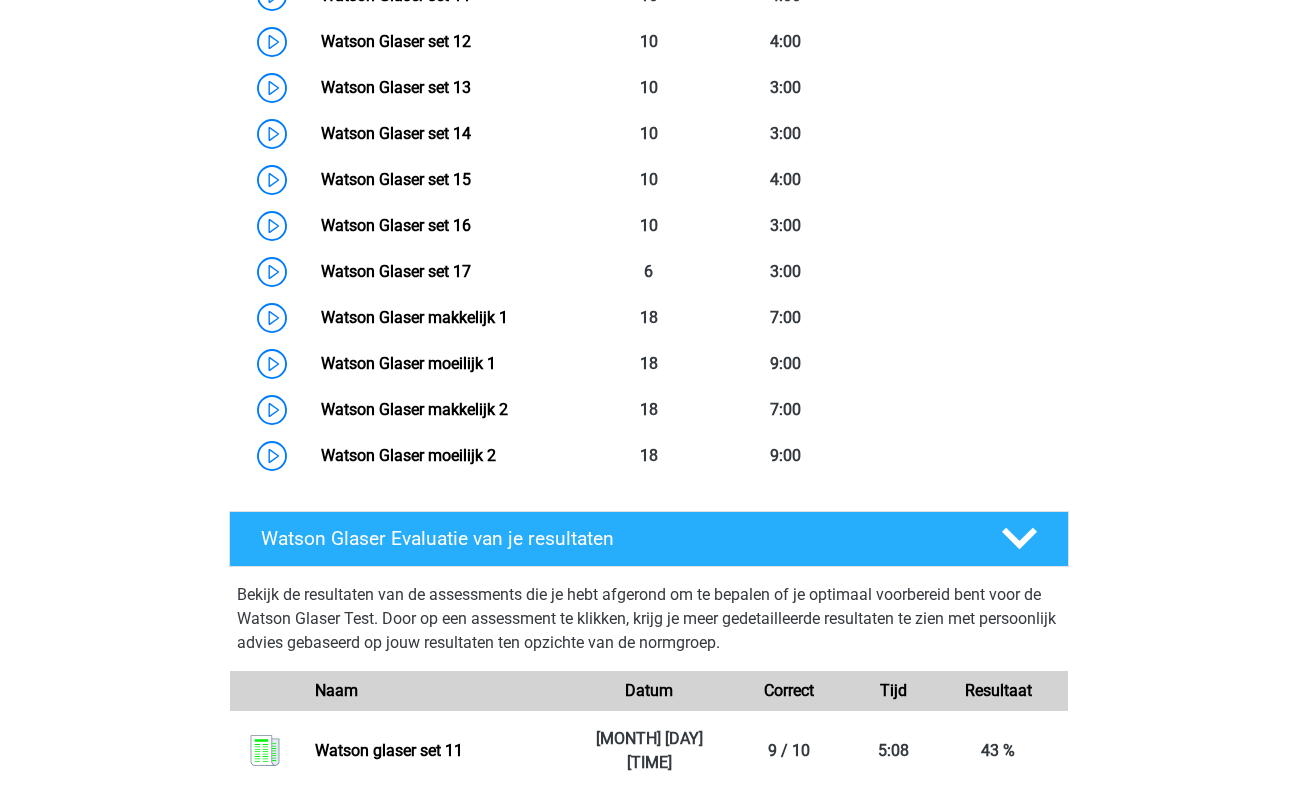 scroll, scrollTop: 1726, scrollLeft: 0, axis: vertical 